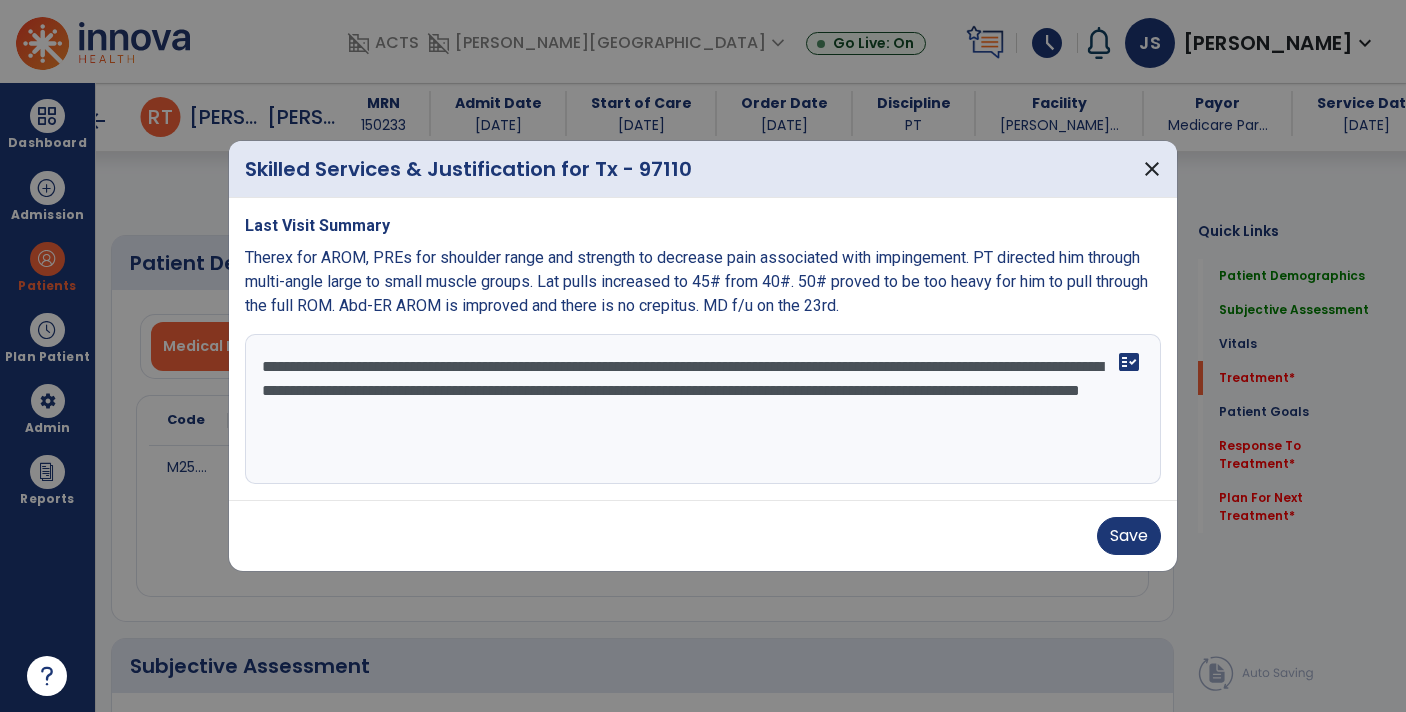 select on "*" 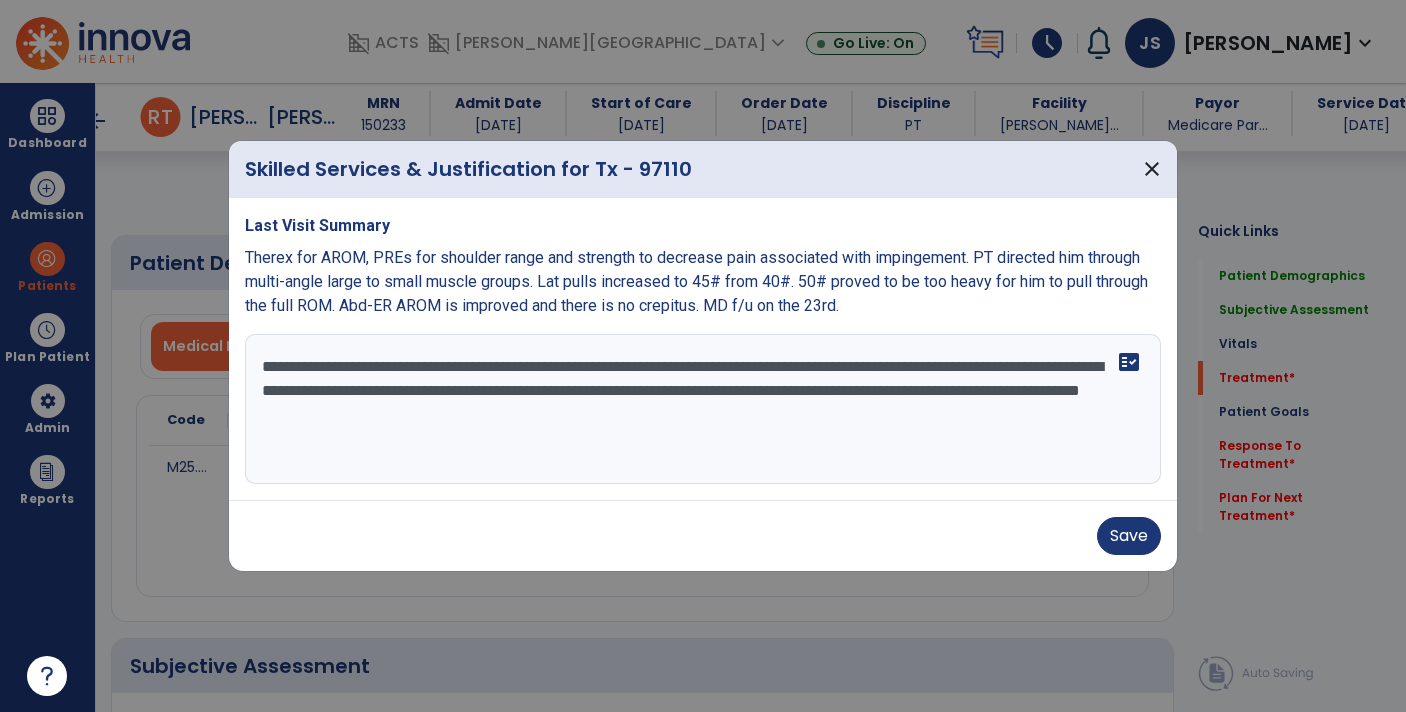 scroll, scrollTop: 0, scrollLeft: 0, axis: both 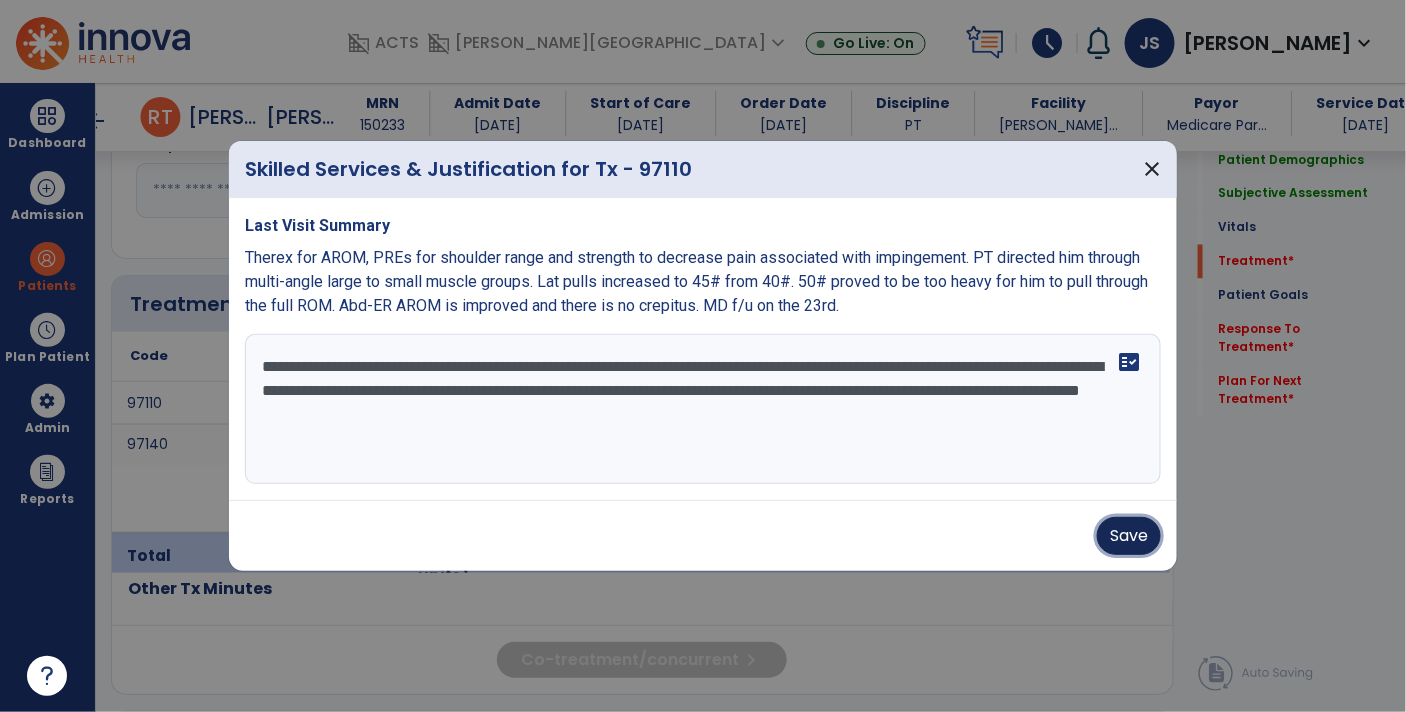click on "Save" at bounding box center [1129, 536] 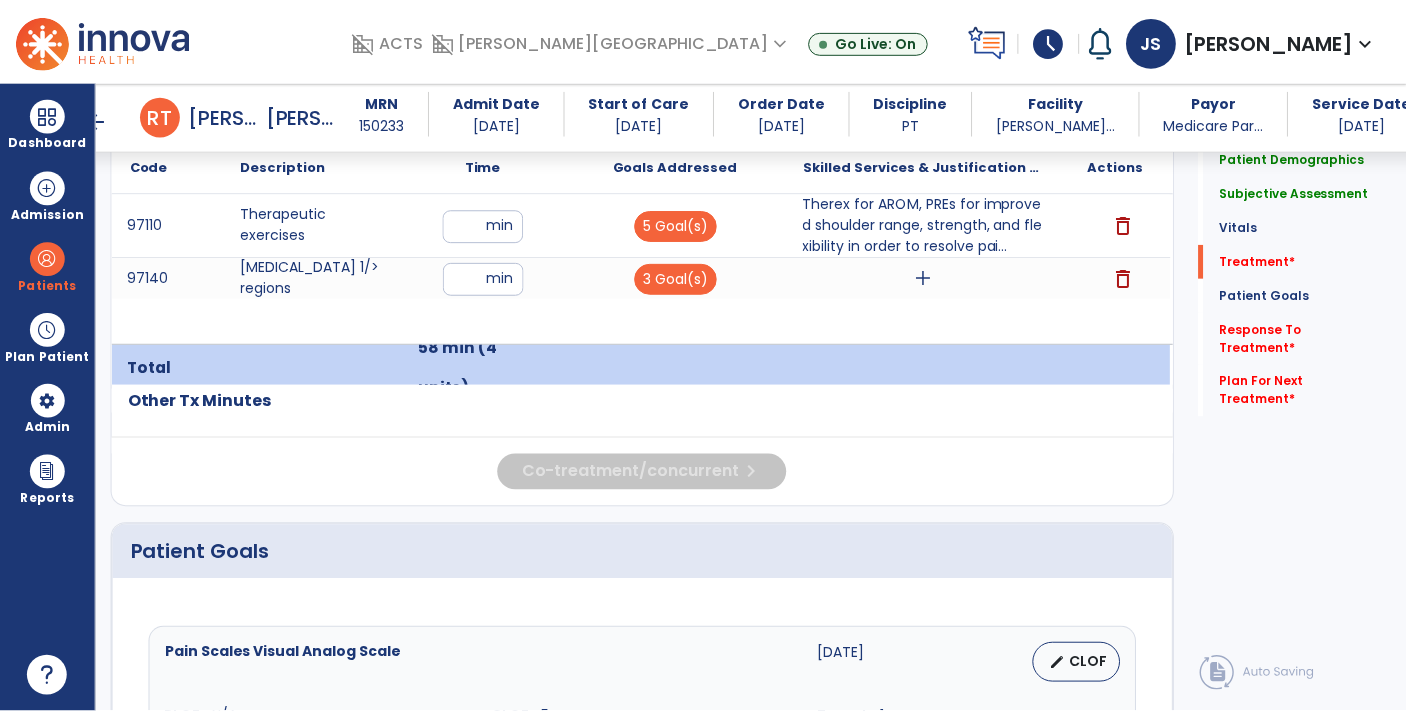 scroll, scrollTop: 1227, scrollLeft: 0, axis: vertical 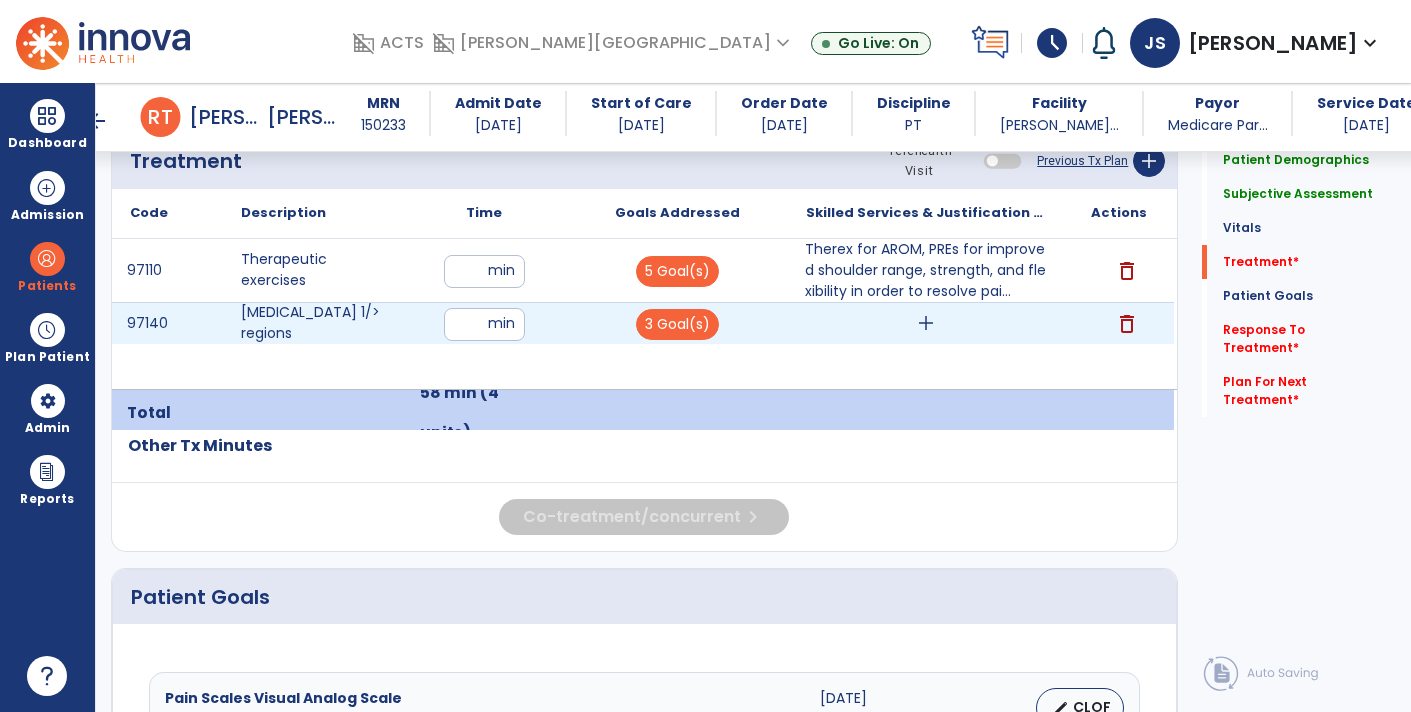 click on "add" at bounding box center [926, 323] 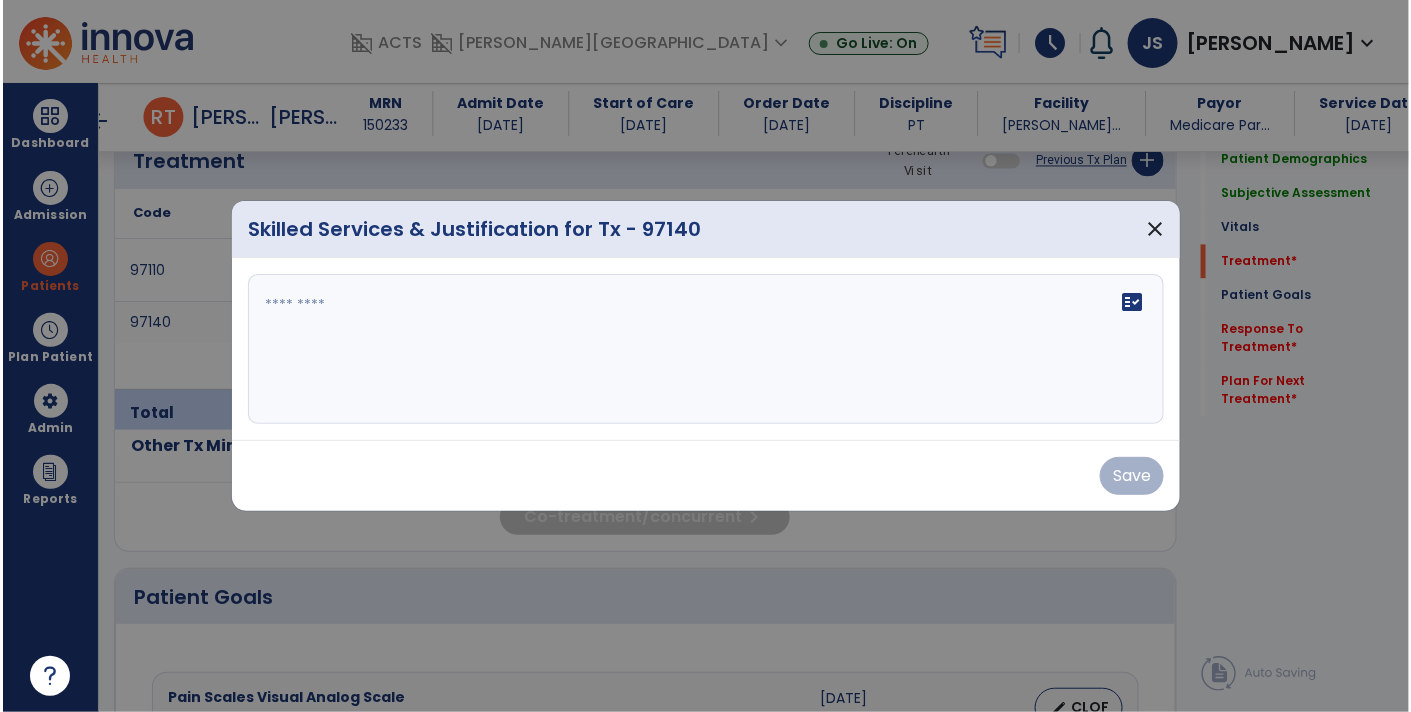scroll, scrollTop: 1227, scrollLeft: 0, axis: vertical 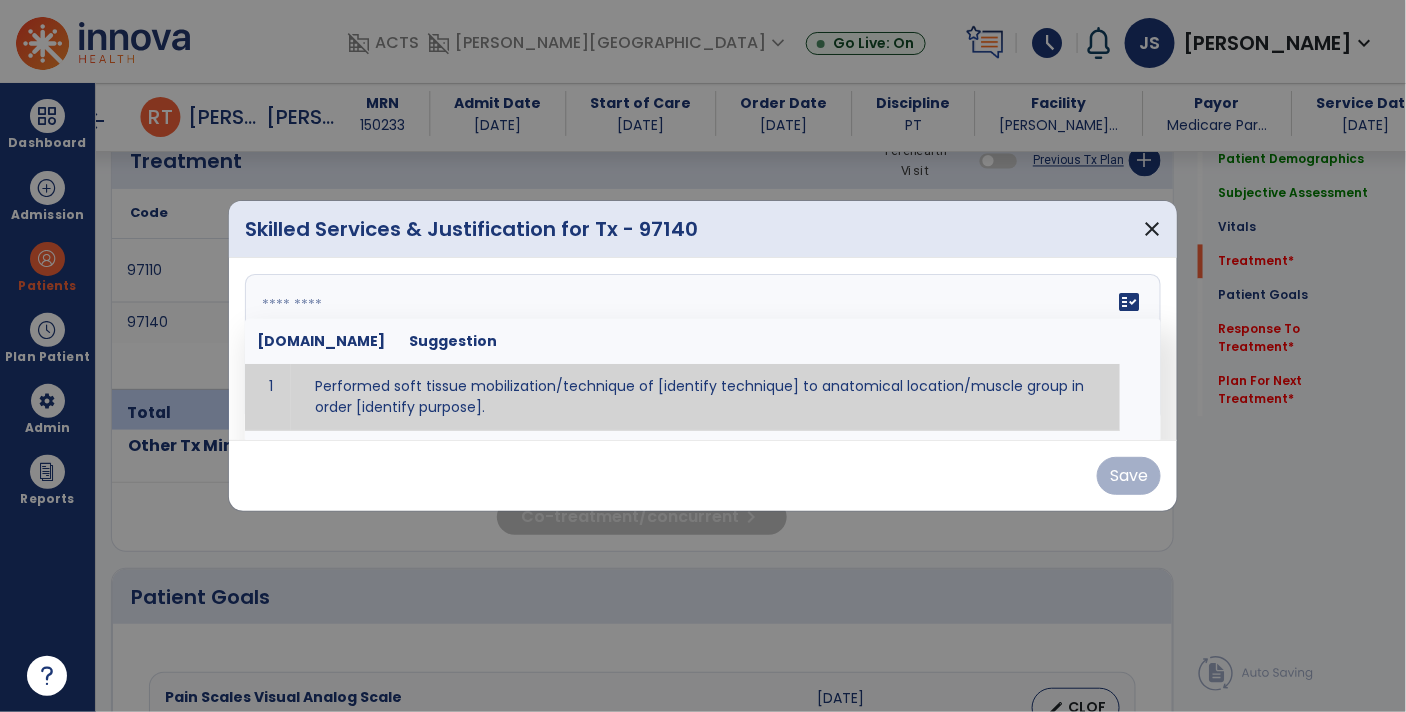 click on "fact_check  [DOMAIN_NAME] Suggestion 1 Performed soft tissue mobilization/technique of [identify technique] to anatomical location/muscle group in order [identify purpose]. 2 Performed [anterior glide, posterior glide, inferior glide, distraction, caudal glide, [MEDICAL_DATA] of [grade I, II, III, IV] to [identify joint] in order to [identify purpose] 3 Performed neuro-tension technique of [identify technique] to [identify nerve] in order to [identify purpose] 4 Instructed [patient/caregiver/spouse] in [identify technique] in order to [identify purpose]." at bounding box center [703, 349] 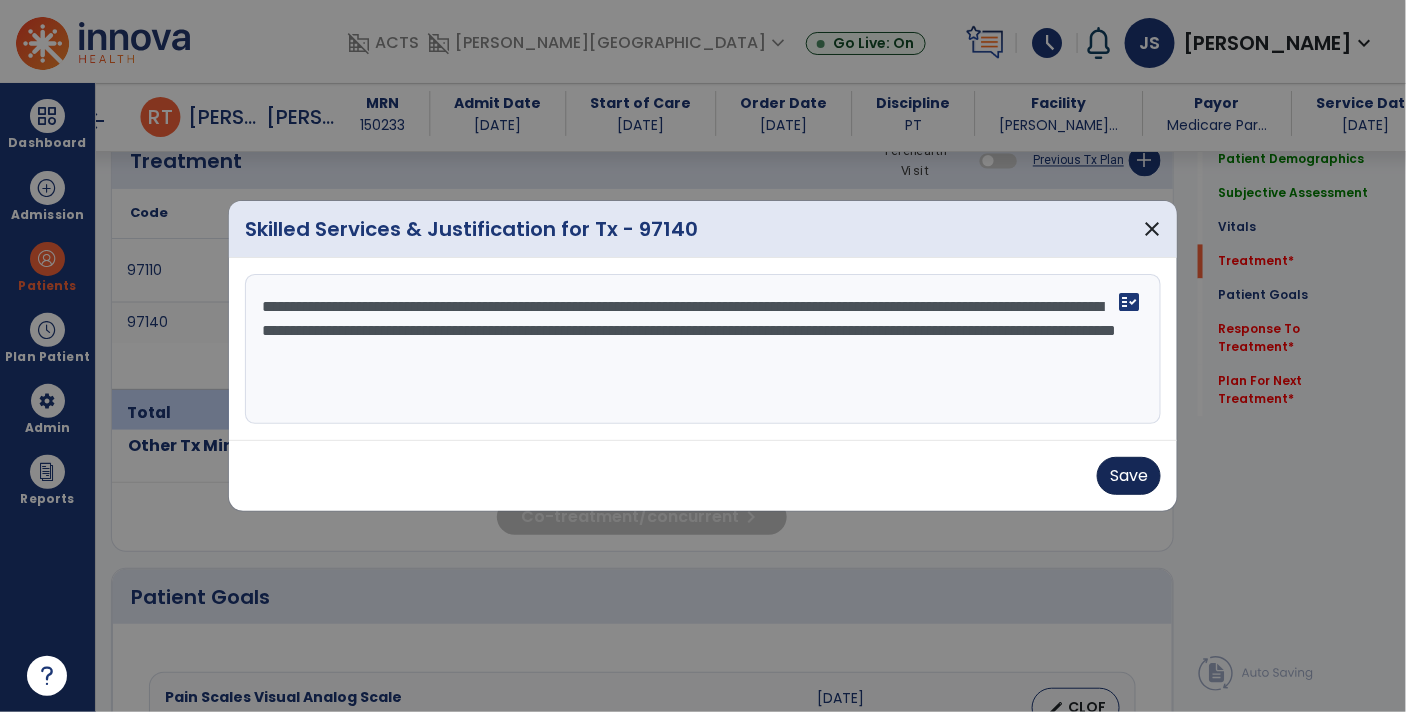 type on "**********" 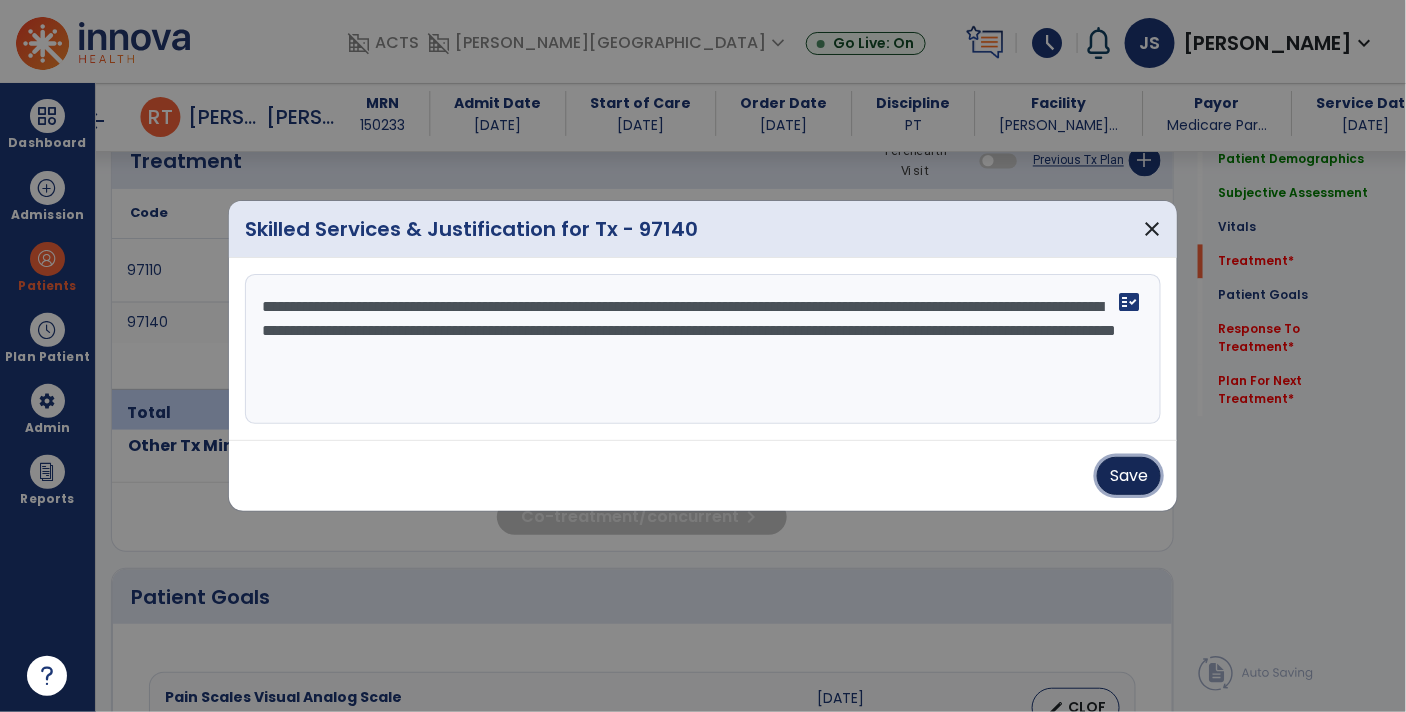 drag, startPoint x: 1131, startPoint y: 471, endPoint x: 1039, endPoint y: 437, distance: 98.0816 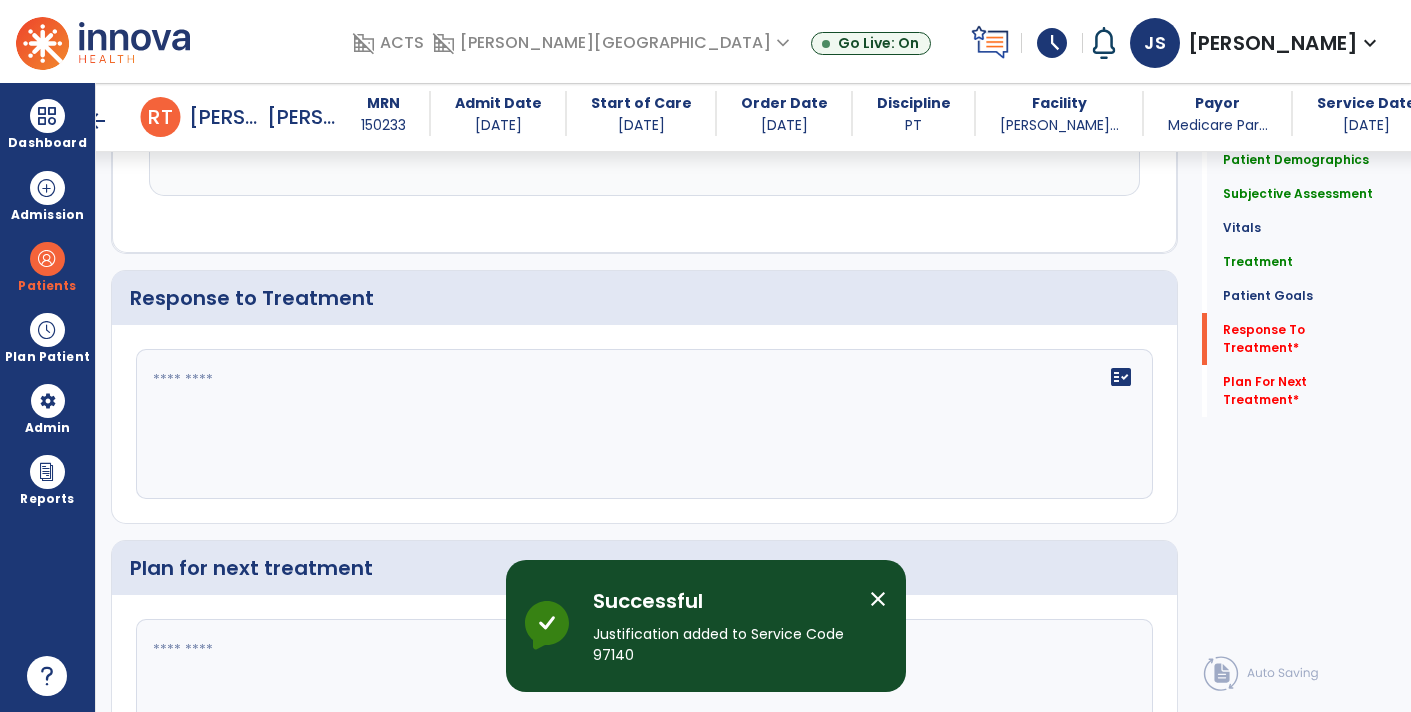 scroll, scrollTop: 2632, scrollLeft: 0, axis: vertical 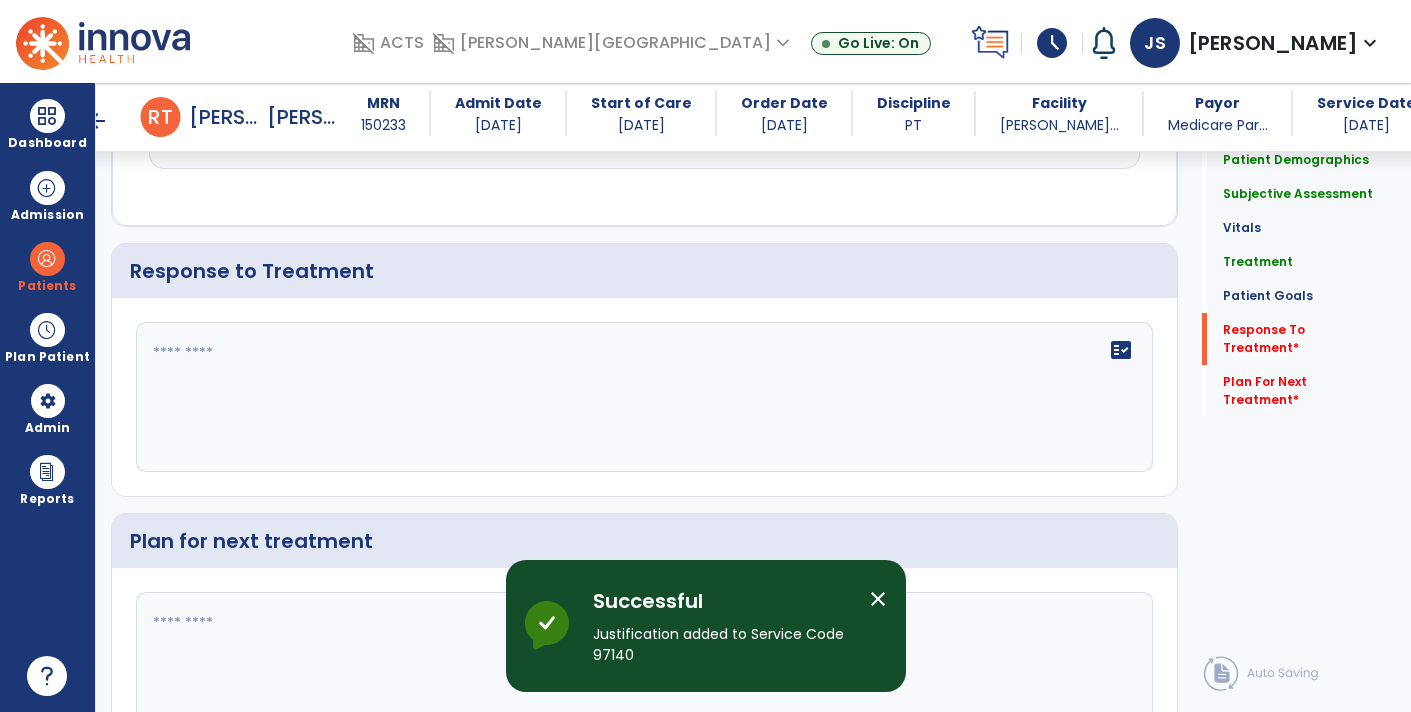 click 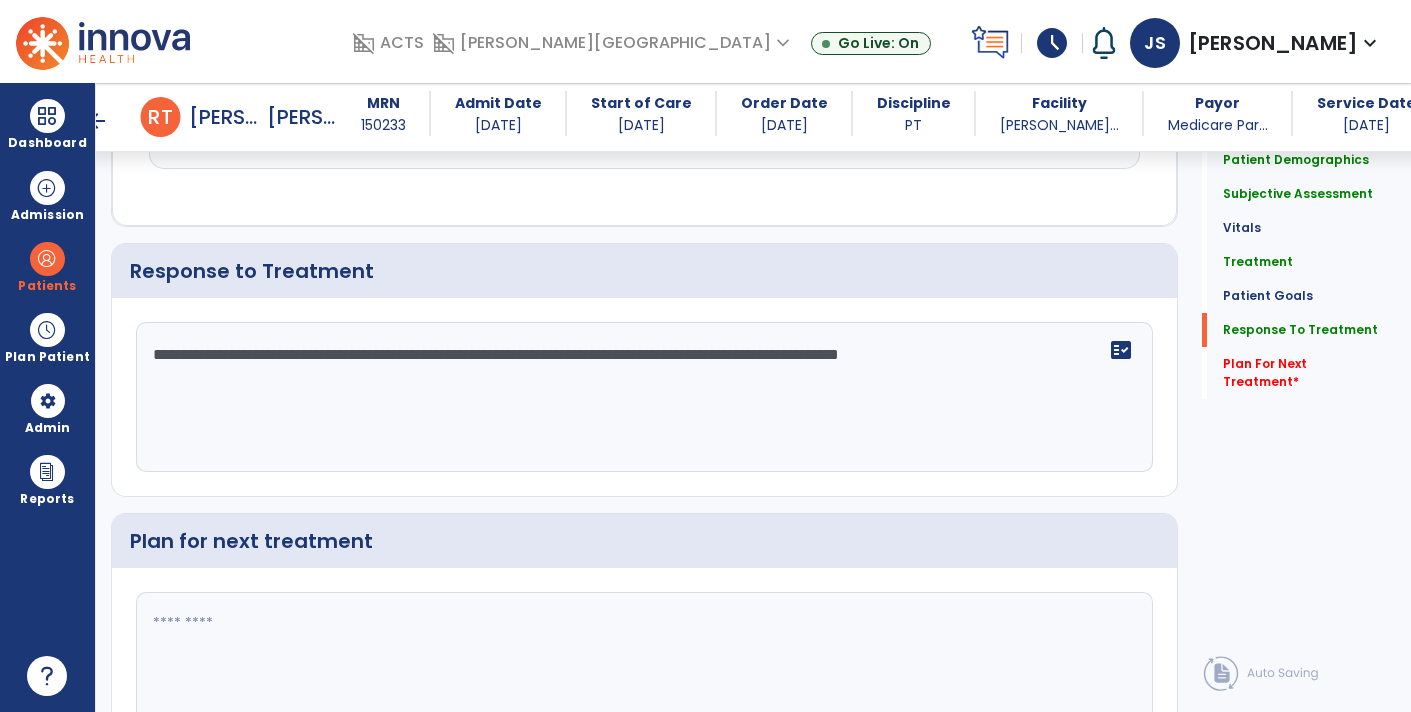type on "**********" 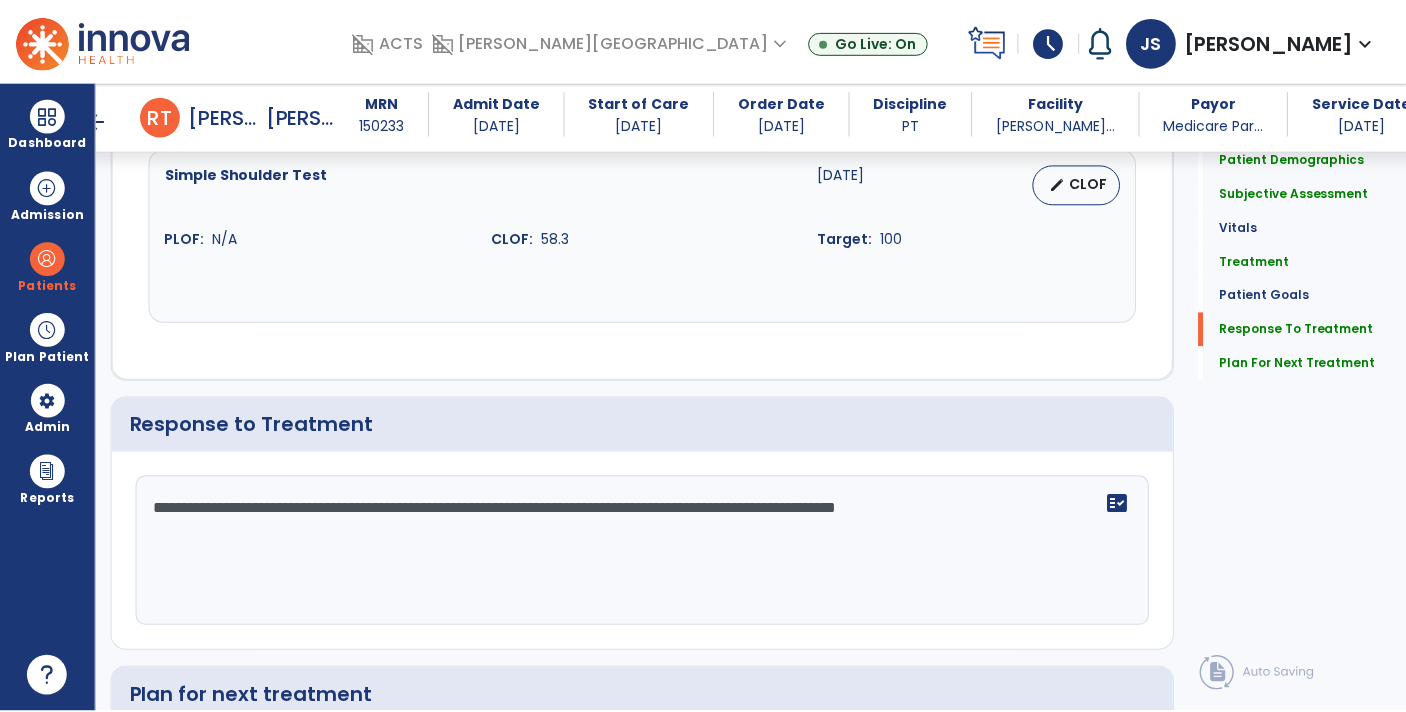 scroll, scrollTop: 2741, scrollLeft: 0, axis: vertical 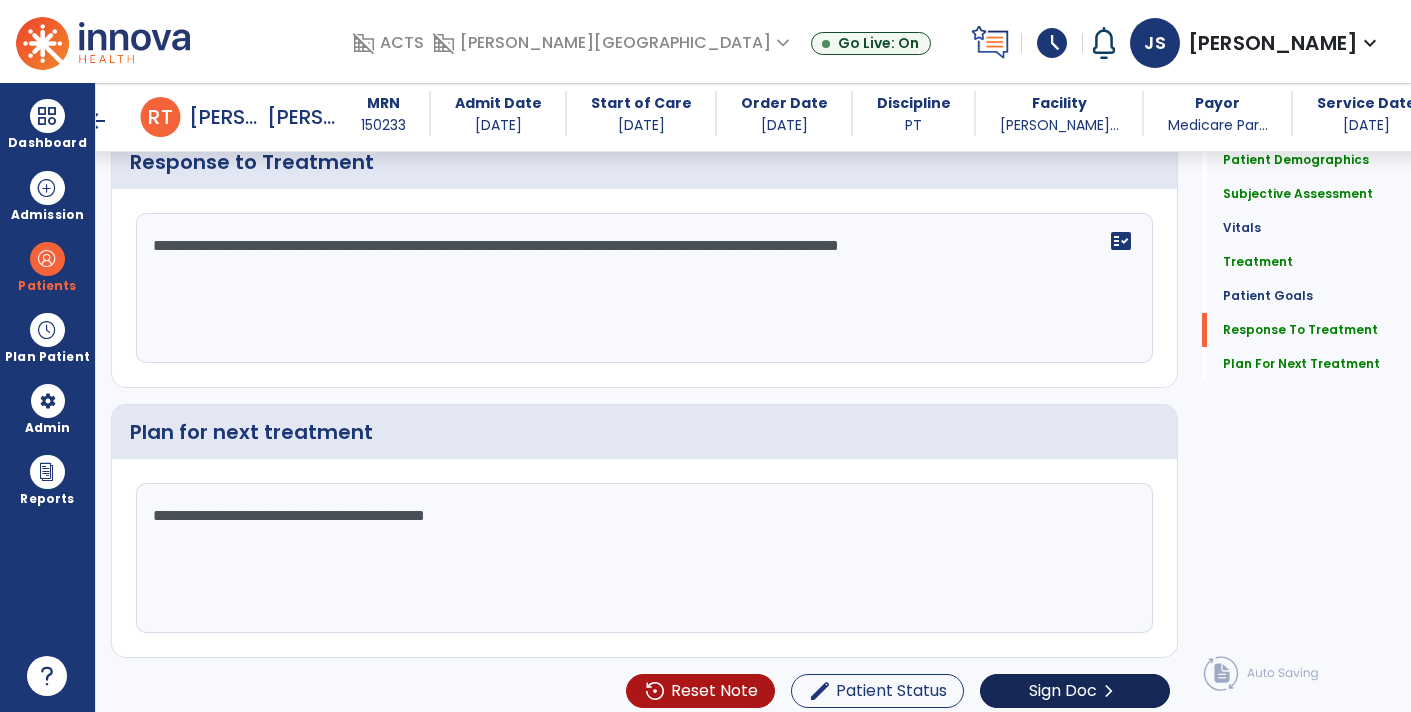 type on "**********" 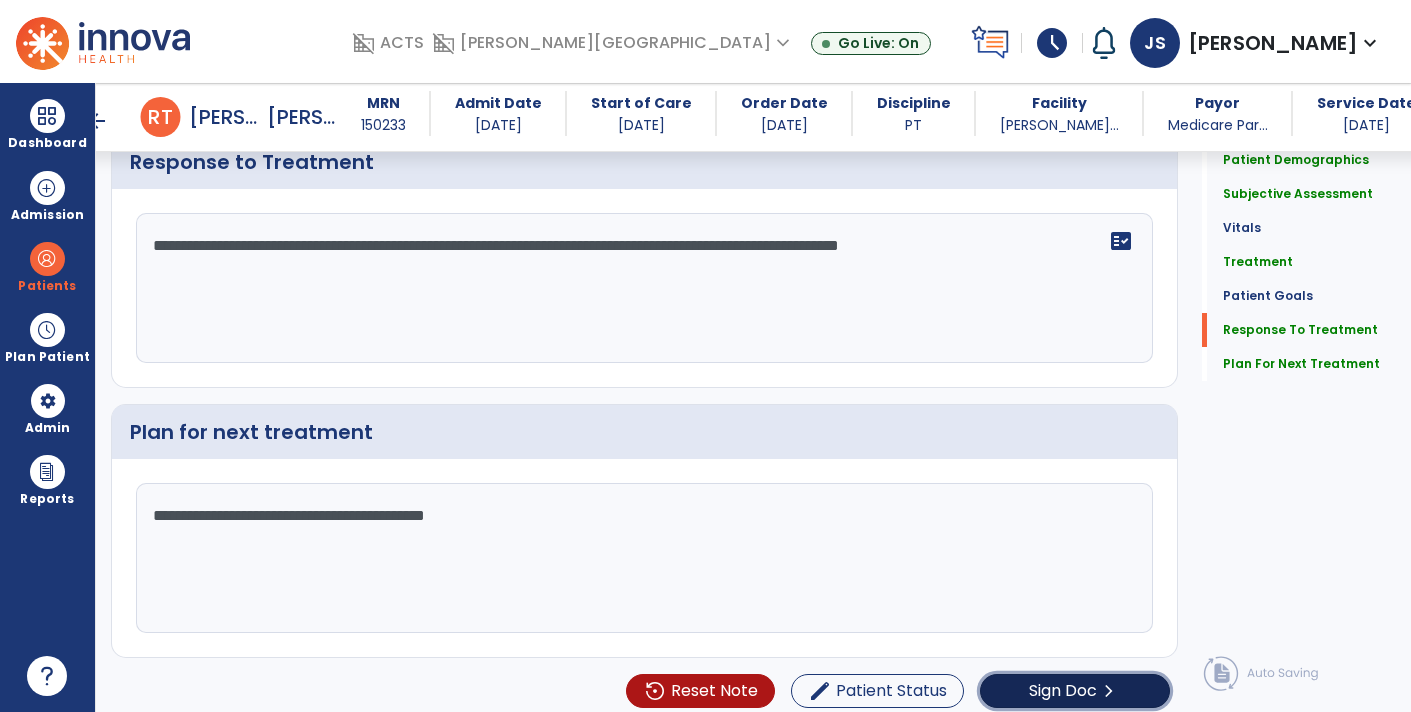 click on "Sign Doc  chevron_right" 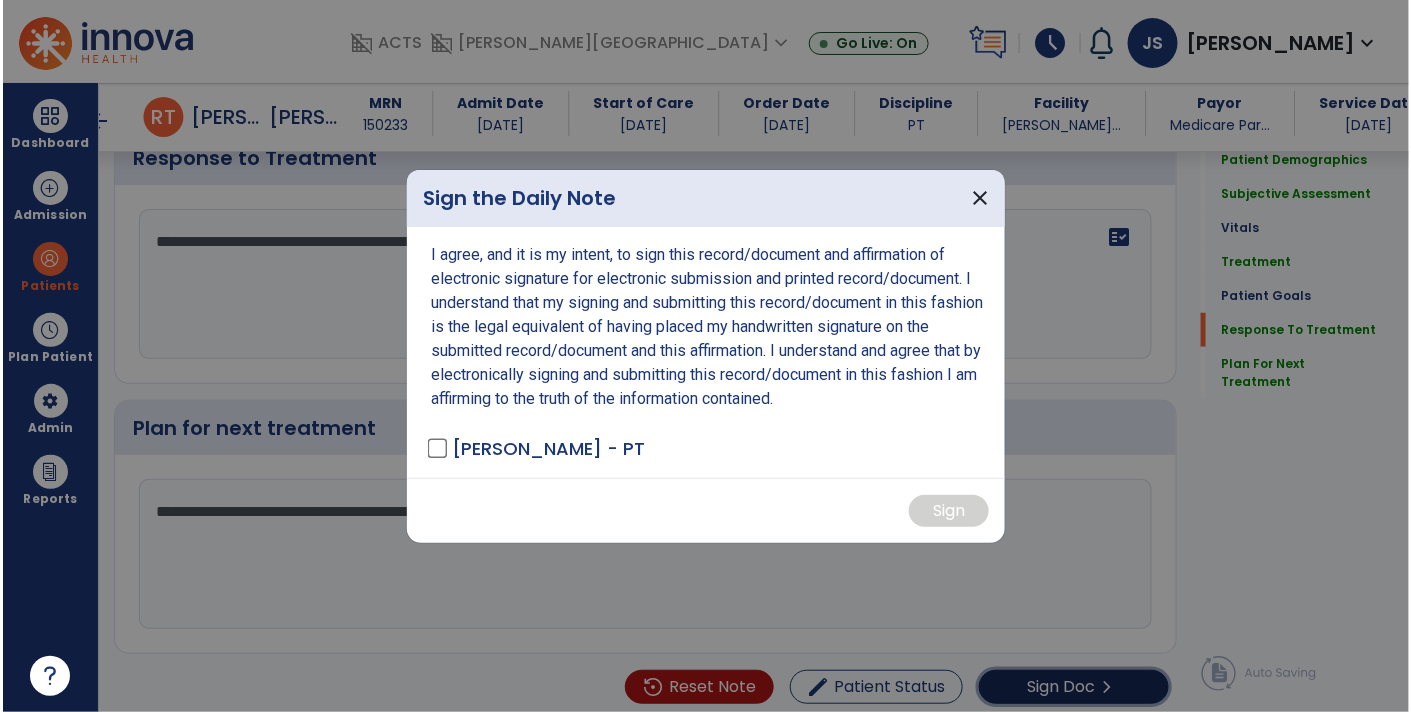 scroll, scrollTop: 2741, scrollLeft: 0, axis: vertical 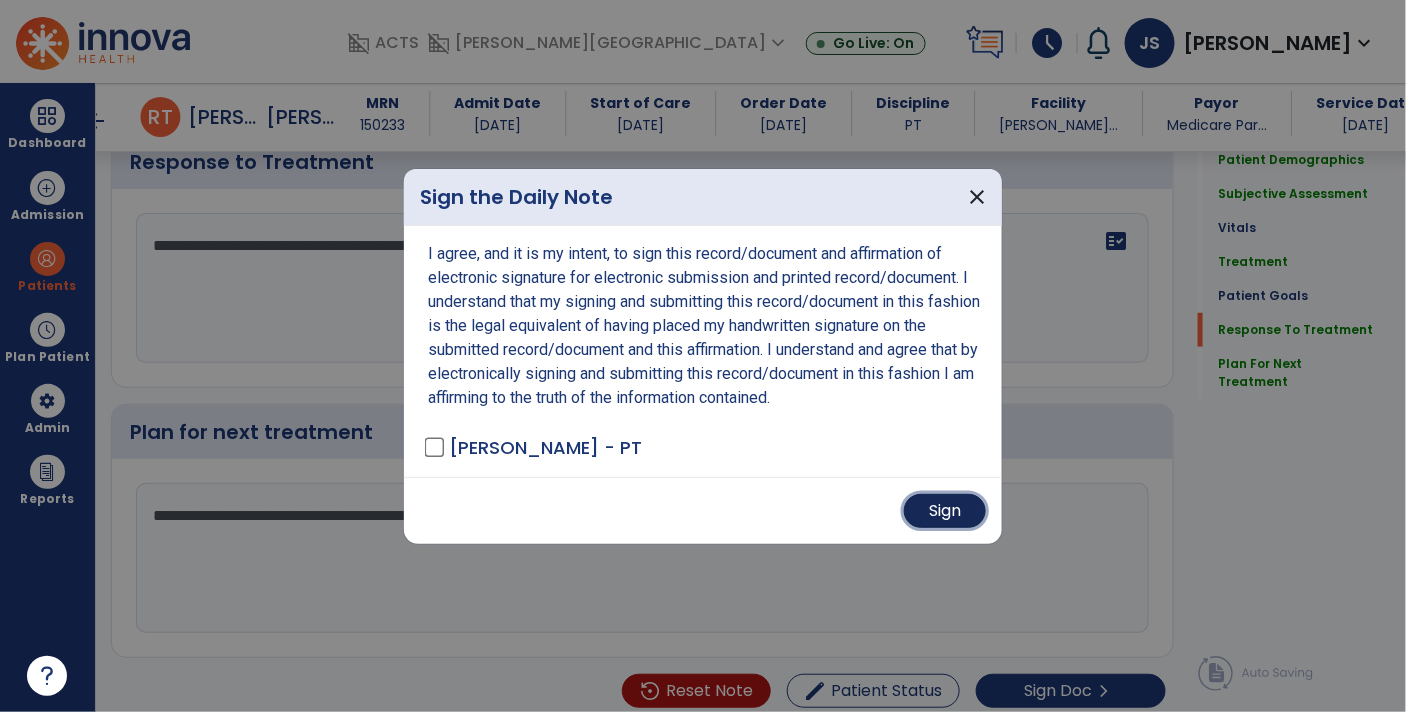 click on "Sign" at bounding box center (945, 511) 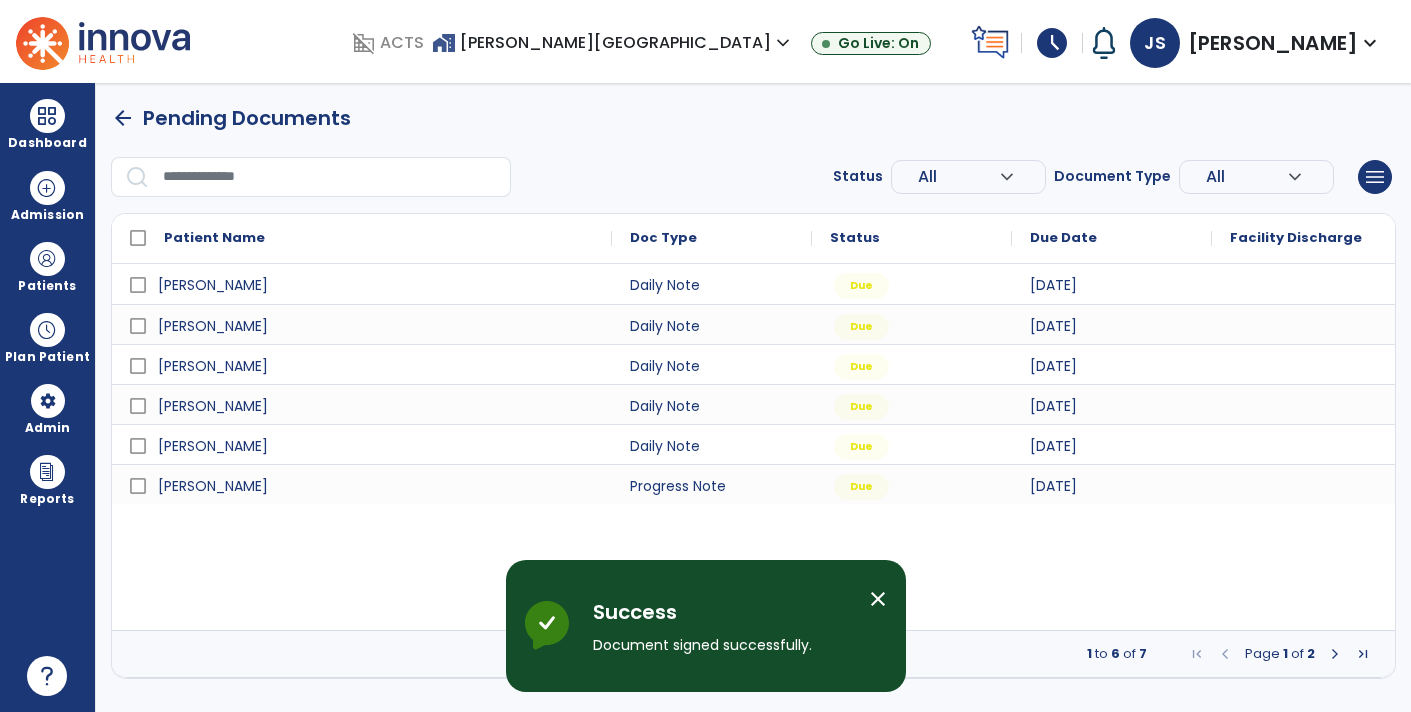 scroll, scrollTop: 0, scrollLeft: 0, axis: both 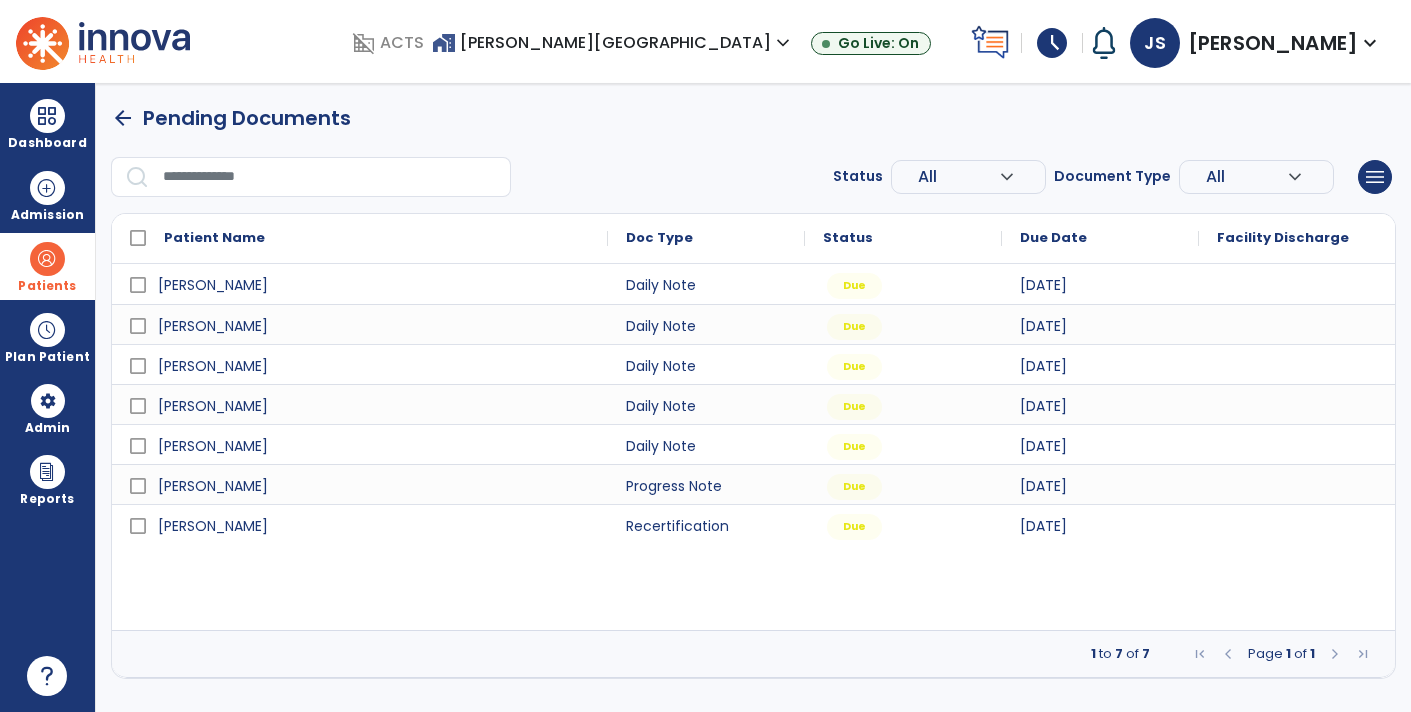 click at bounding box center (47, 259) 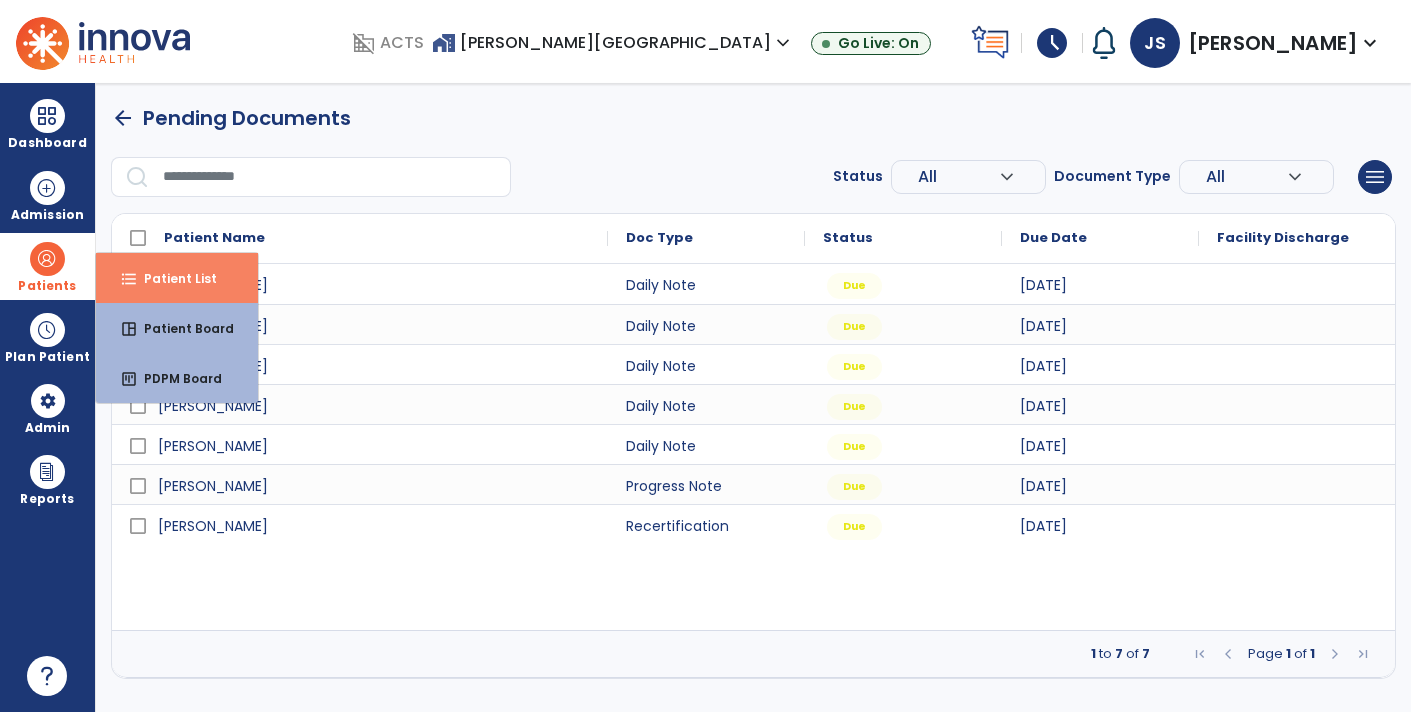 click on "Patient List" at bounding box center (172, 278) 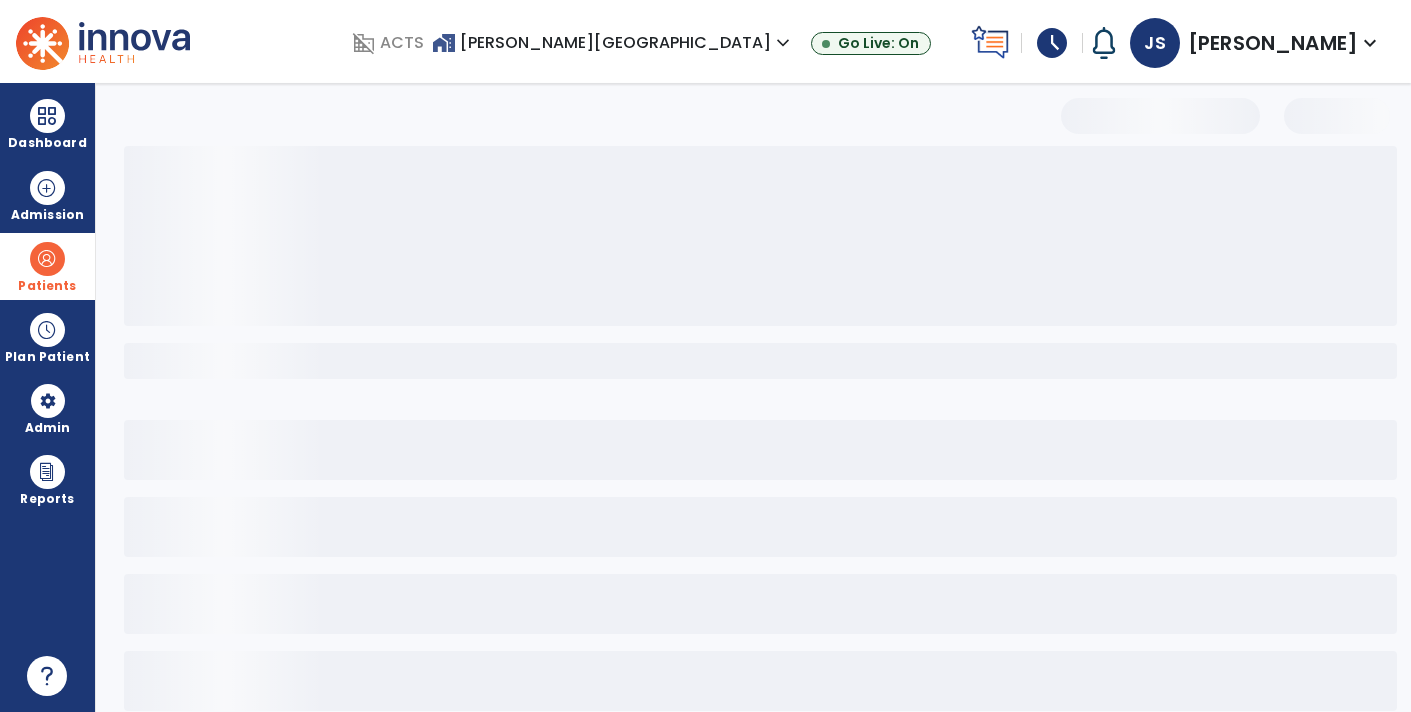 select on "***" 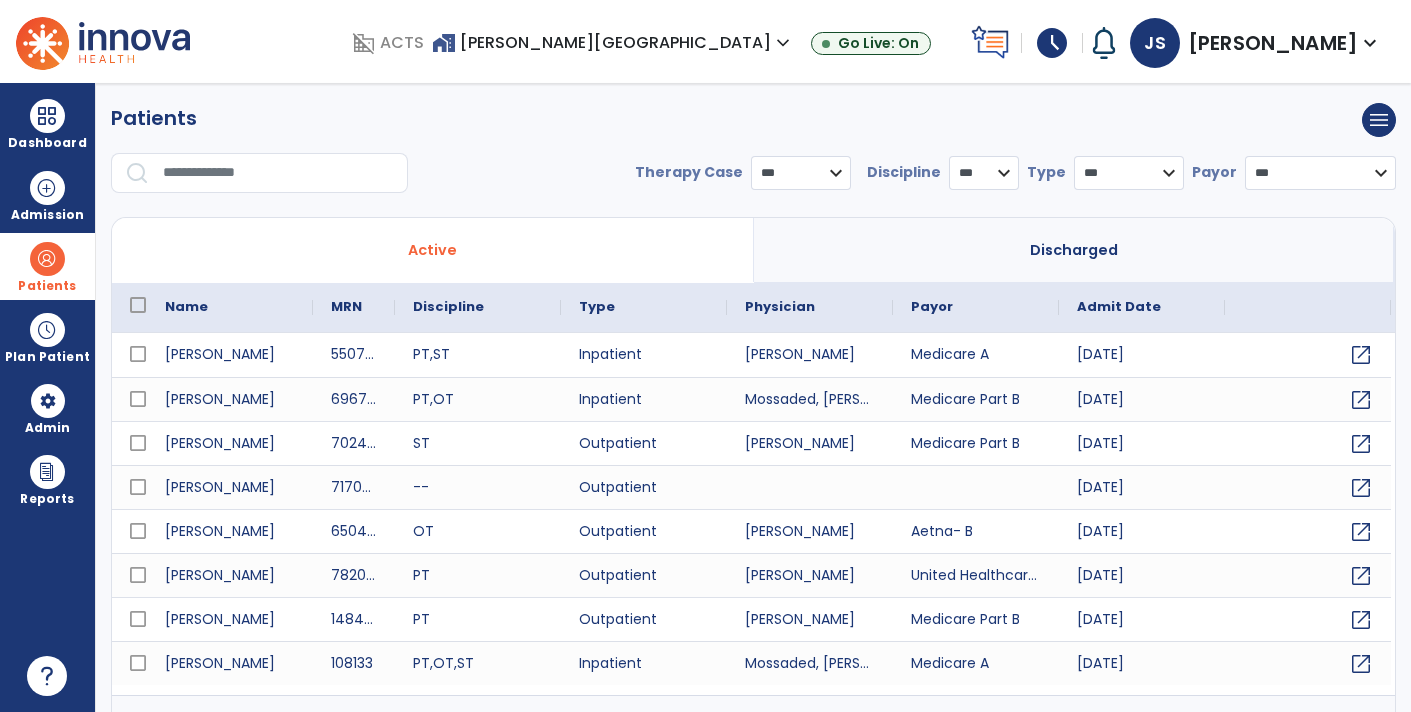 click at bounding box center [278, 173] 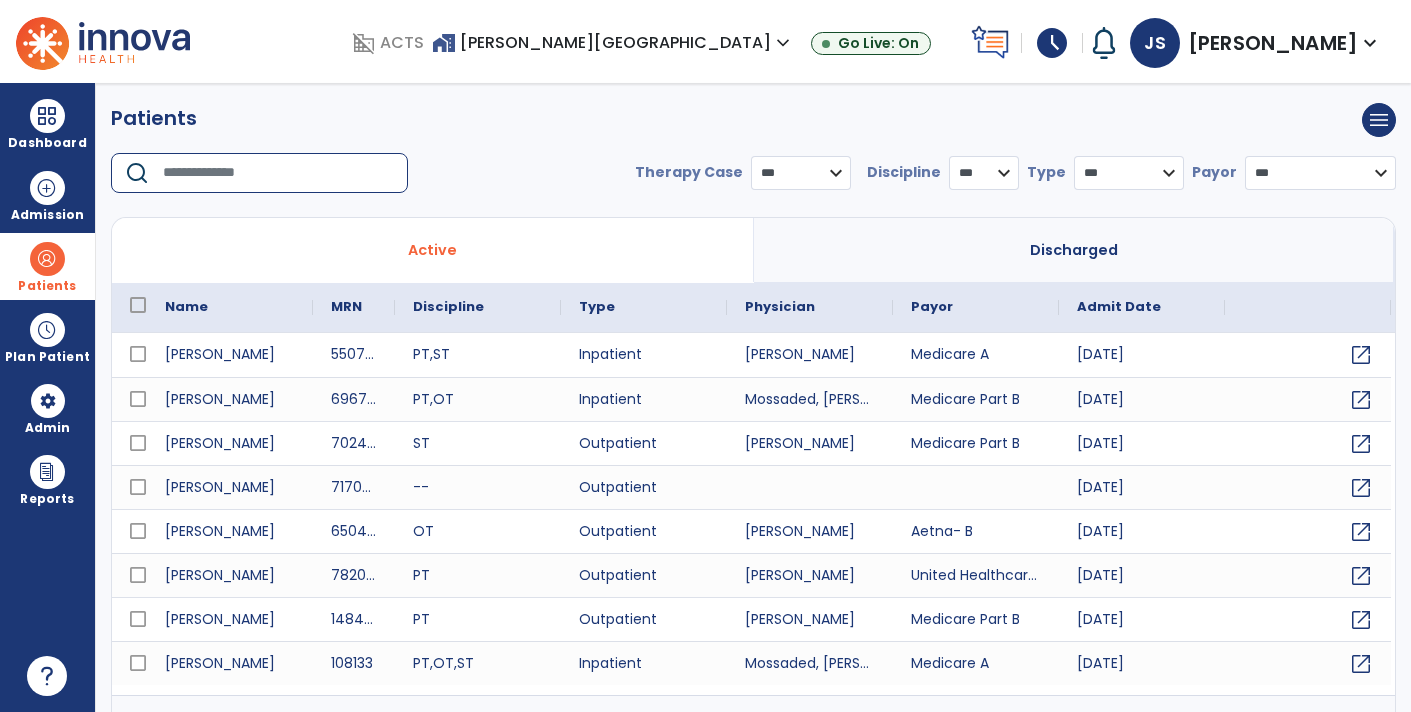 type on "*" 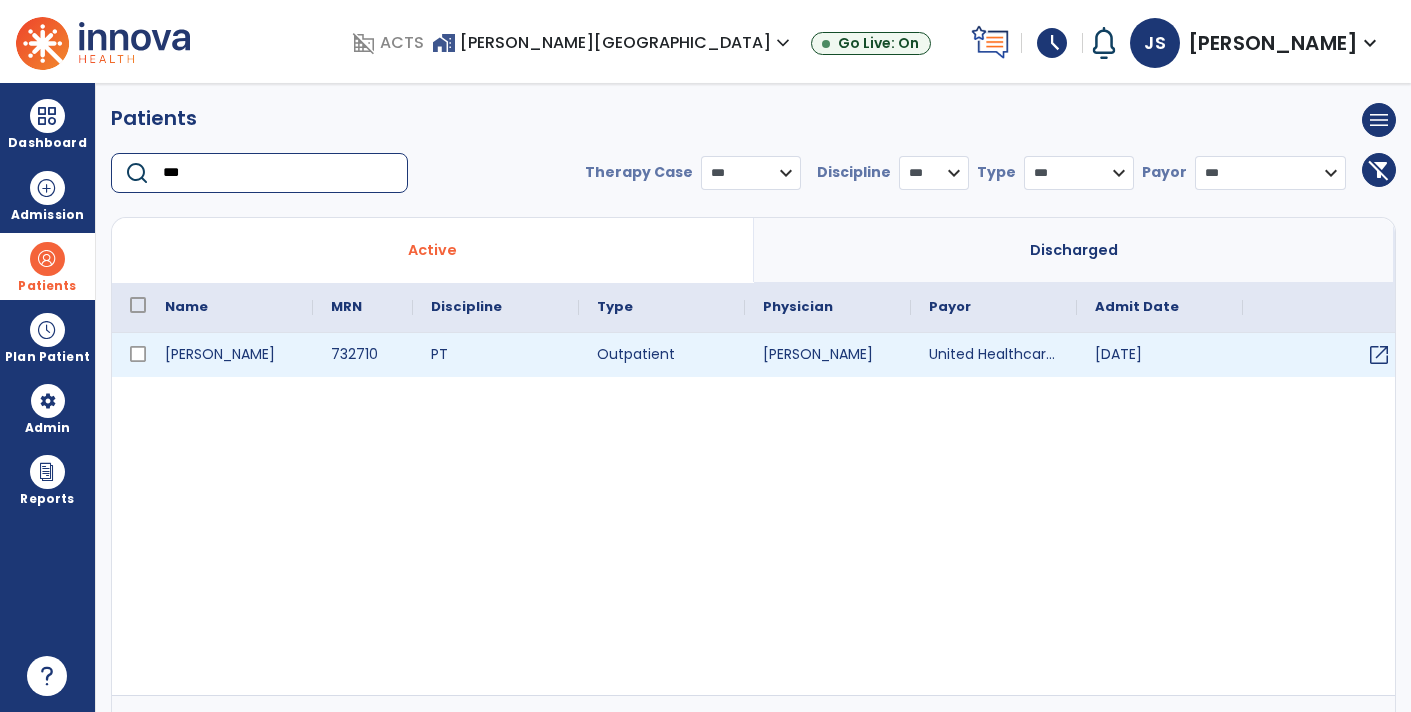 type on "***" 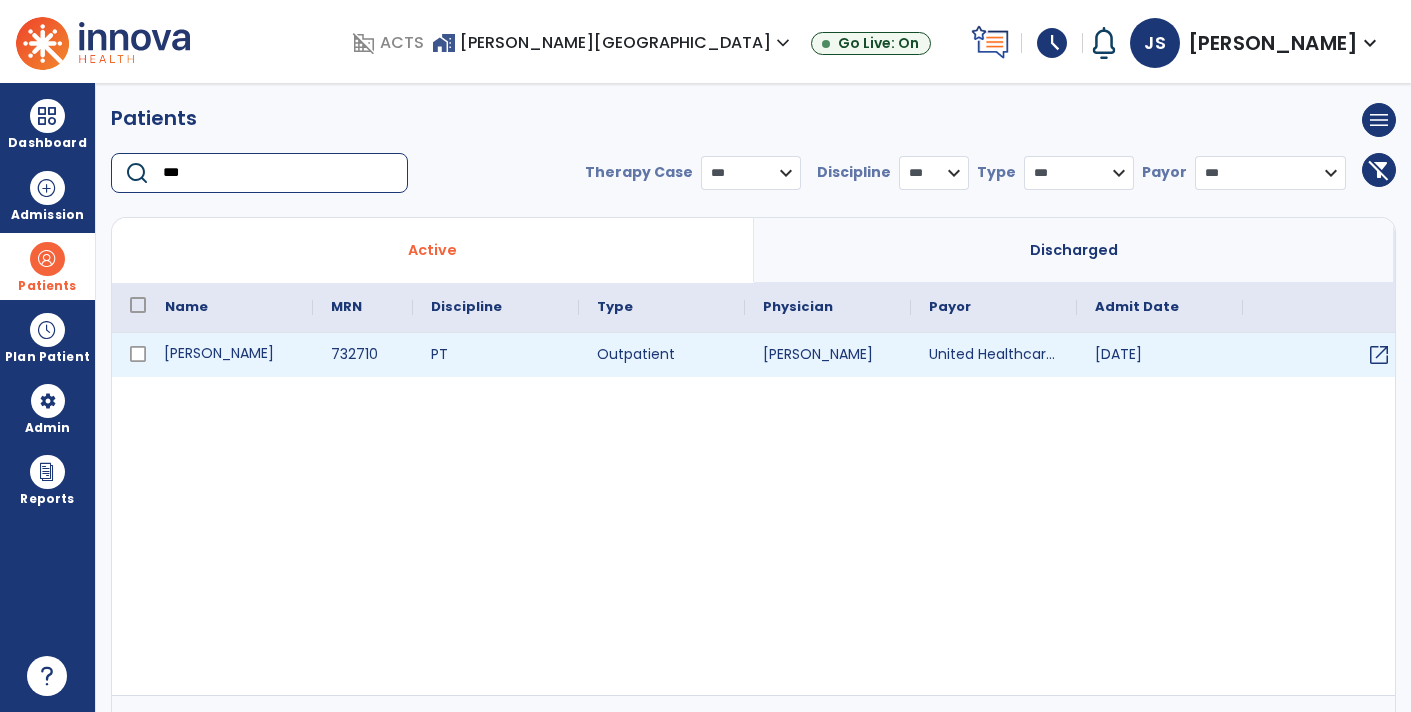click on "[PERSON_NAME]" at bounding box center (230, 355) 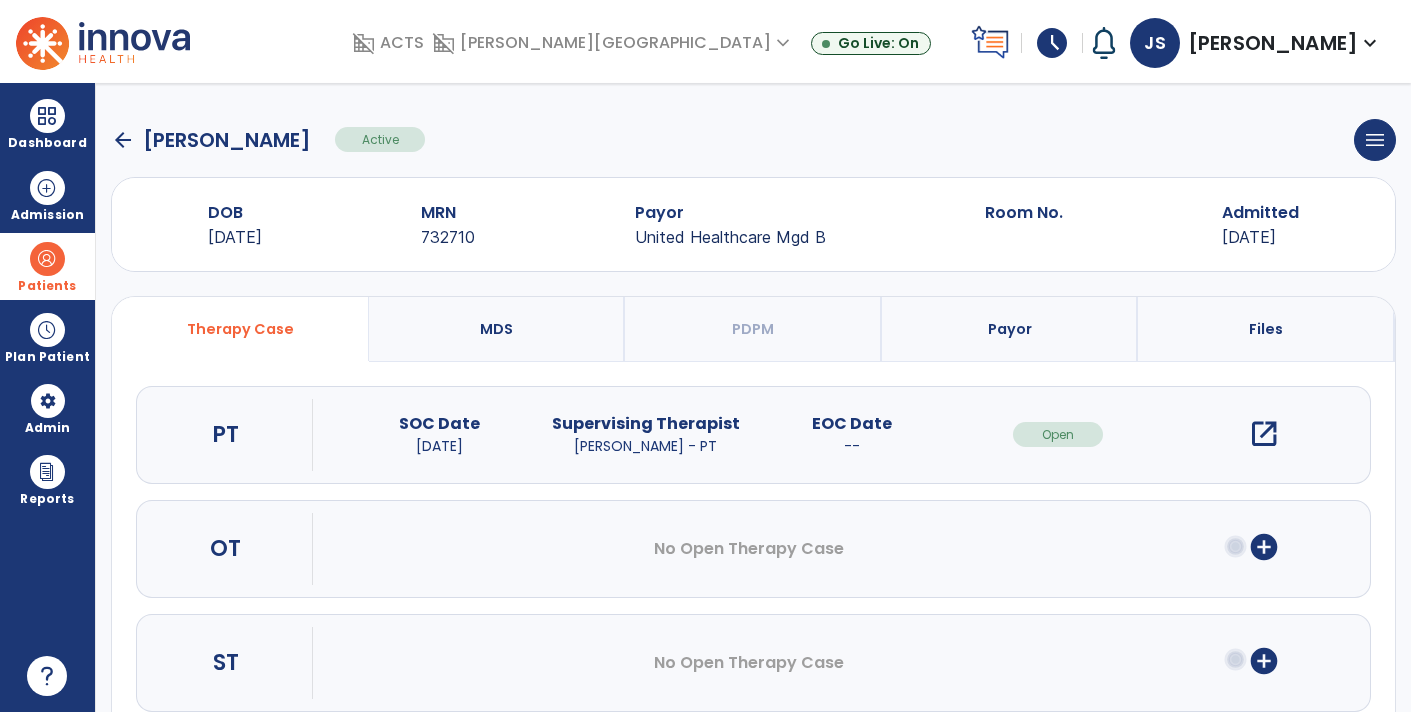 click on "open_in_new" at bounding box center [1264, 434] 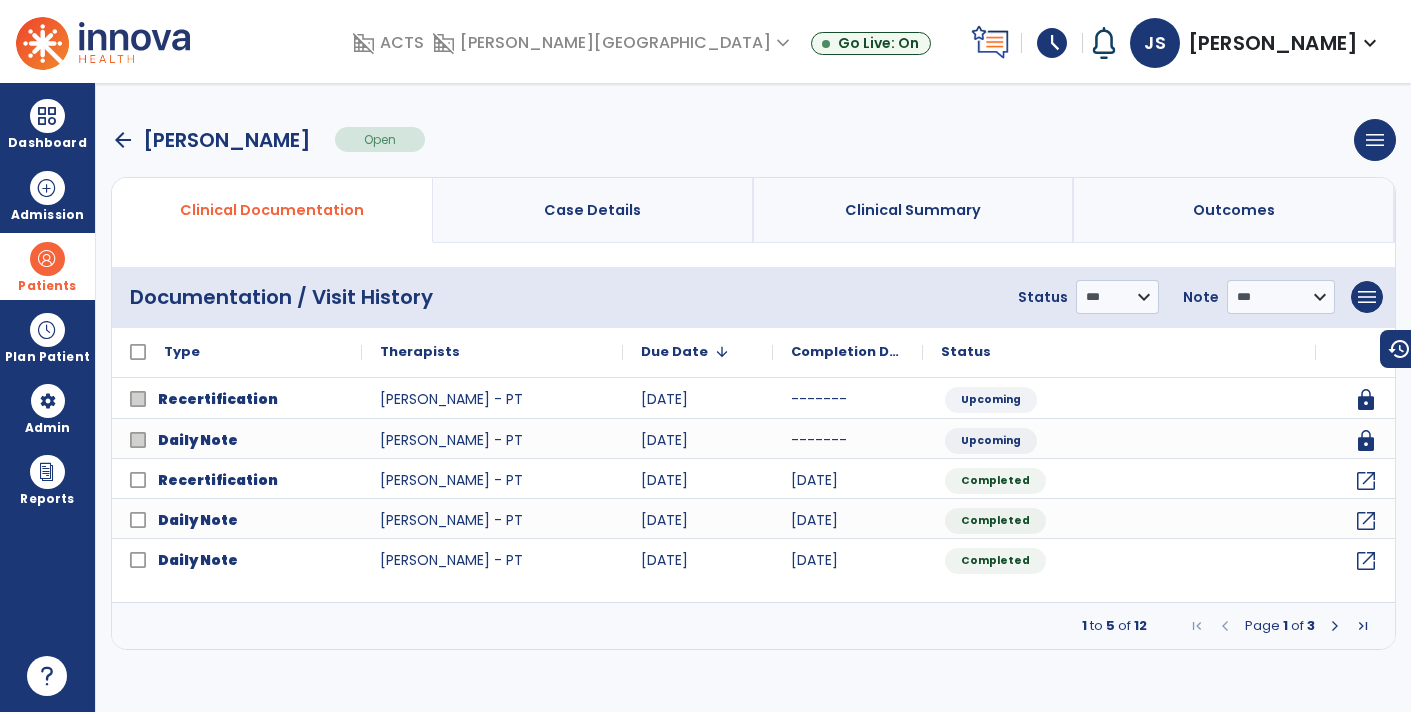 click at bounding box center (1335, 626) 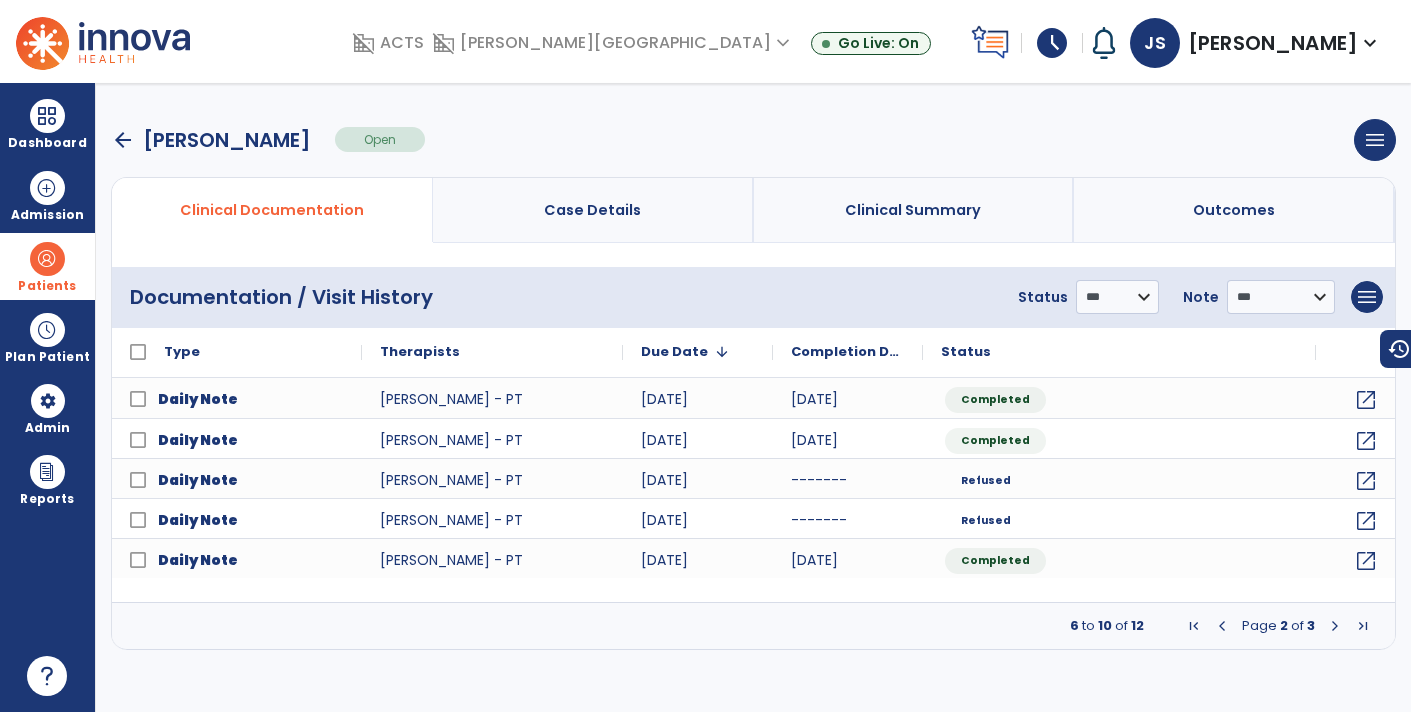 click at bounding box center (1335, 626) 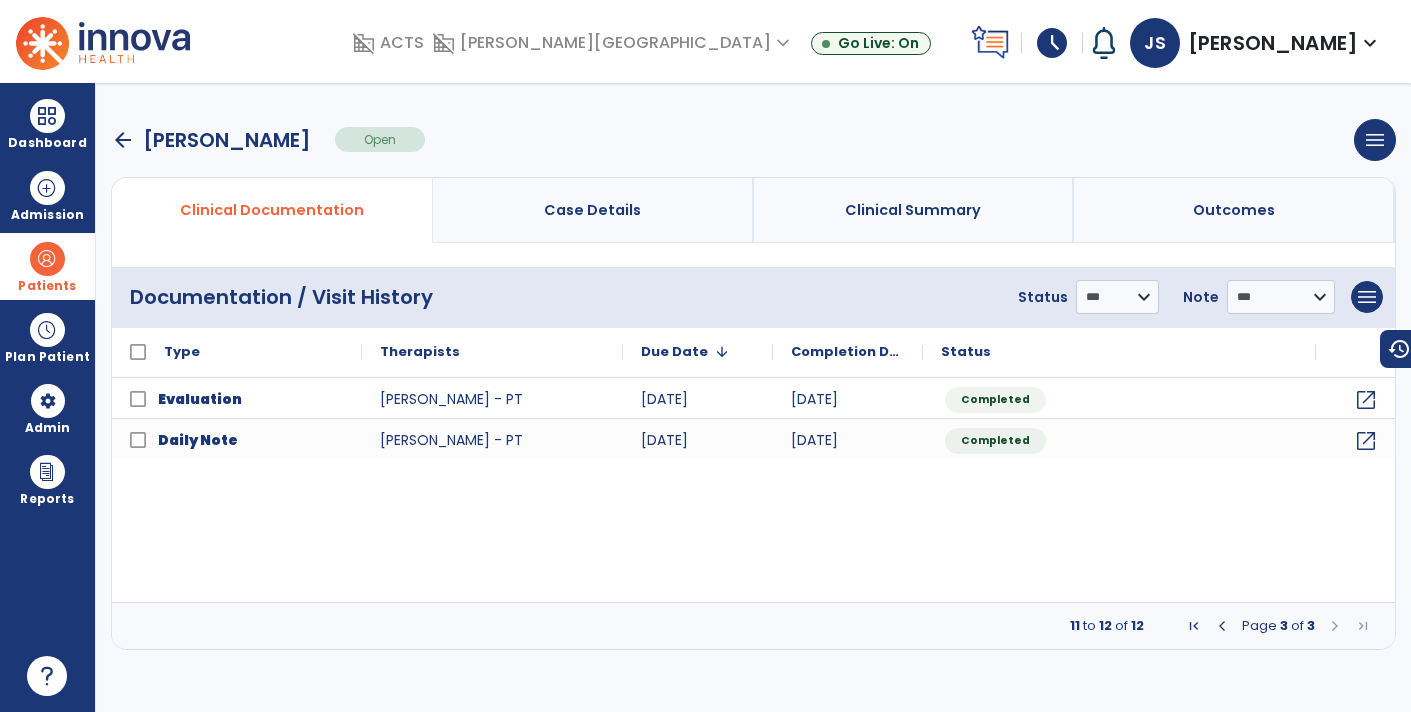 click at bounding box center [1222, 626] 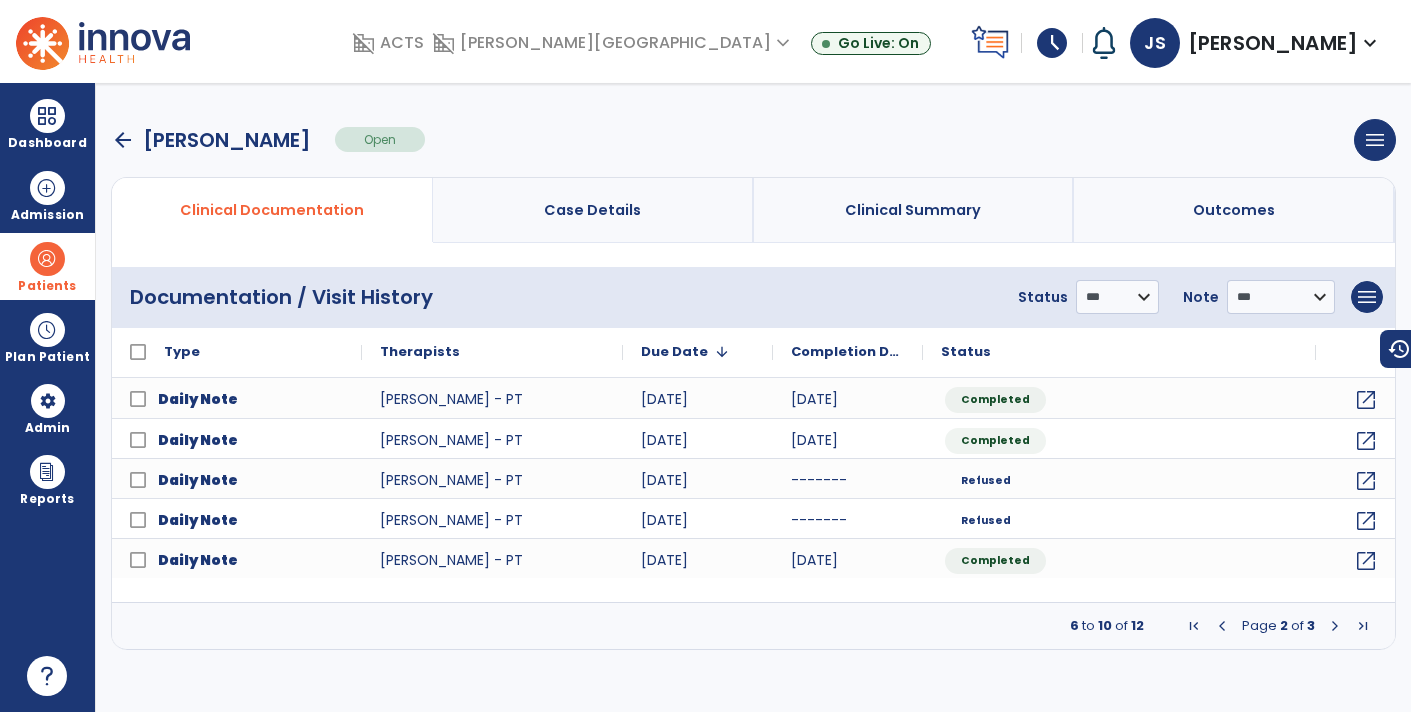 click at bounding box center [1222, 626] 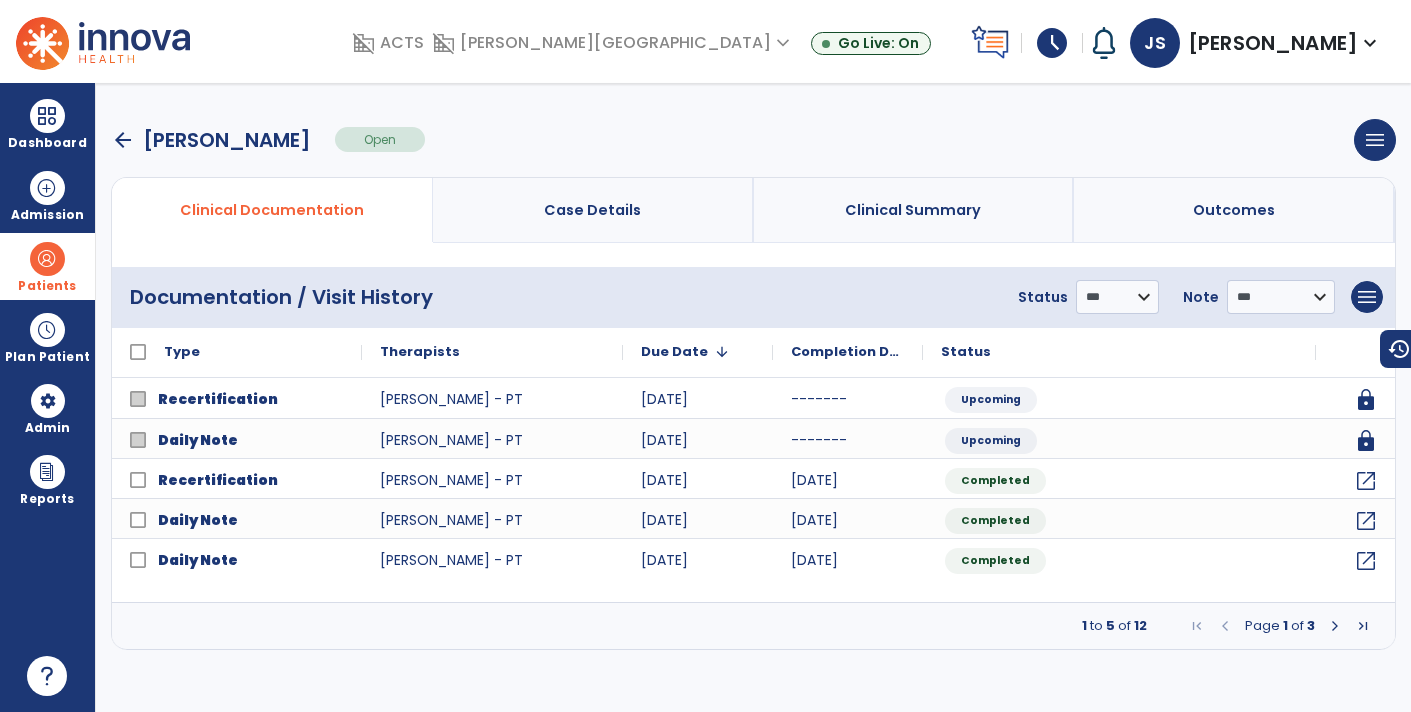 click at bounding box center [1335, 626] 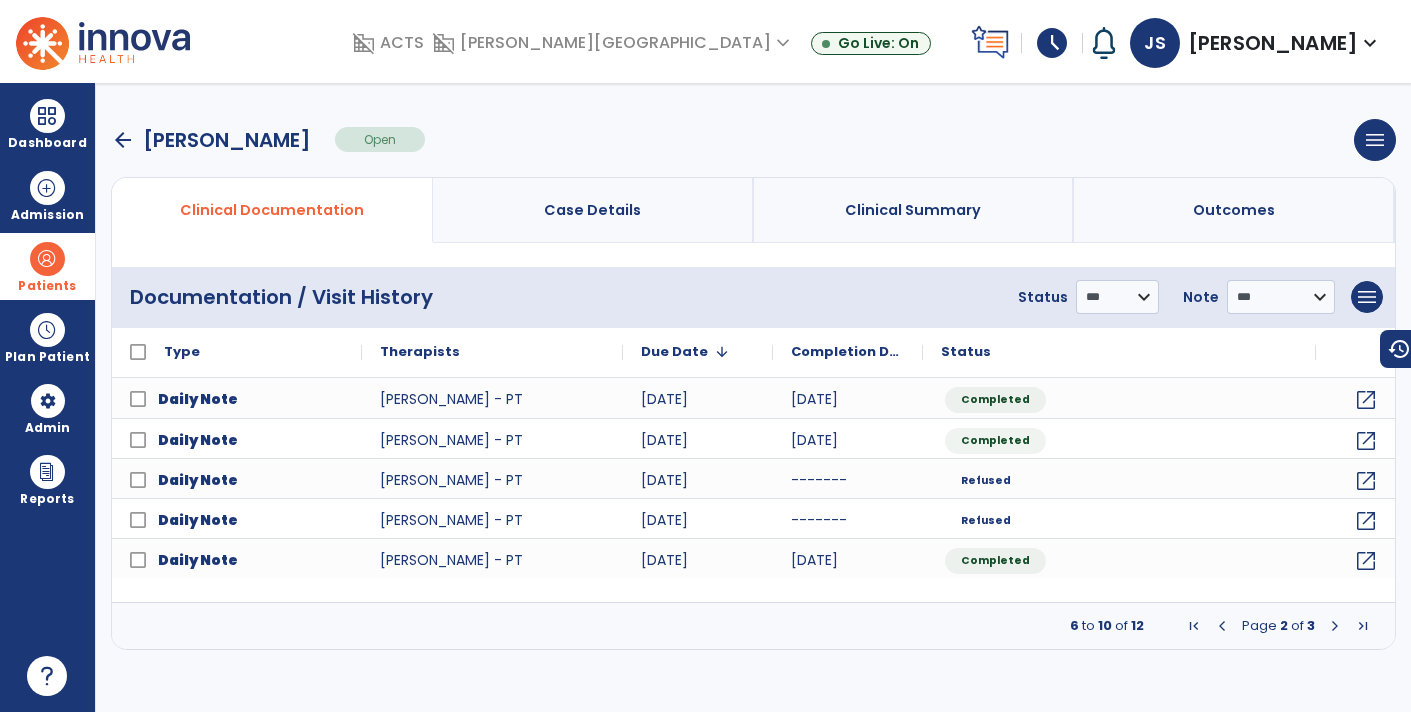 click at bounding box center (1335, 626) 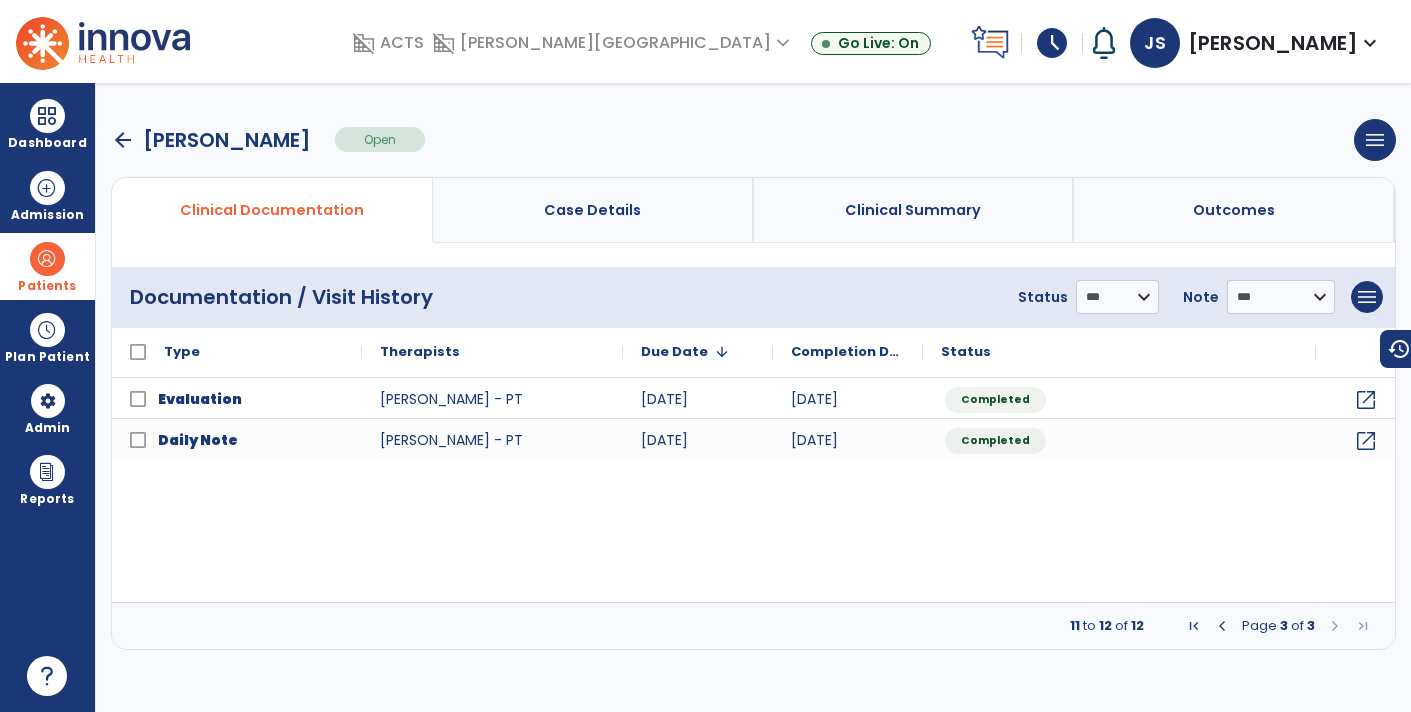 click at bounding box center (1222, 626) 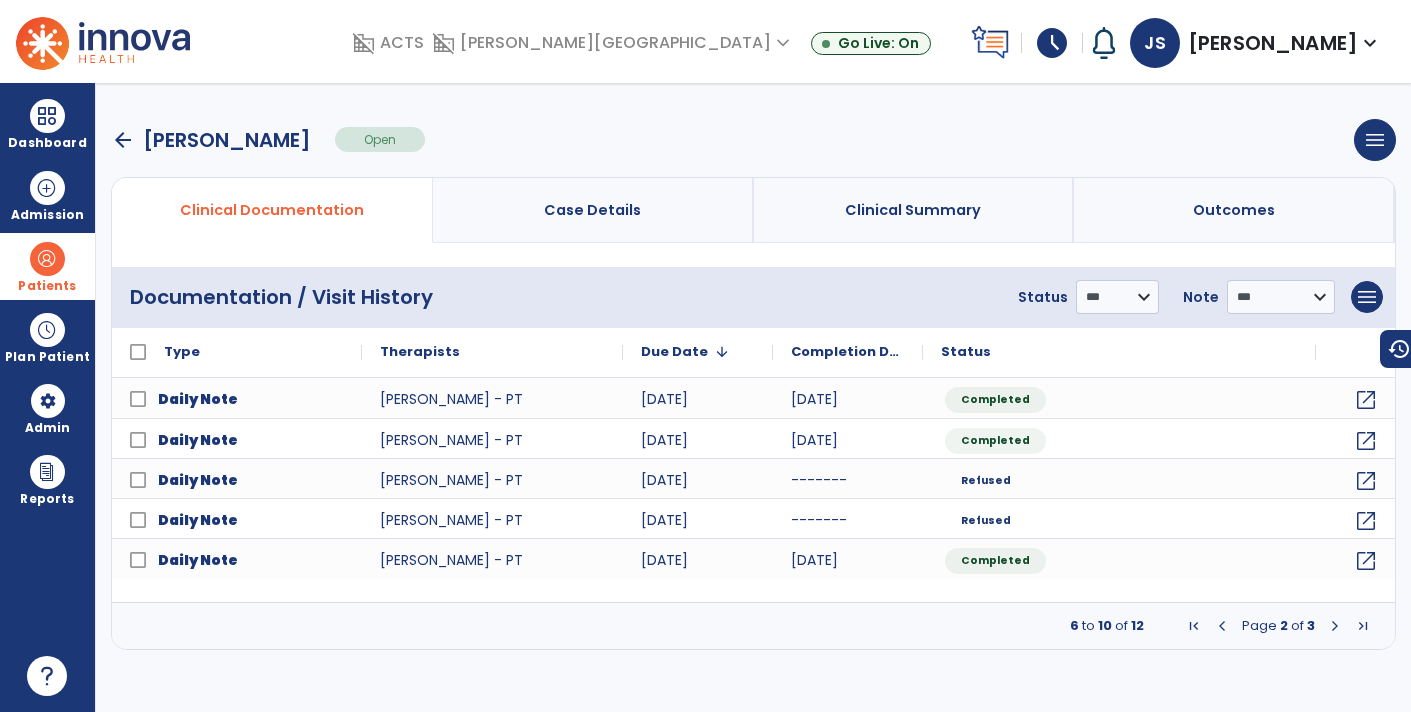 click at bounding box center (1222, 626) 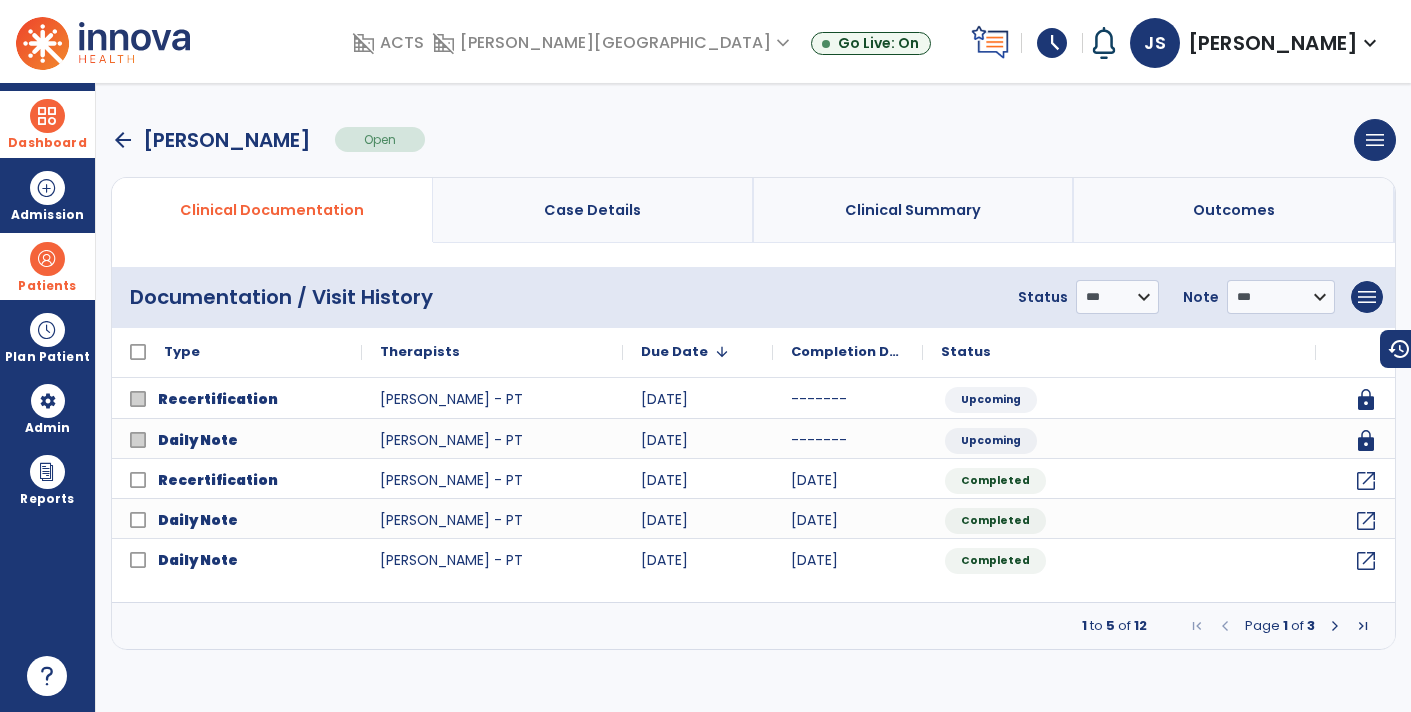 drag, startPoint x: 59, startPoint y: 126, endPoint x: 107, endPoint y: 108, distance: 51.264023 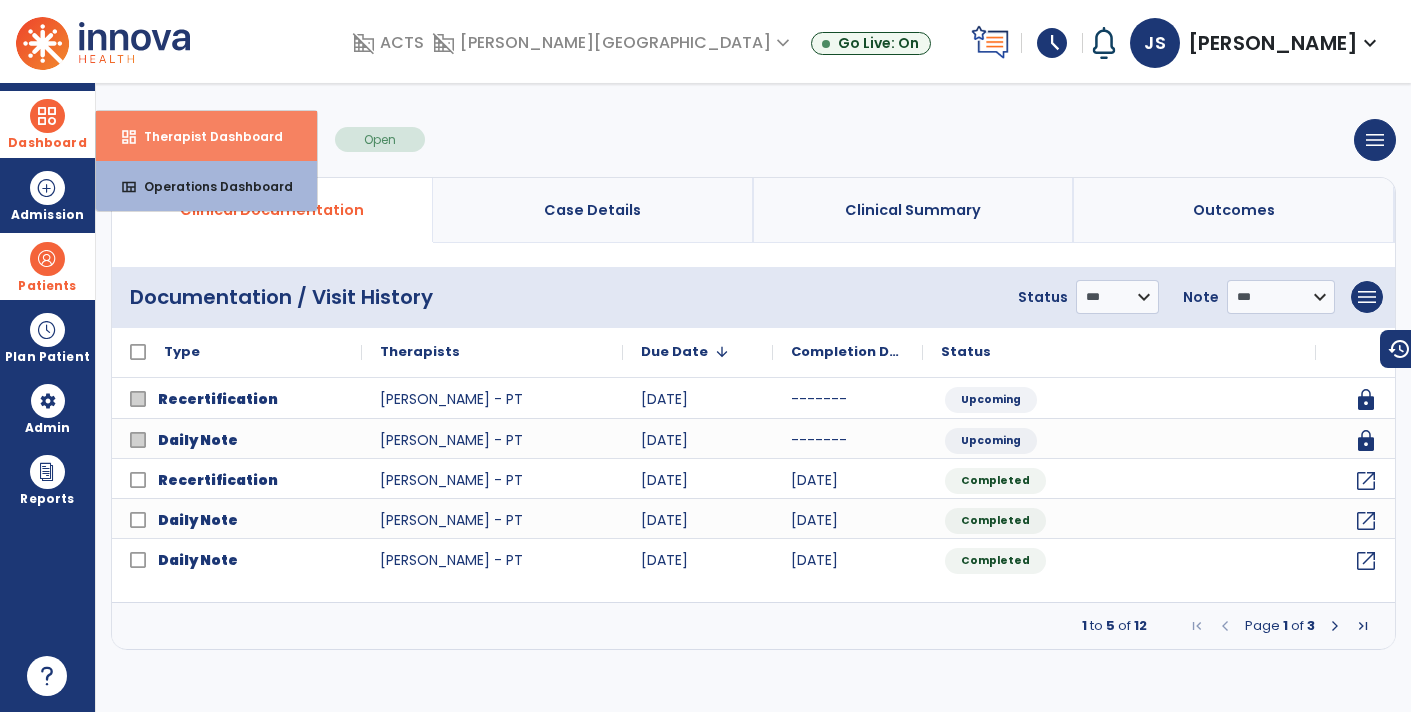 click on "dashboard  Therapist Dashboard" at bounding box center [206, 136] 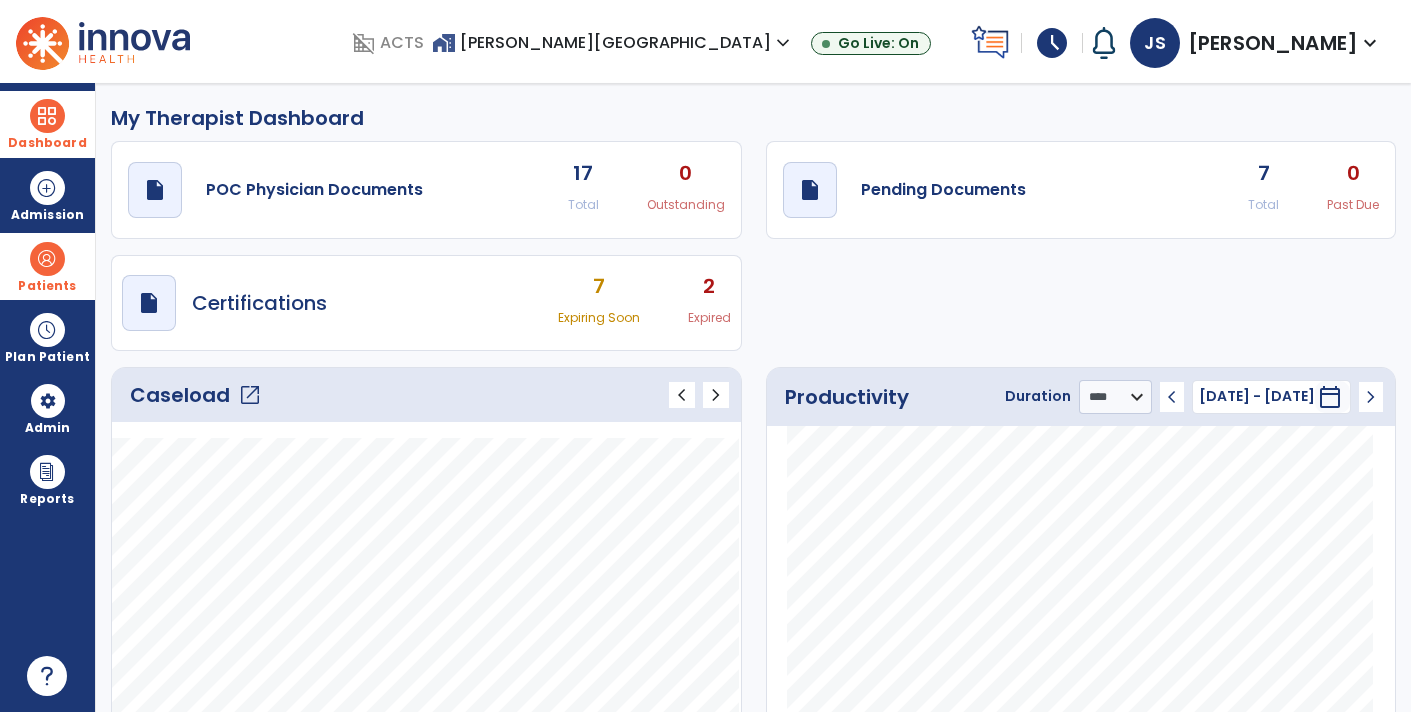 click on "7" 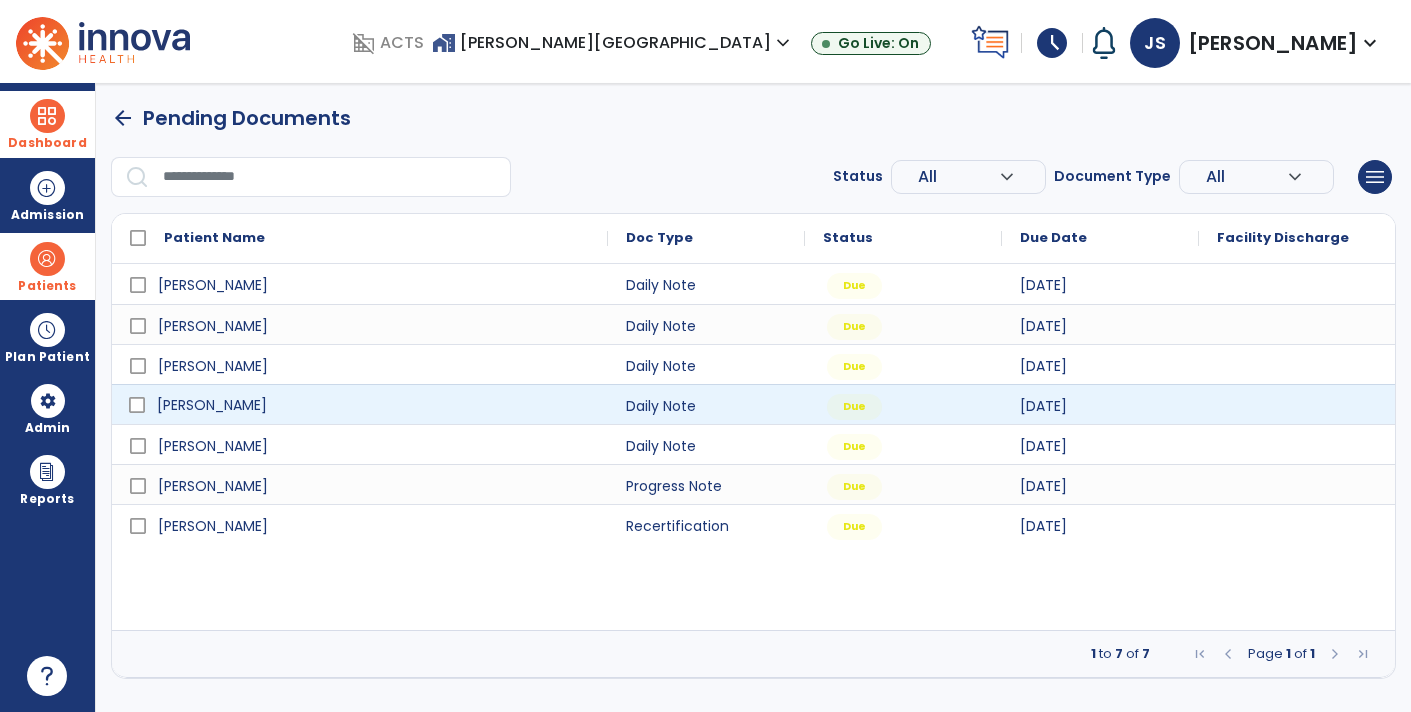 click on "[PERSON_NAME]" at bounding box center [212, 405] 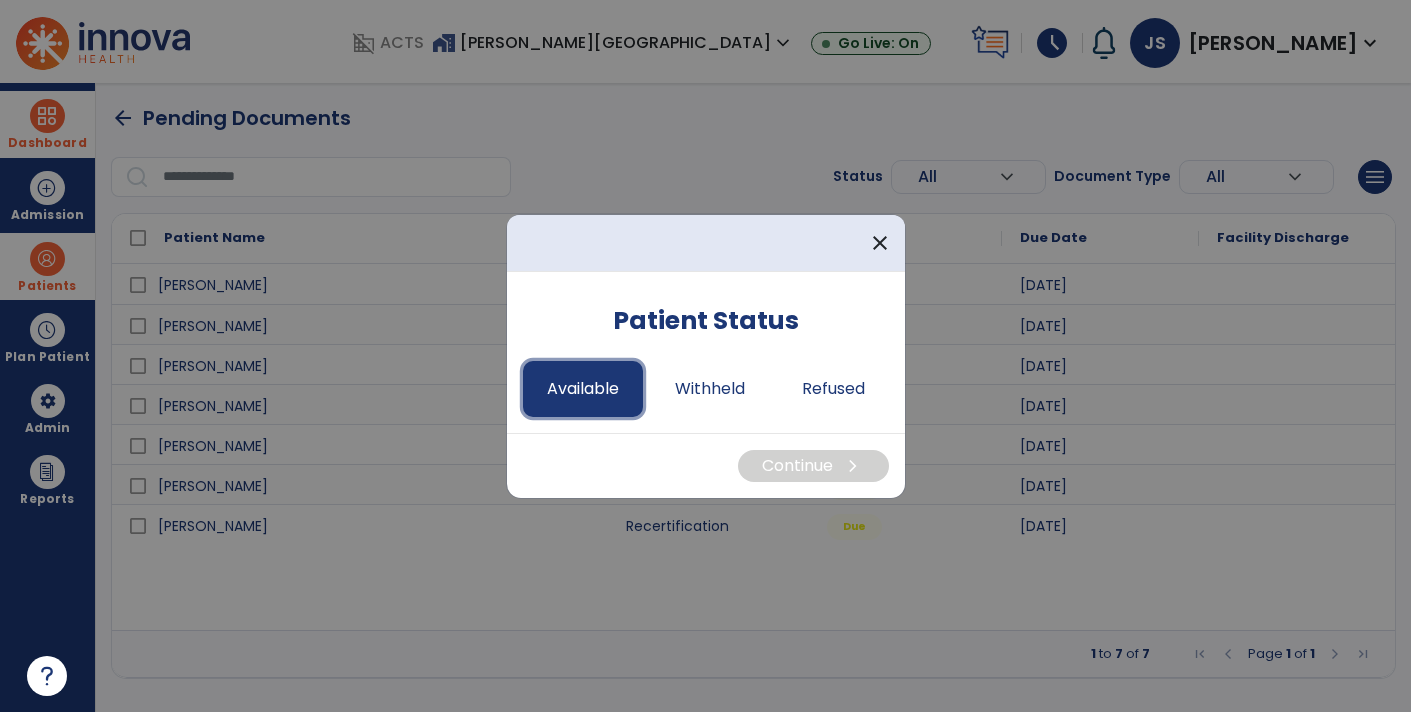 click on "Available" at bounding box center [583, 389] 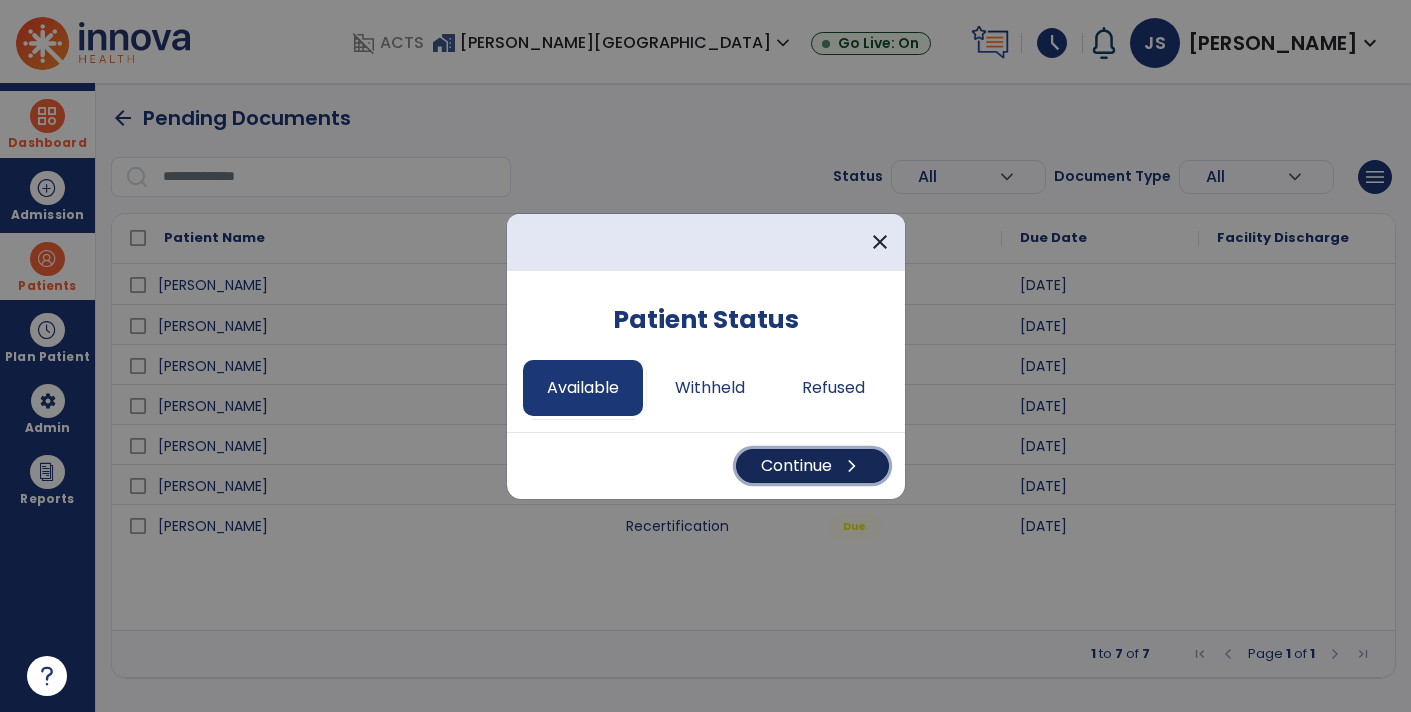 click on "Continue   chevron_right" at bounding box center [812, 466] 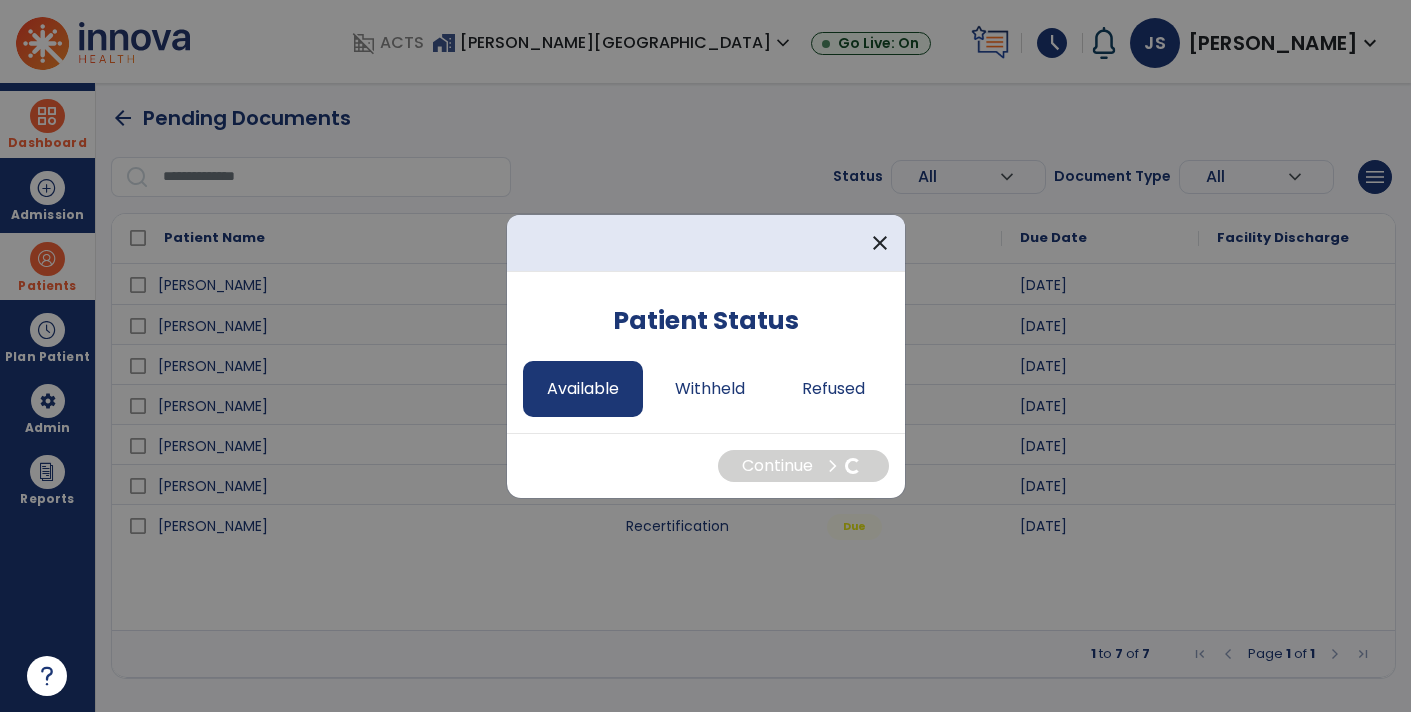 select on "*" 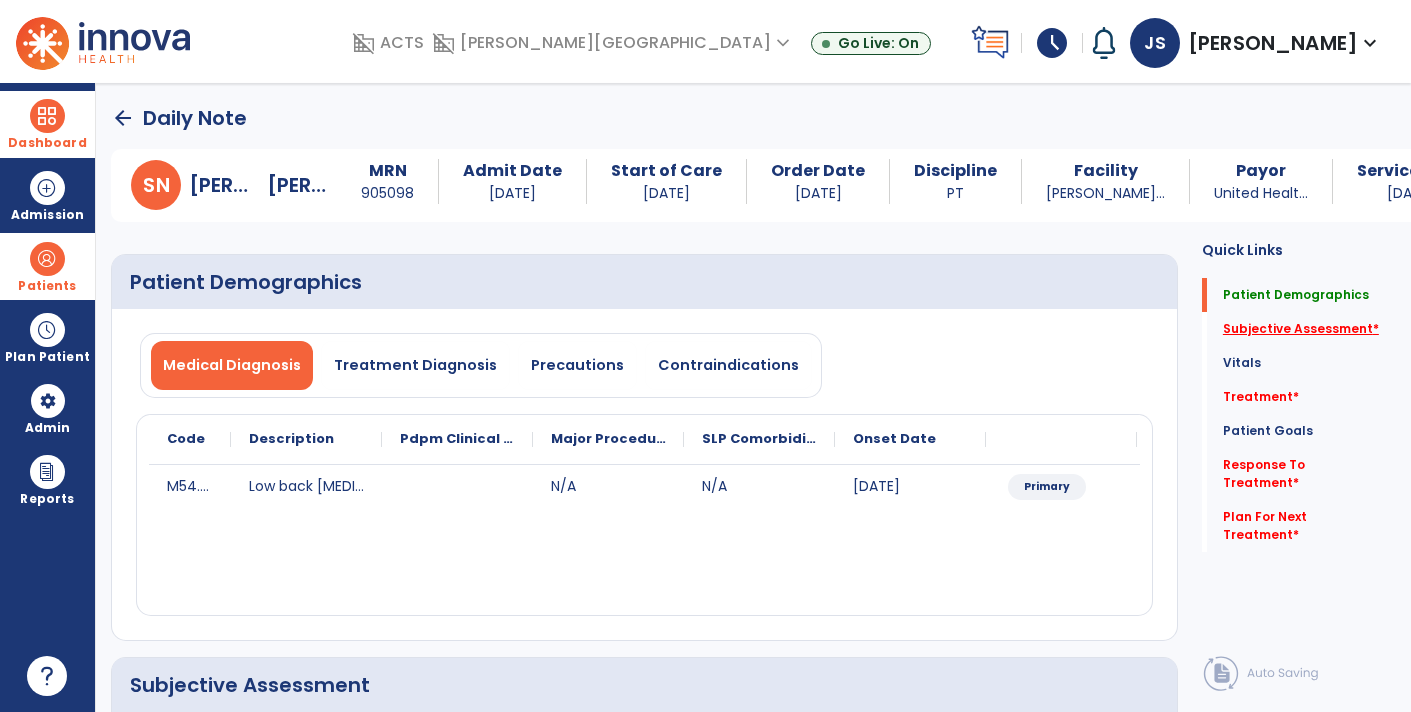 click on "Subjective Assessment   *" 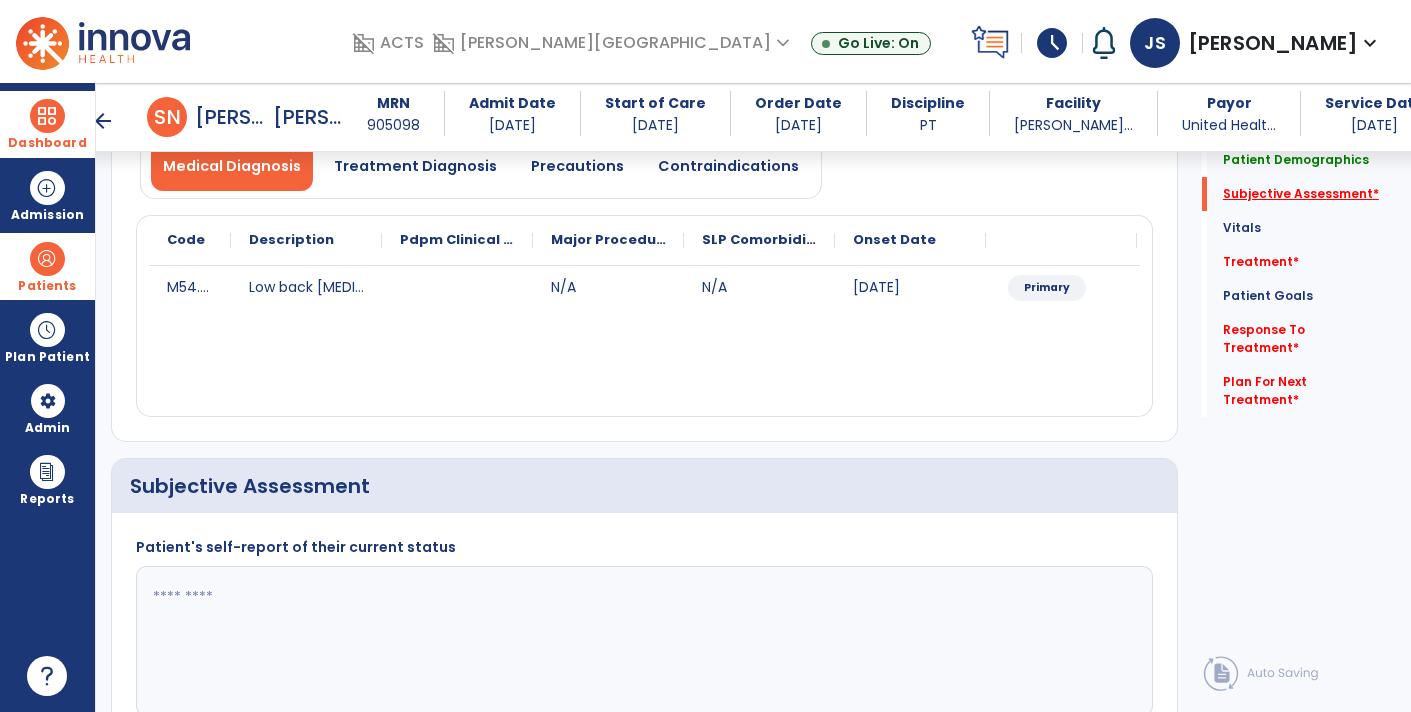 scroll, scrollTop: 399, scrollLeft: 0, axis: vertical 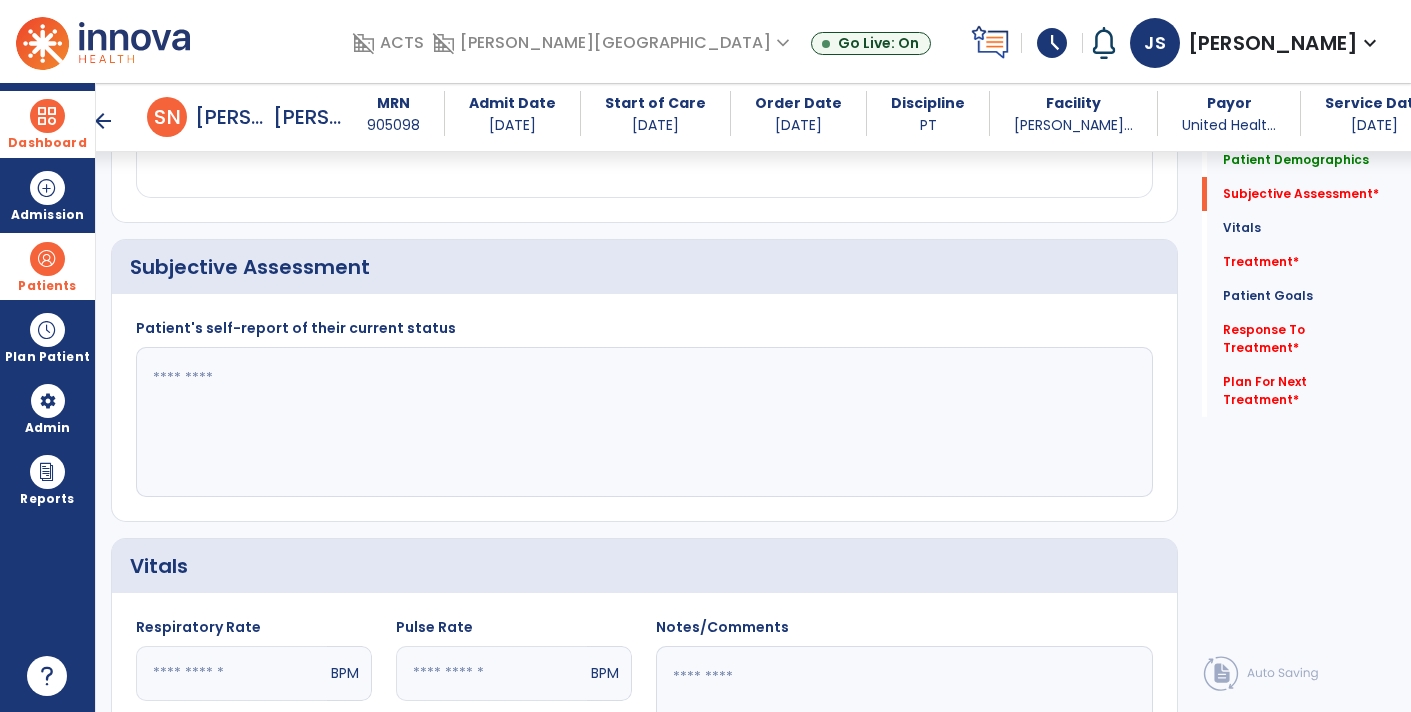 click 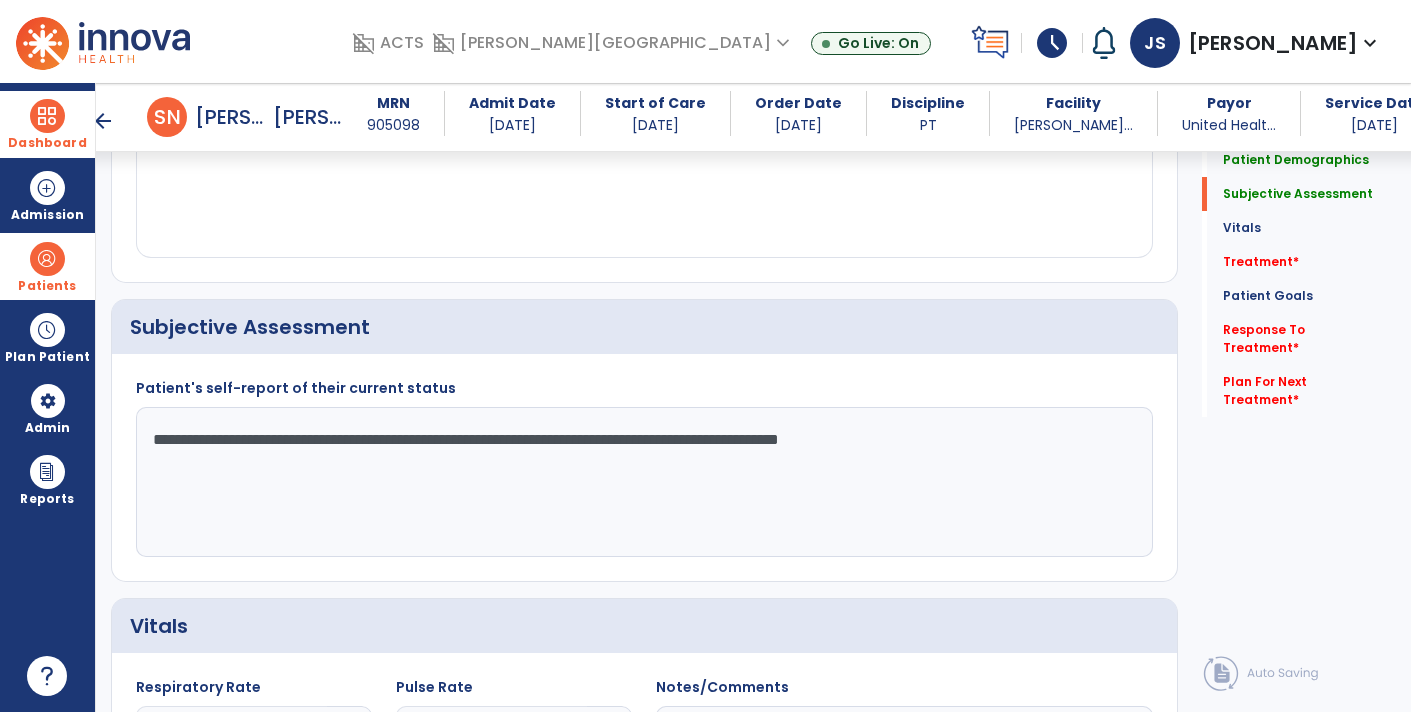scroll, scrollTop: 293, scrollLeft: 0, axis: vertical 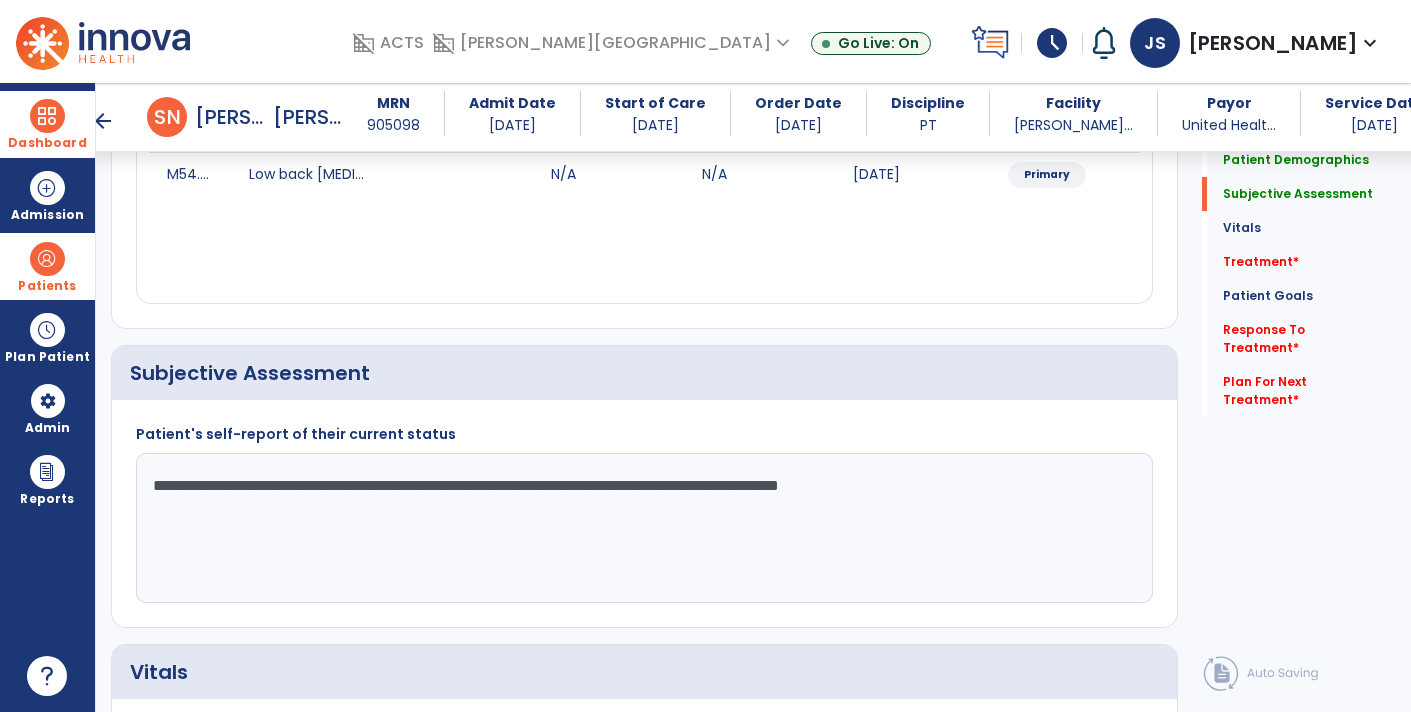 click on "**********" 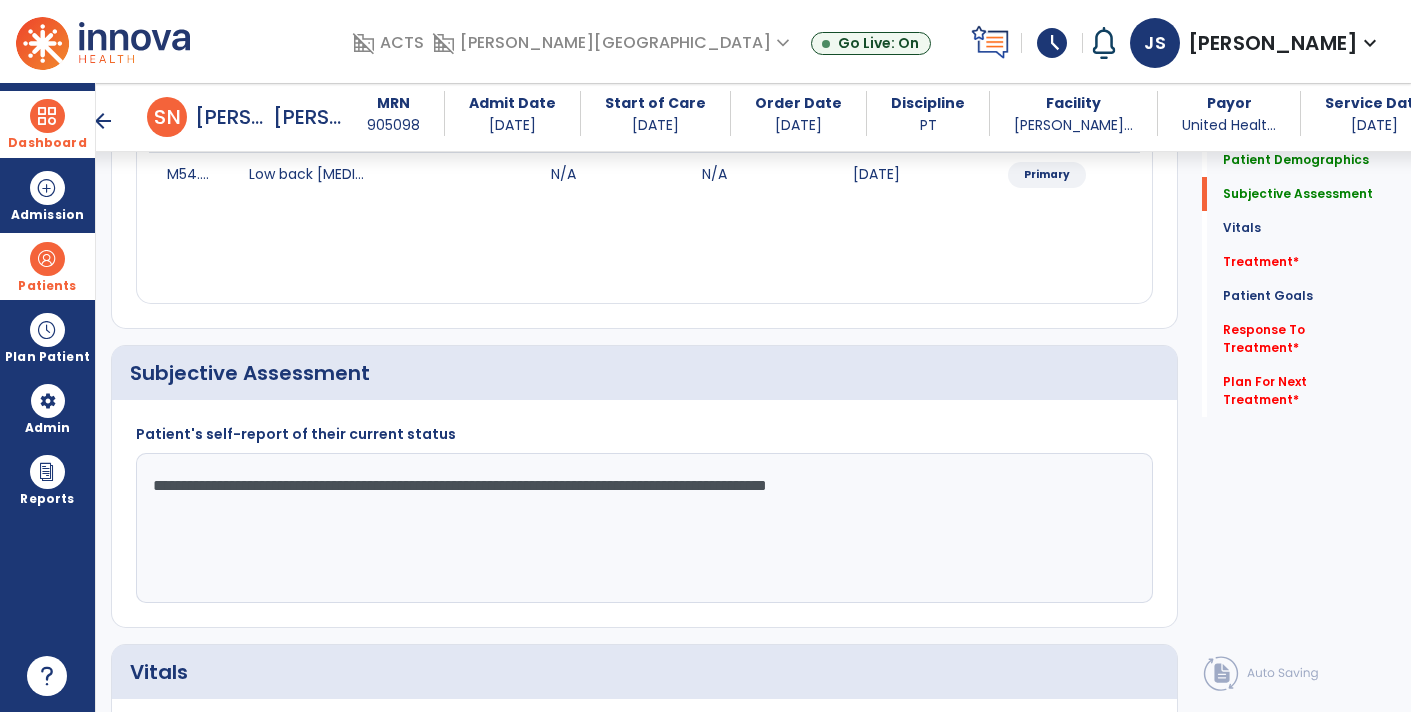 click on "**********" 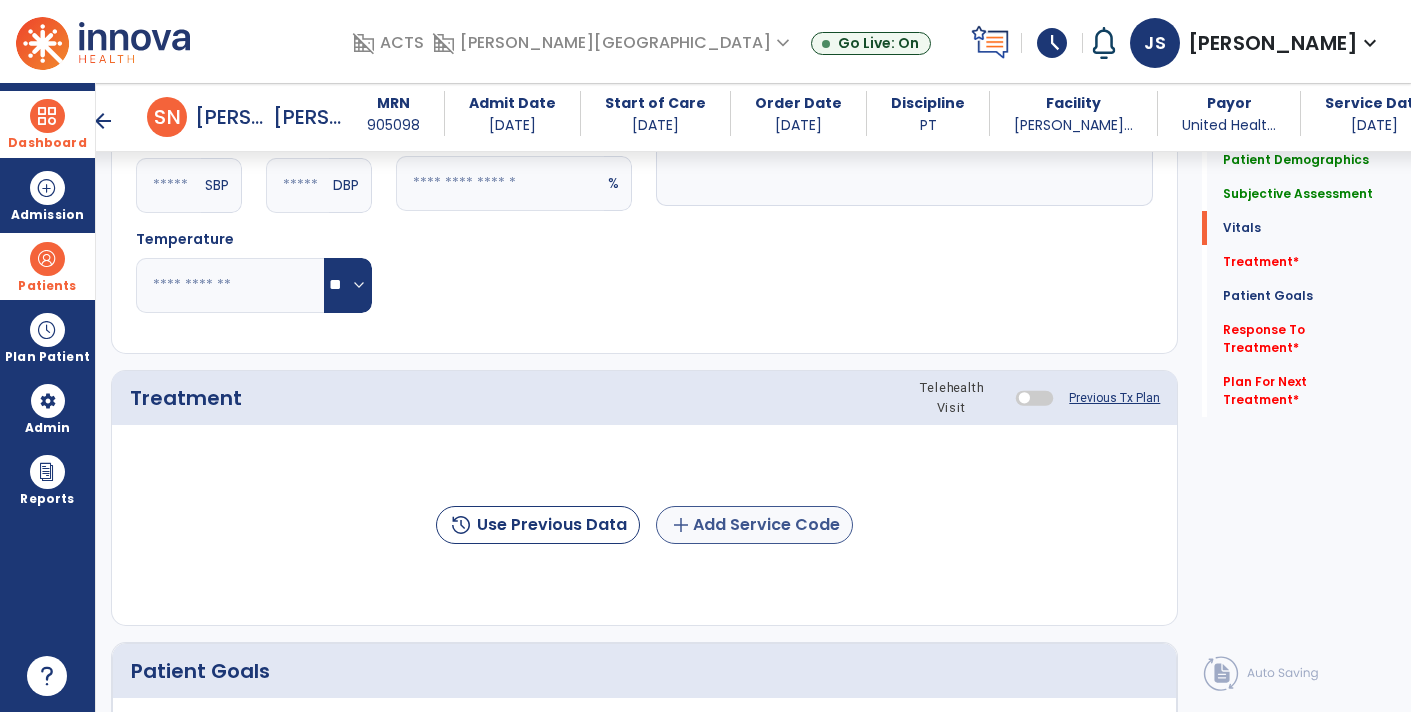 type on "**********" 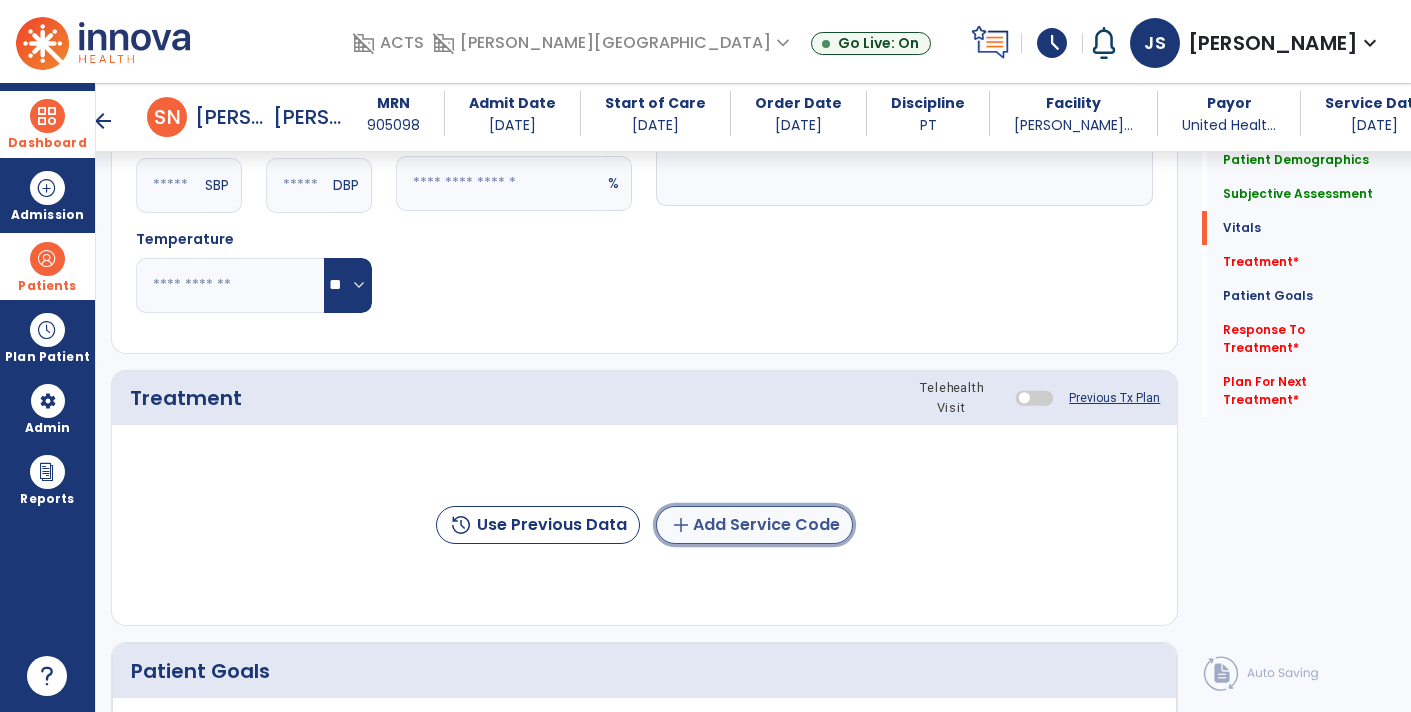 click on "add  Add Service Code" 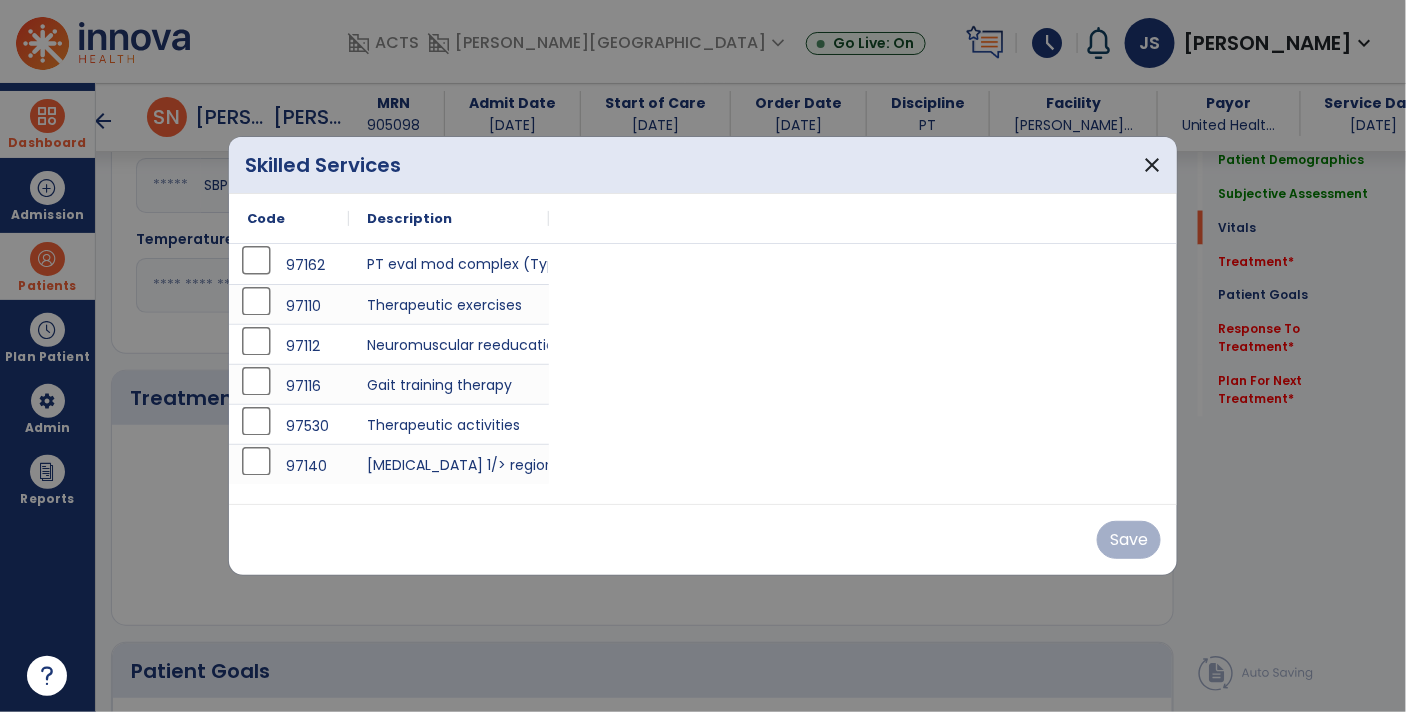 scroll, scrollTop: 989, scrollLeft: 0, axis: vertical 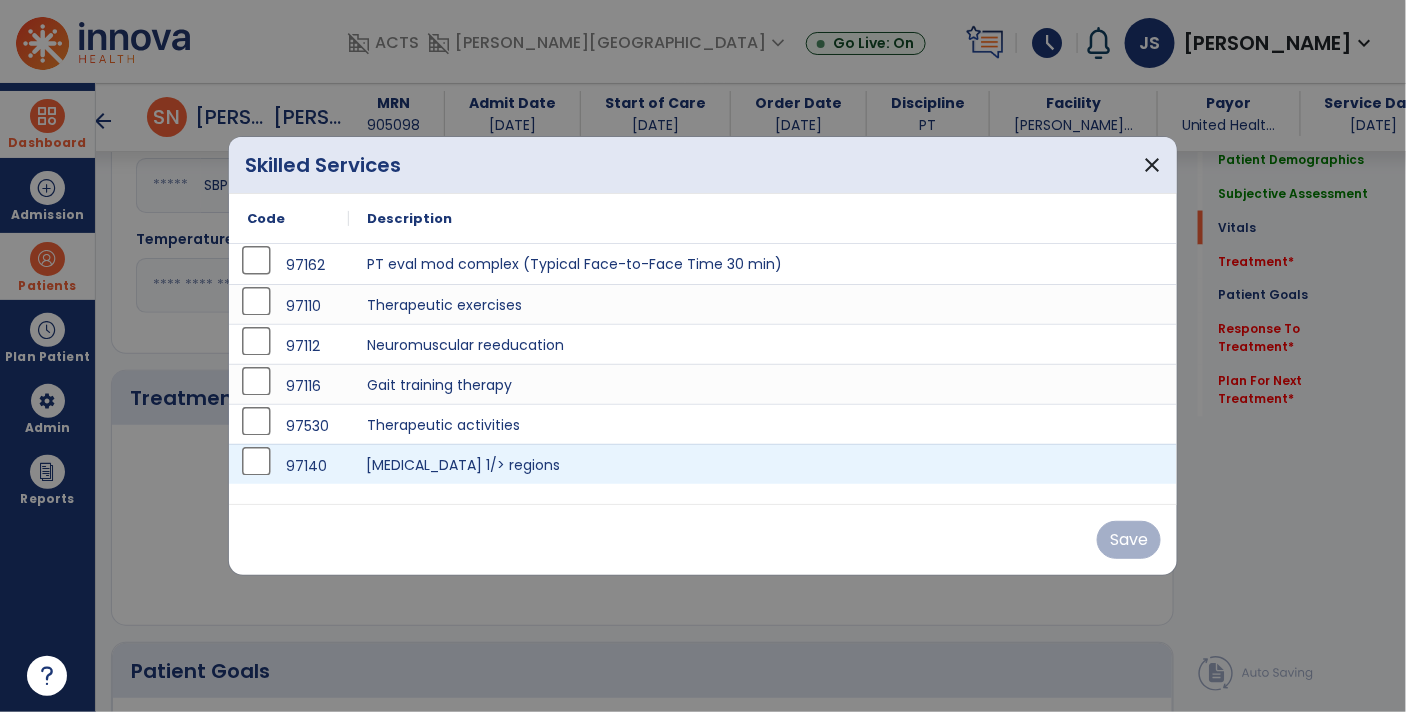 click on "[MEDICAL_DATA] 1/> regions" at bounding box center [763, 464] 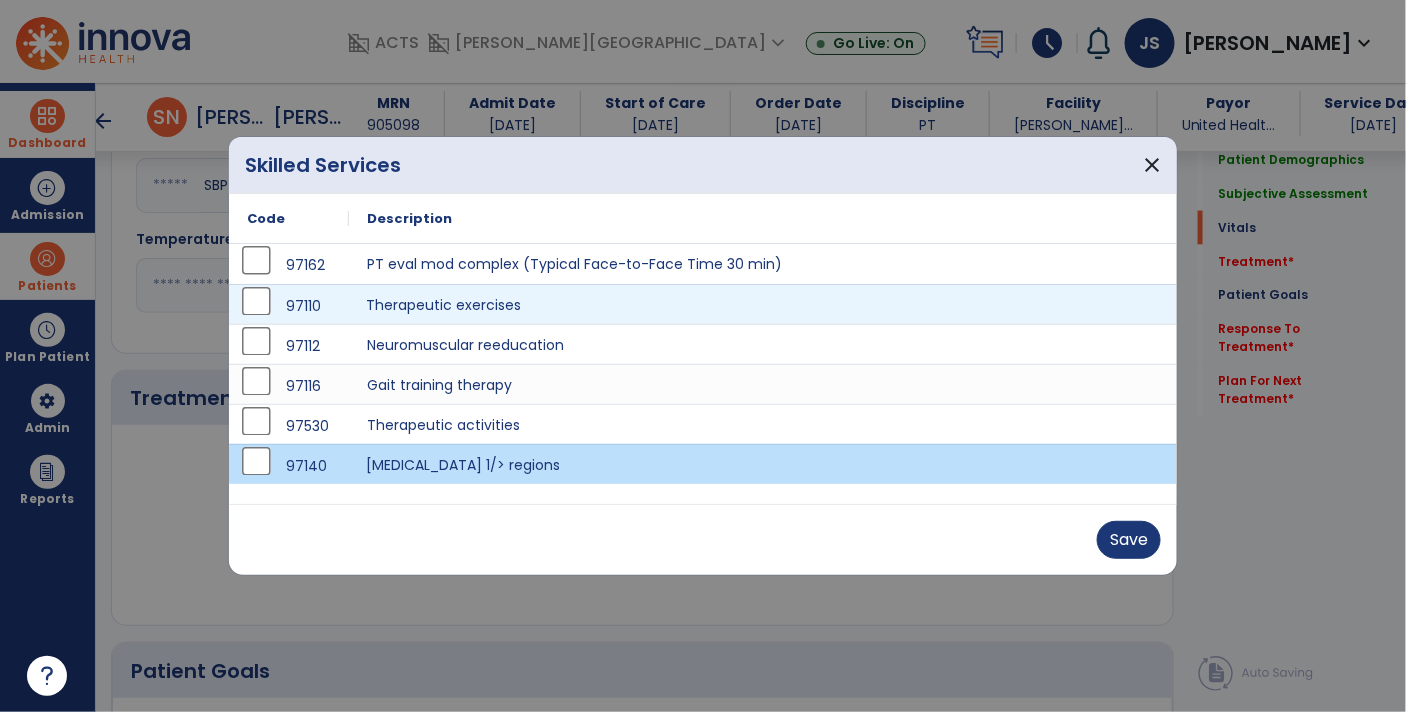click on "Therapeutic exercises" at bounding box center [763, 304] 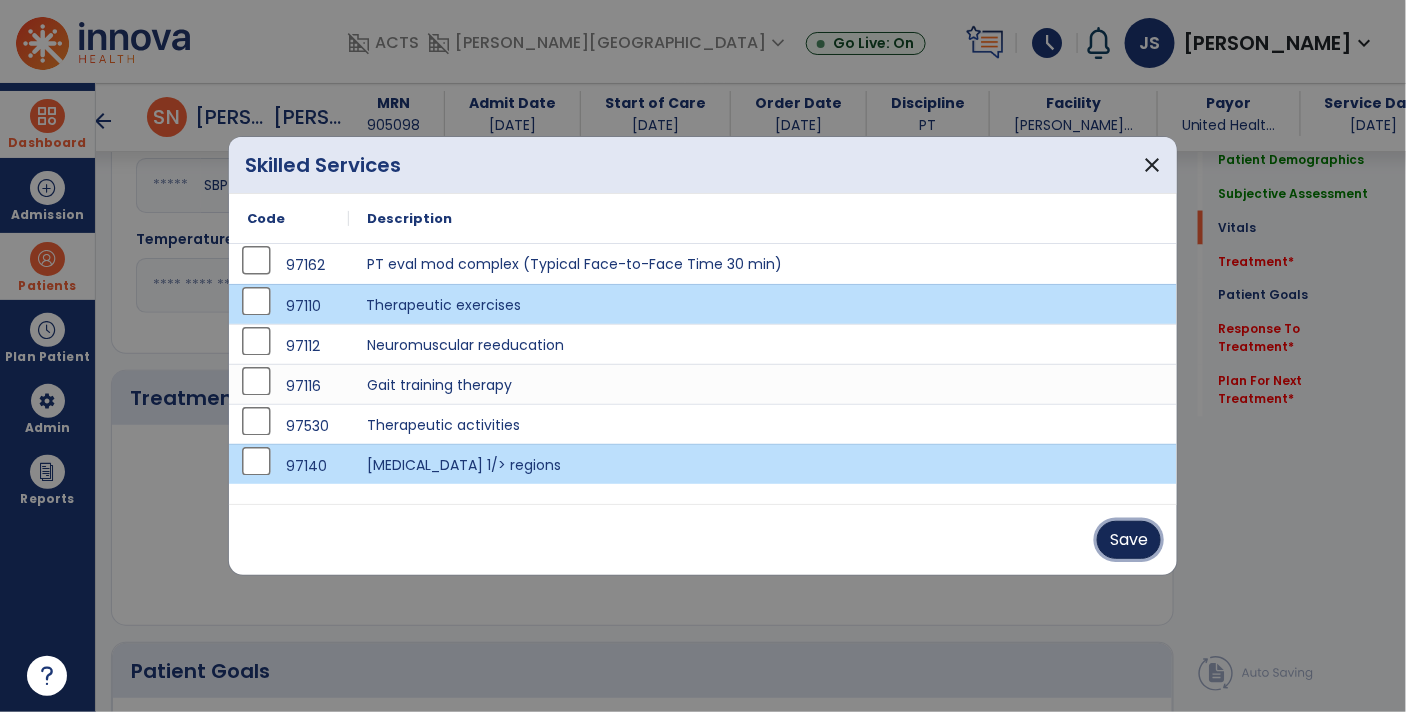 click on "Save" at bounding box center (1129, 540) 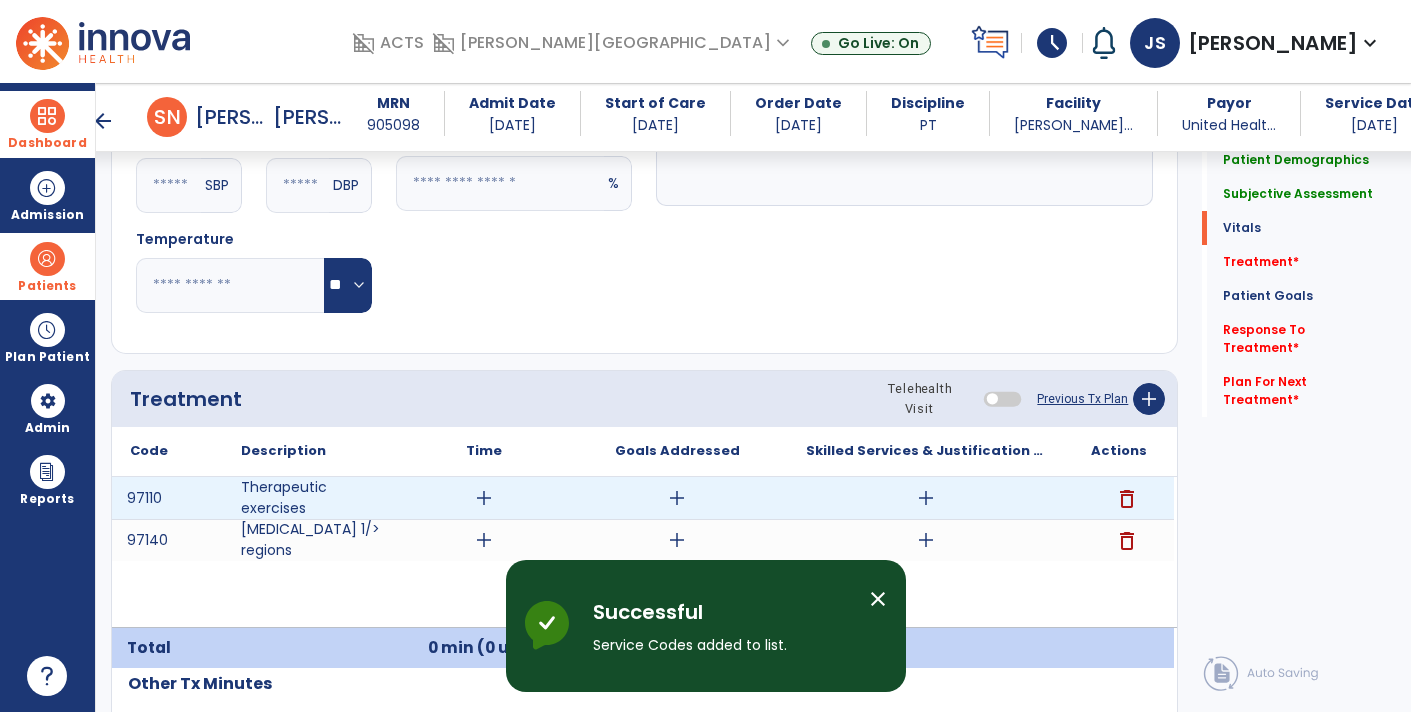 click on "add" at bounding box center (484, 498) 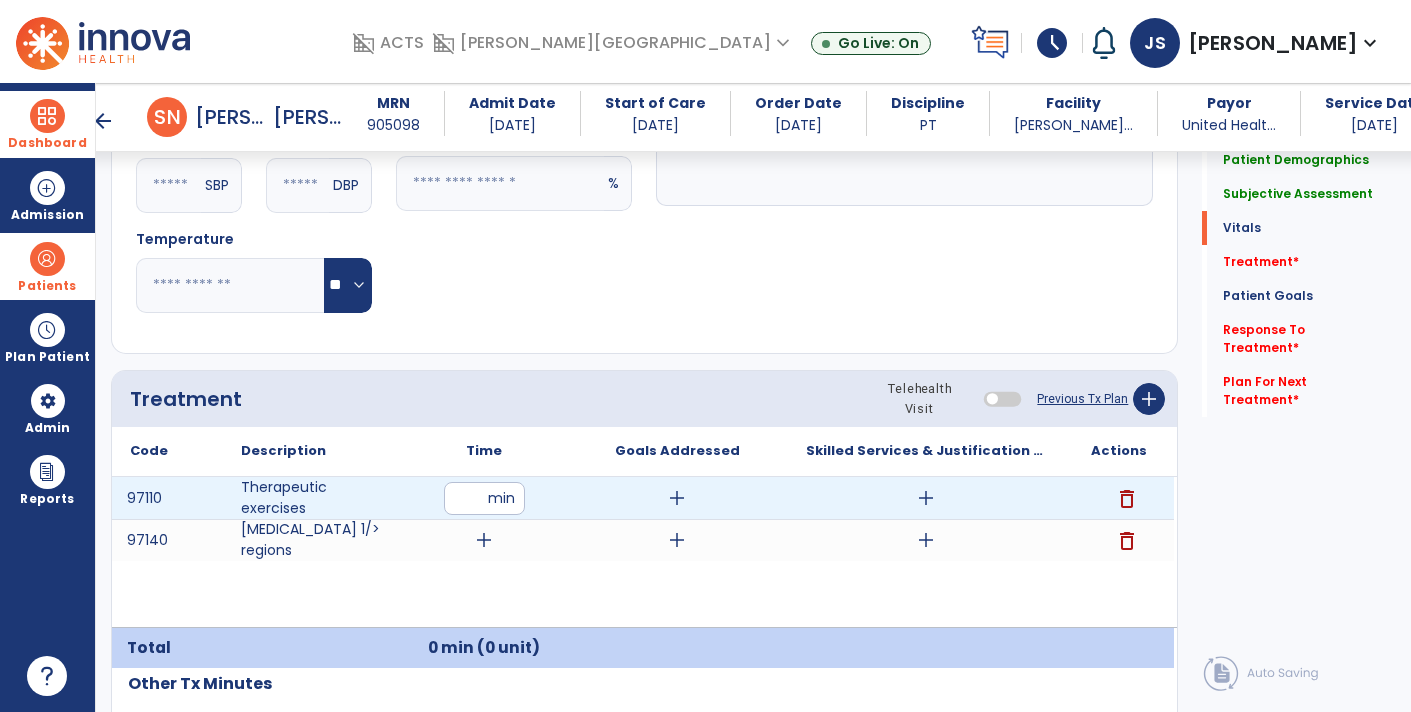 type on "**" 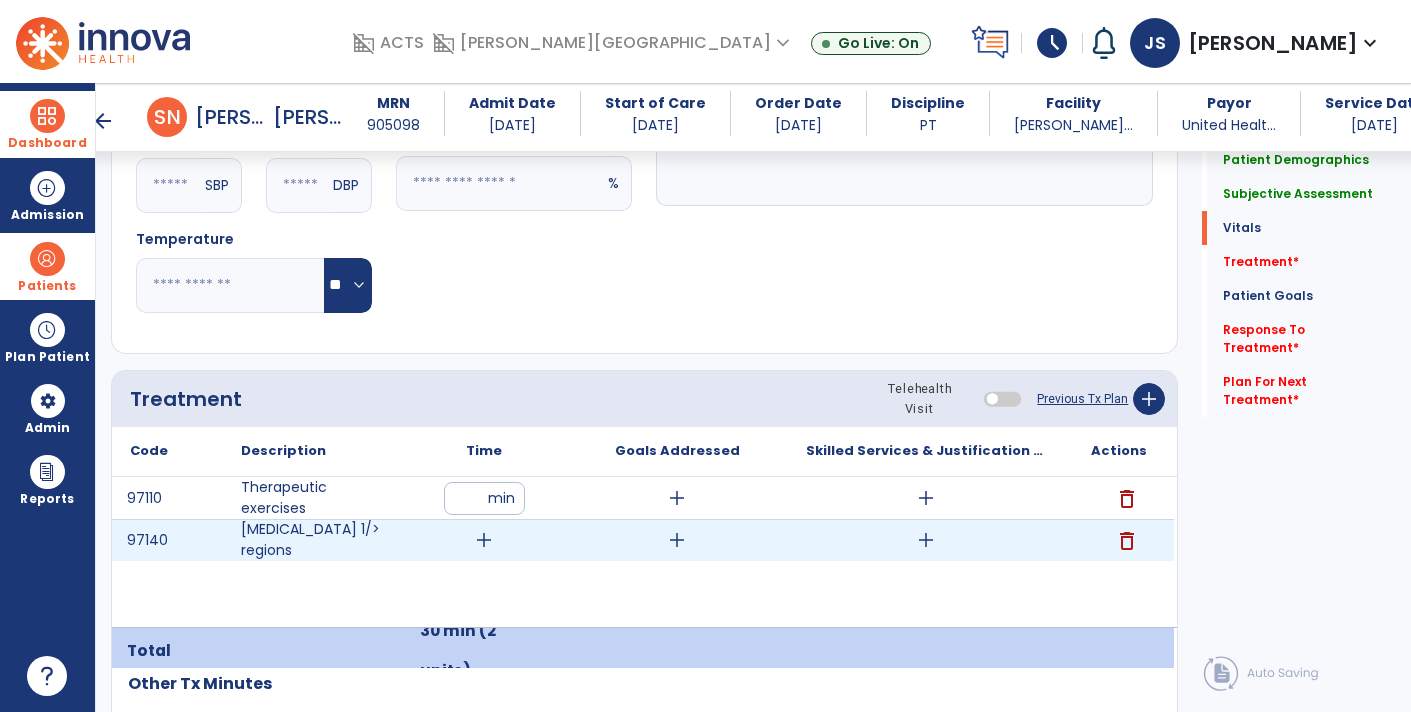 click on "add" at bounding box center (484, 540) 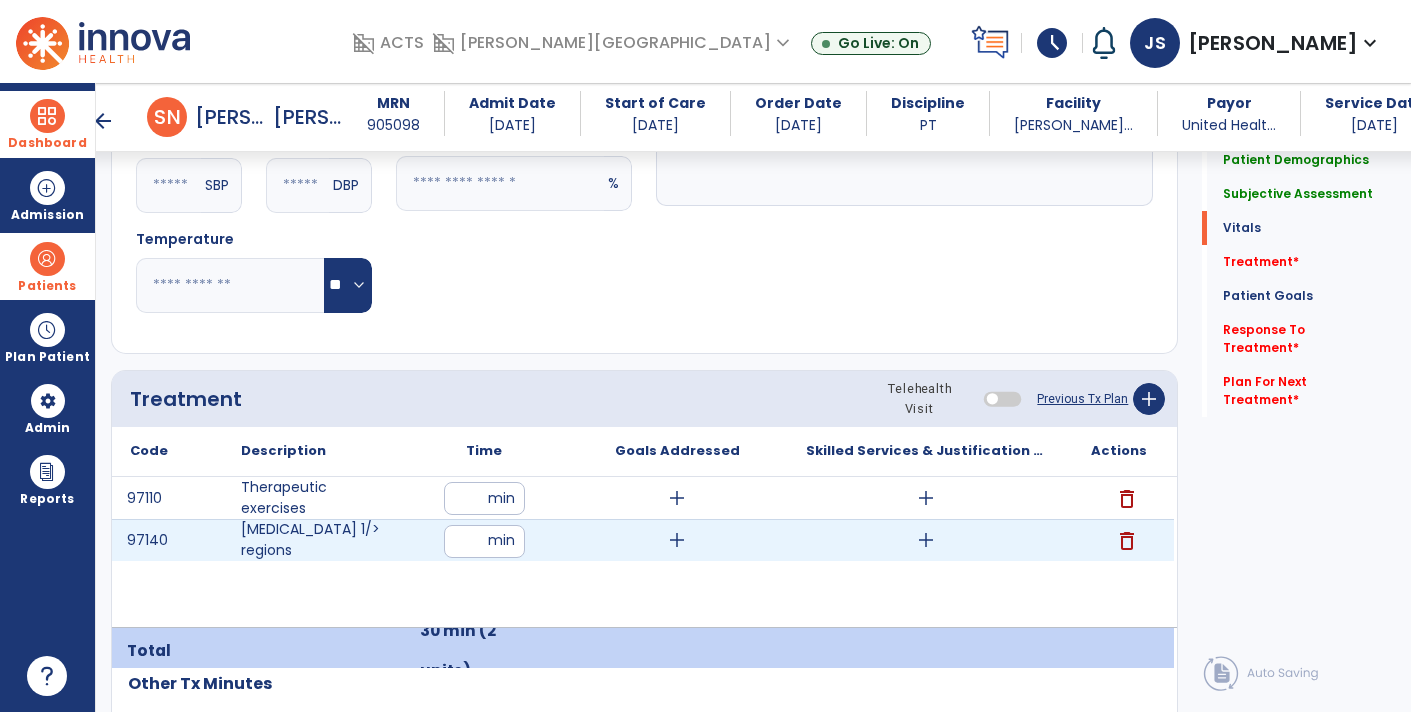 click at bounding box center [484, 541] 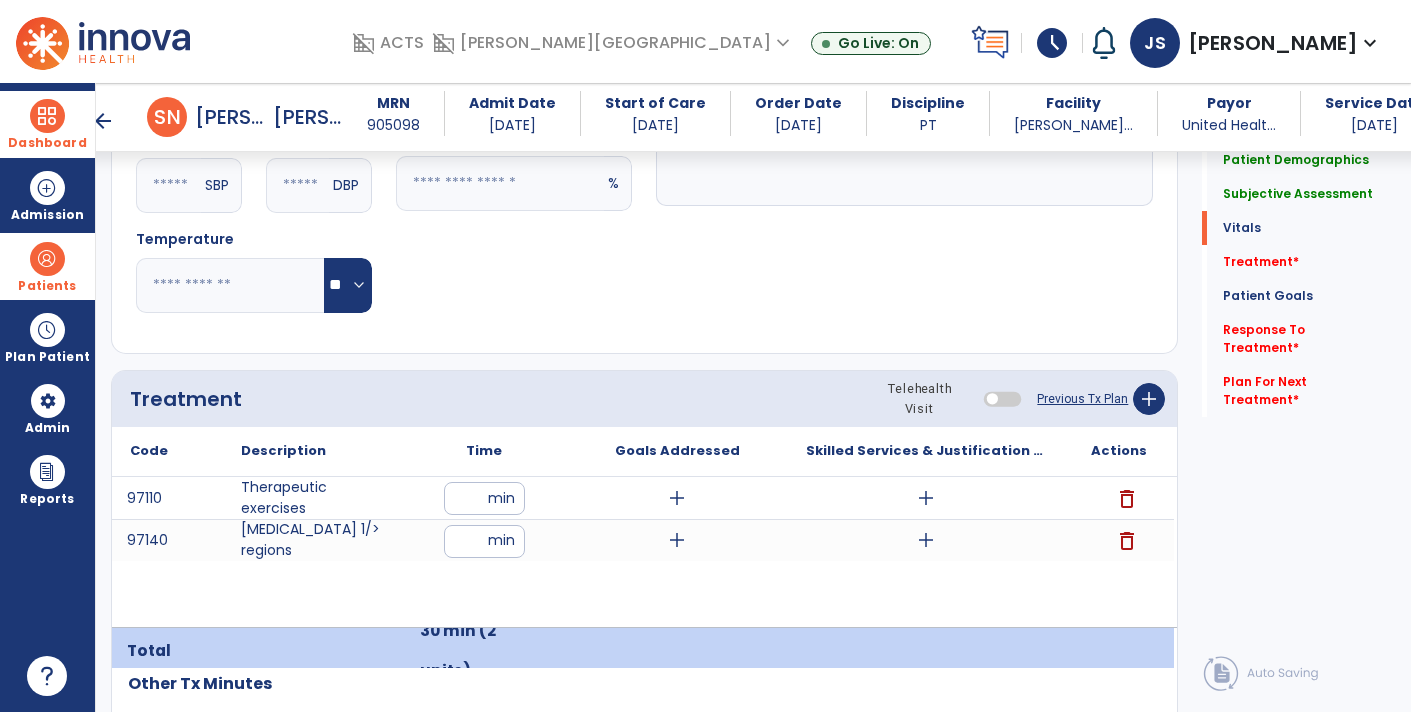 type on "**" 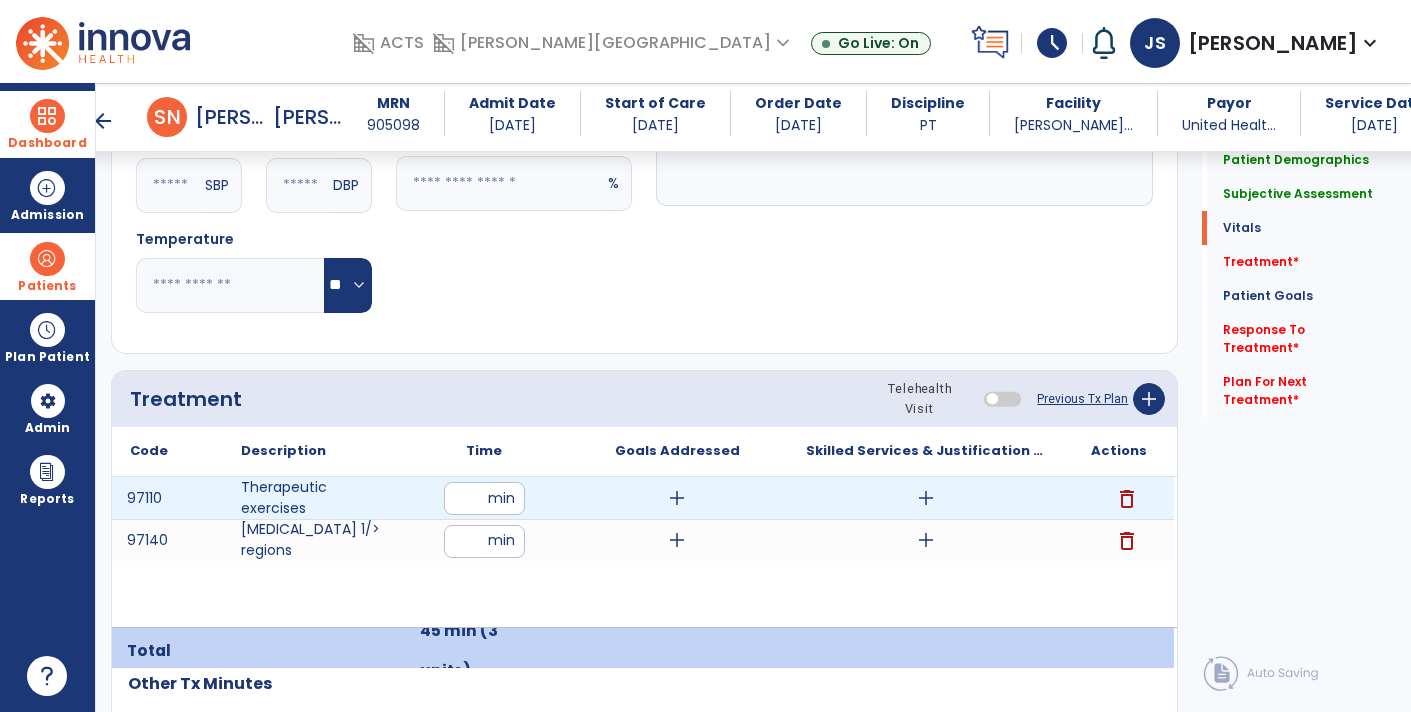 click on "add" at bounding box center [677, 498] 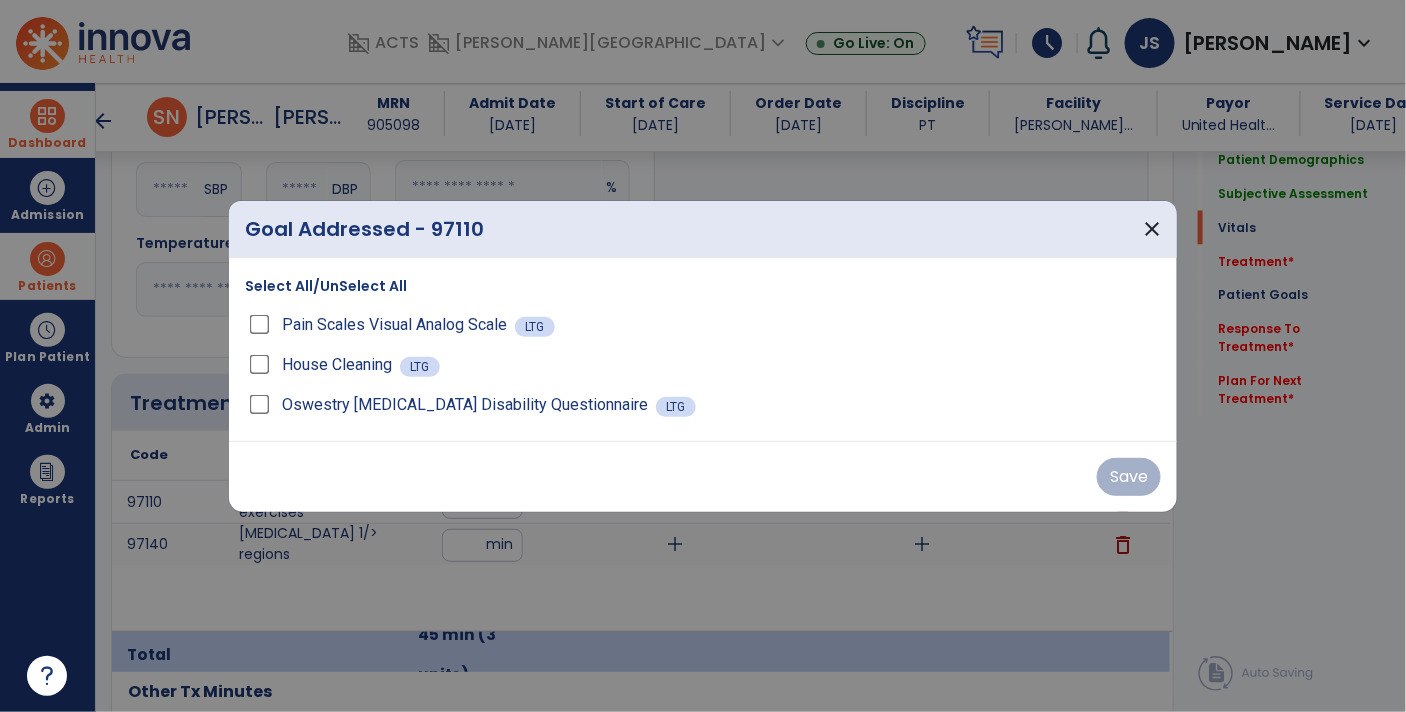 scroll, scrollTop: 989, scrollLeft: 0, axis: vertical 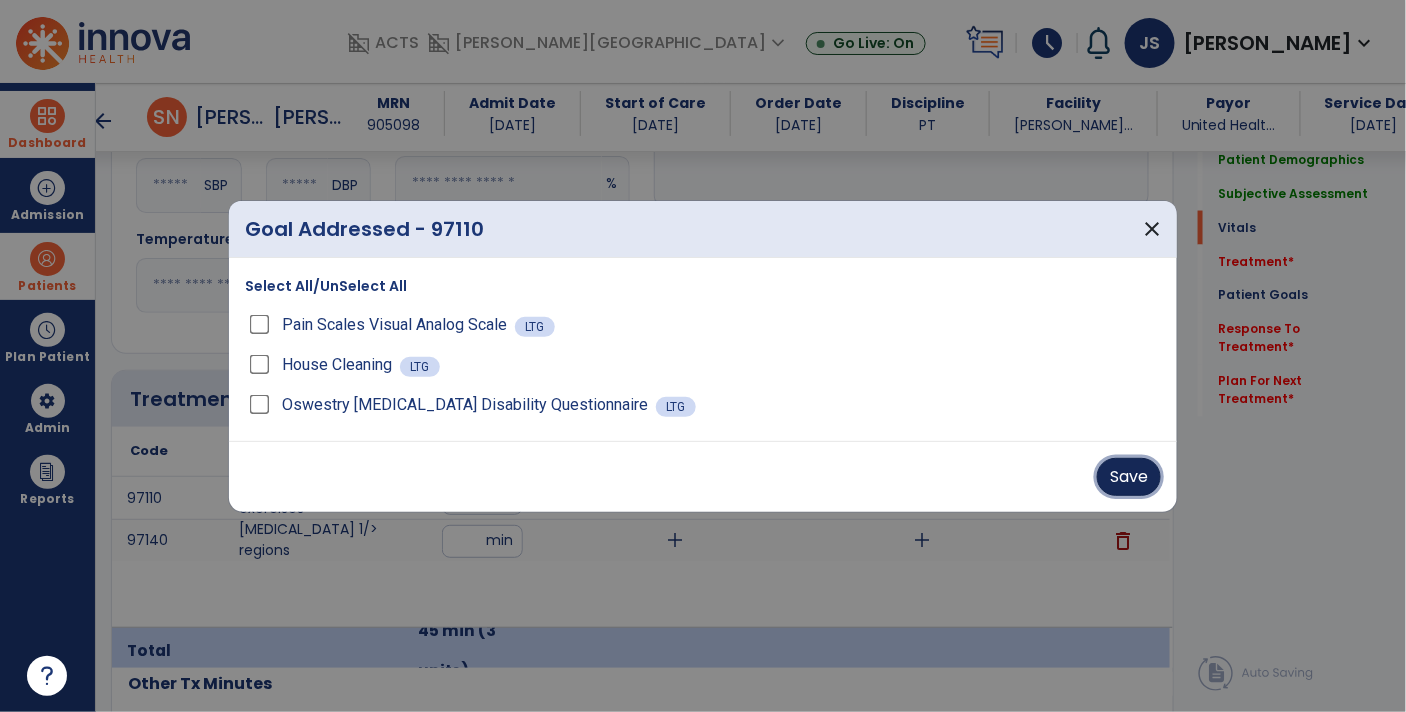 click on "Save" at bounding box center (1129, 477) 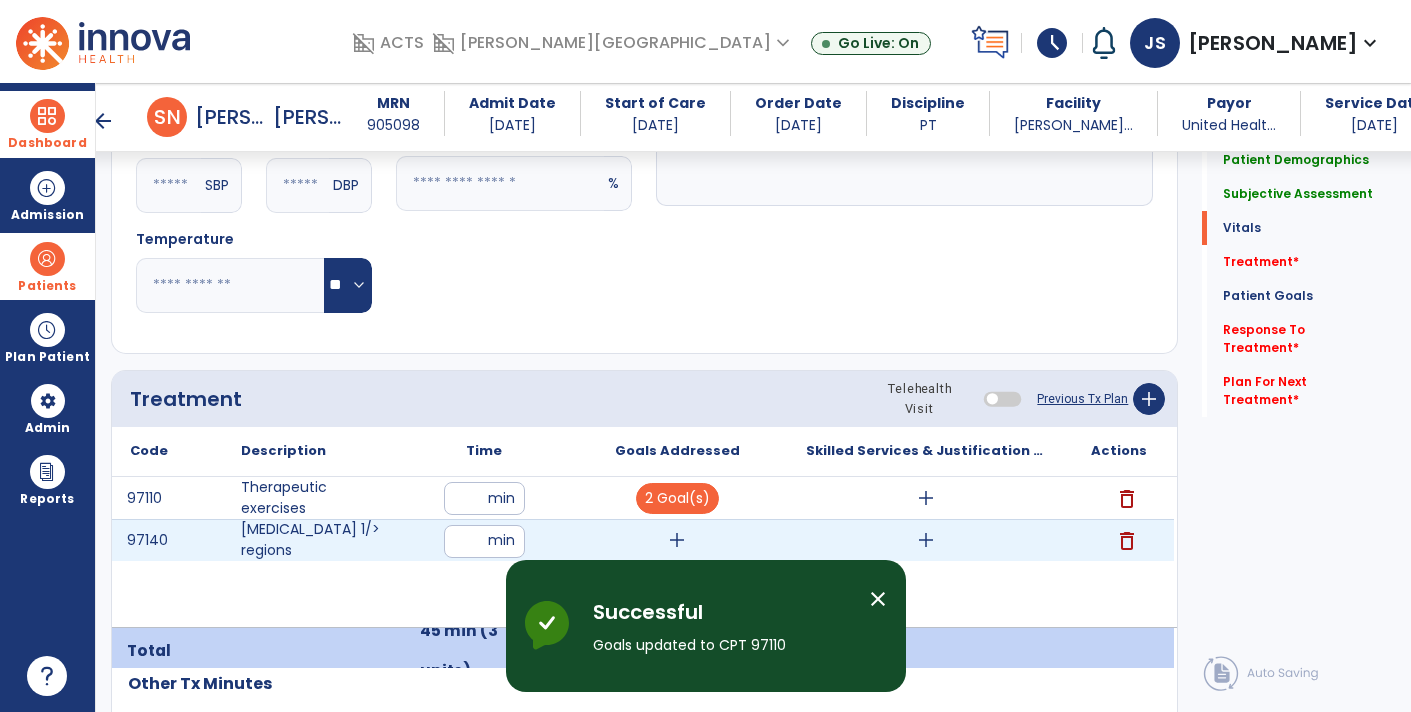 click on "add" at bounding box center (677, 540) 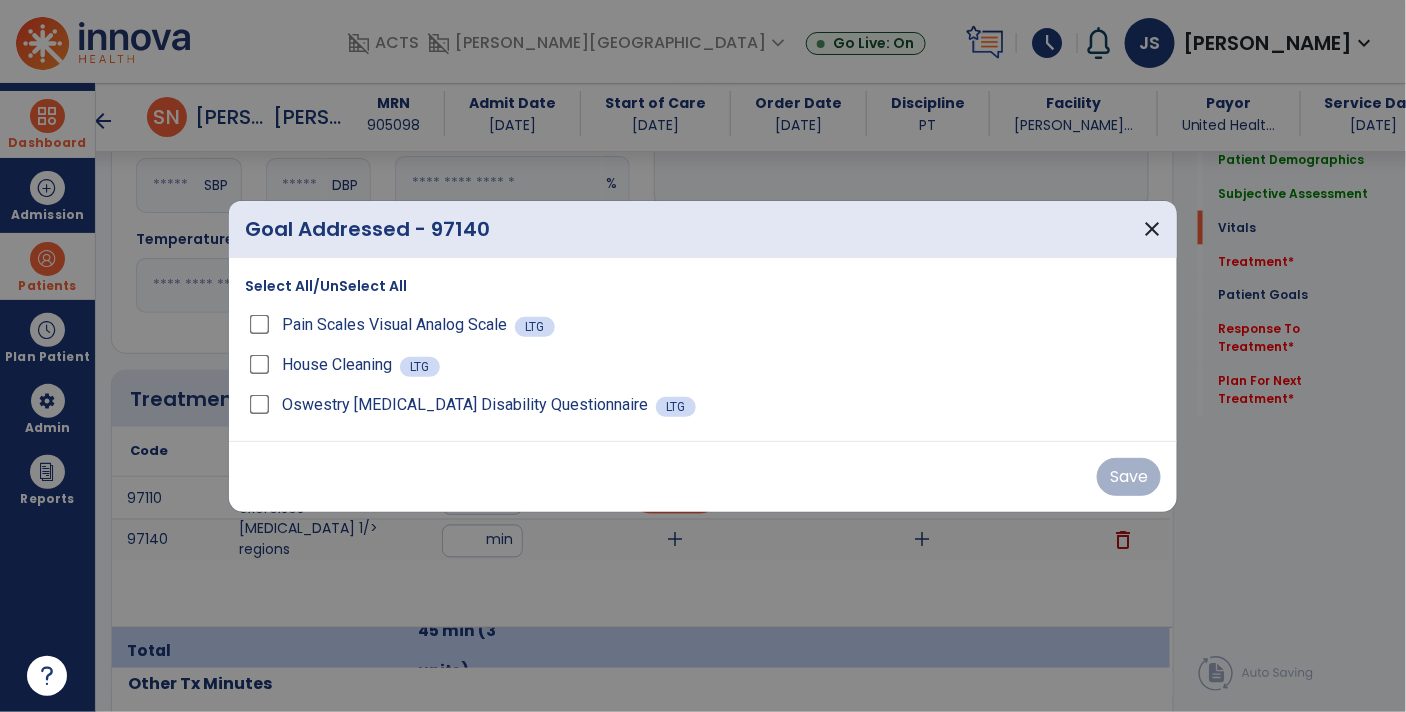 scroll, scrollTop: 989, scrollLeft: 0, axis: vertical 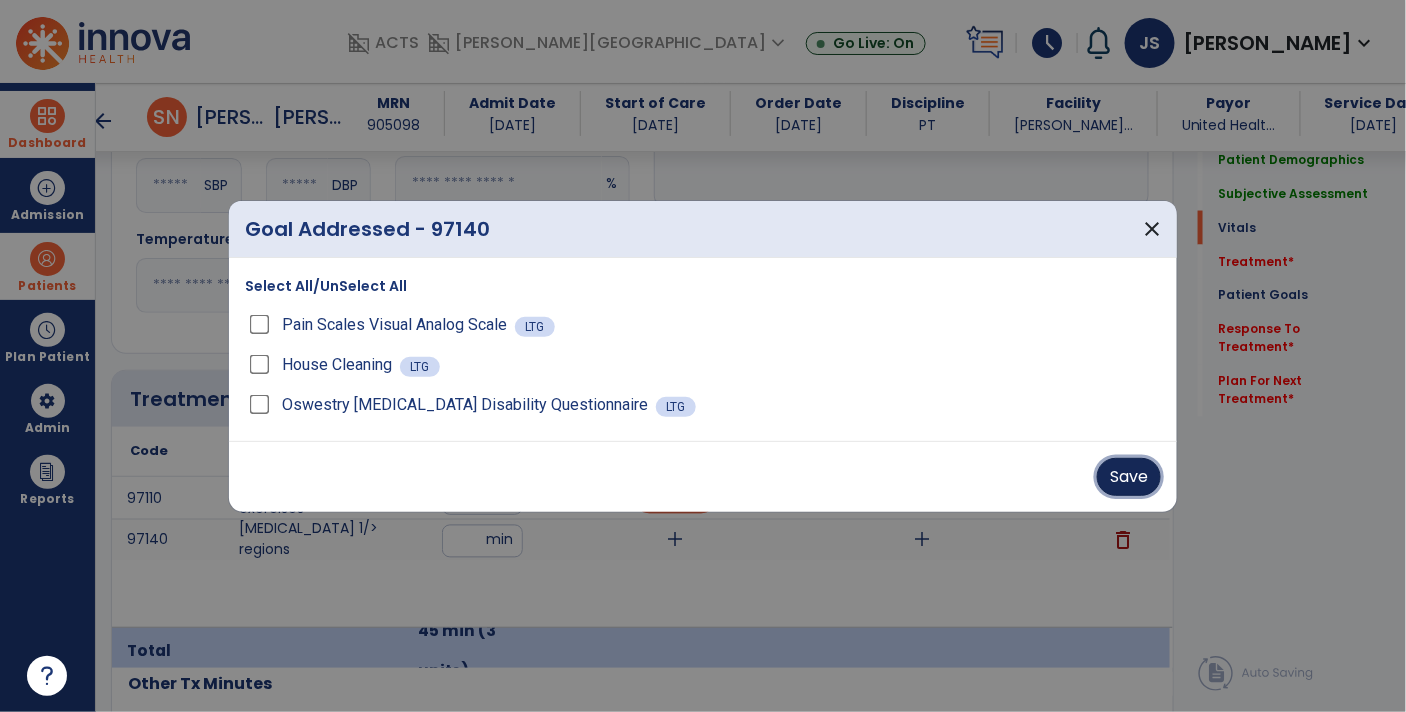 click on "Save" at bounding box center [1129, 477] 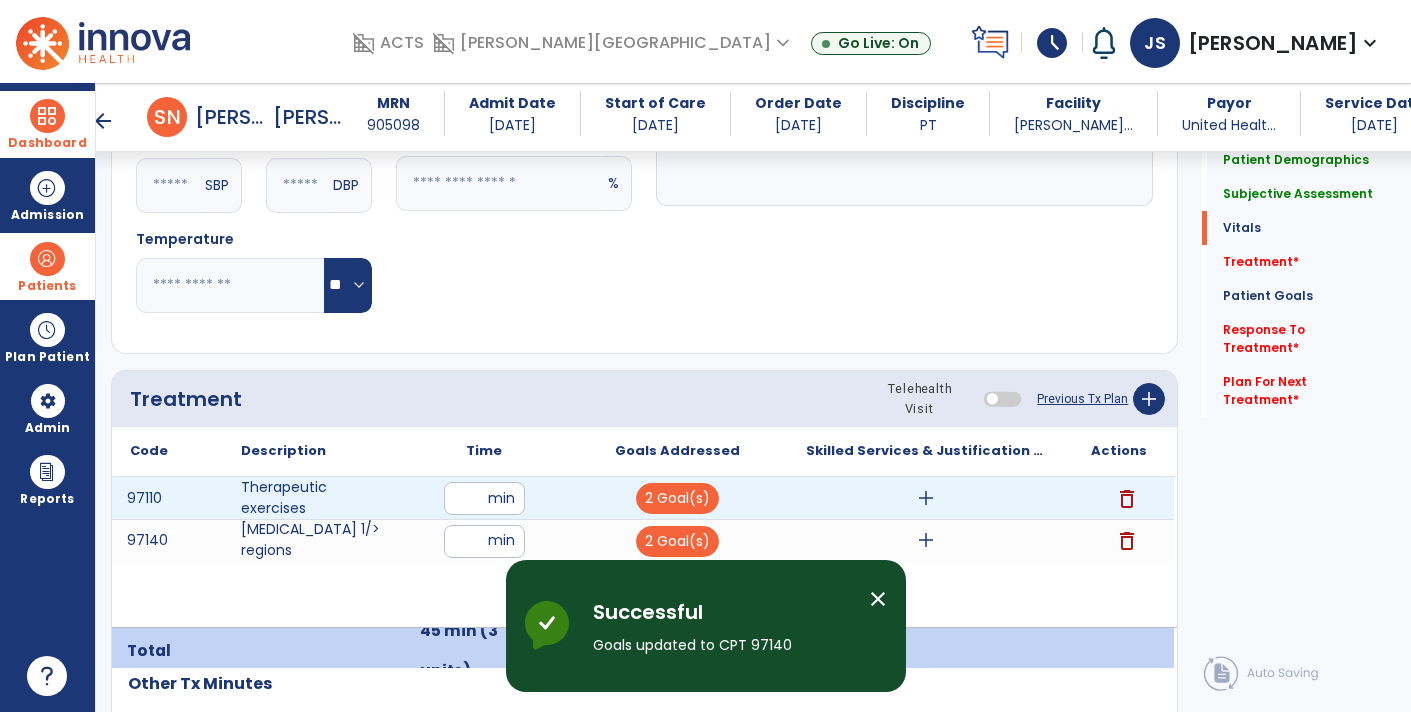 click on "add" at bounding box center [926, 498] 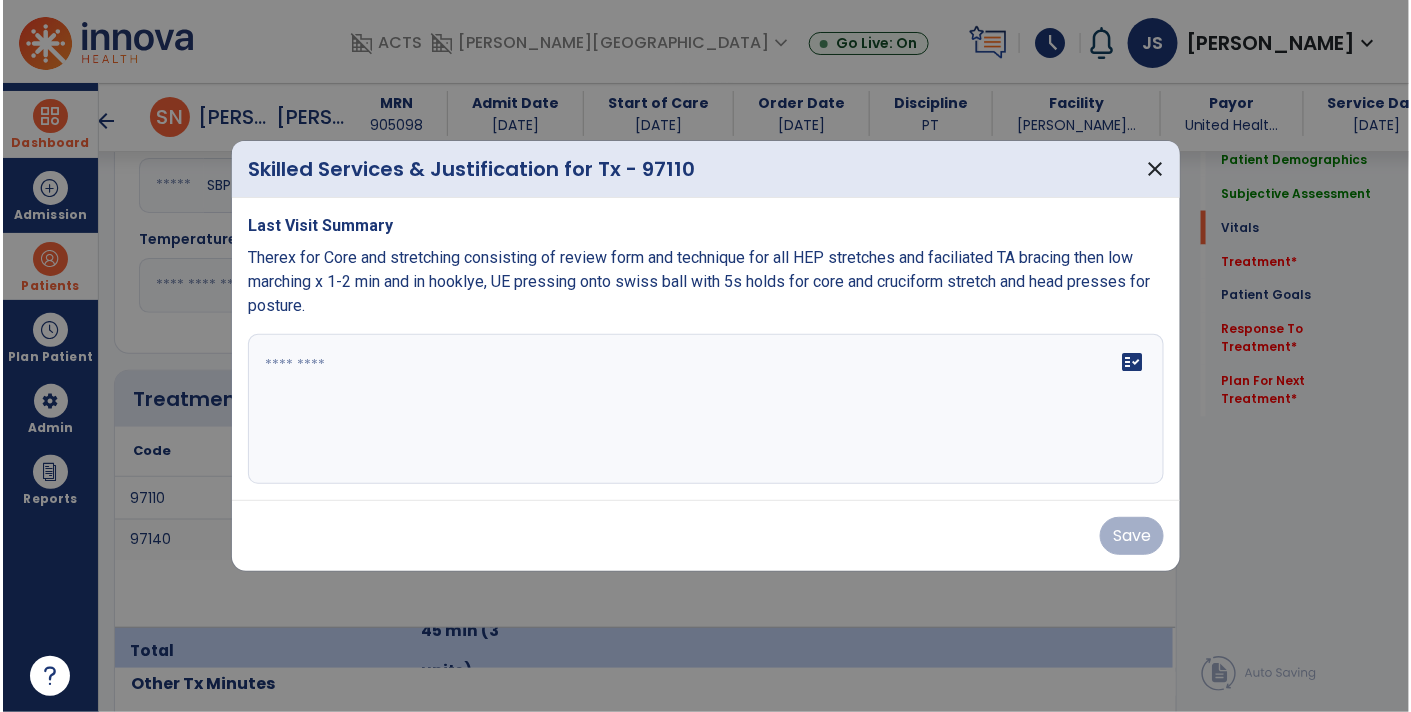 scroll, scrollTop: 989, scrollLeft: 0, axis: vertical 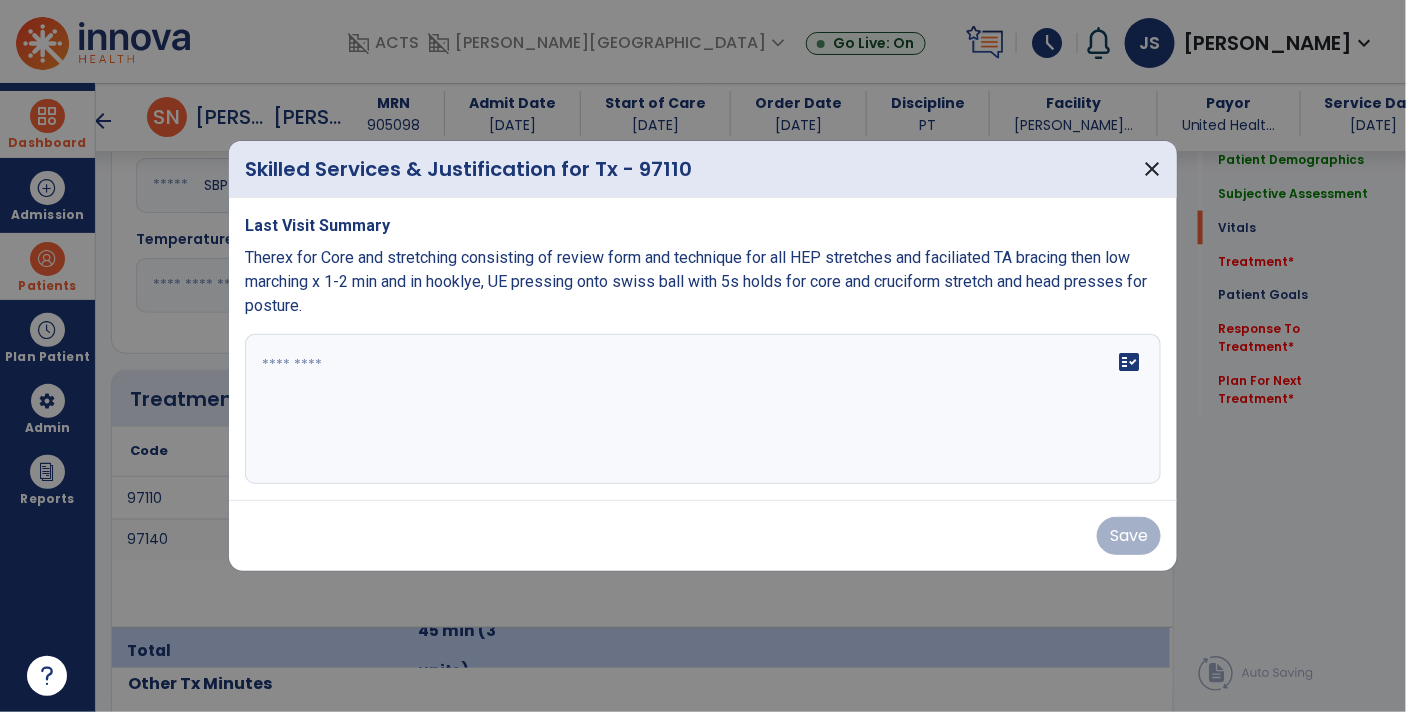 click at bounding box center [703, 409] 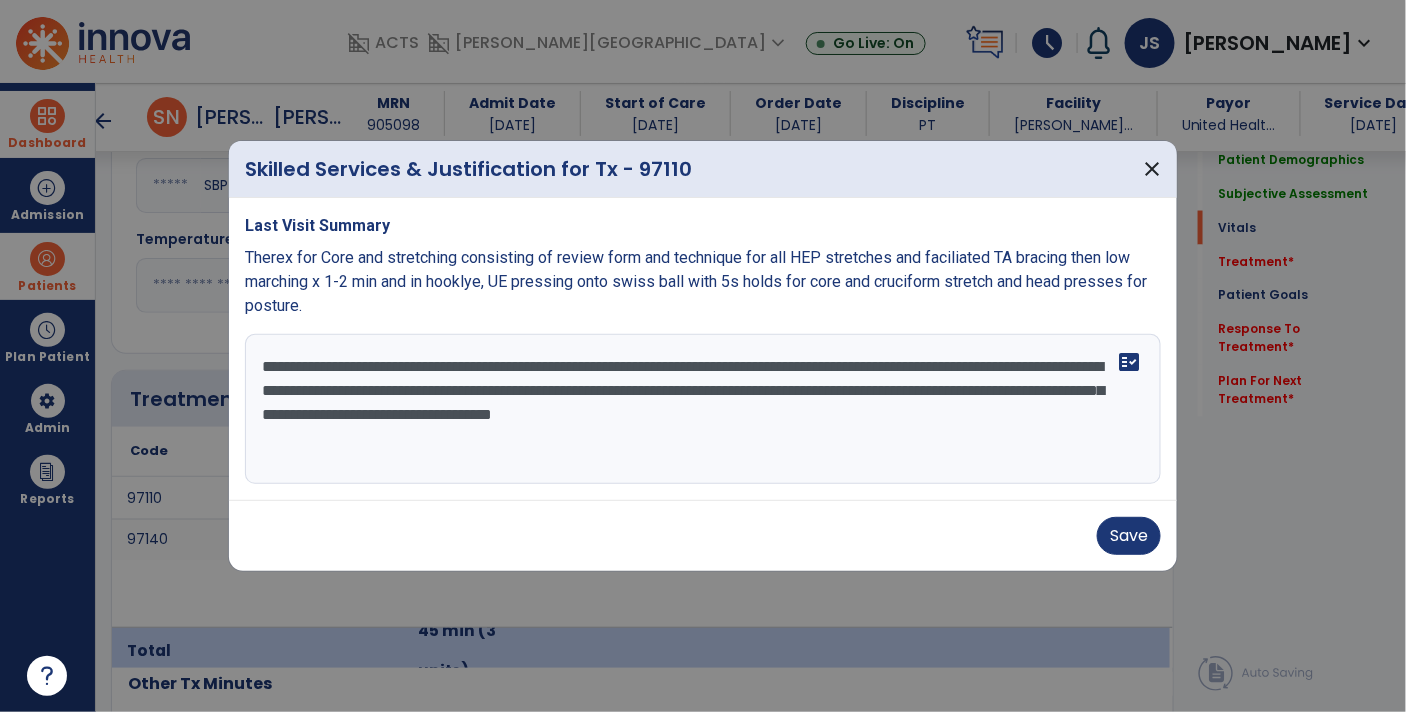 click on "**********" at bounding box center [703, 409] 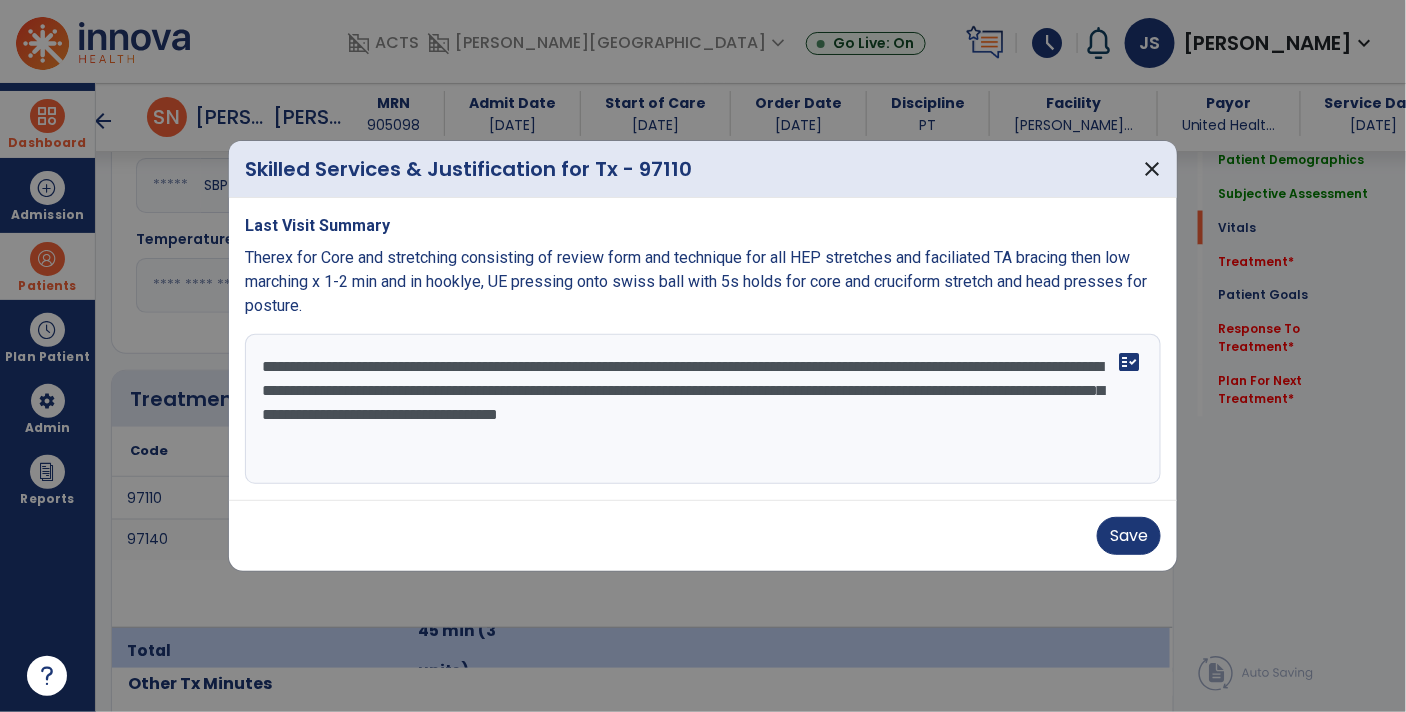 click on "**********" at bounding box center [703, 409] 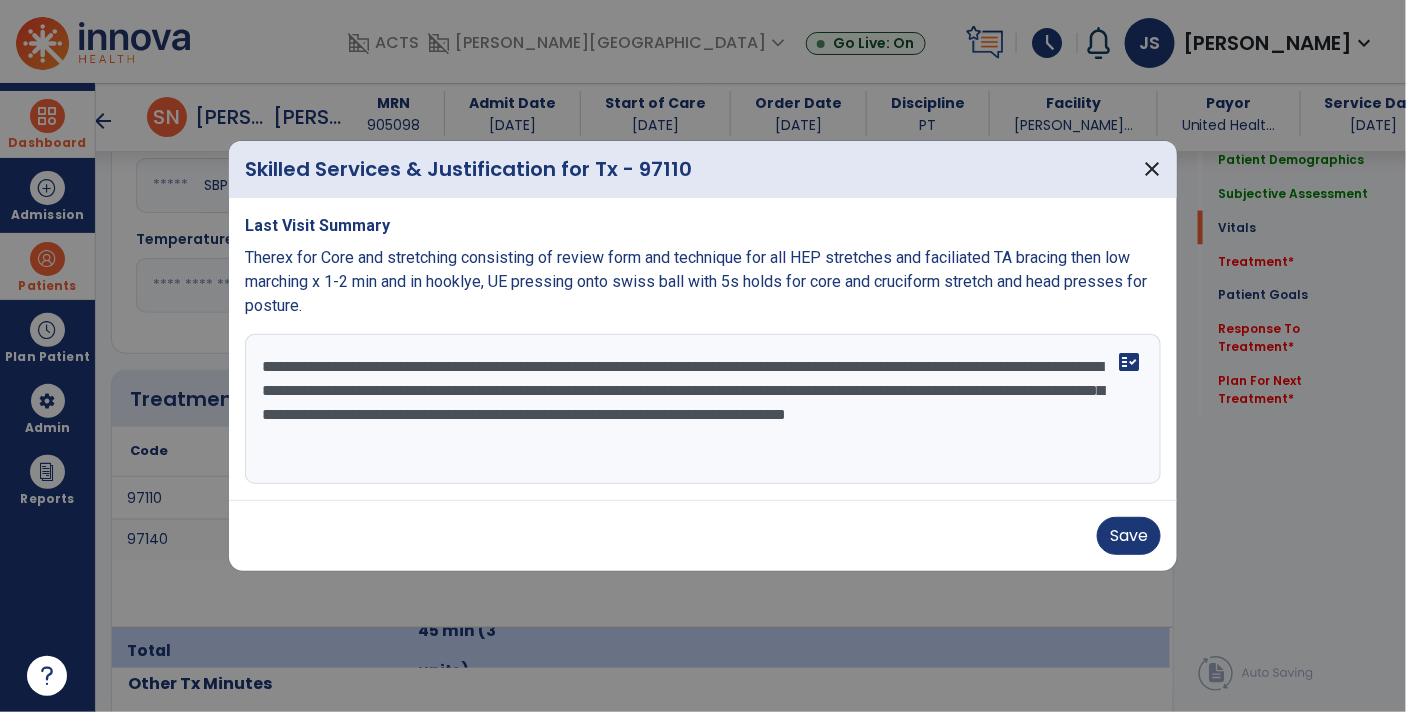 click on "**********" at bounding box center (703, 409) 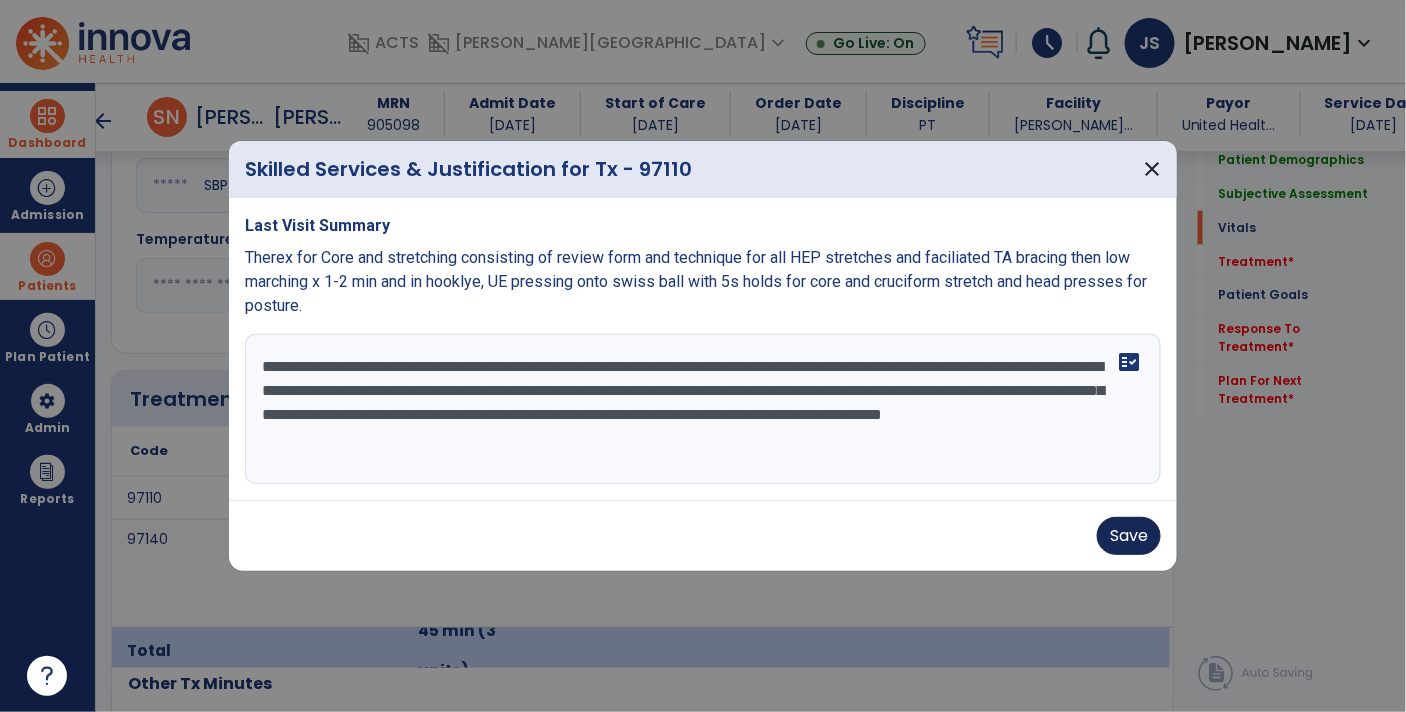 type on "**********" 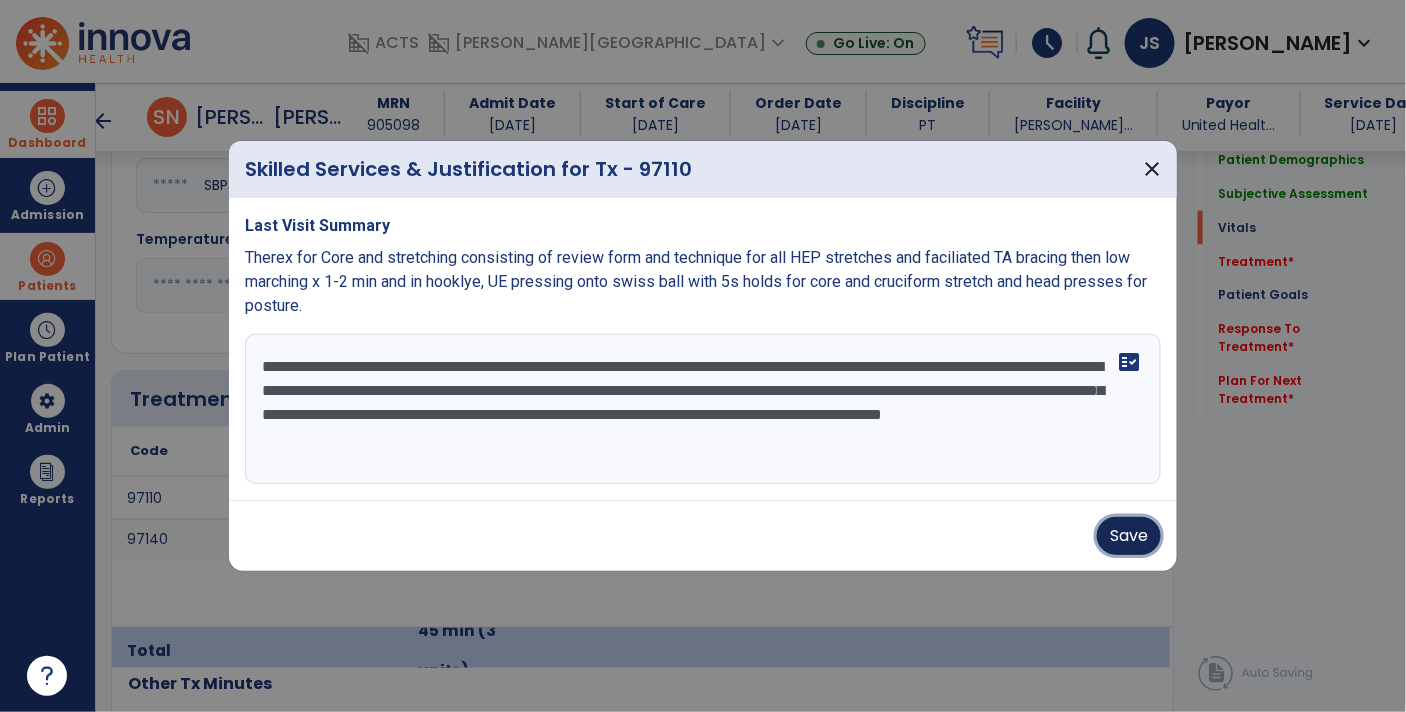 click on "Save" at bounding box center (1129, 536) 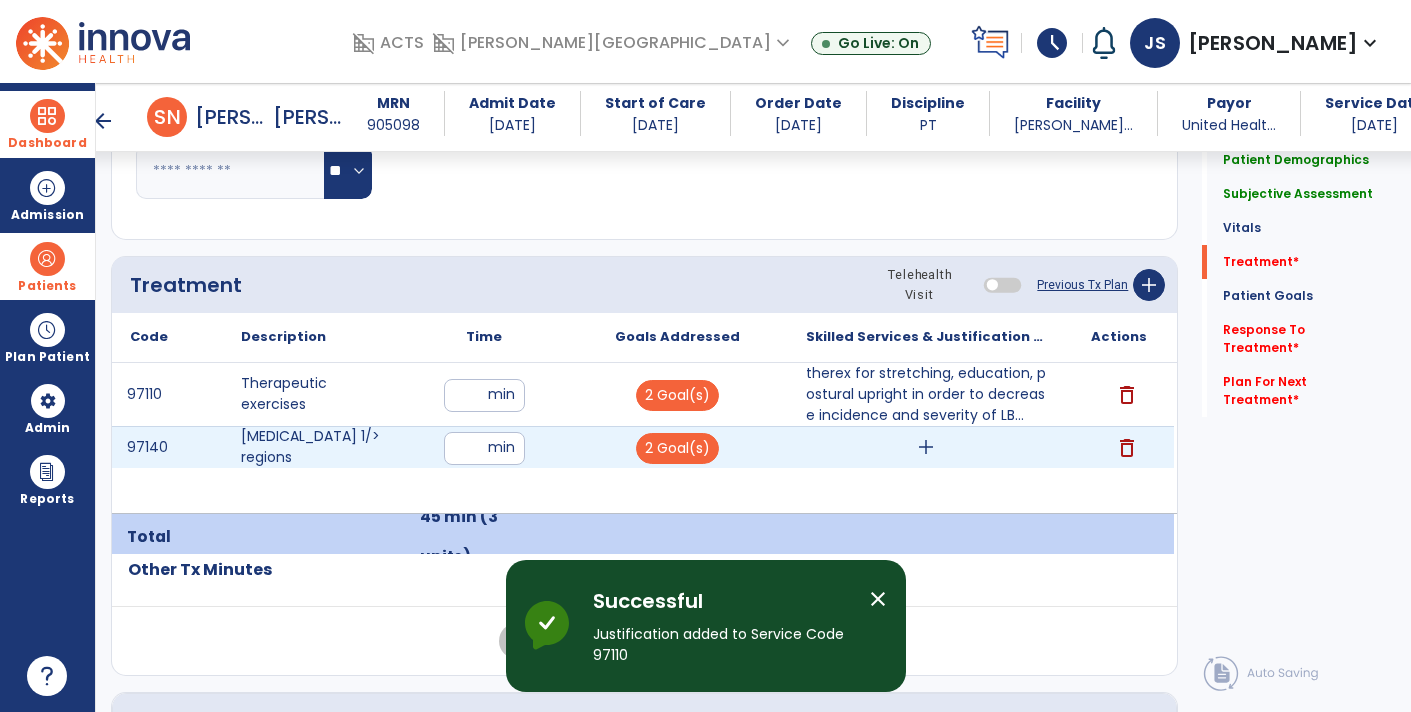 click on "add" at bounding box center [926, 447] 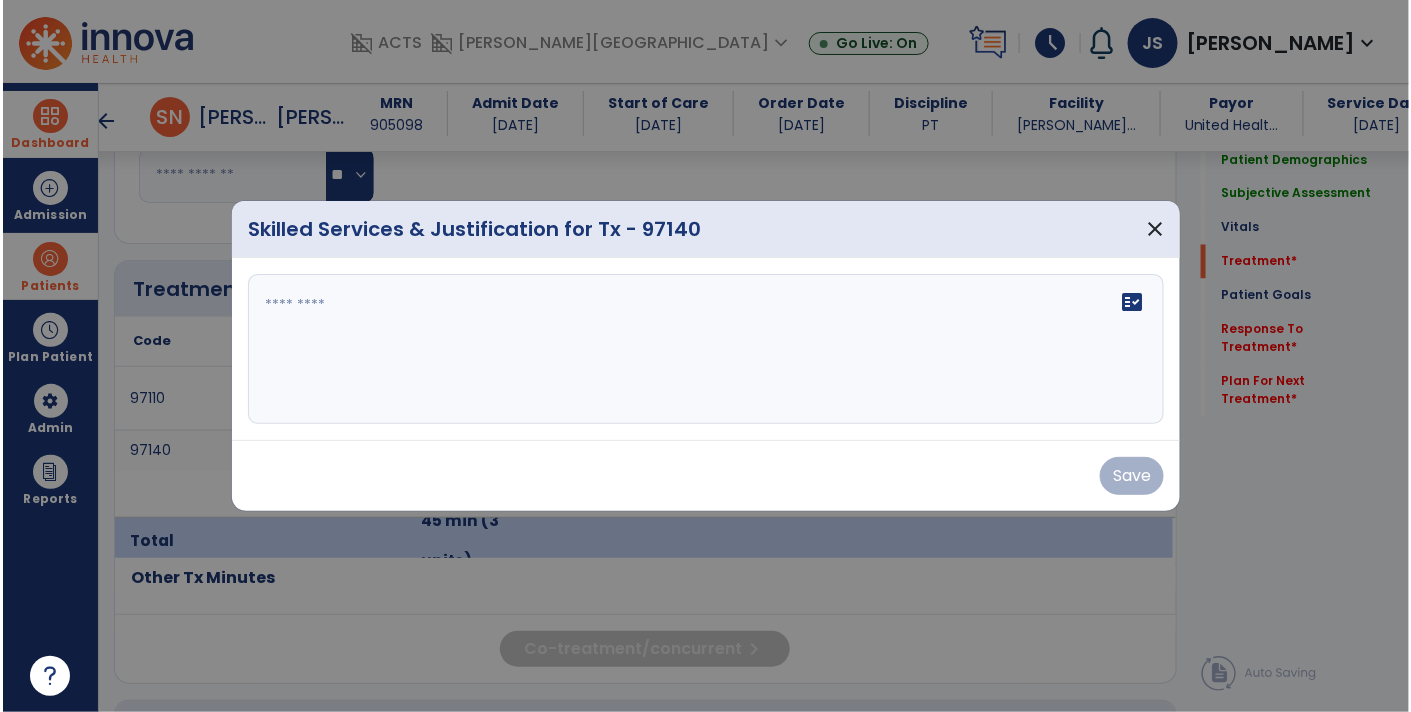 scroll, scrollTop: 1103, scrollLeft: 0, axis: vertical 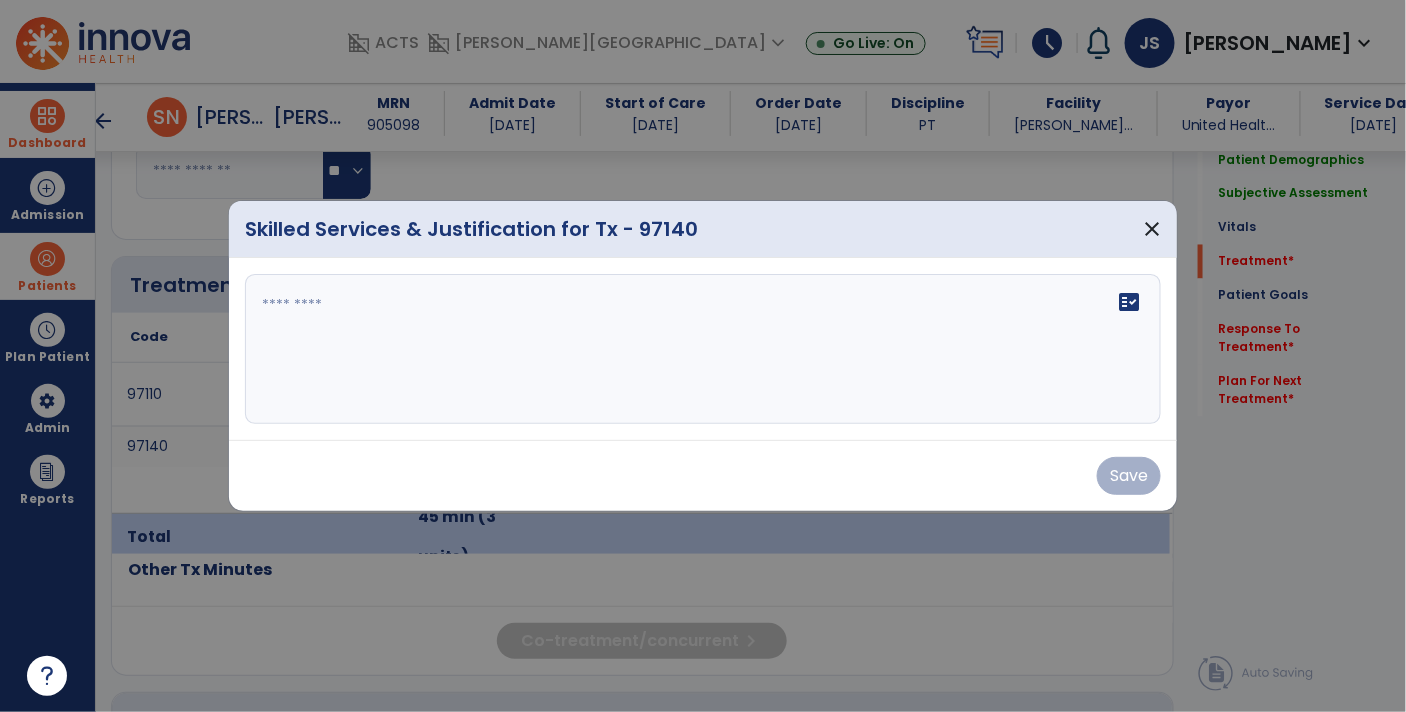 click on "fact_check" at bounding box center (703, 349) 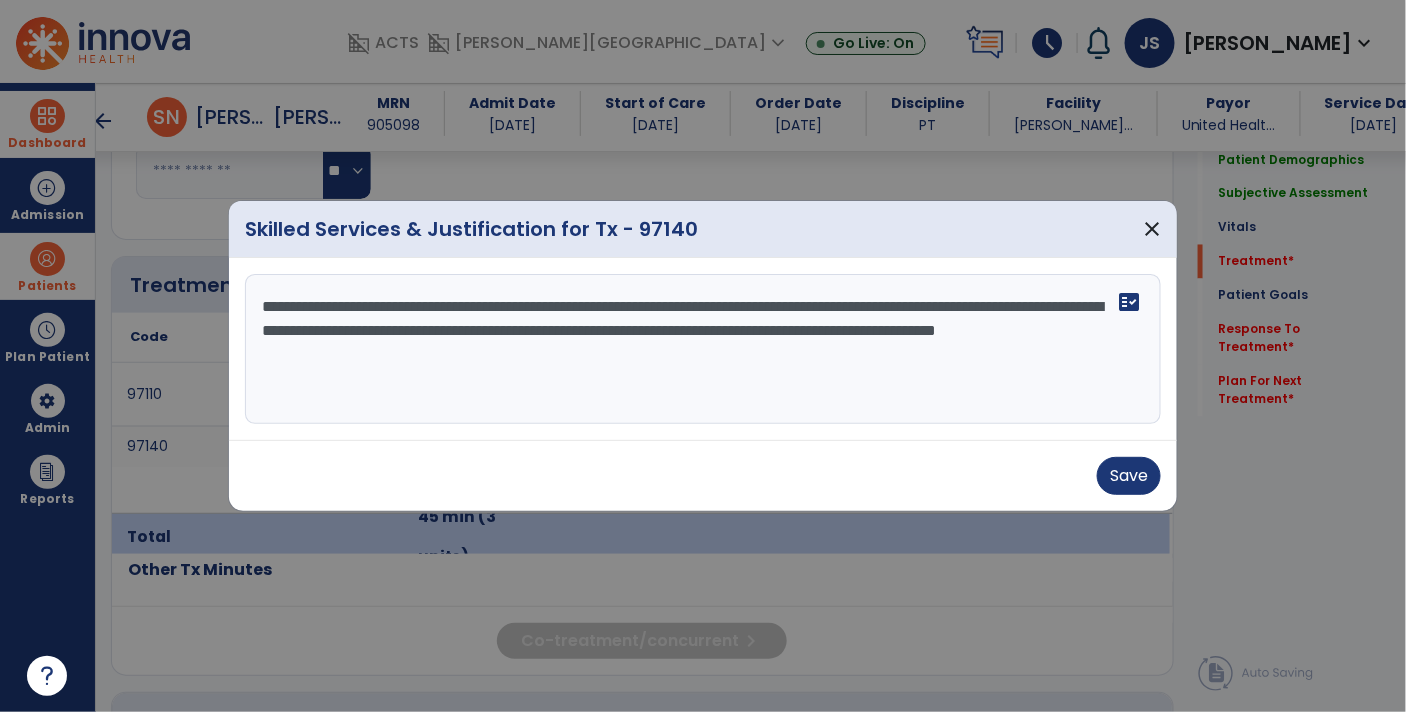 click on "**********" at bounding box center [703, 349] 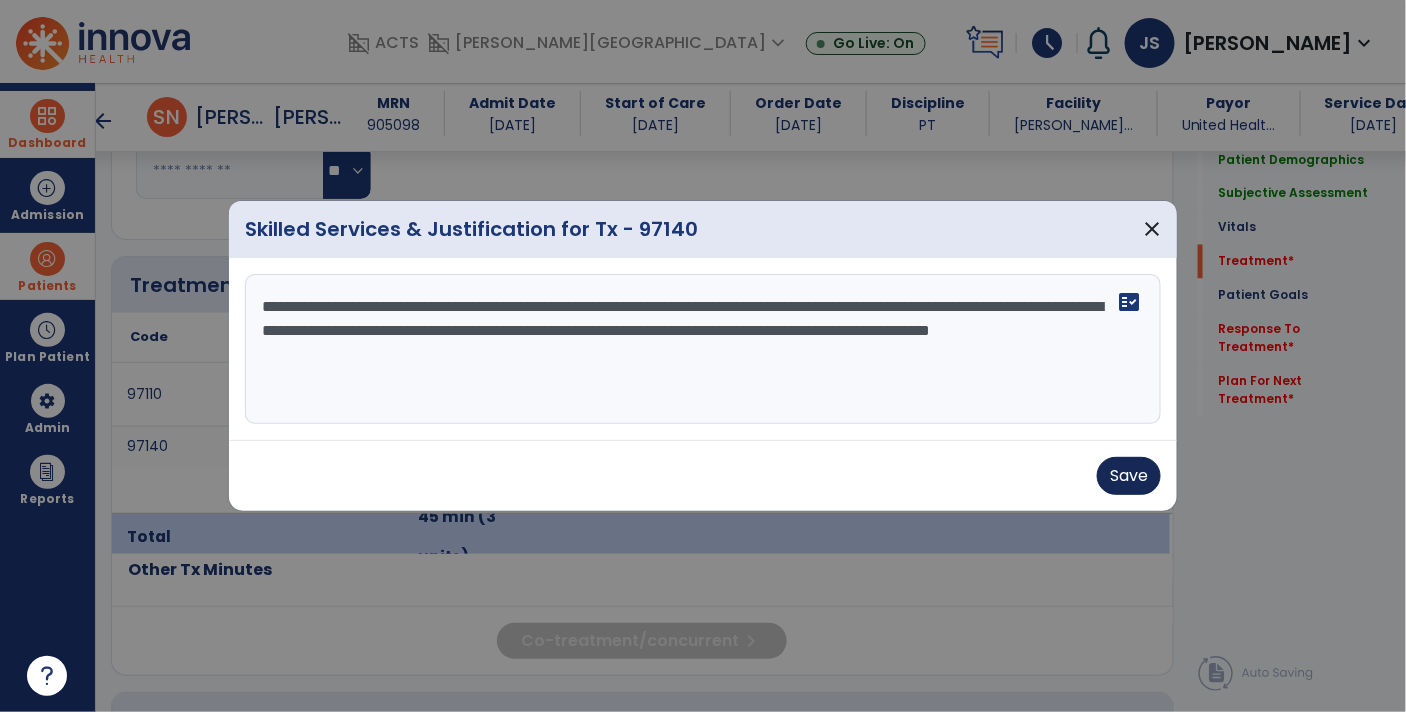 type on "**********" 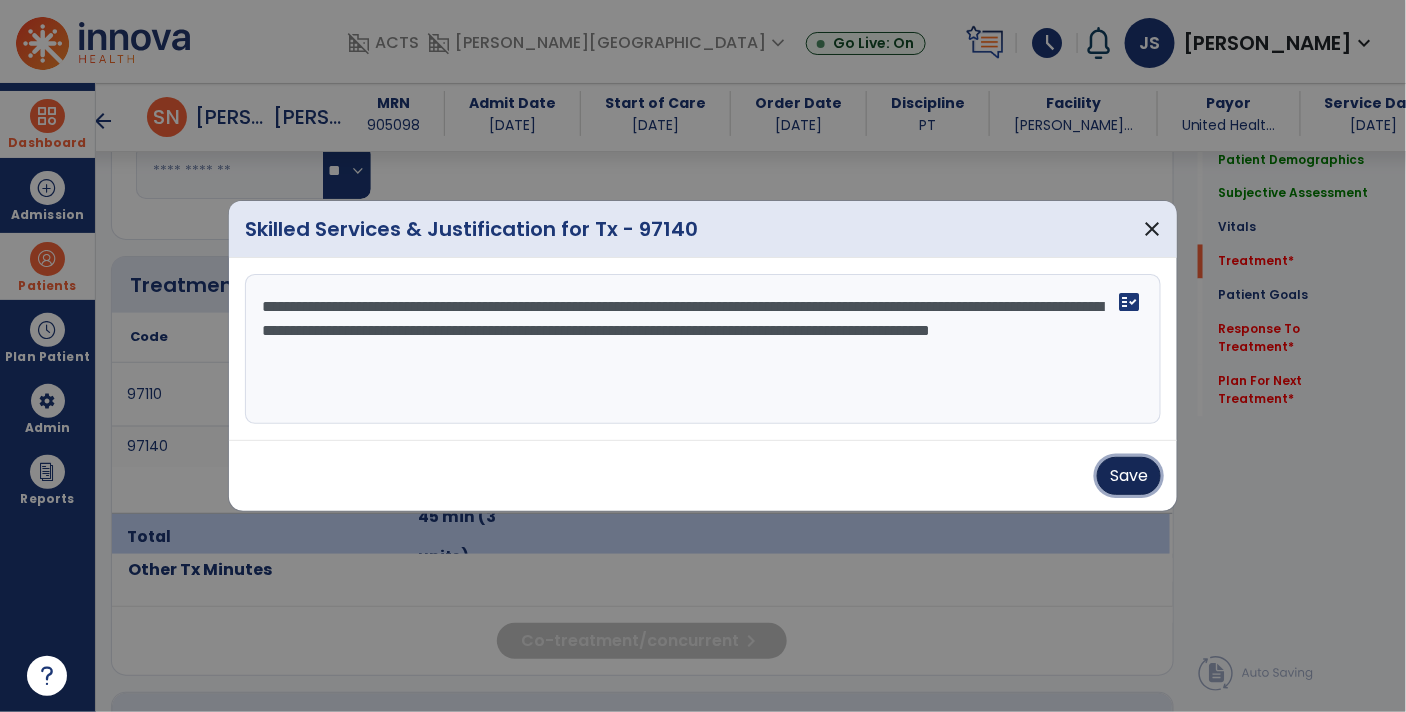 click on "Save" at bounding box center (1129, 476) 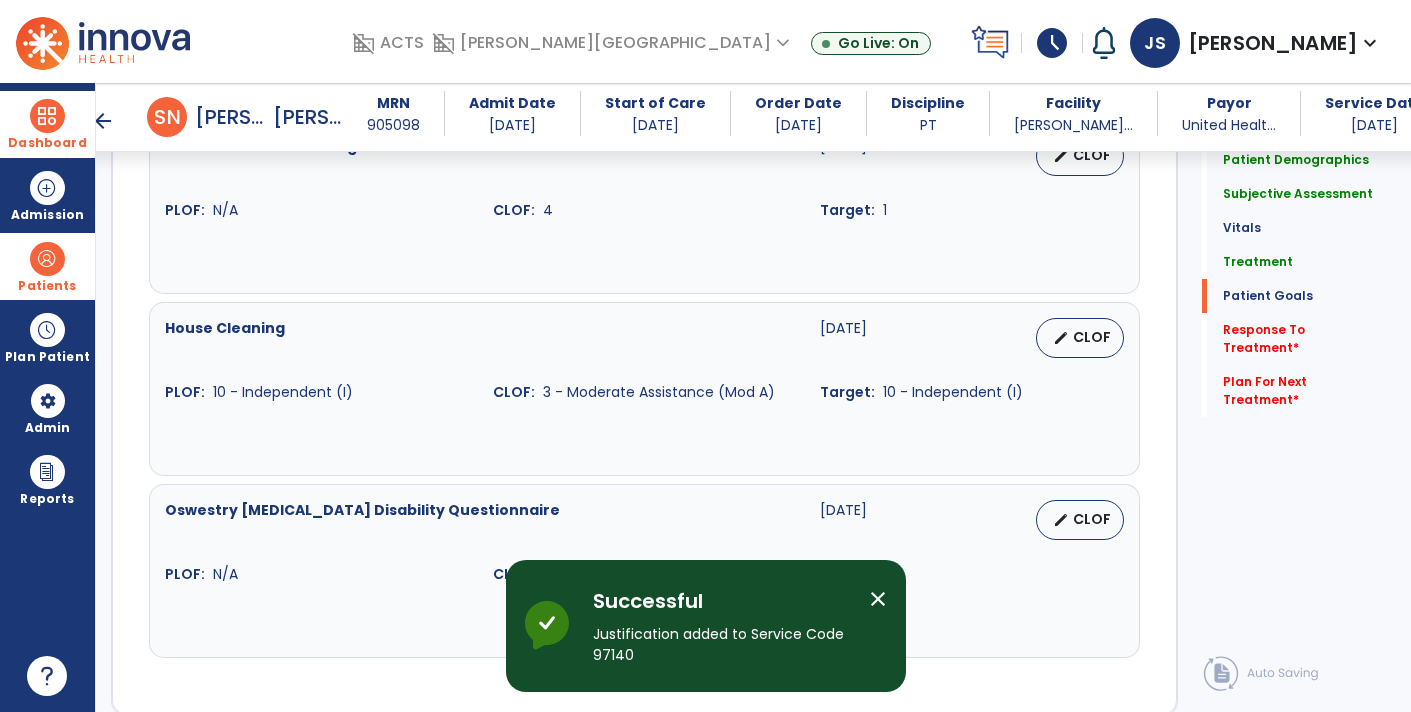 scroll, scrollTop: 2334, scrollLeft: 0, axis: vertical 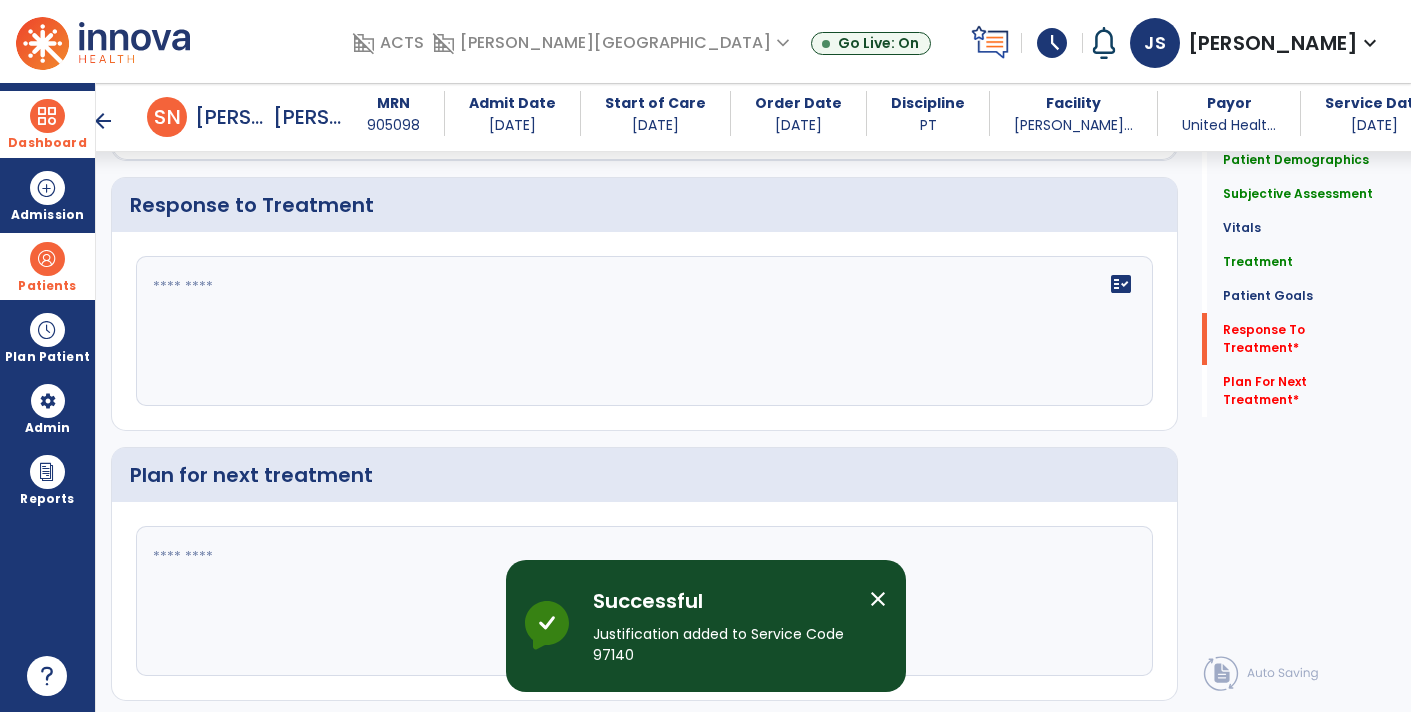 click on "fact_check" 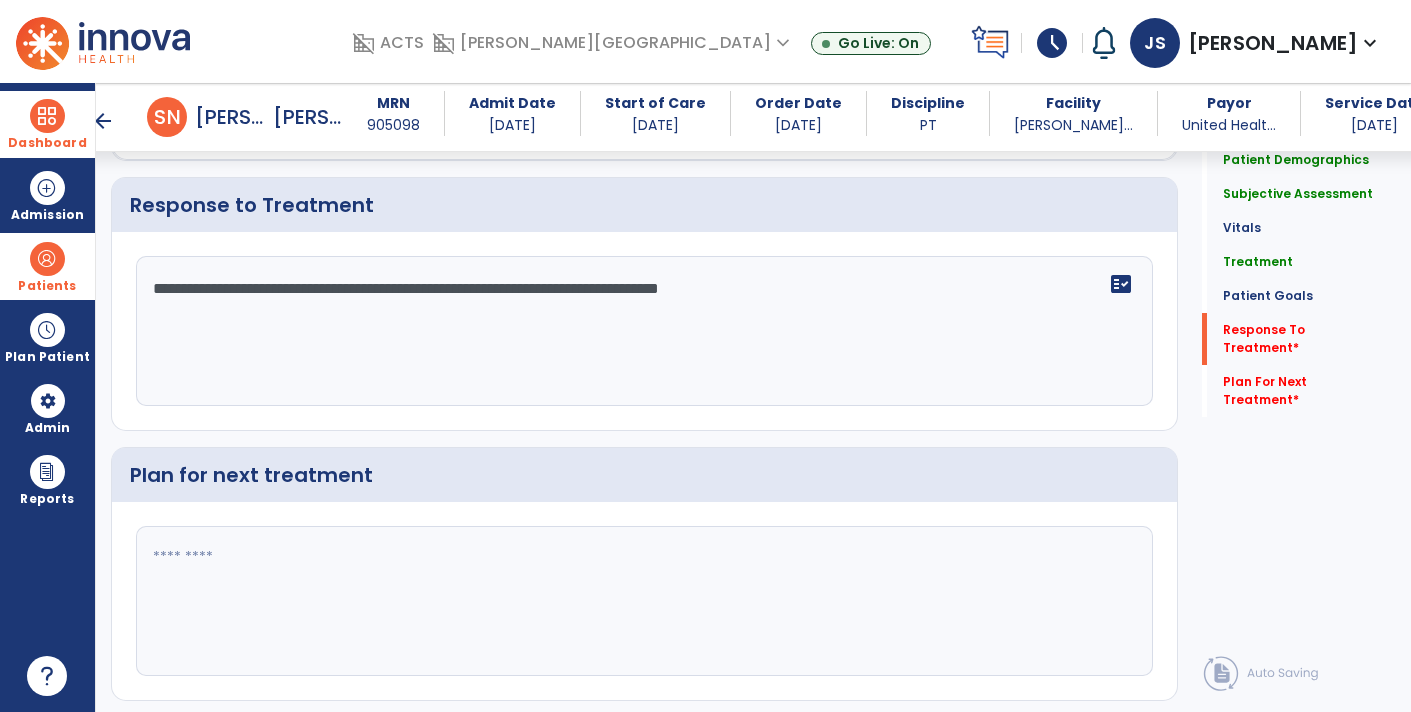 type on "**********" 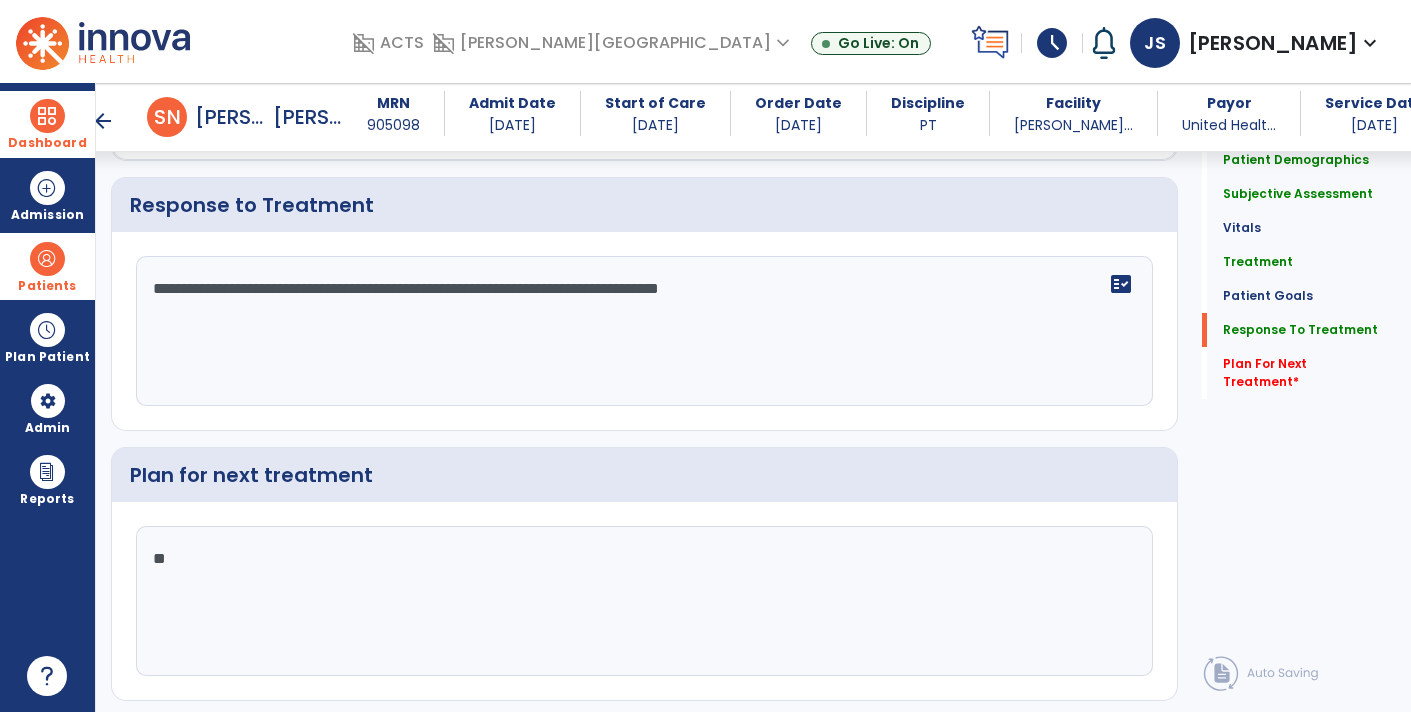 type on "*" 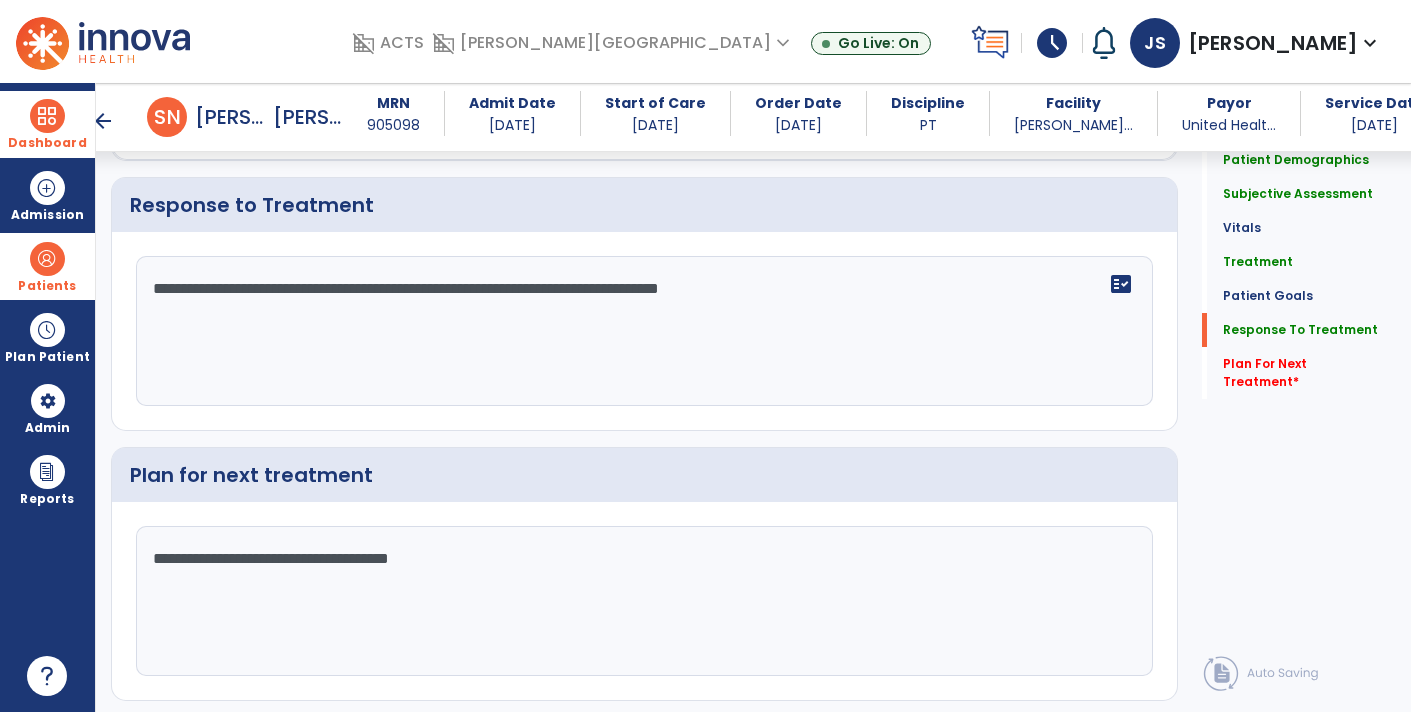 type on "**********" 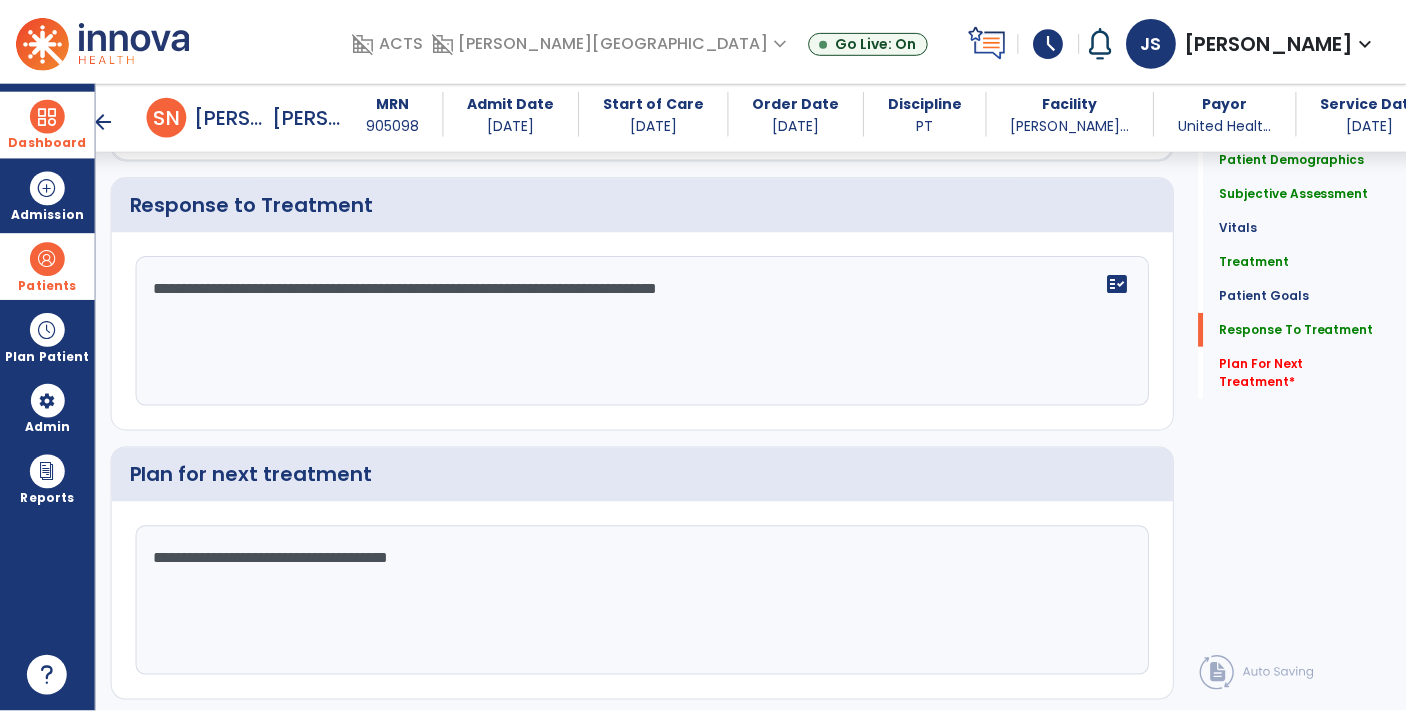 scroll, scrollTop: 2362, scrollLeft: 0, axis: vertical 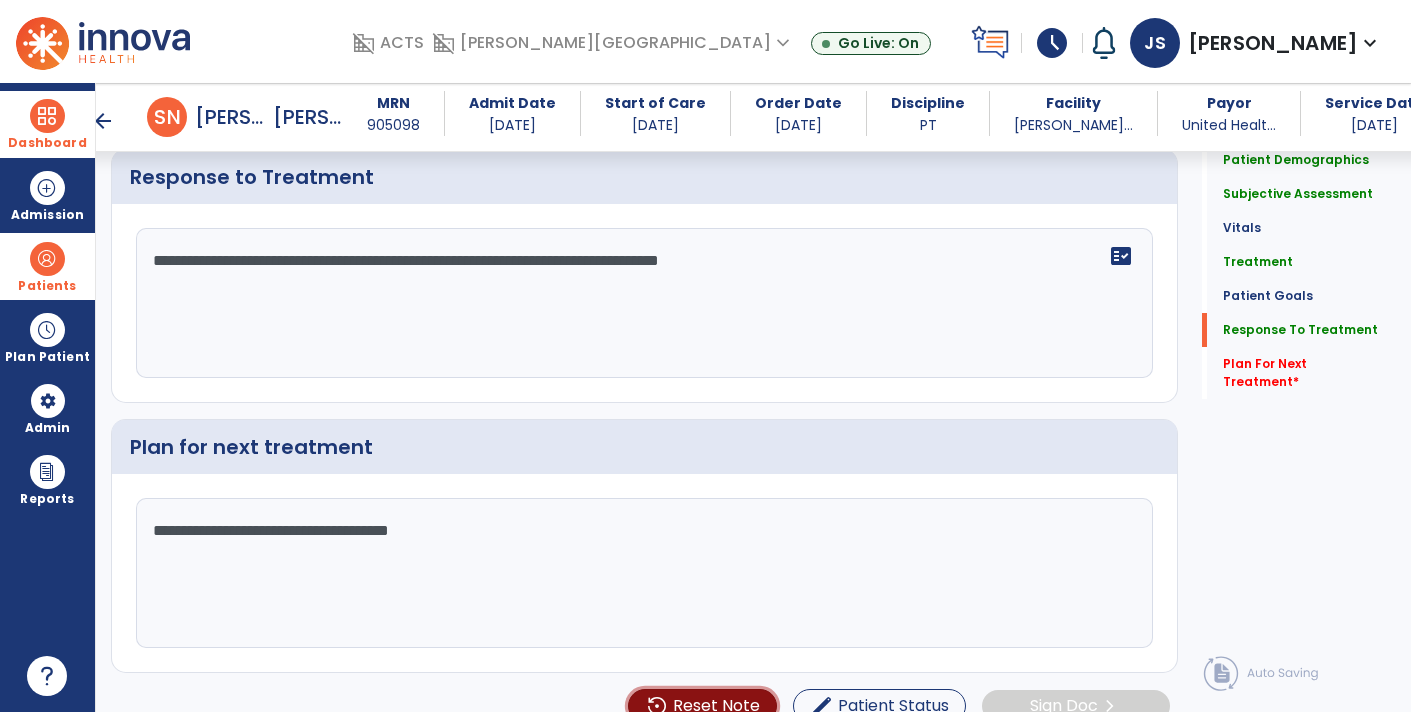 type 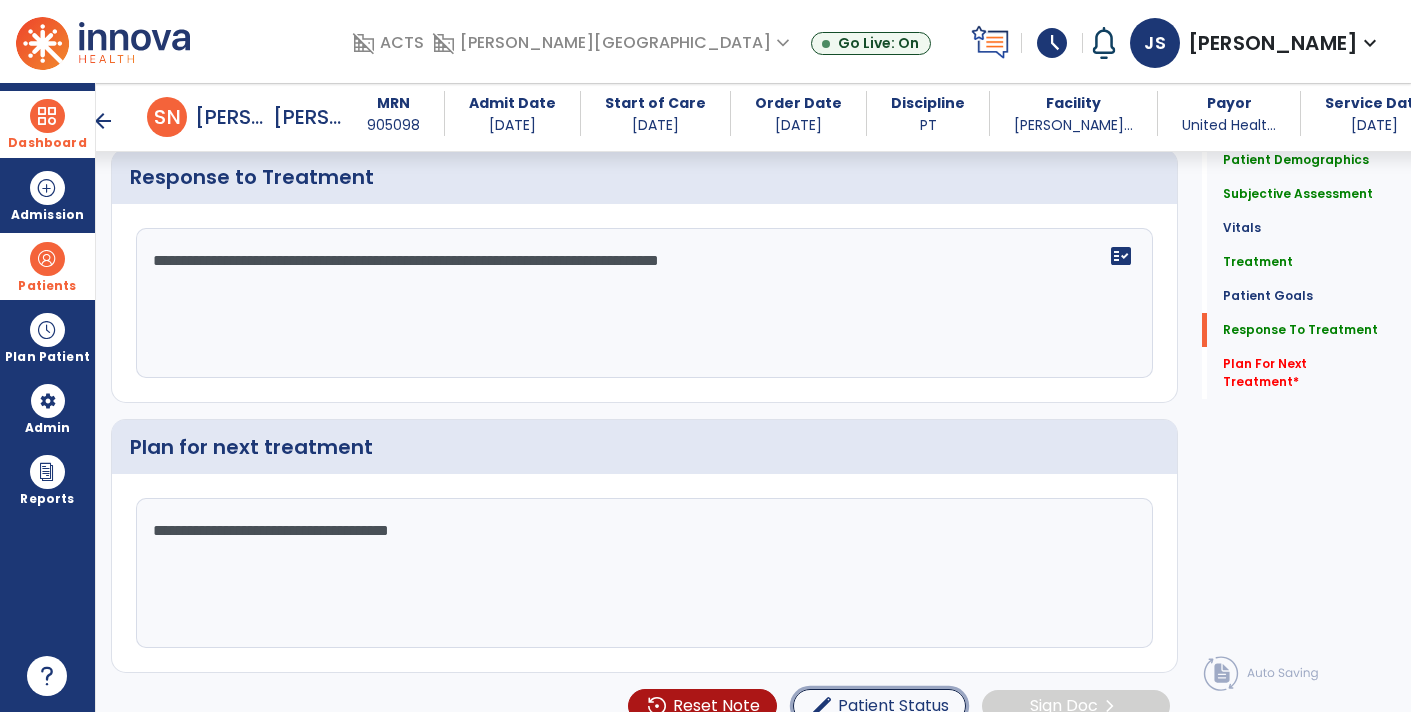type 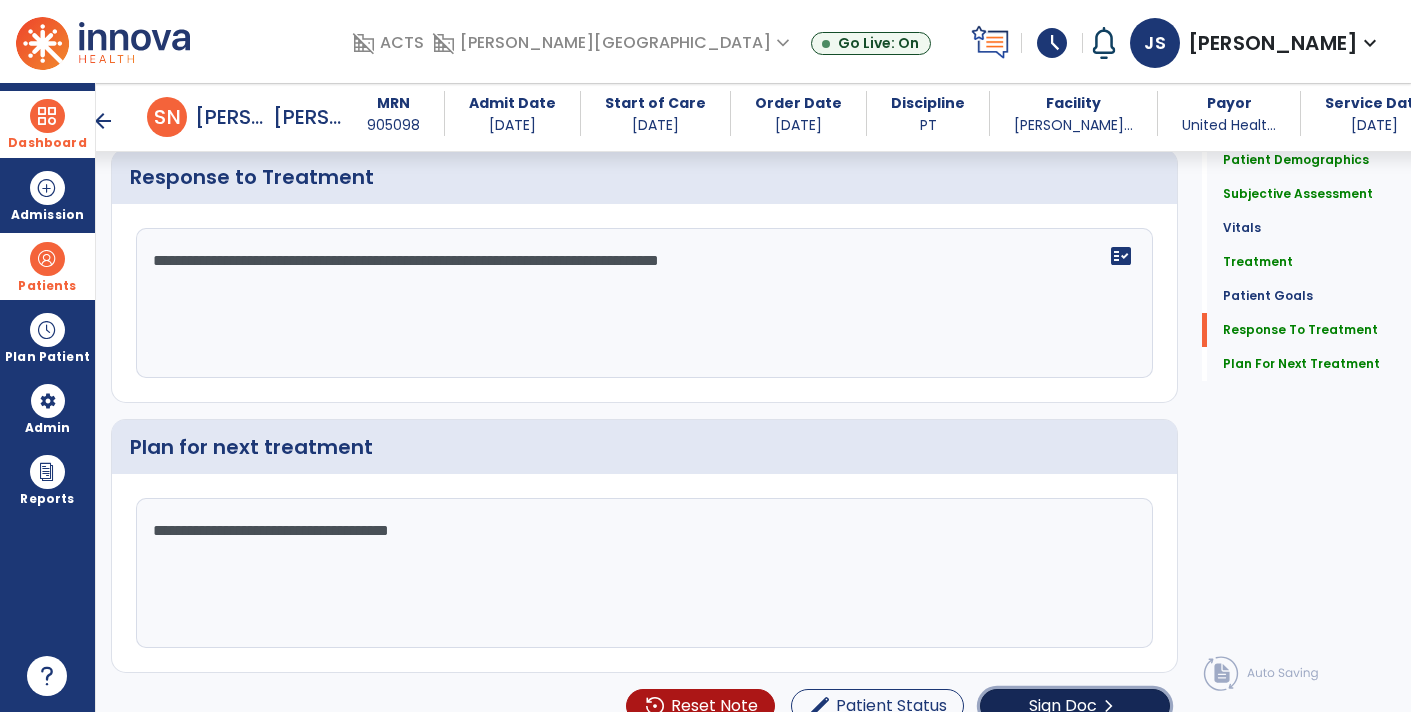 click on "Sign Doc" 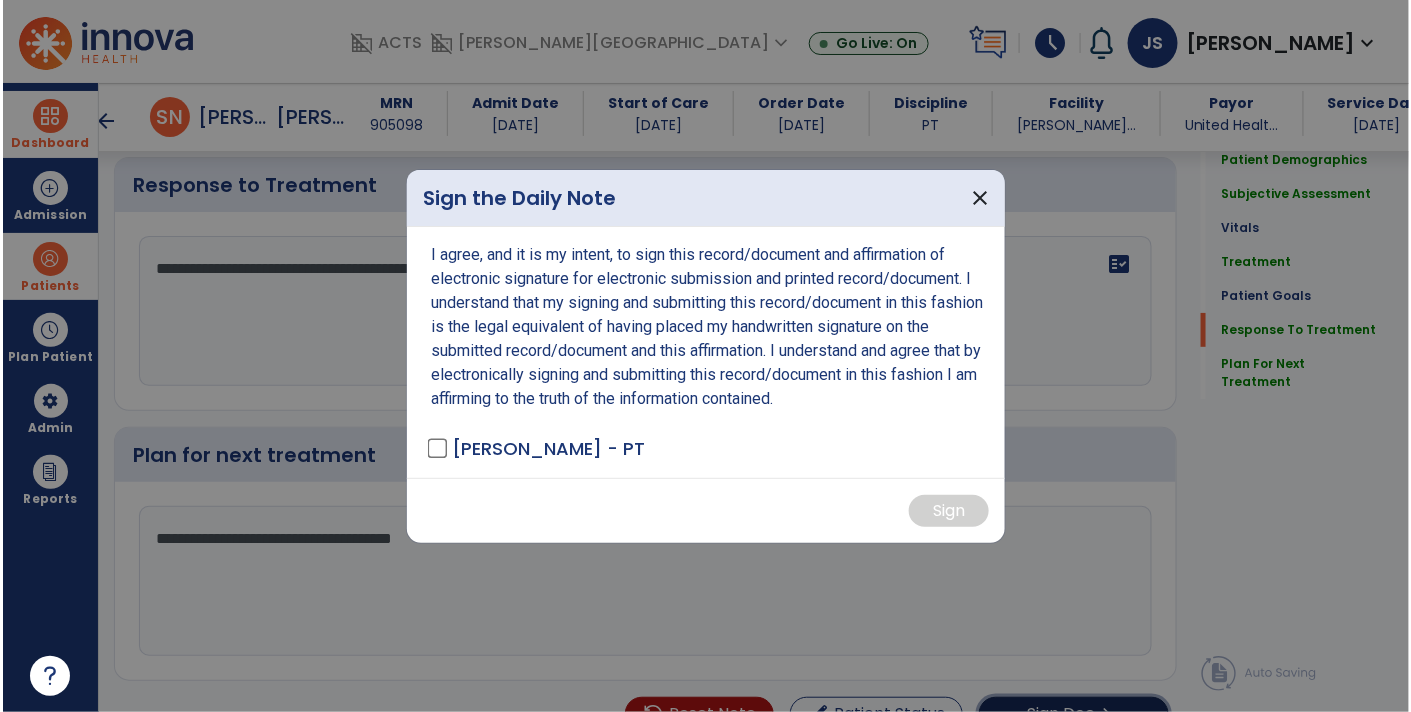 scroll, scrollTop: 2362, scrollLeft: 0, axis: vertical 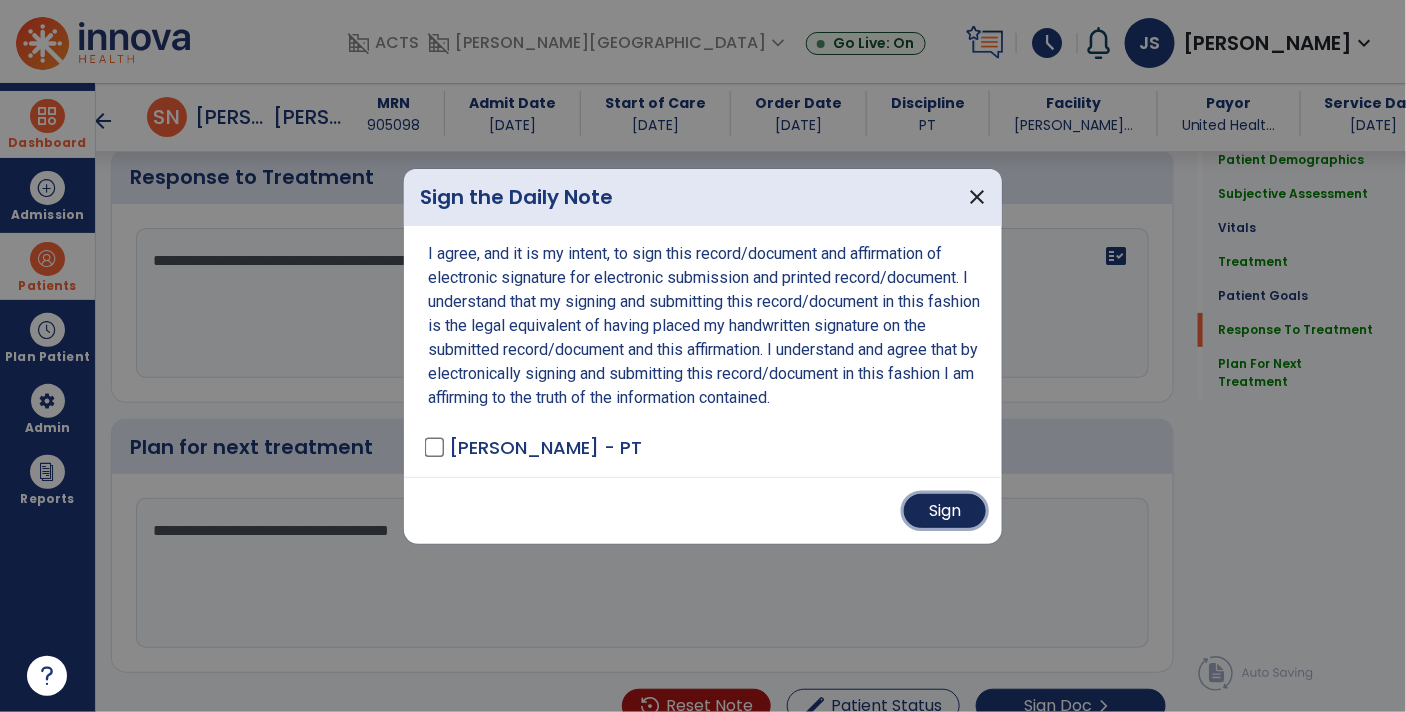 click on "Sign" at bounding box center (945, 511) 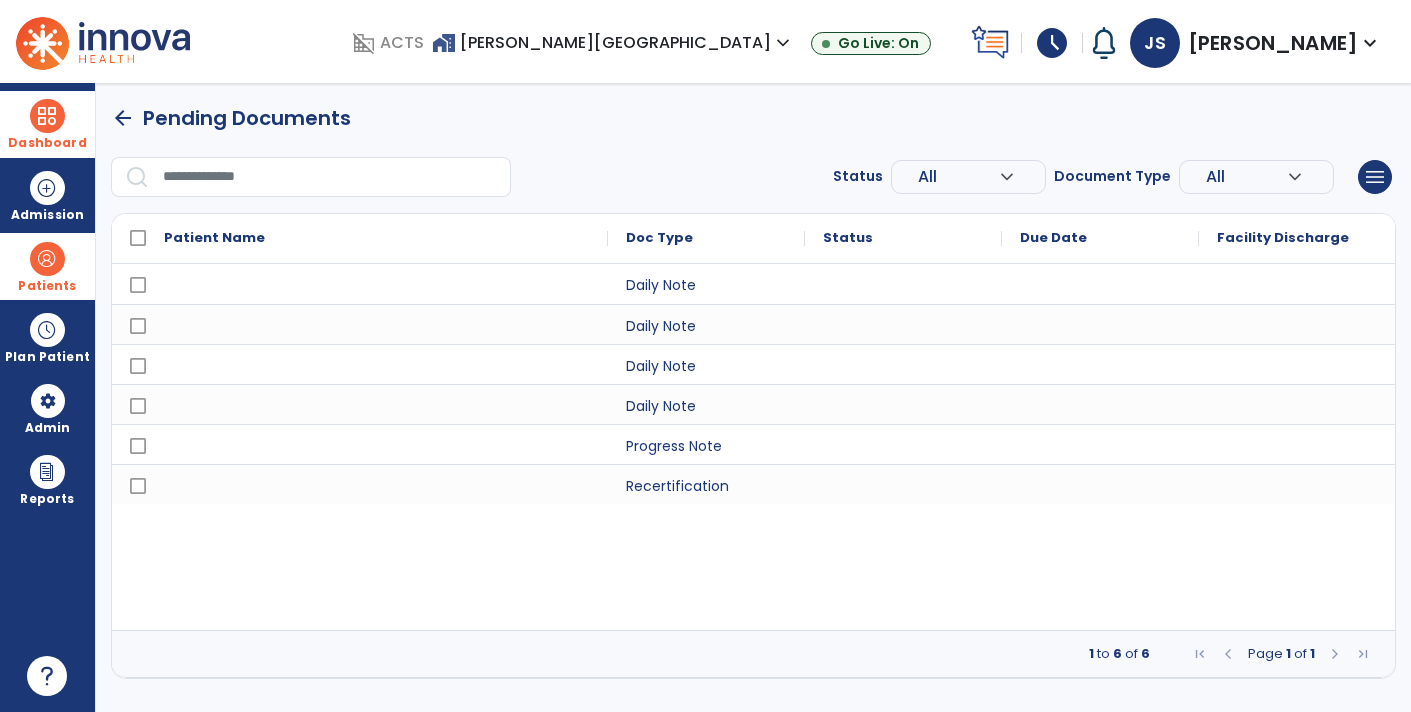 scroll, scrollTop: 0, scrollLeft: 0, axis: both 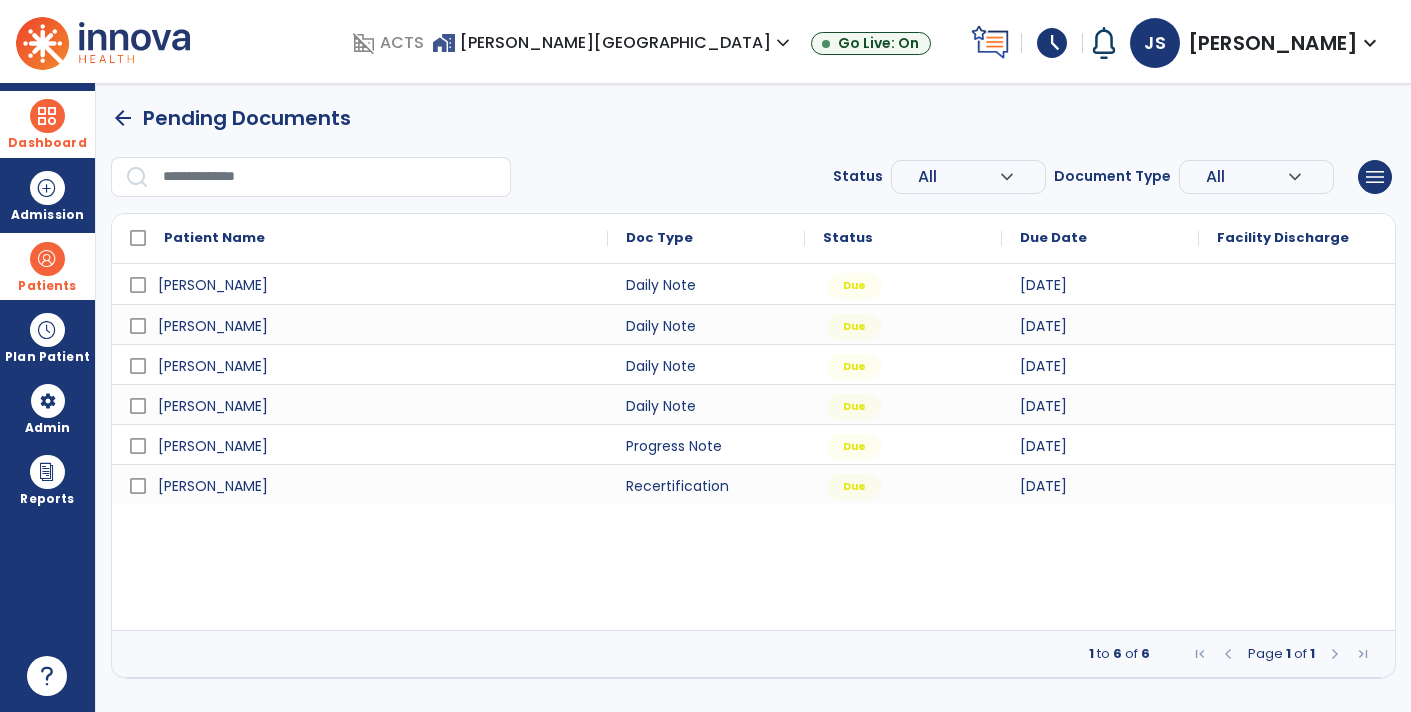click at bounding box center [47, 259] 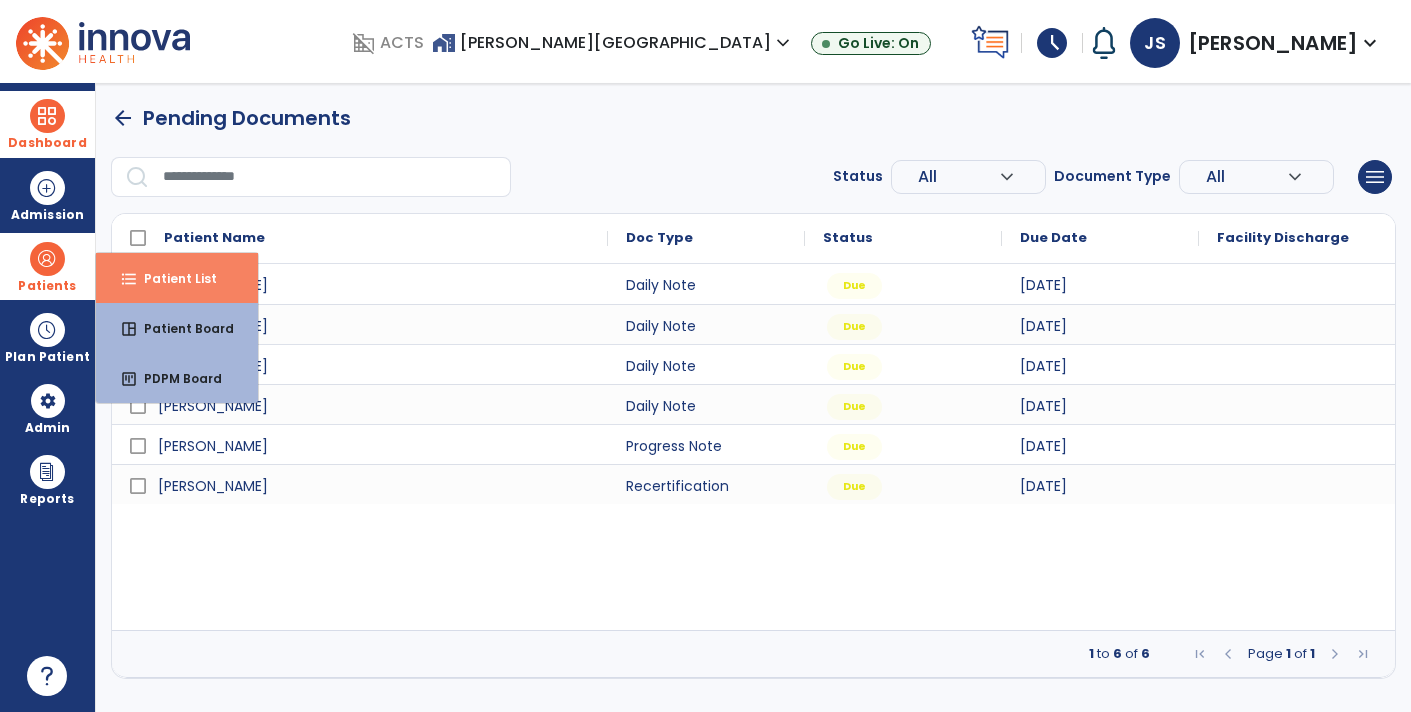 click on "Patient List" at bounding box center (172, 278) 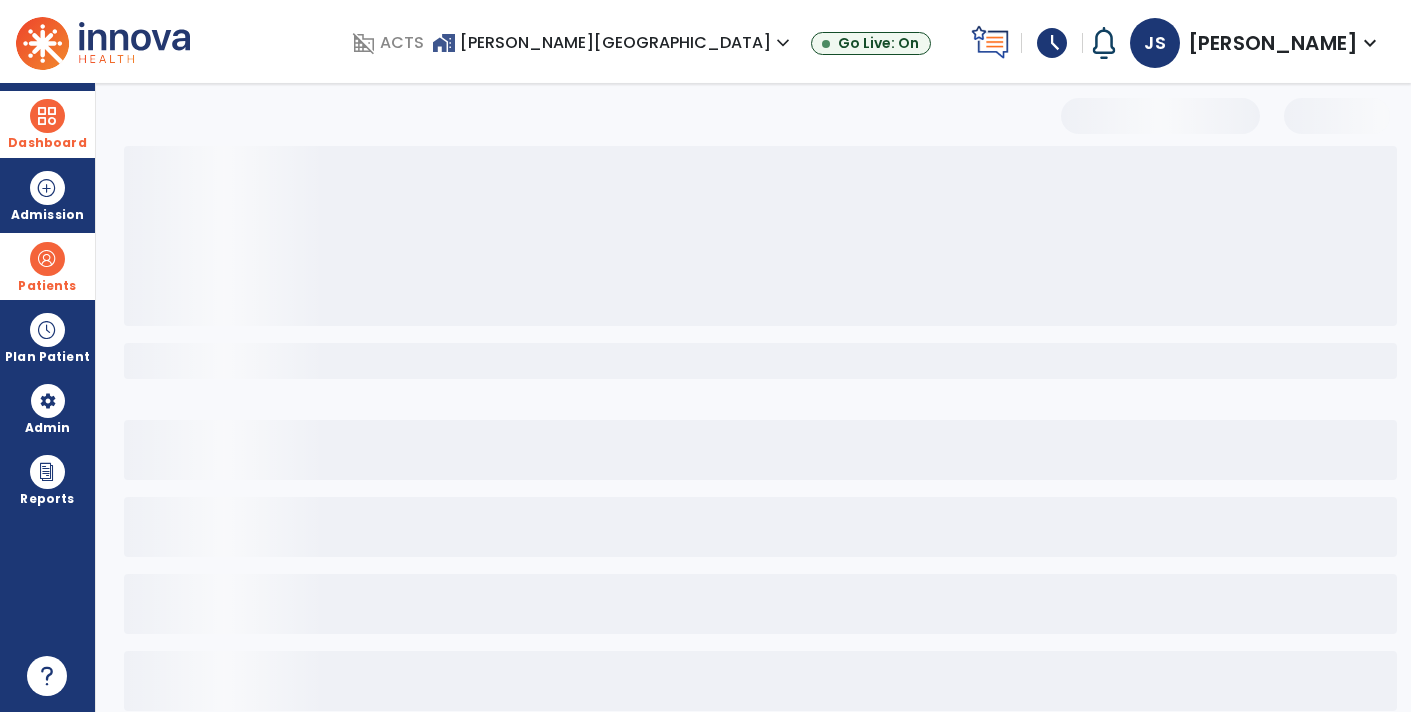 select on "***" 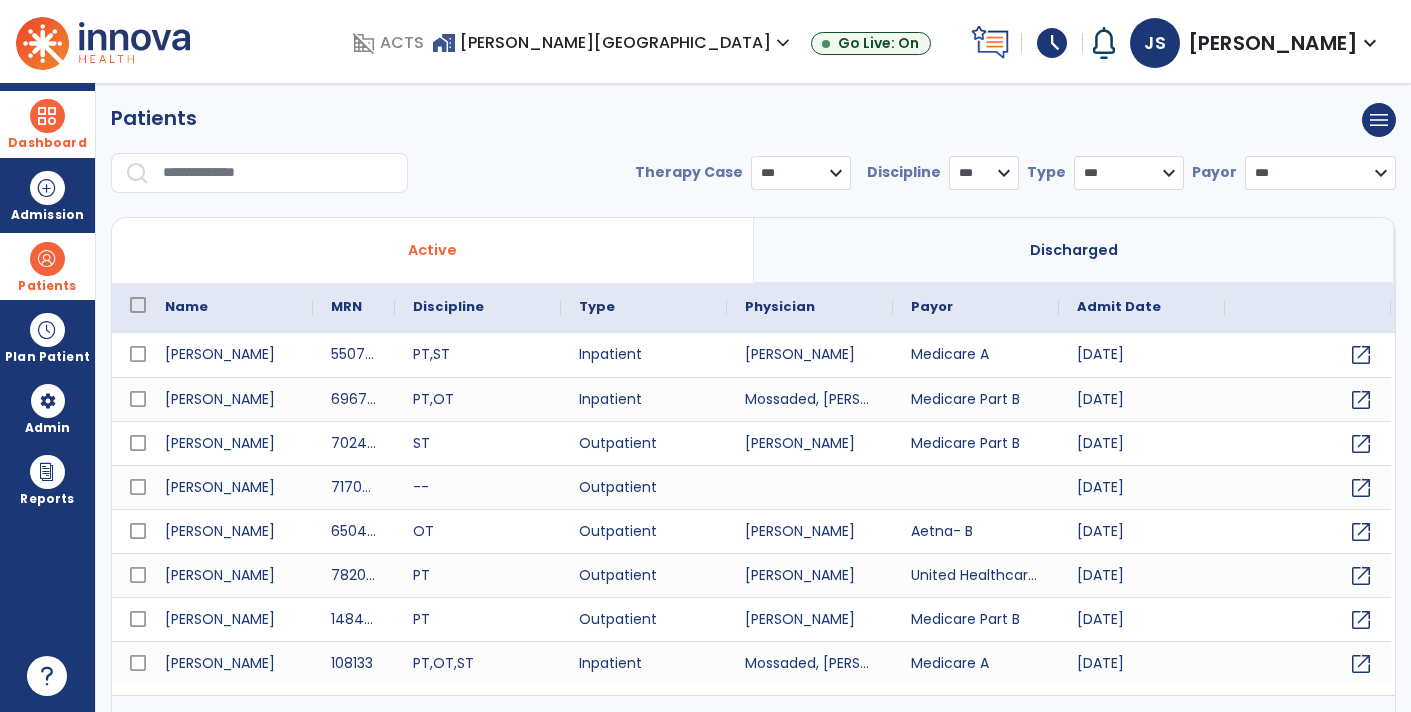 click at bounding box center [278, 173] 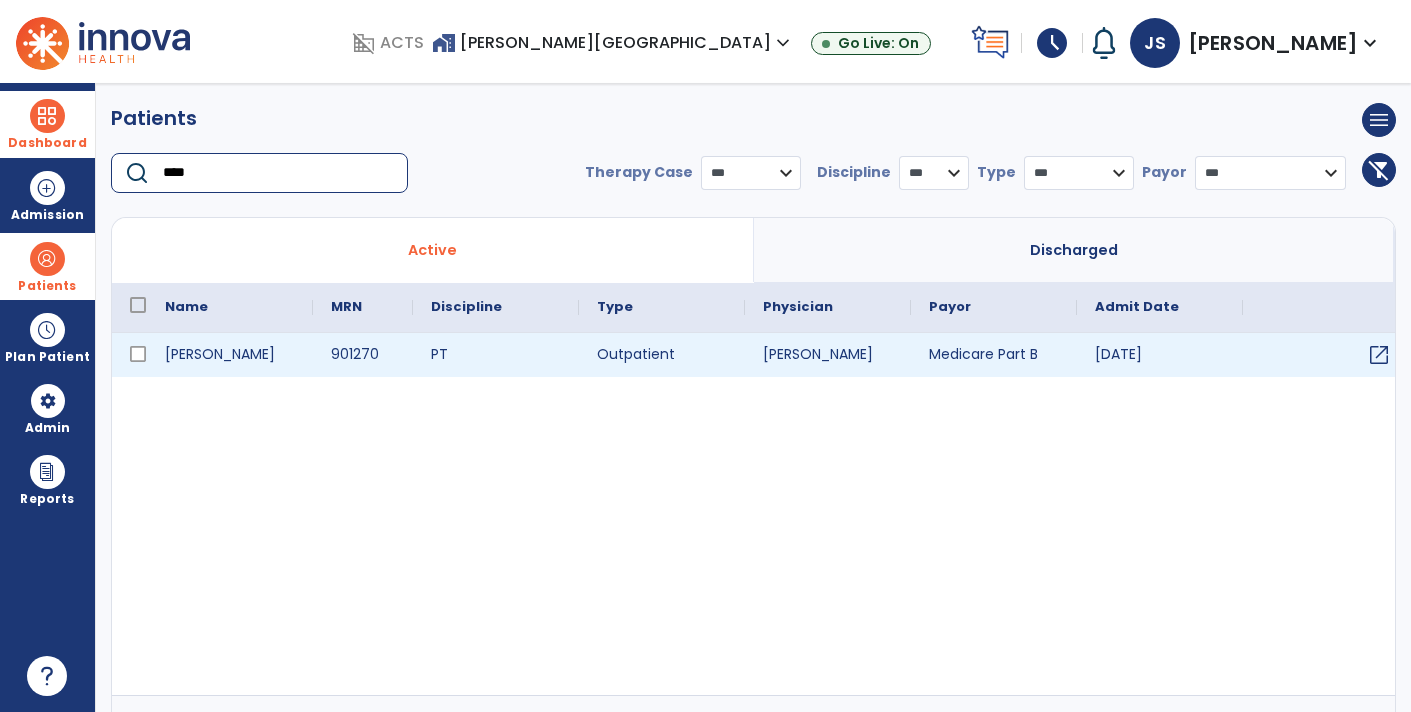 type on "****" 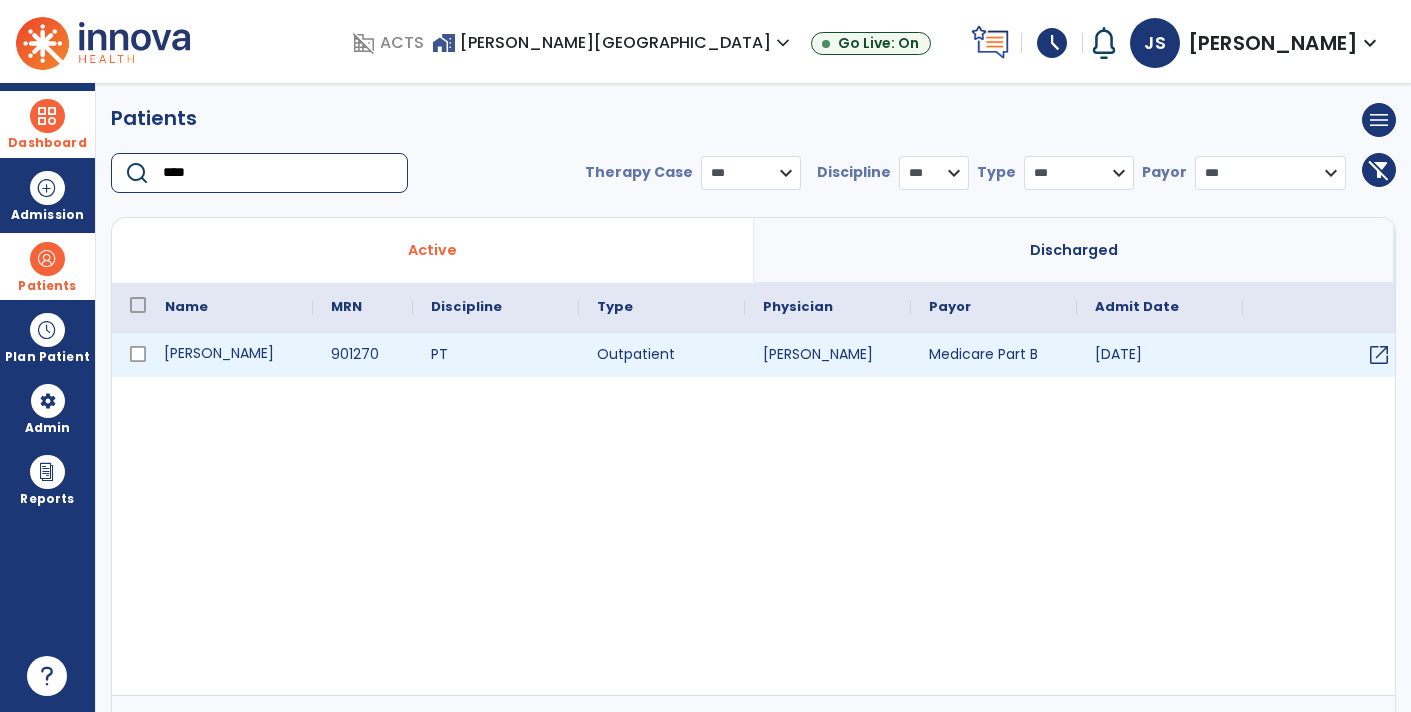 click on "[PERSON_NAME]" at bounding box center [230, 355] 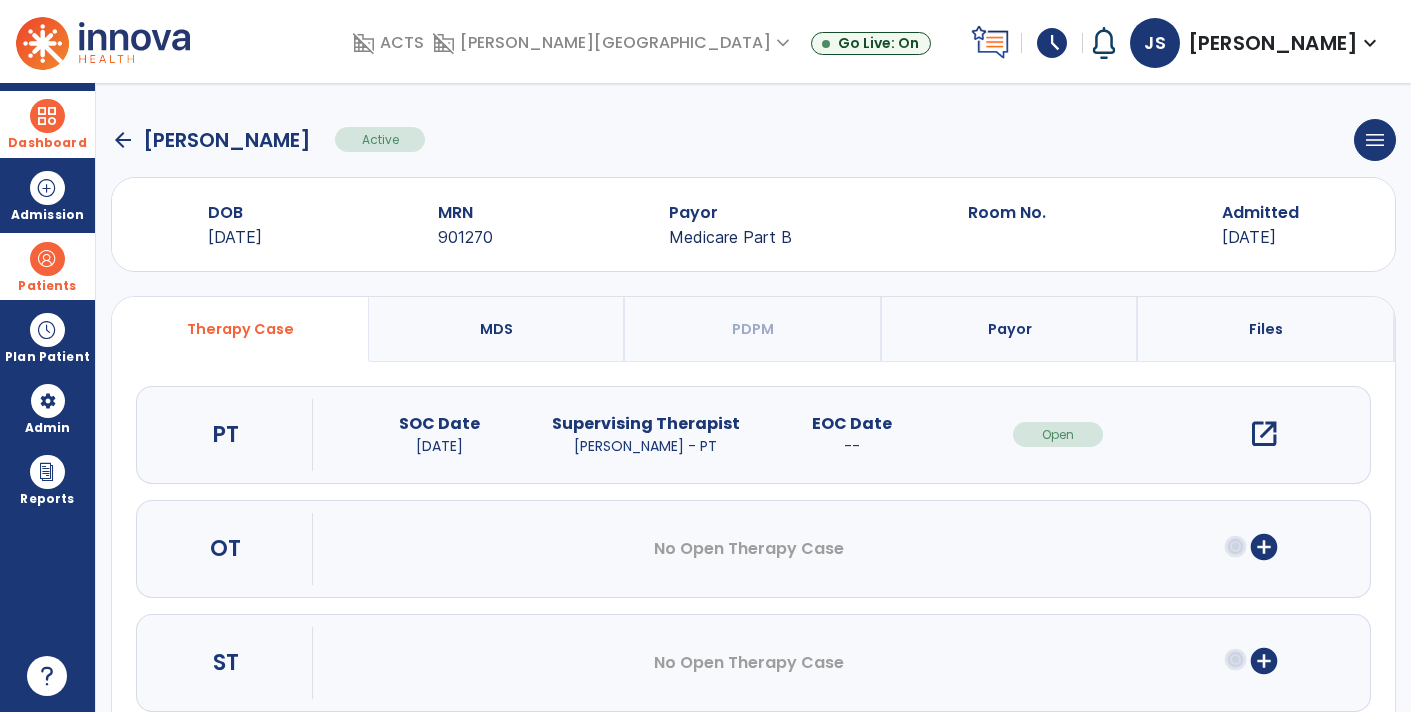 click on "open_in_new" at bounding box center [1264, 434] 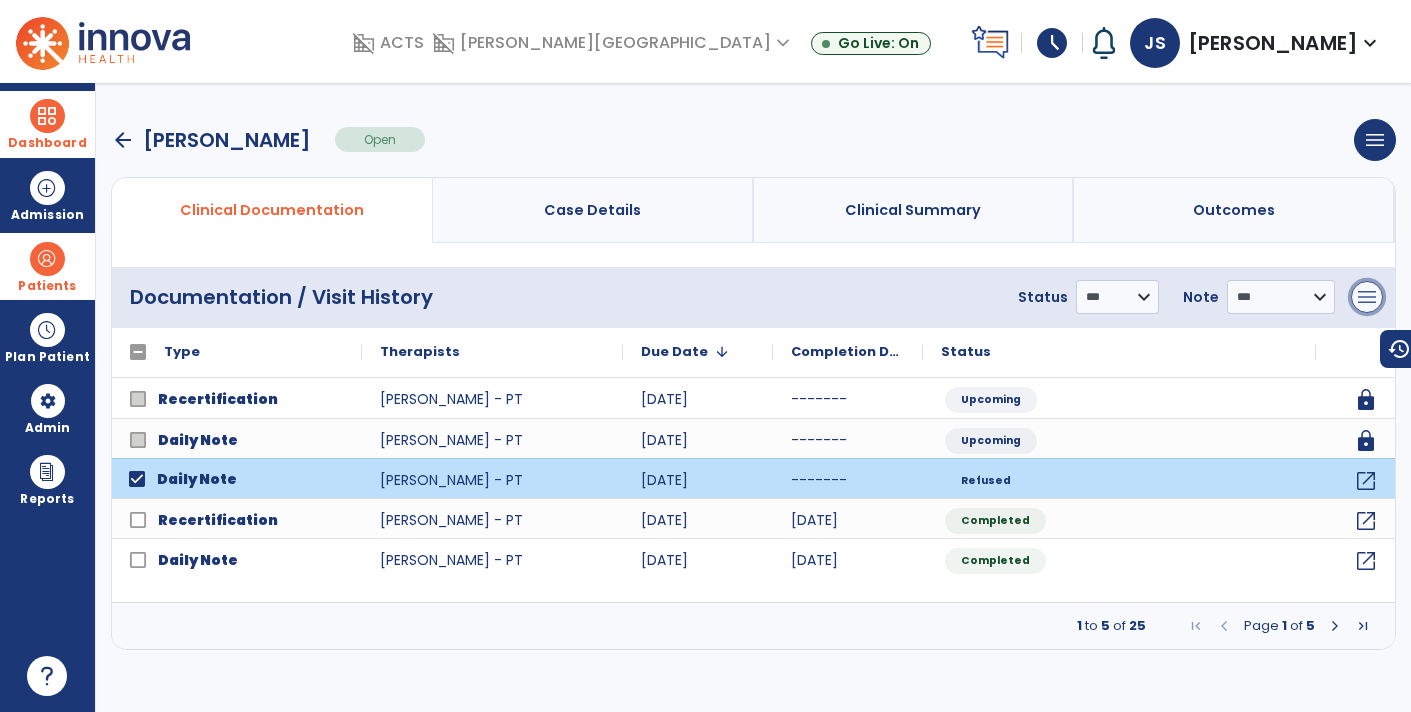 click on "menu" at bounding box center [1367, 297] 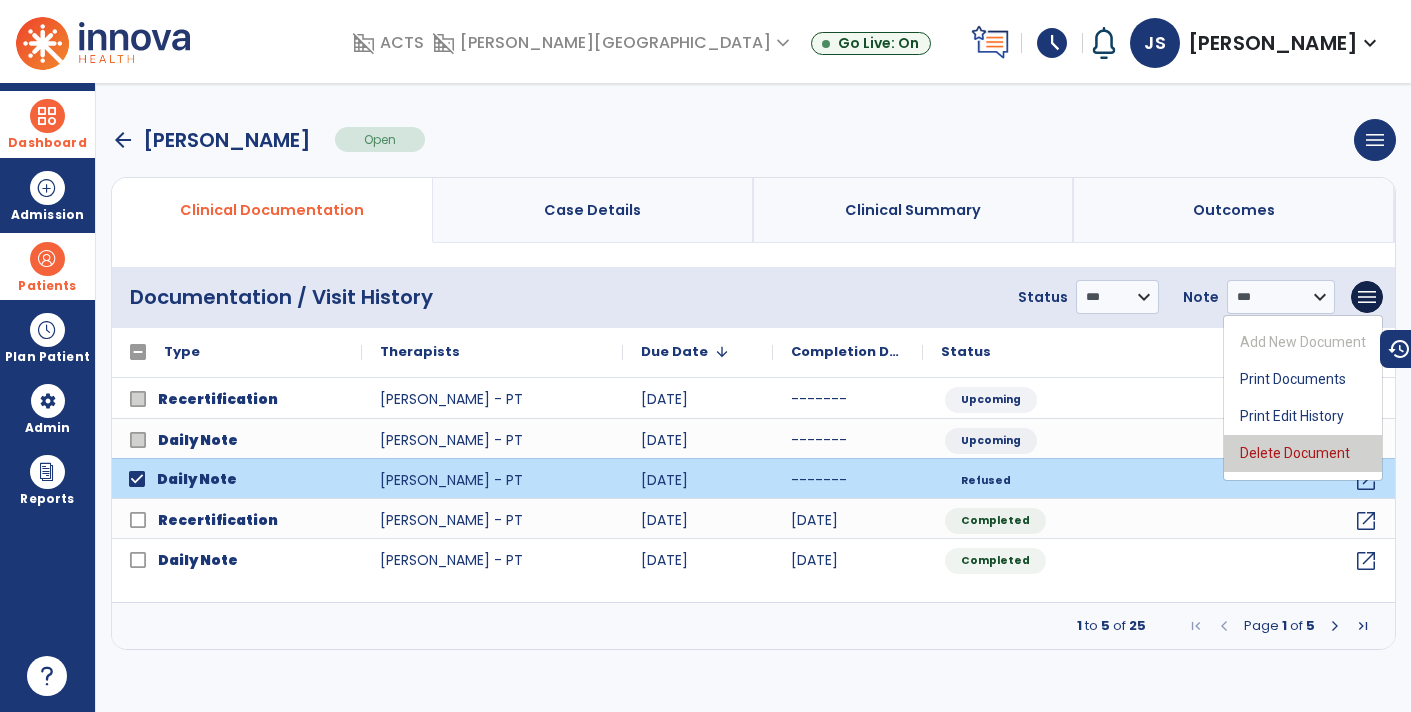 click on "Delete Document" at bounding box center [1303, 453] 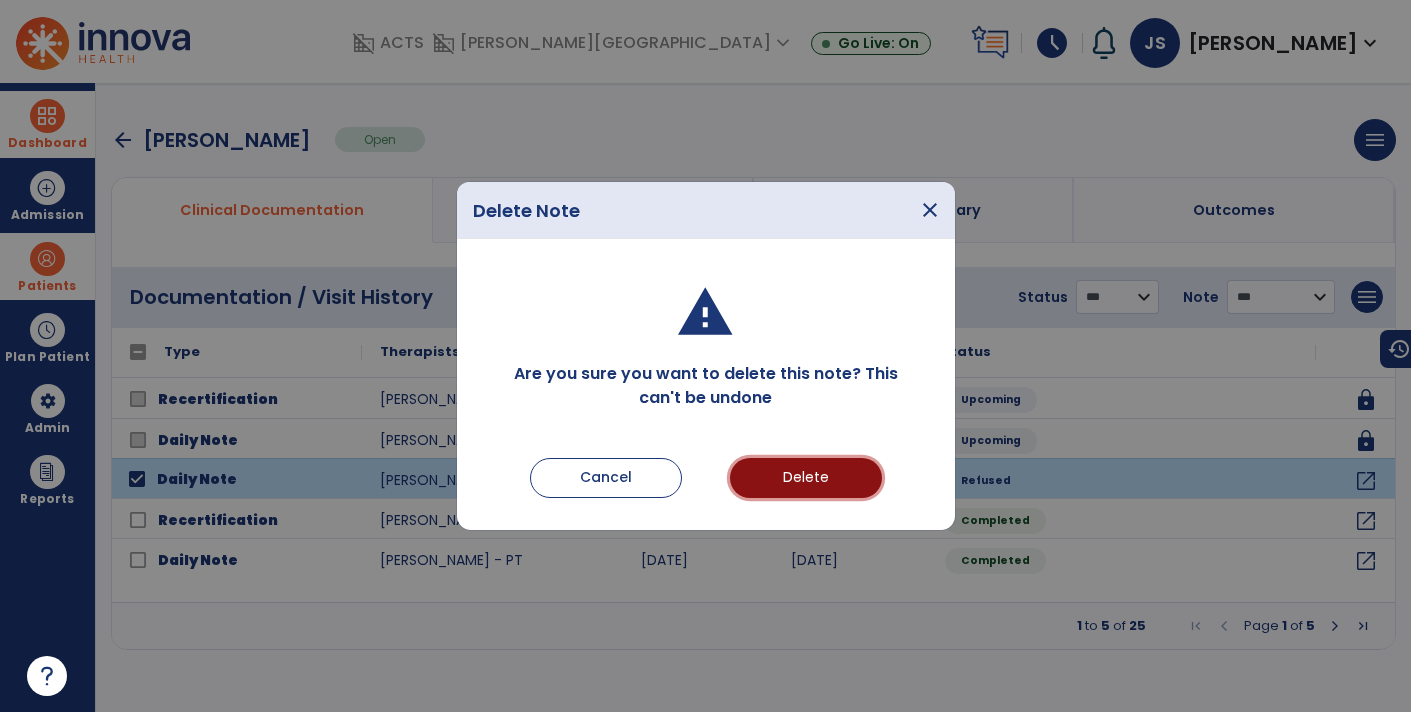 click on "Delete" at bounding box center [806, 478] 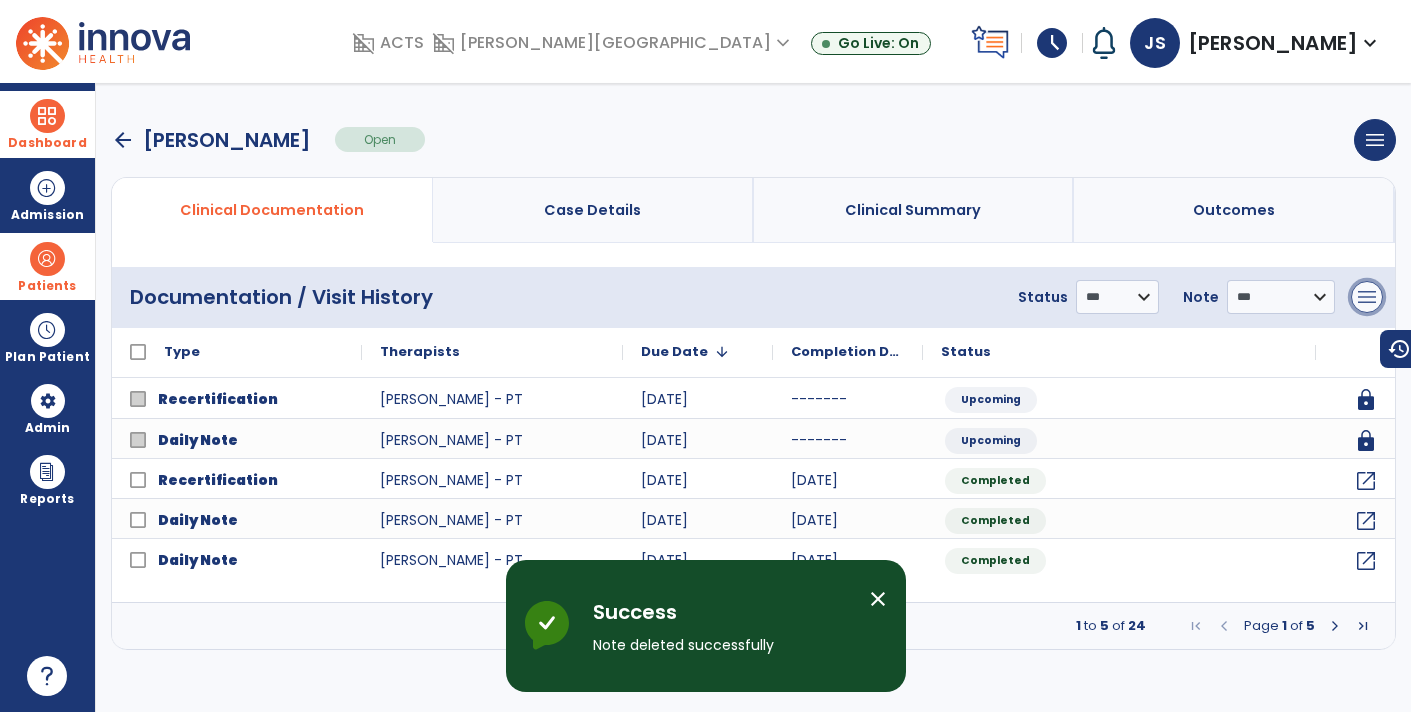 click on "menu" at bounding box center (1367, 297) 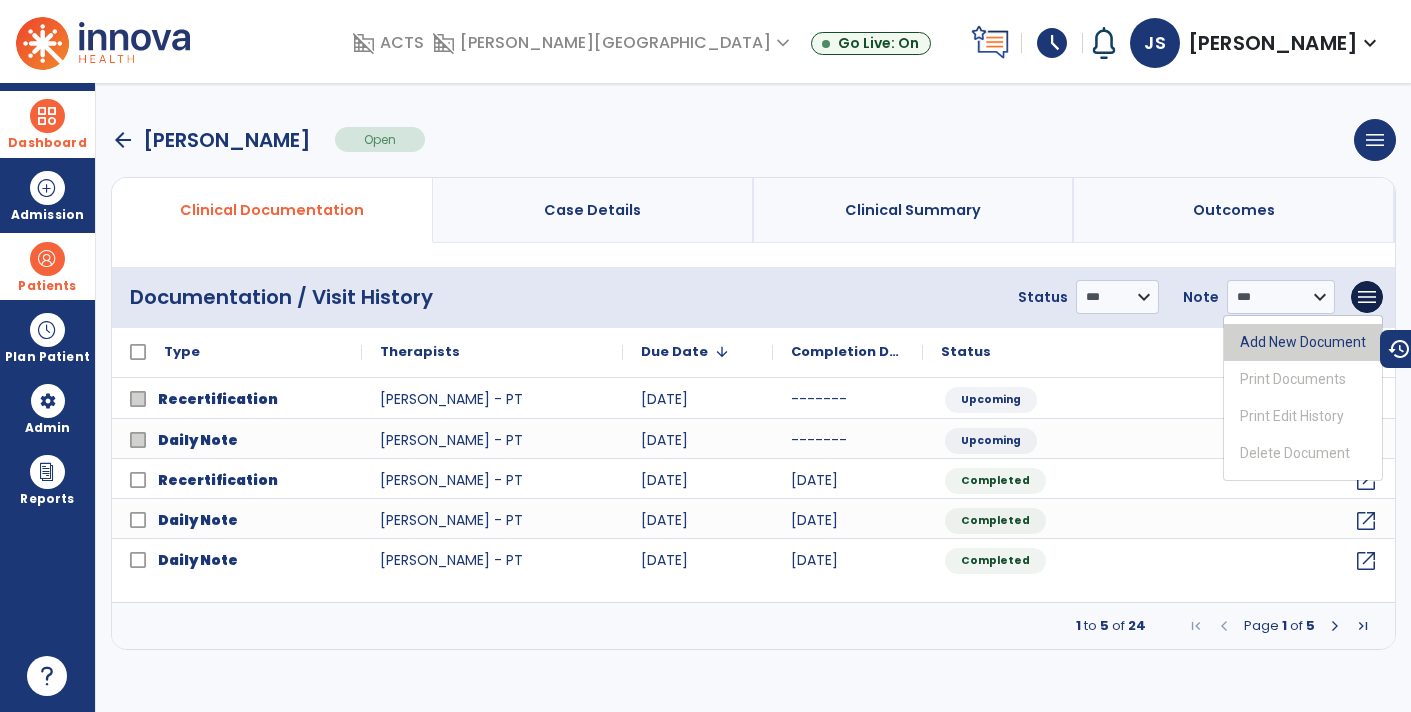 click on "Add New Document" at bounding box center (1303, 342) 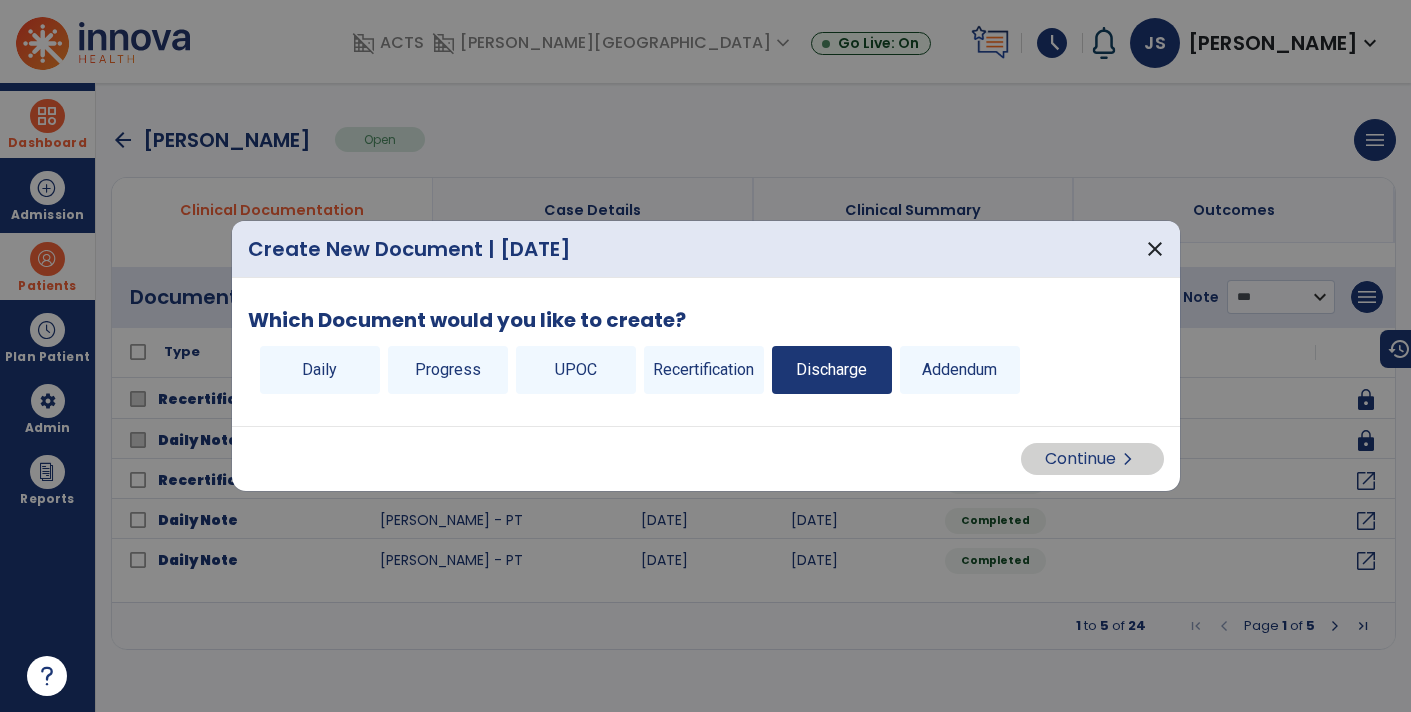 click on "Discharge" at bounding box center (832, 370) 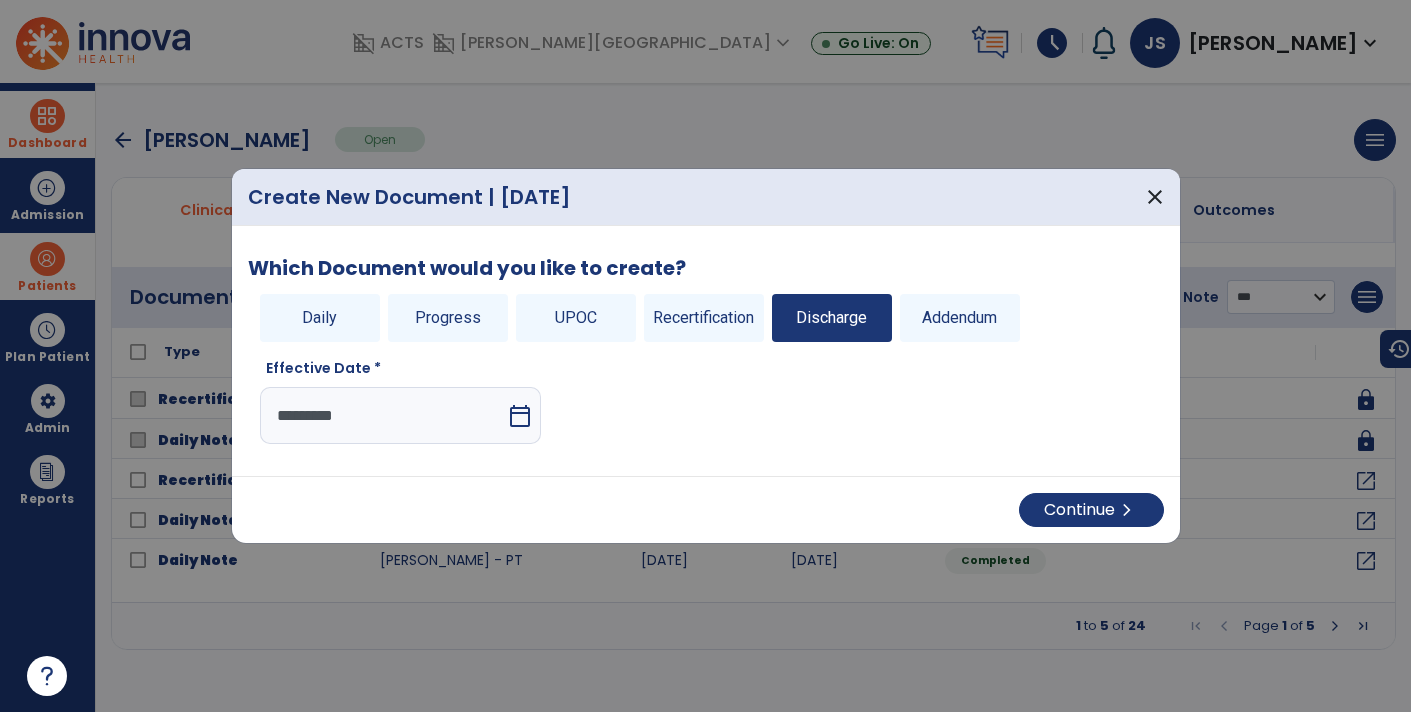 click on "calendar_today" at bounding box center [520, 416] 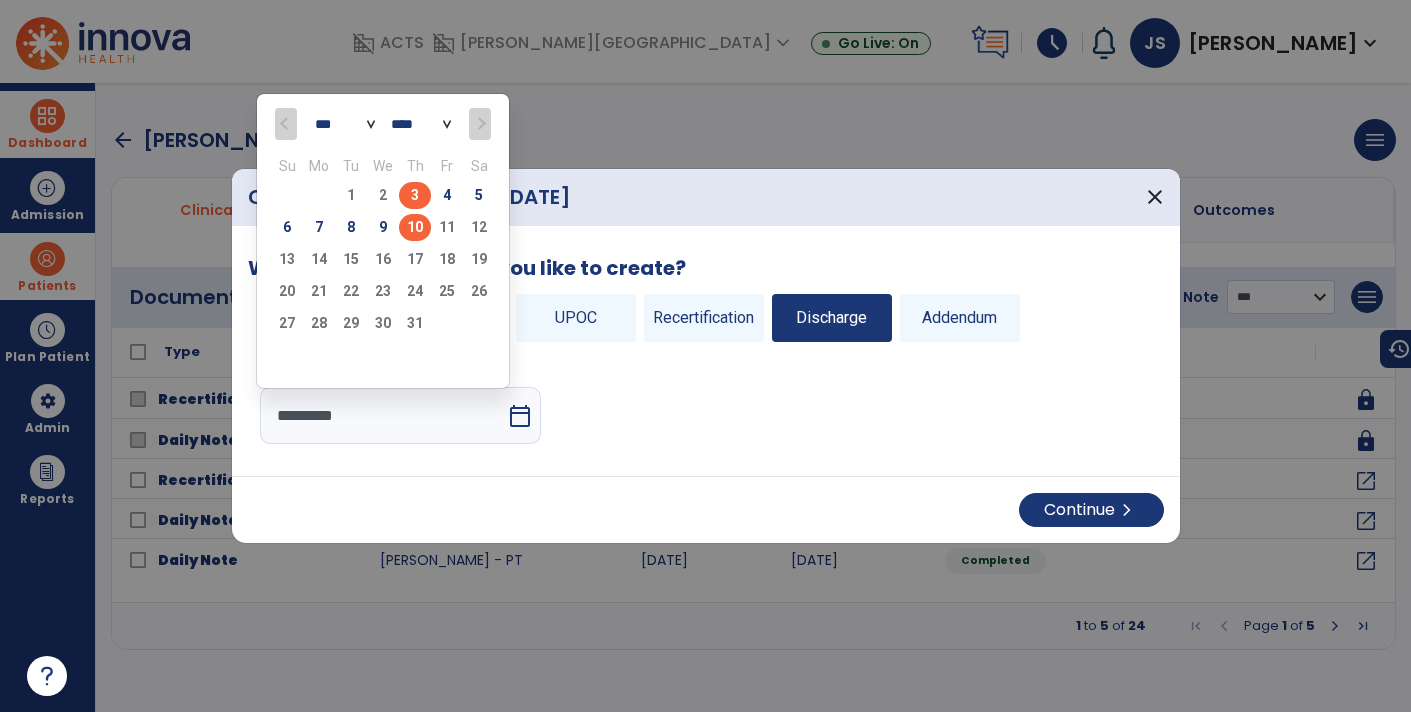click on "3" 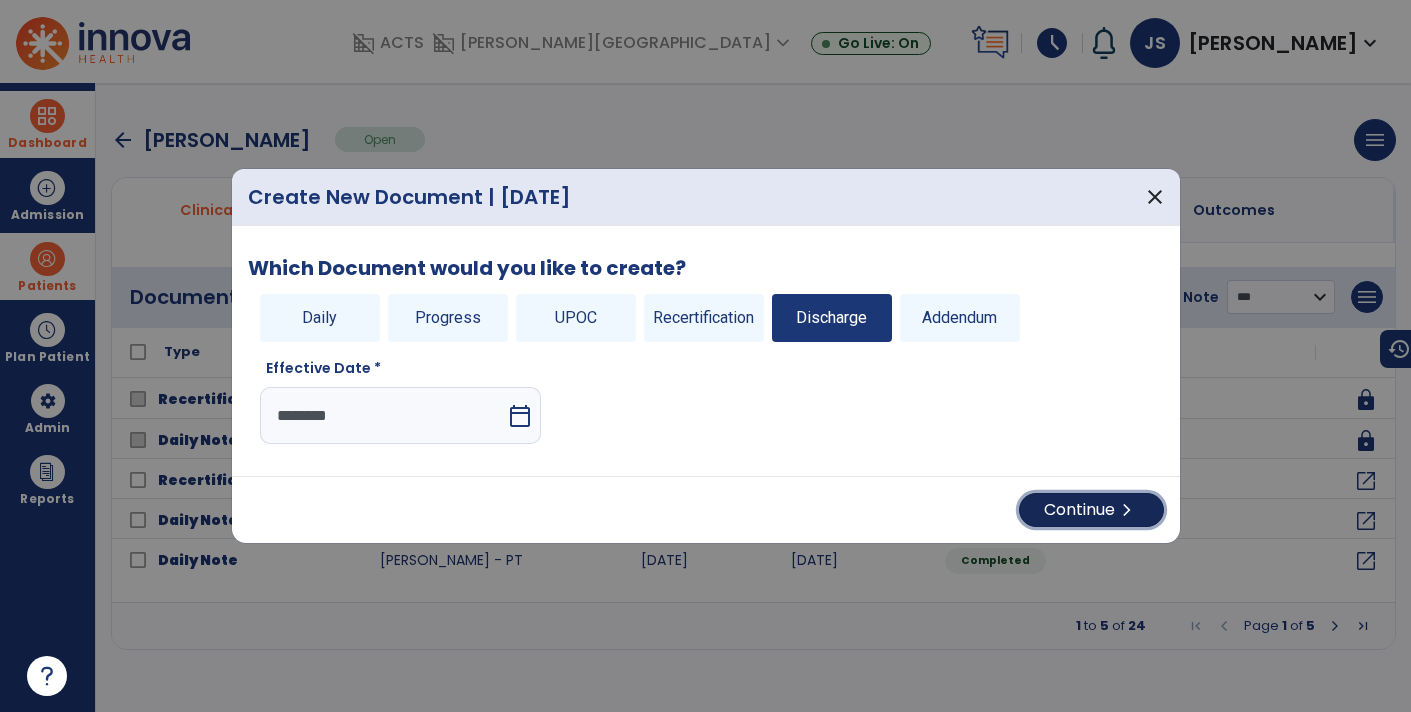 click on "Continue   chevron_right" at bounding box center (1091, 510) 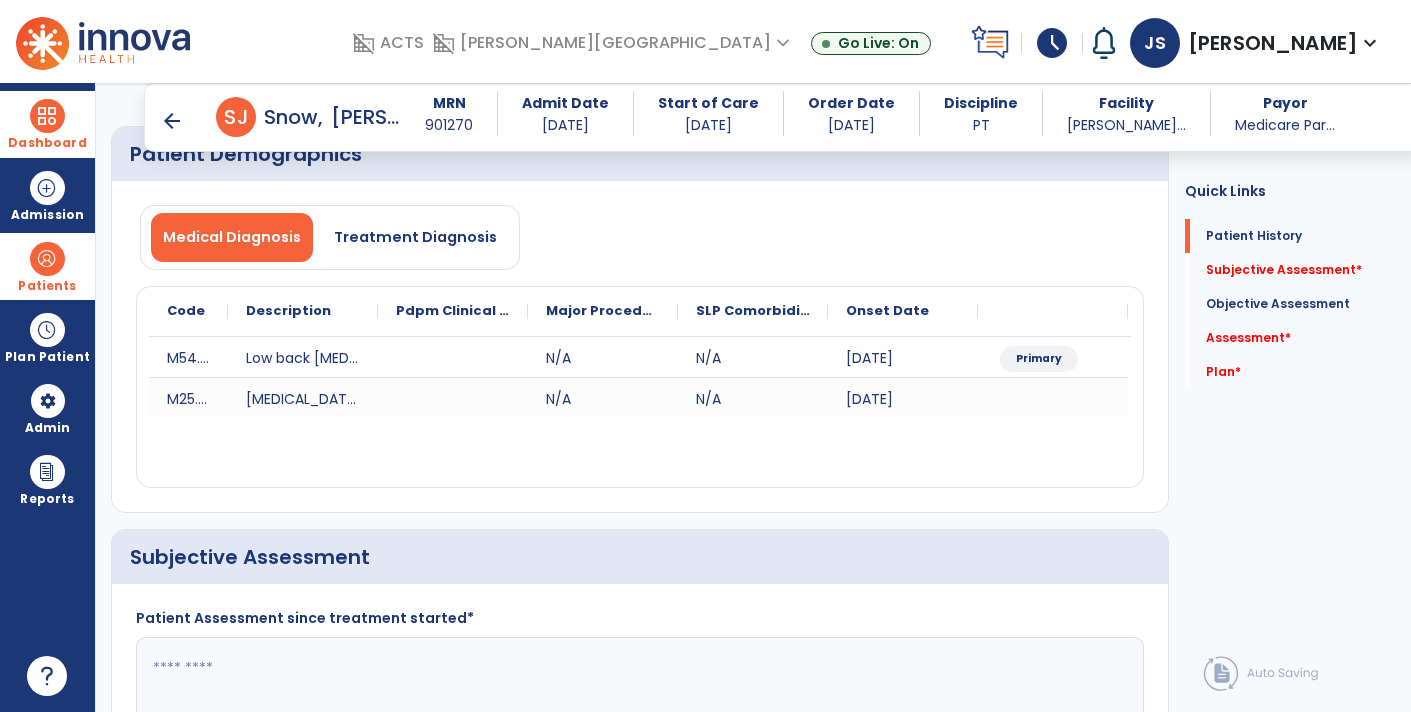 scroll, scrollTop: 191, scrollLeft: 0, axis: vertical 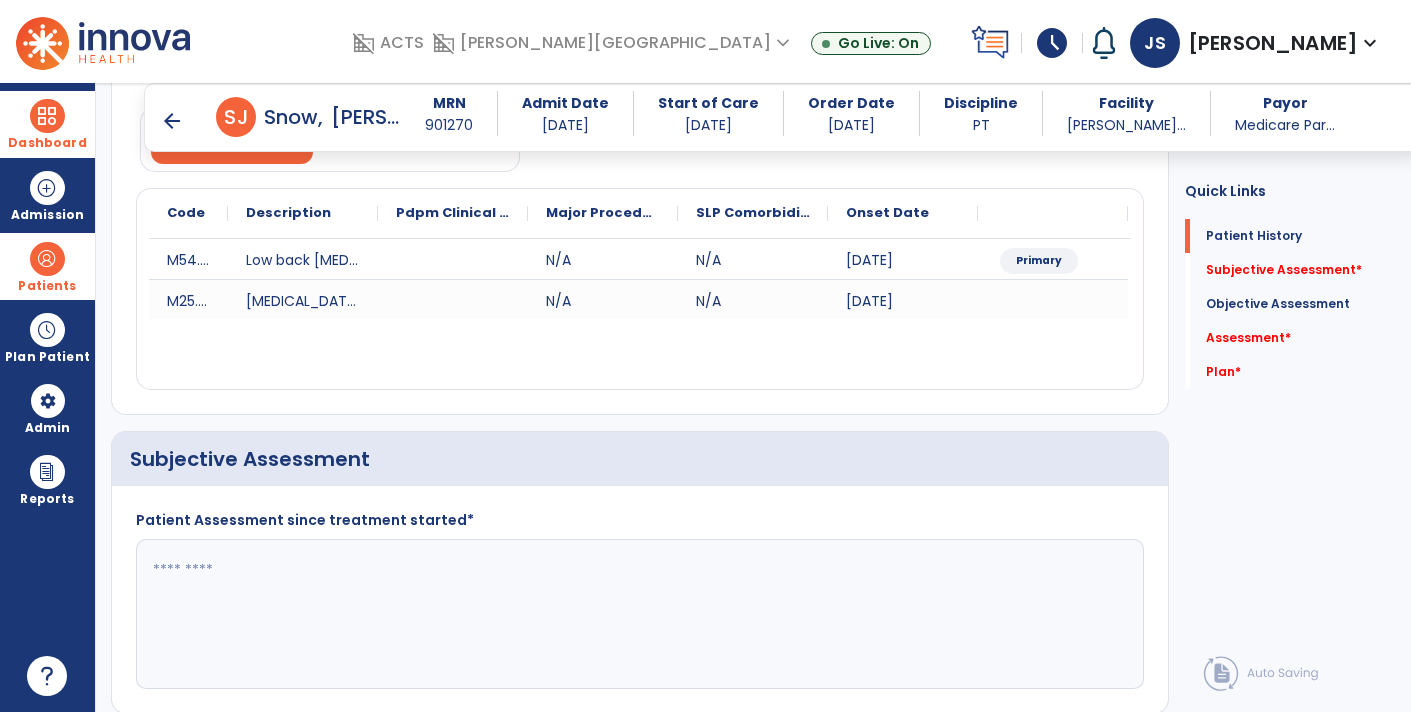 click 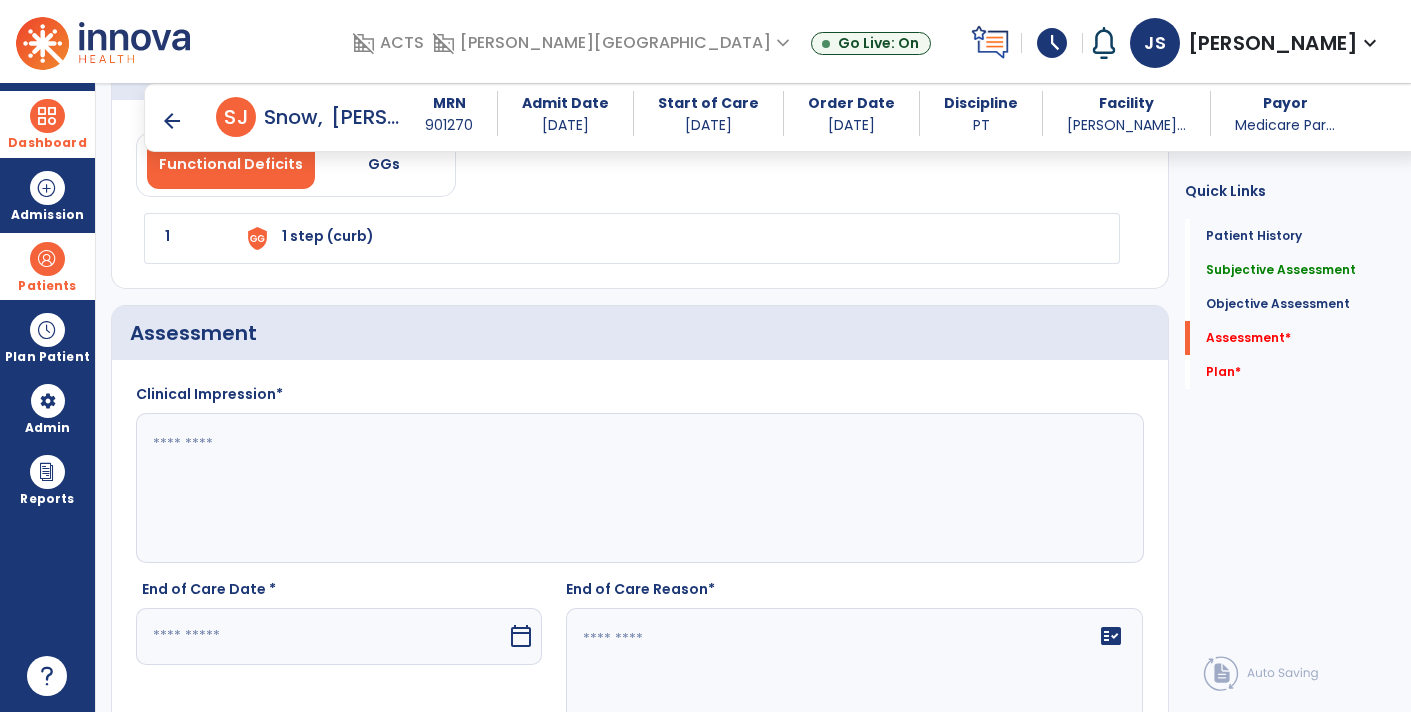 scroll, scrollTop: 2234, scrollLeft: 0, axis: vertical 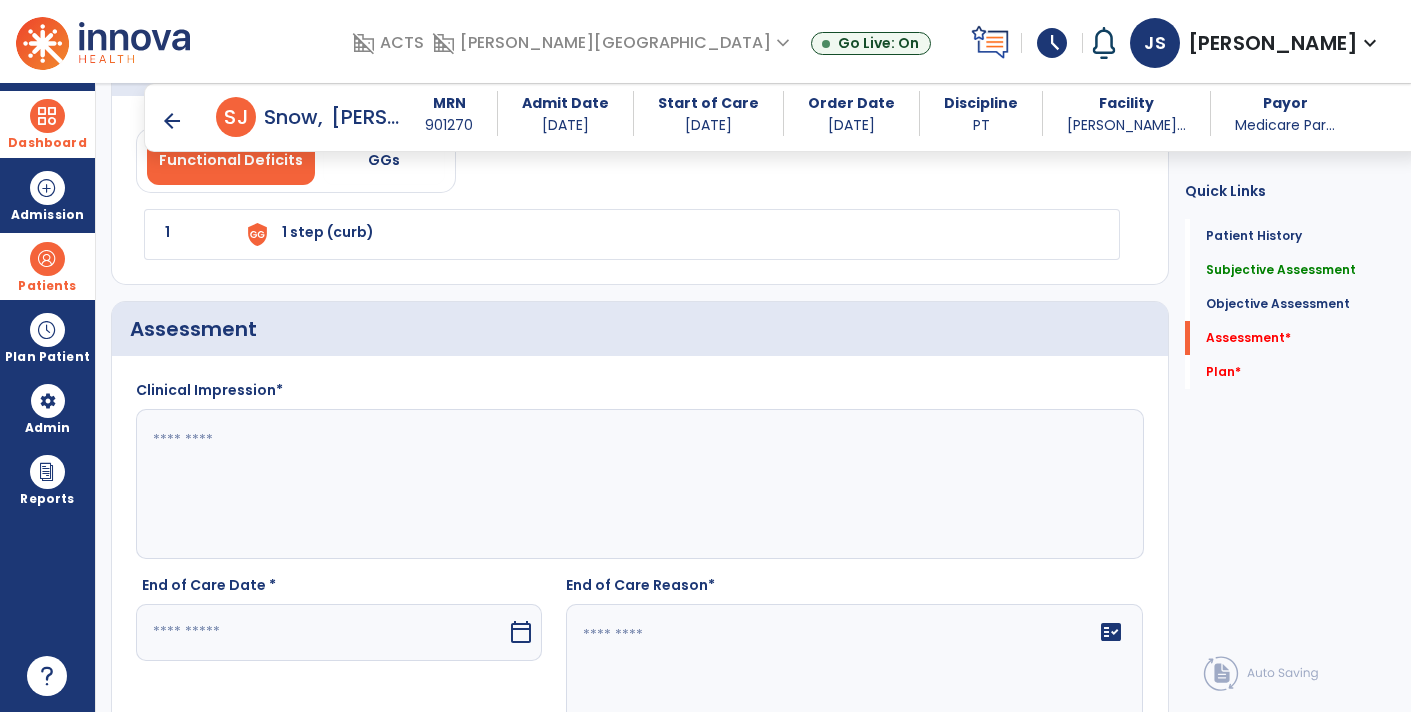 type on "**********" 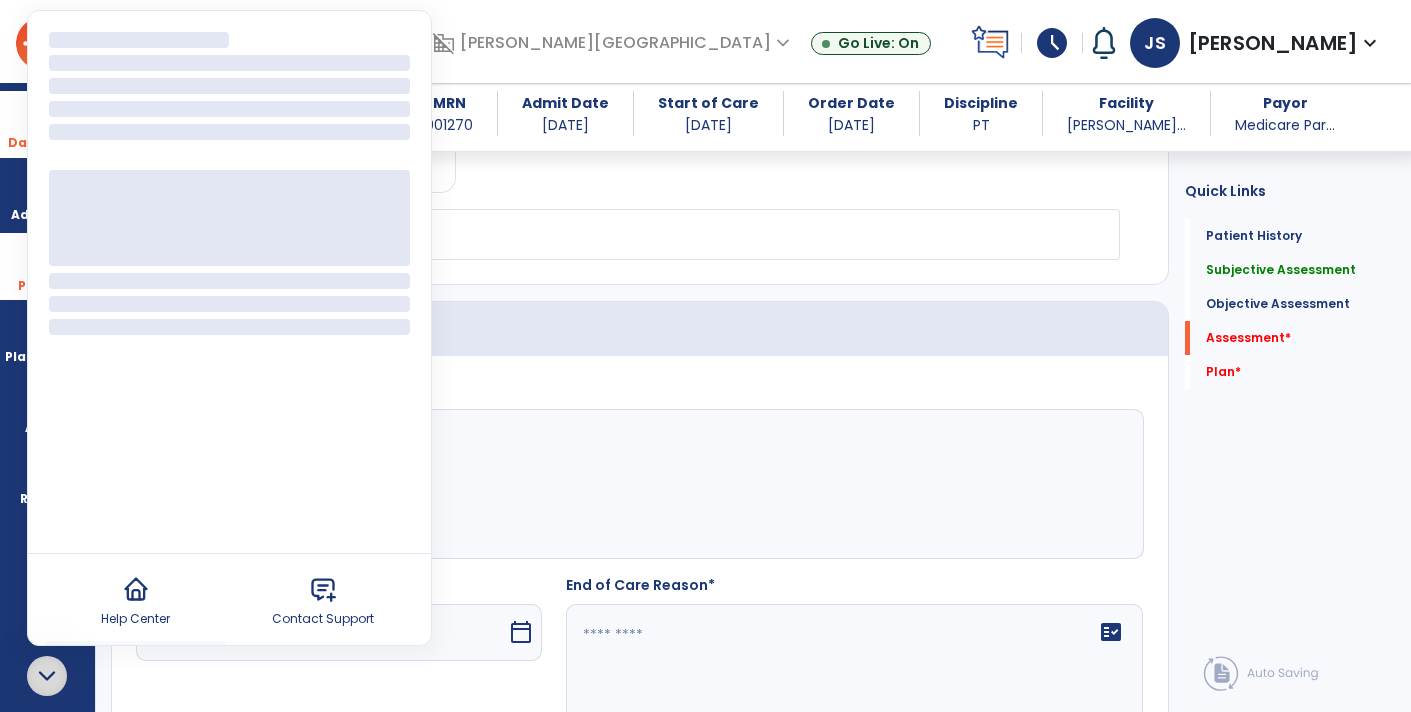 click 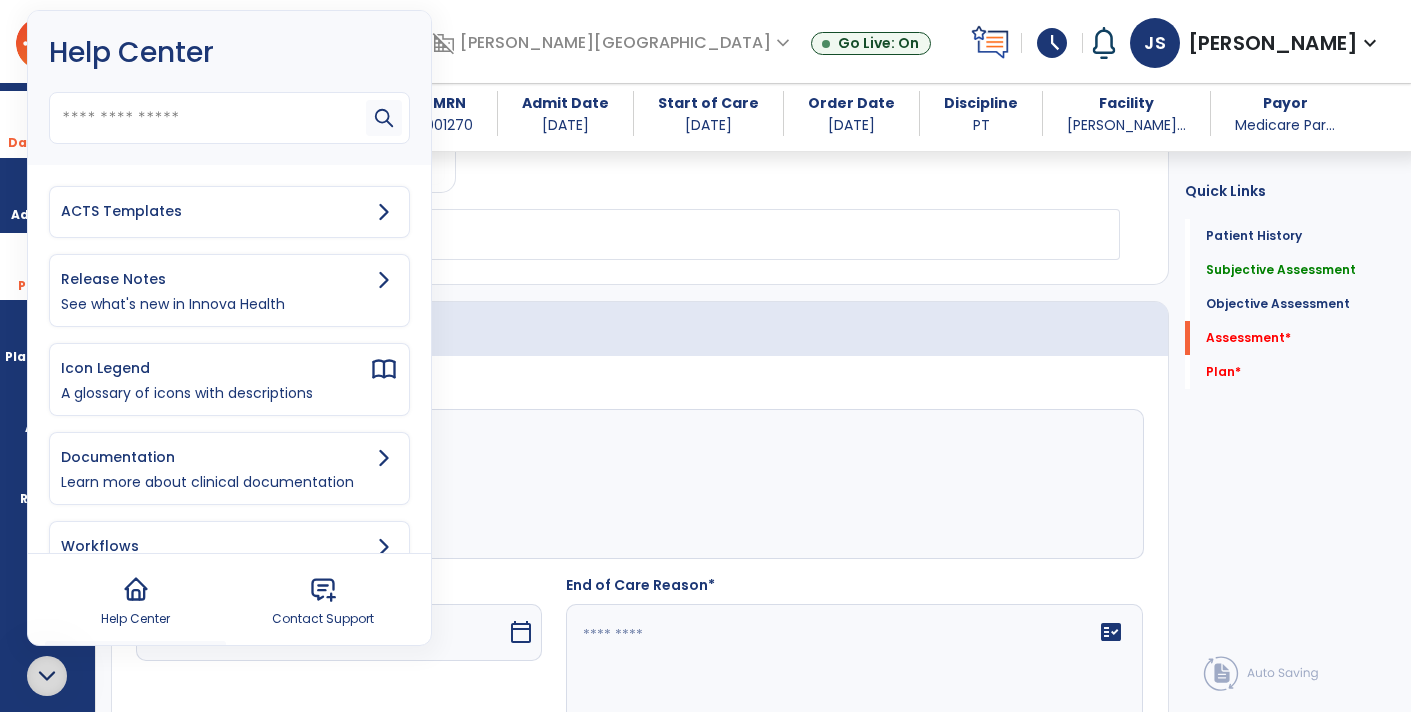 click on "ACTS Templates" at bounding box center [229, 212] 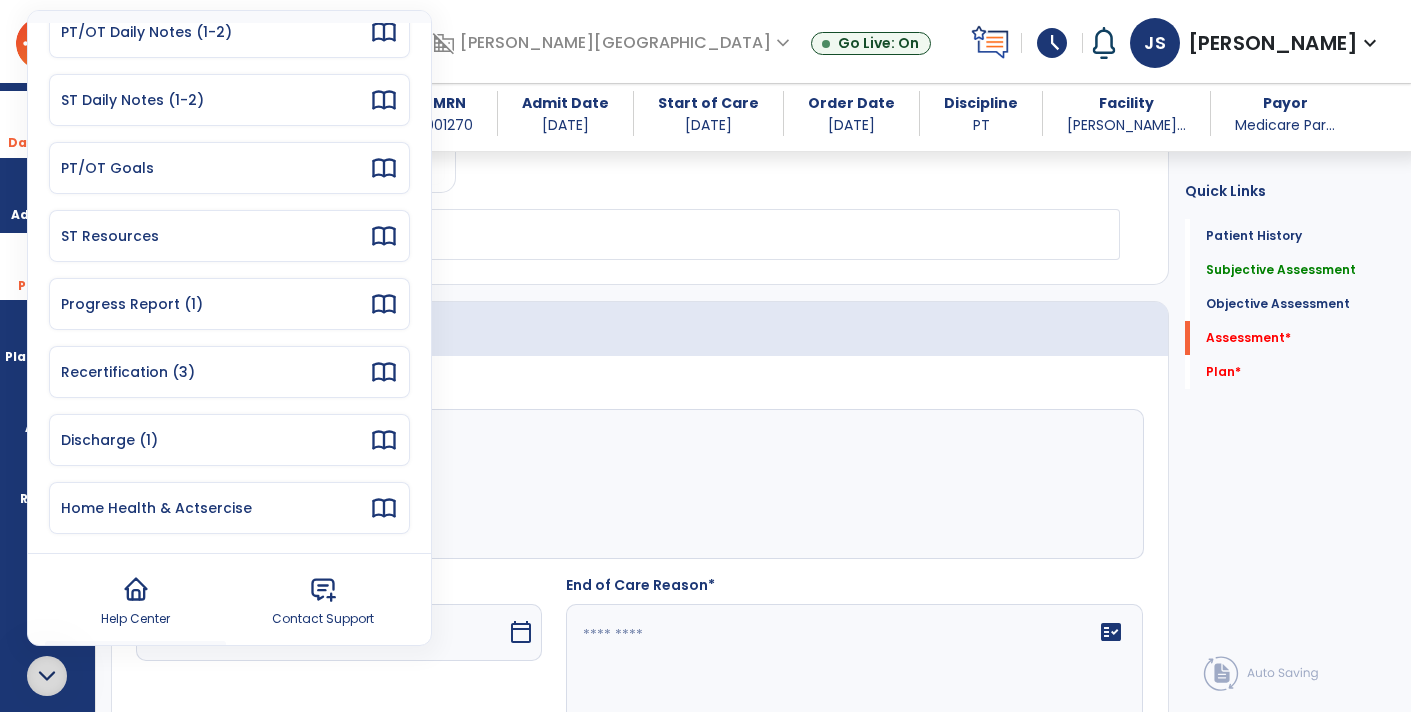 scroll, scrollTop: 179, scrollLeft: 0, axis: vertical 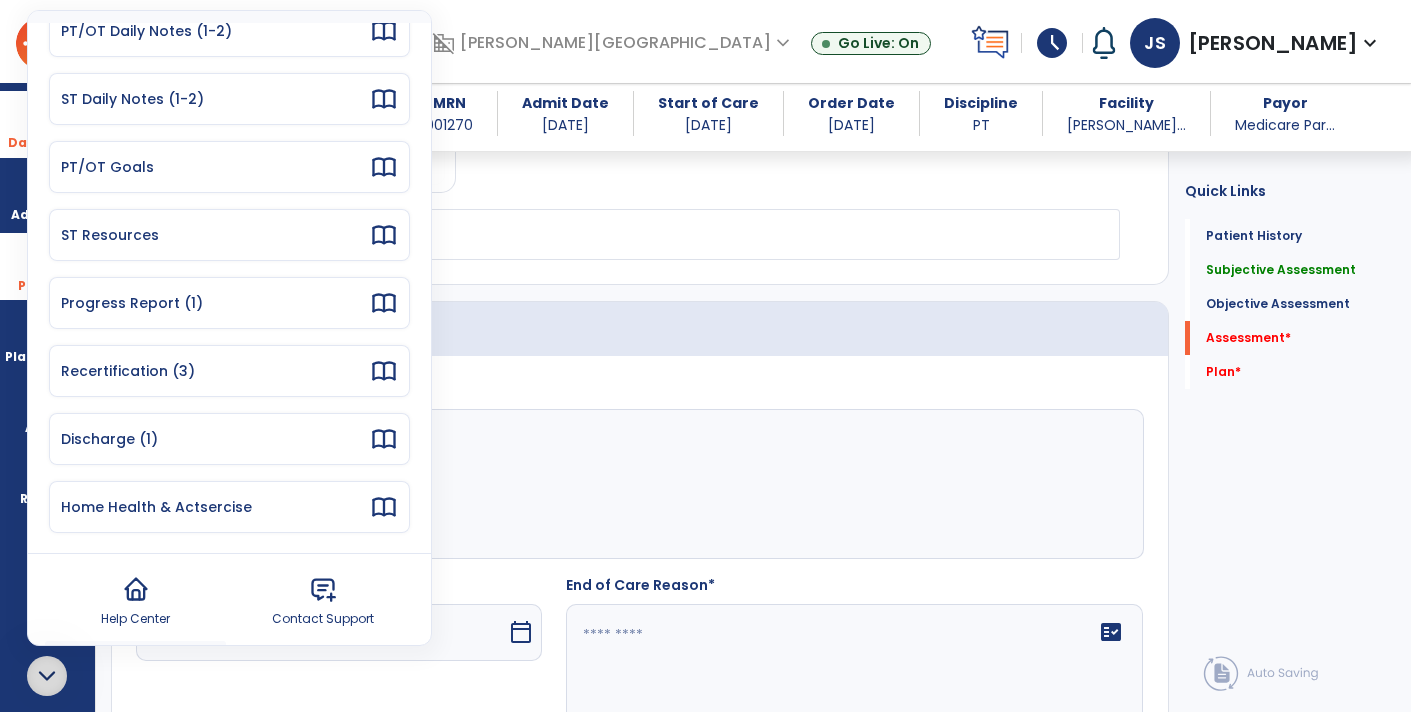 click on "Discharge (1)" at bounding box center (215, 439) 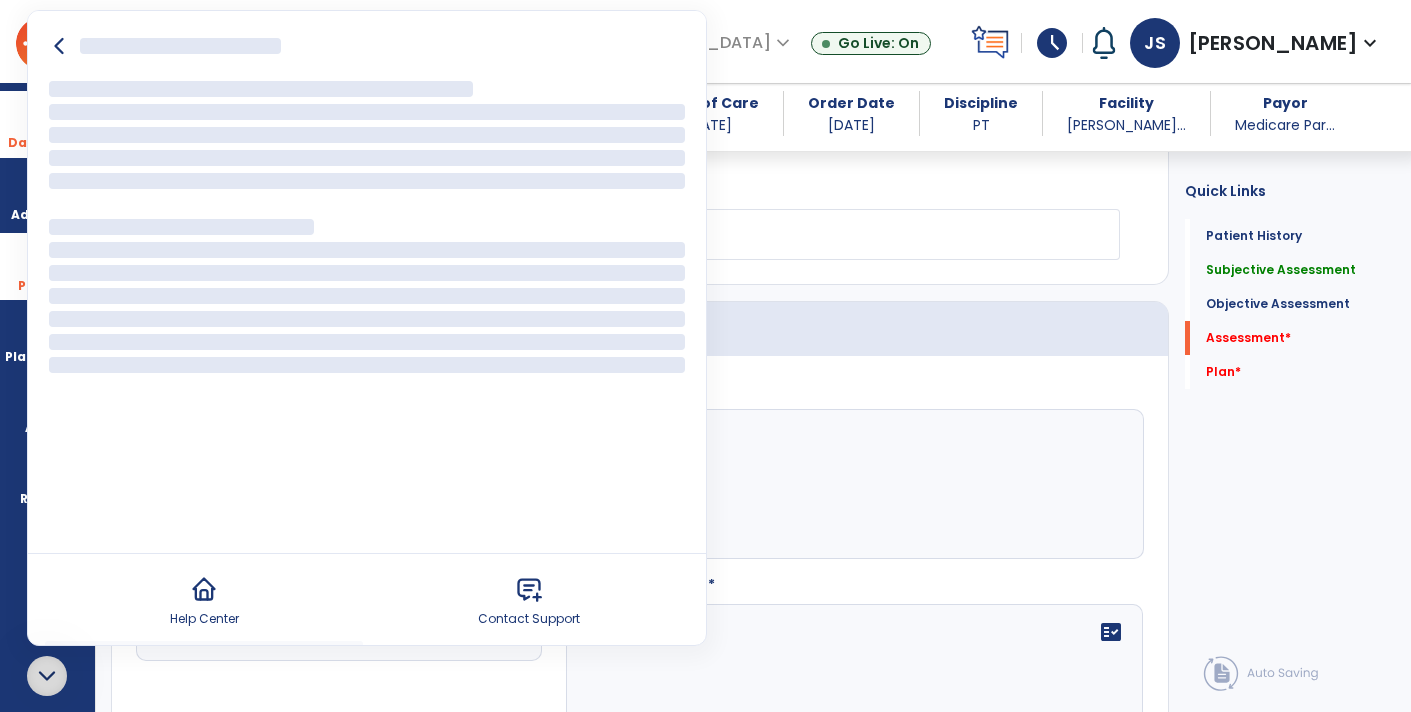 scroll, scrollTop: 0, scrollLeft: 0, axis: both 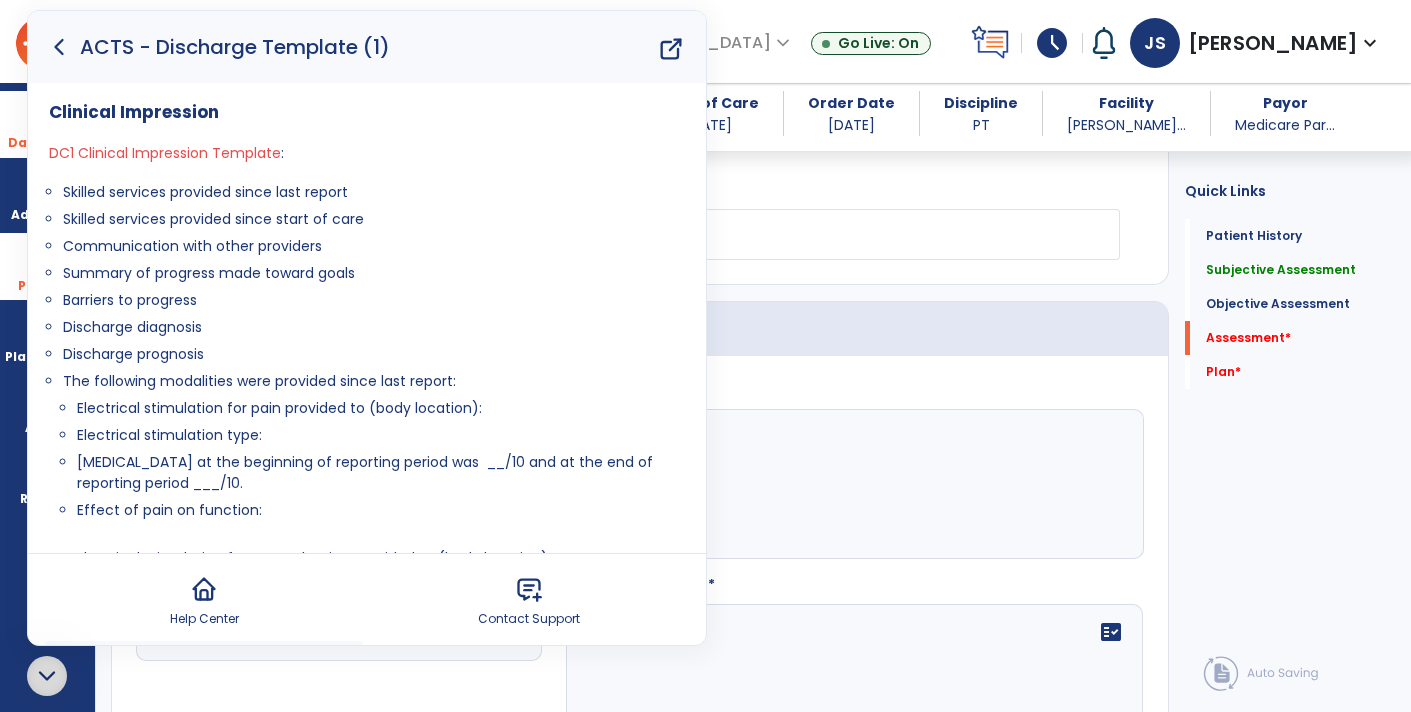 click 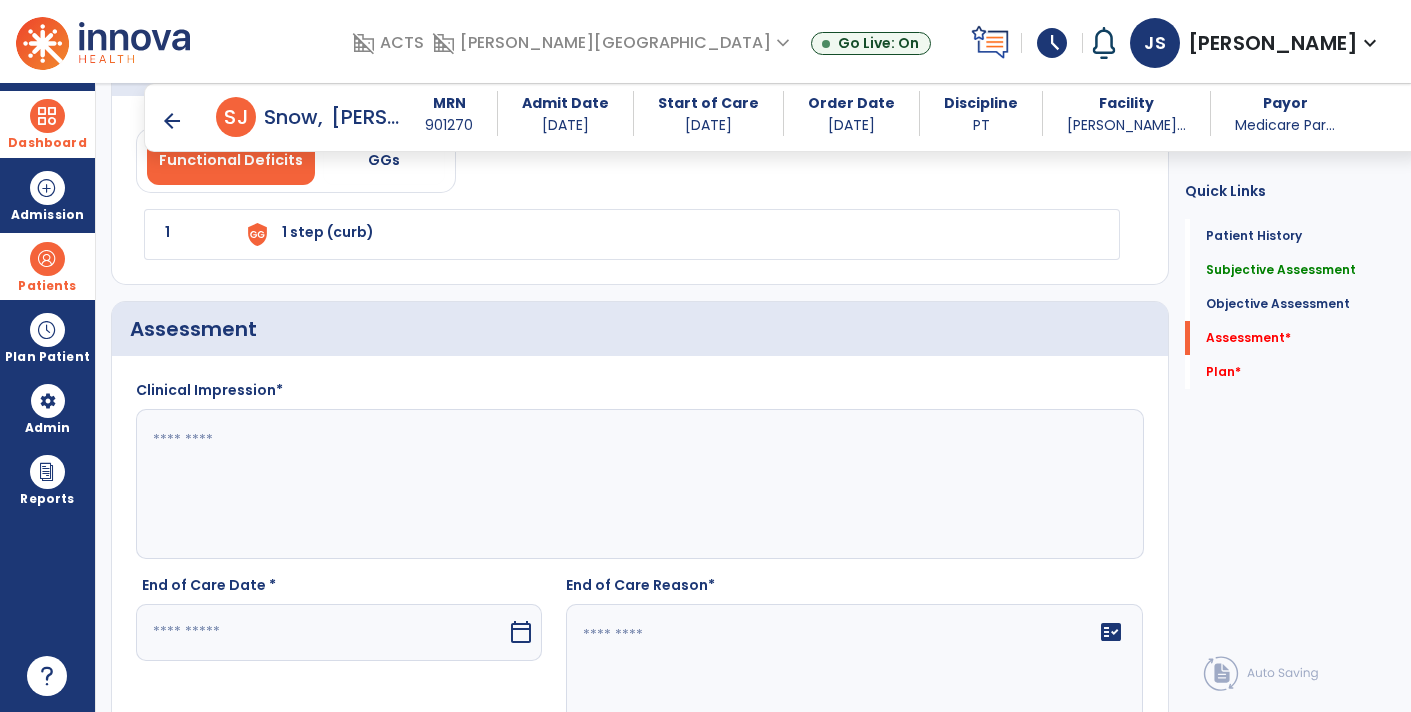 click 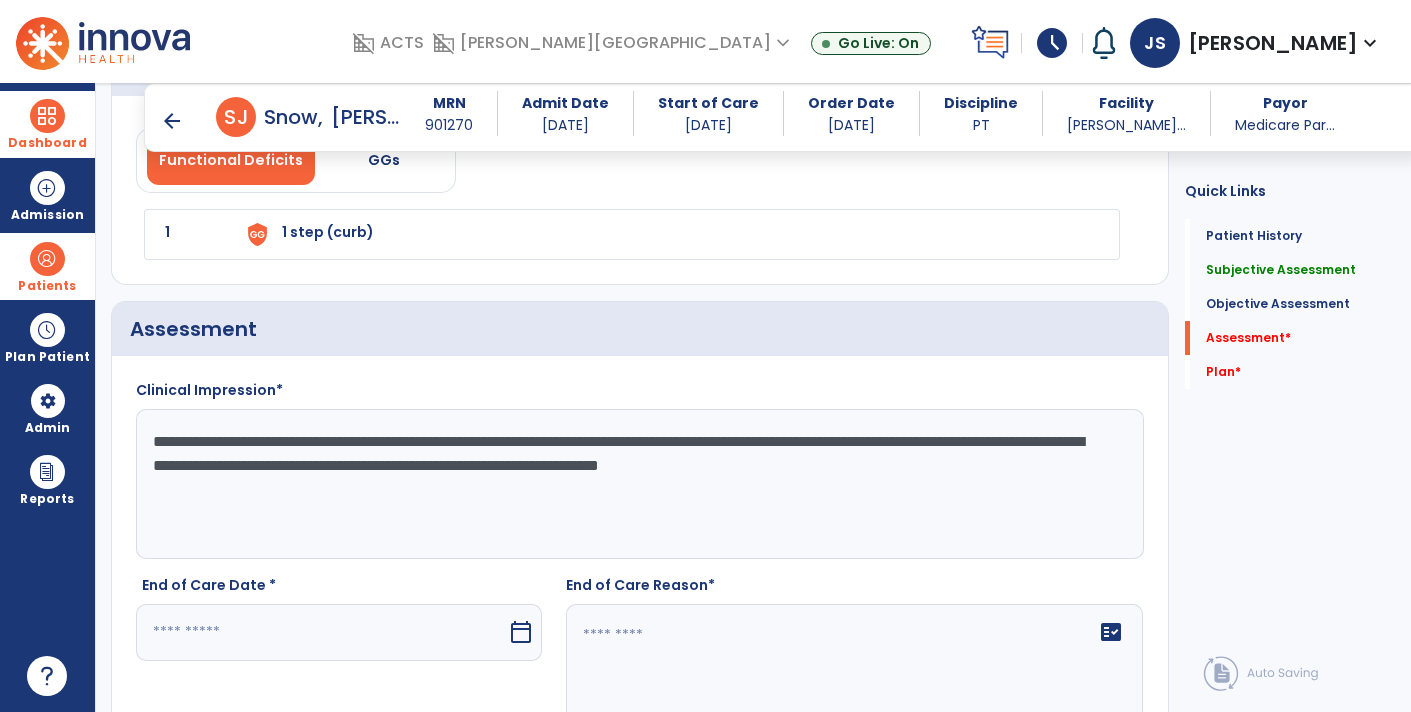 type on "**********" 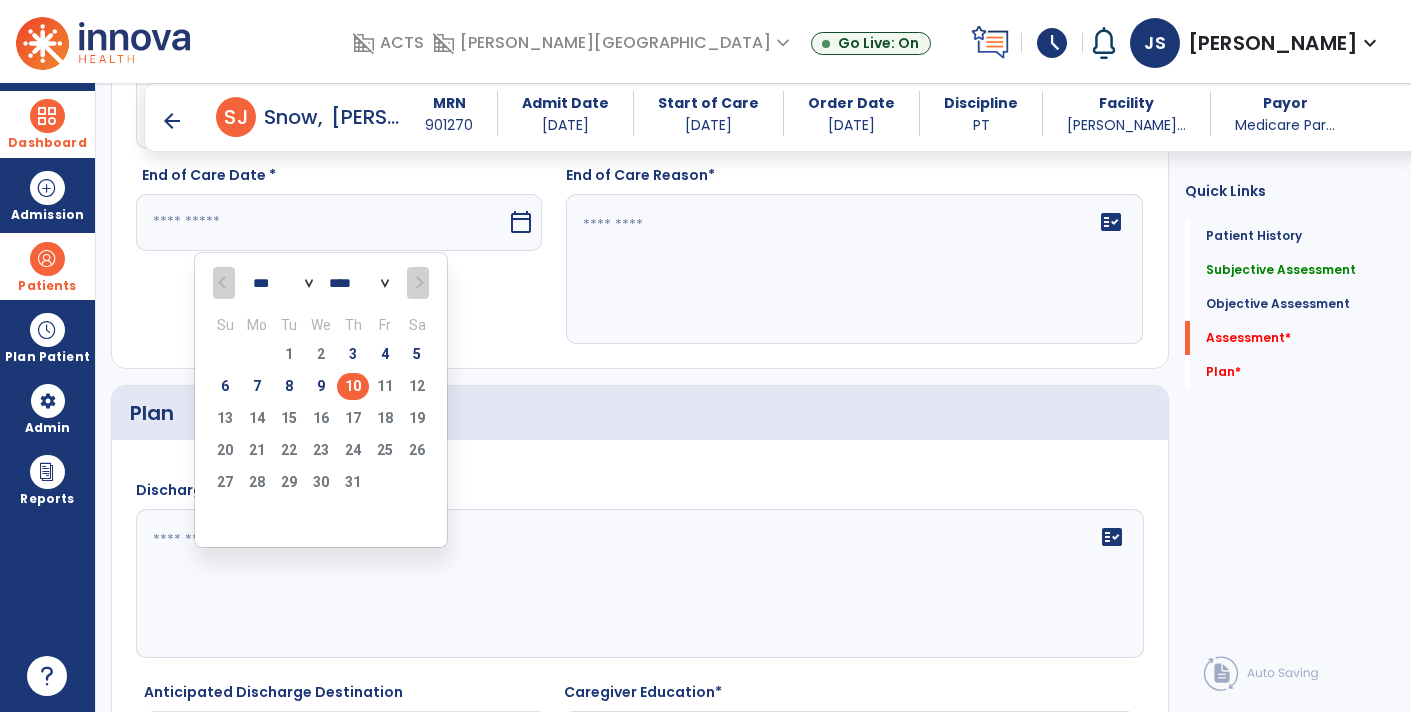 scroll, scrollTop: 2655, scrollLeft: 0, axis: vertical 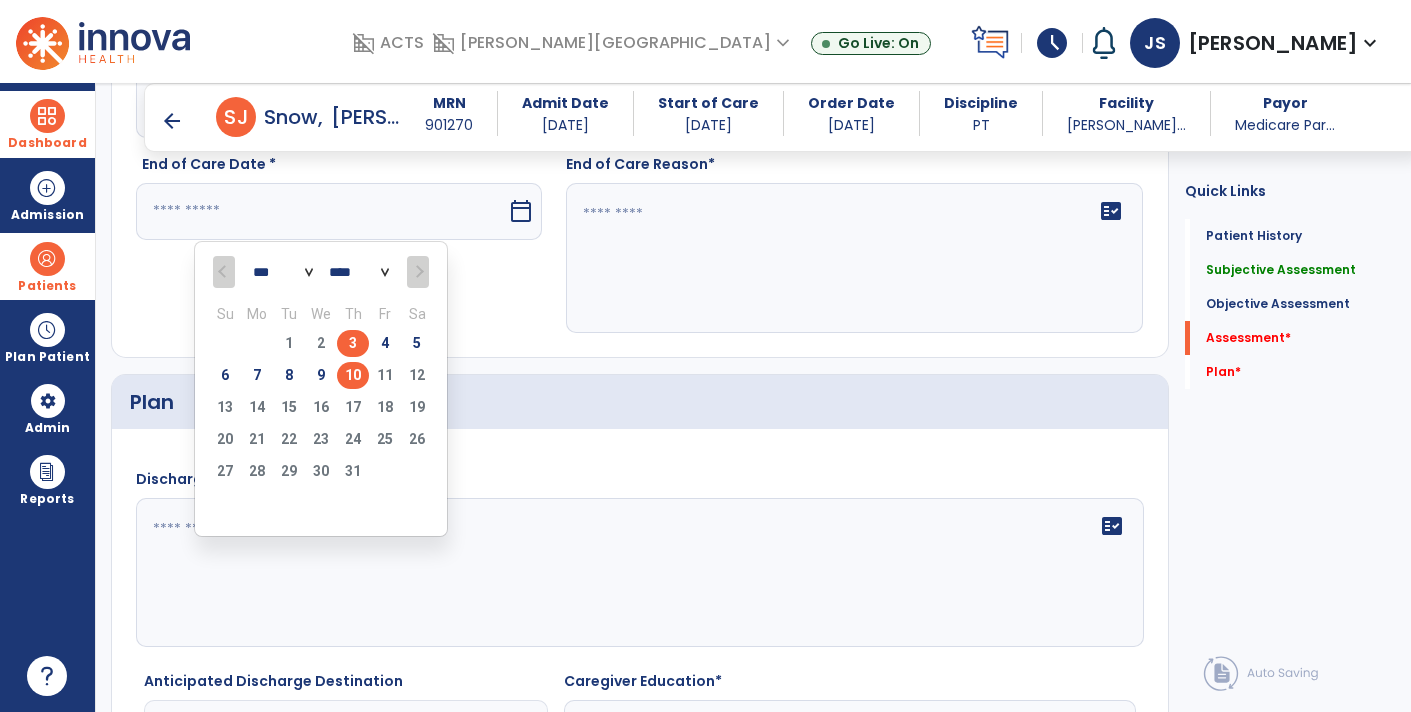 click on "3" at bounding box center [353, 343] 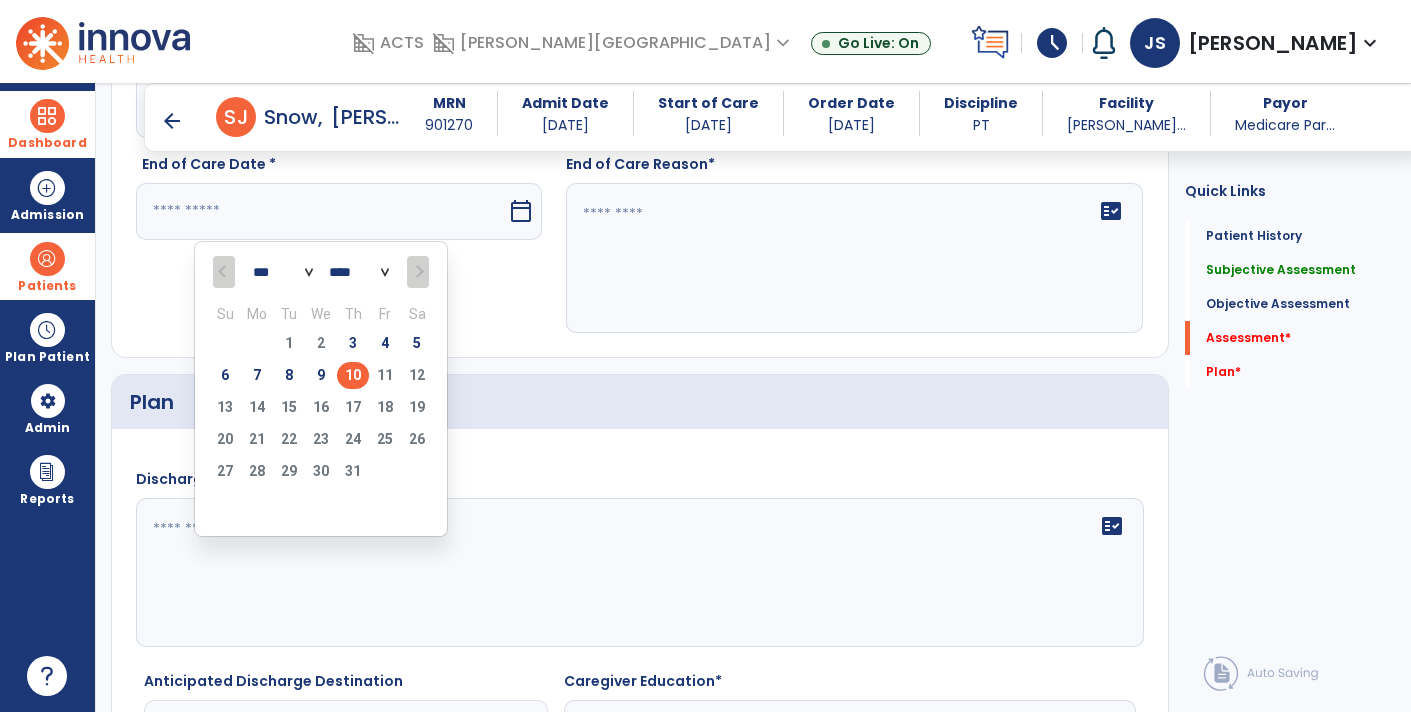type on "********" 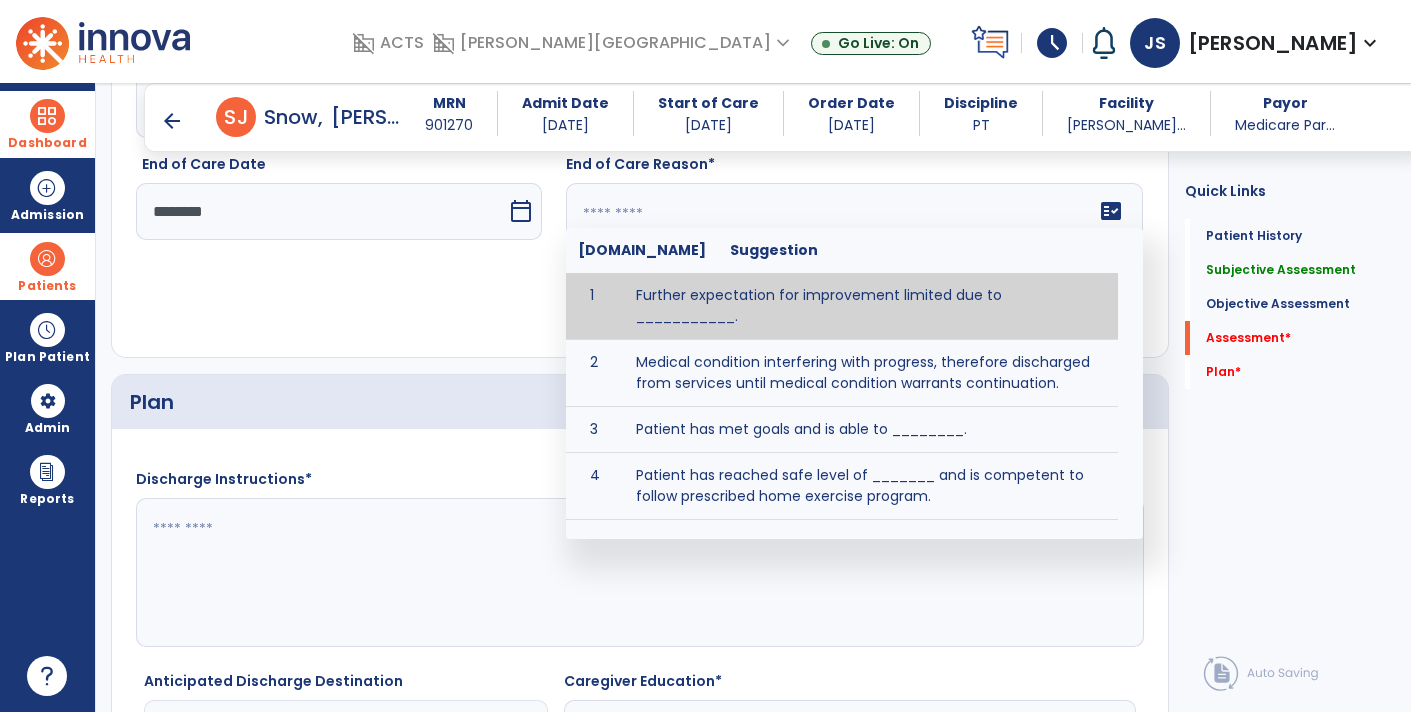 click 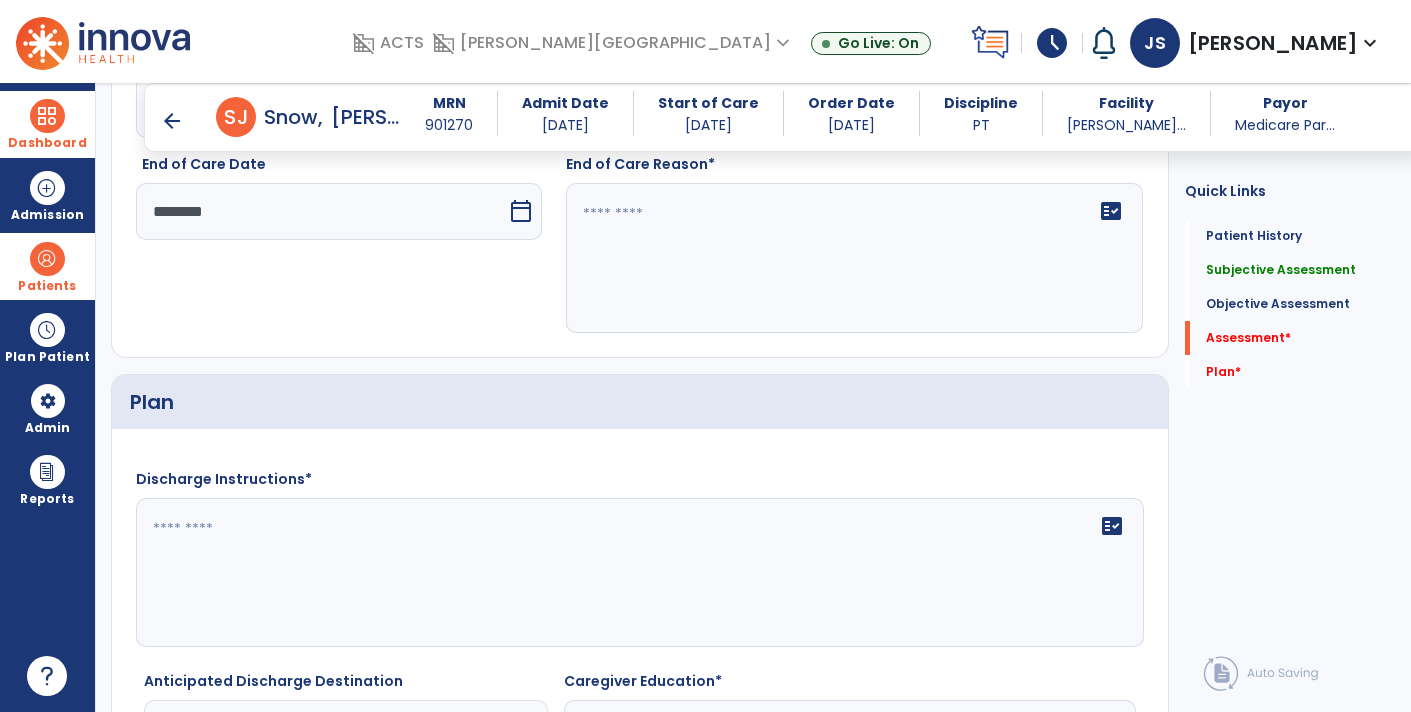 click 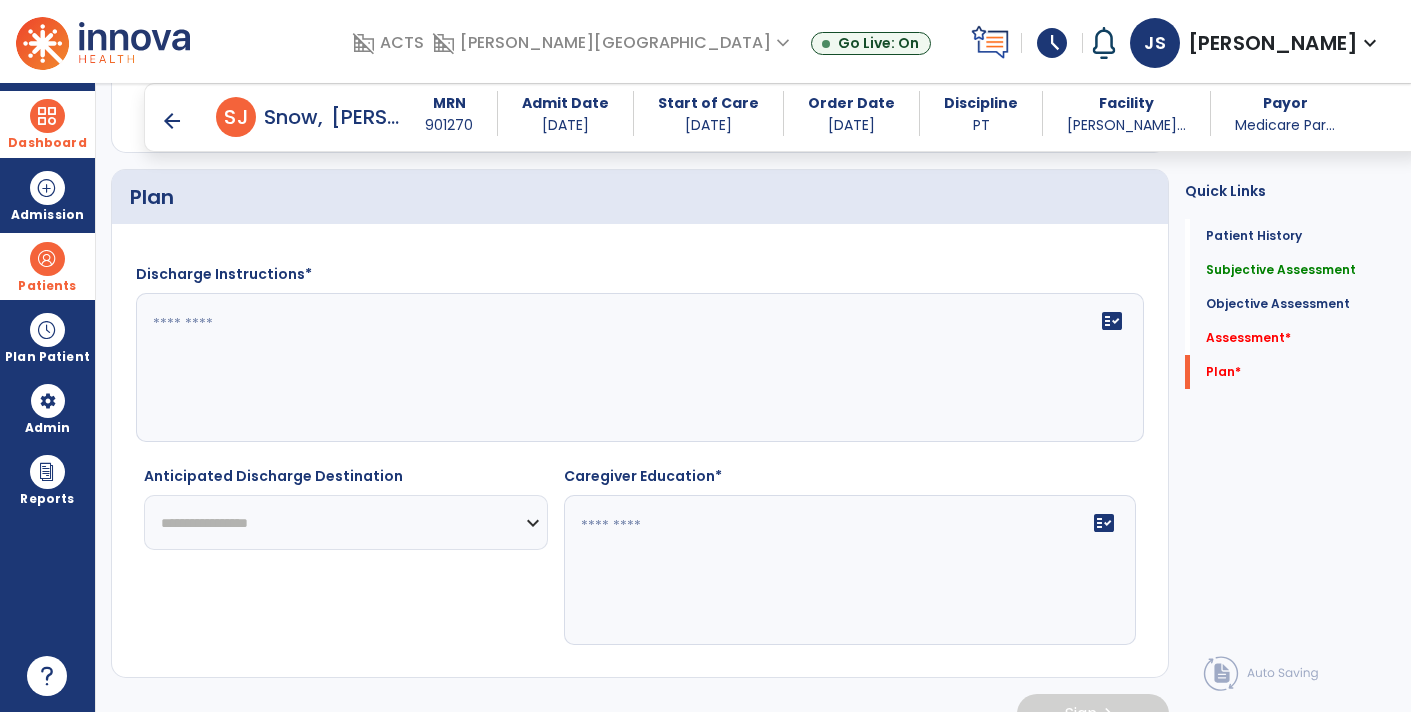 scroll, scrollTop: 2879, scrollLeft: 0, axis: vertical 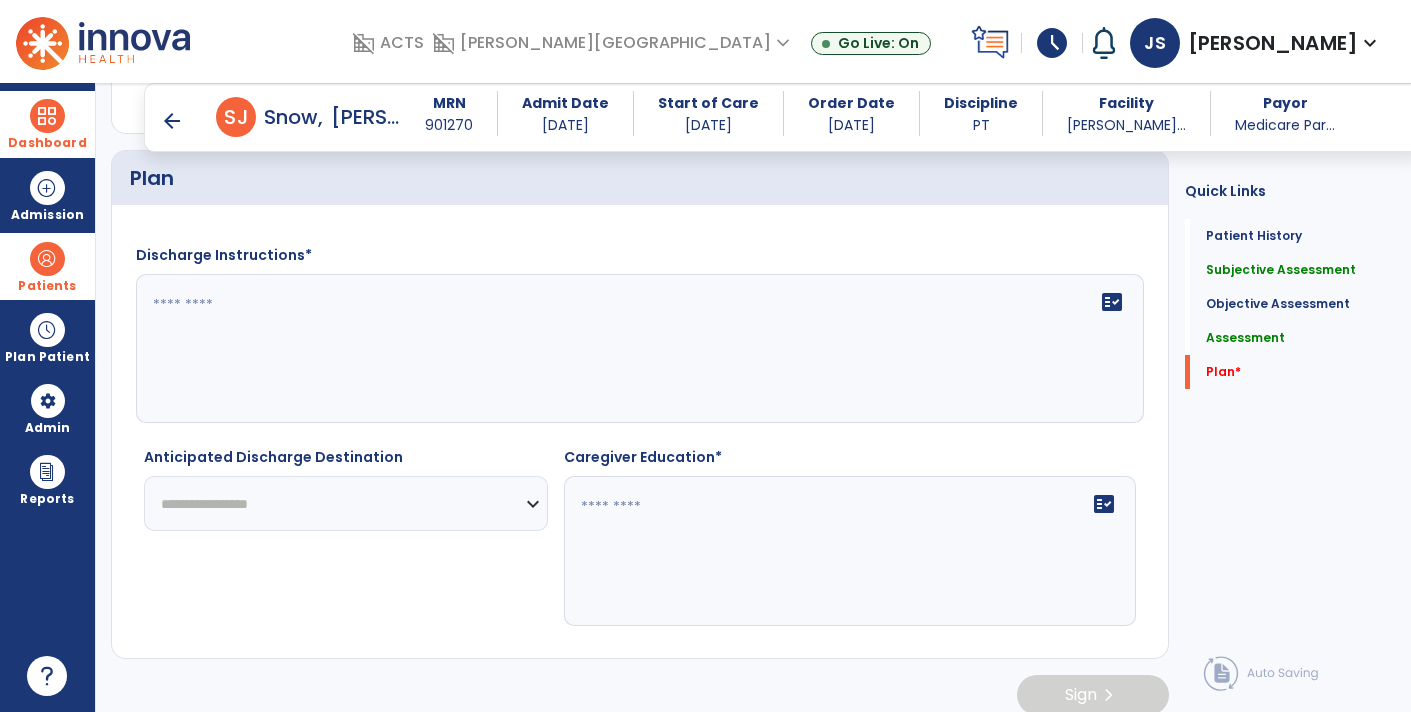 type on "**********" 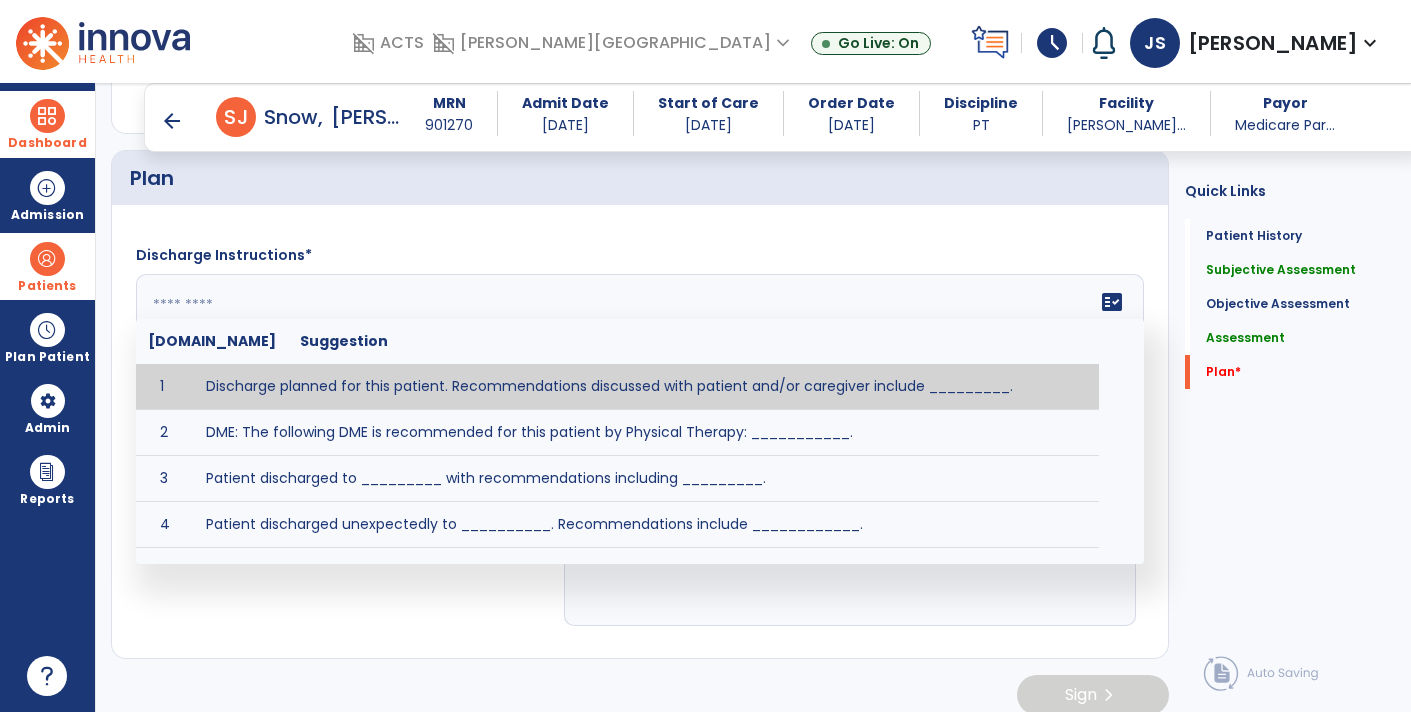 click 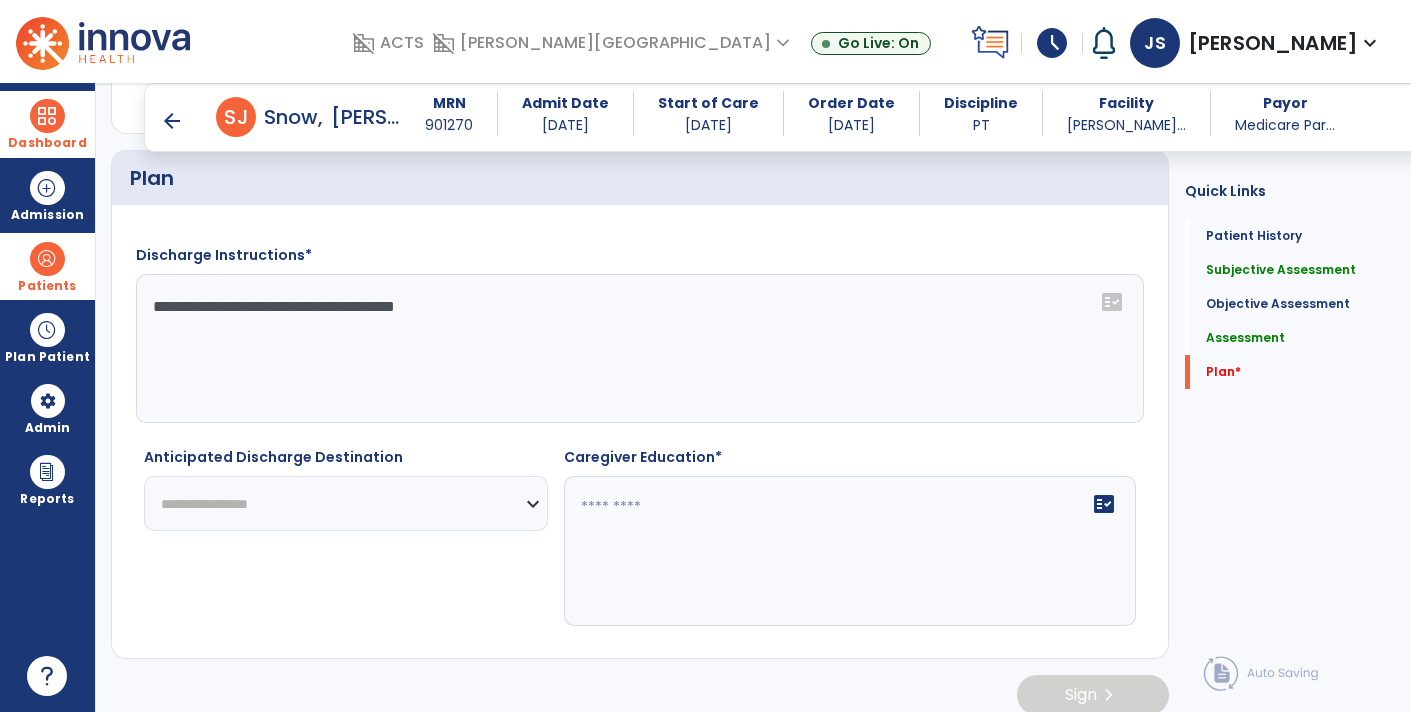 type on "**********" 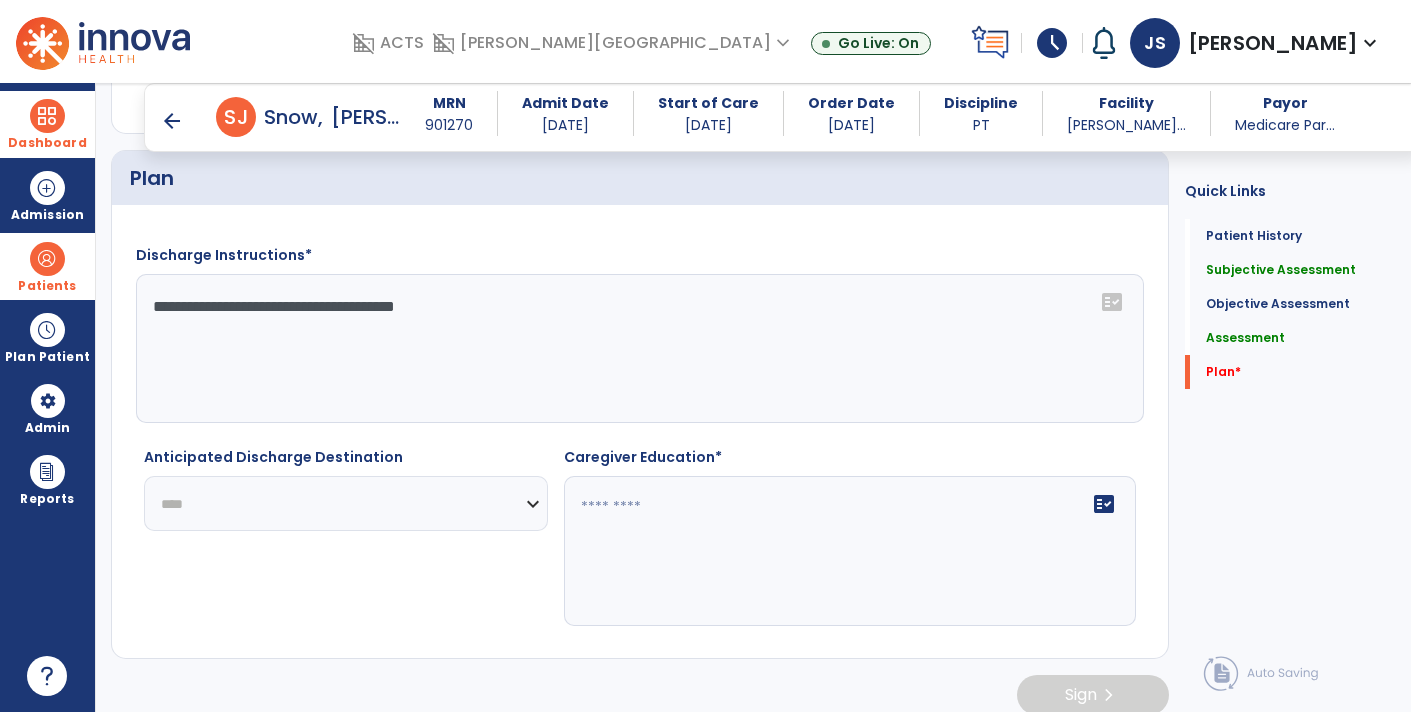 click on "**********" 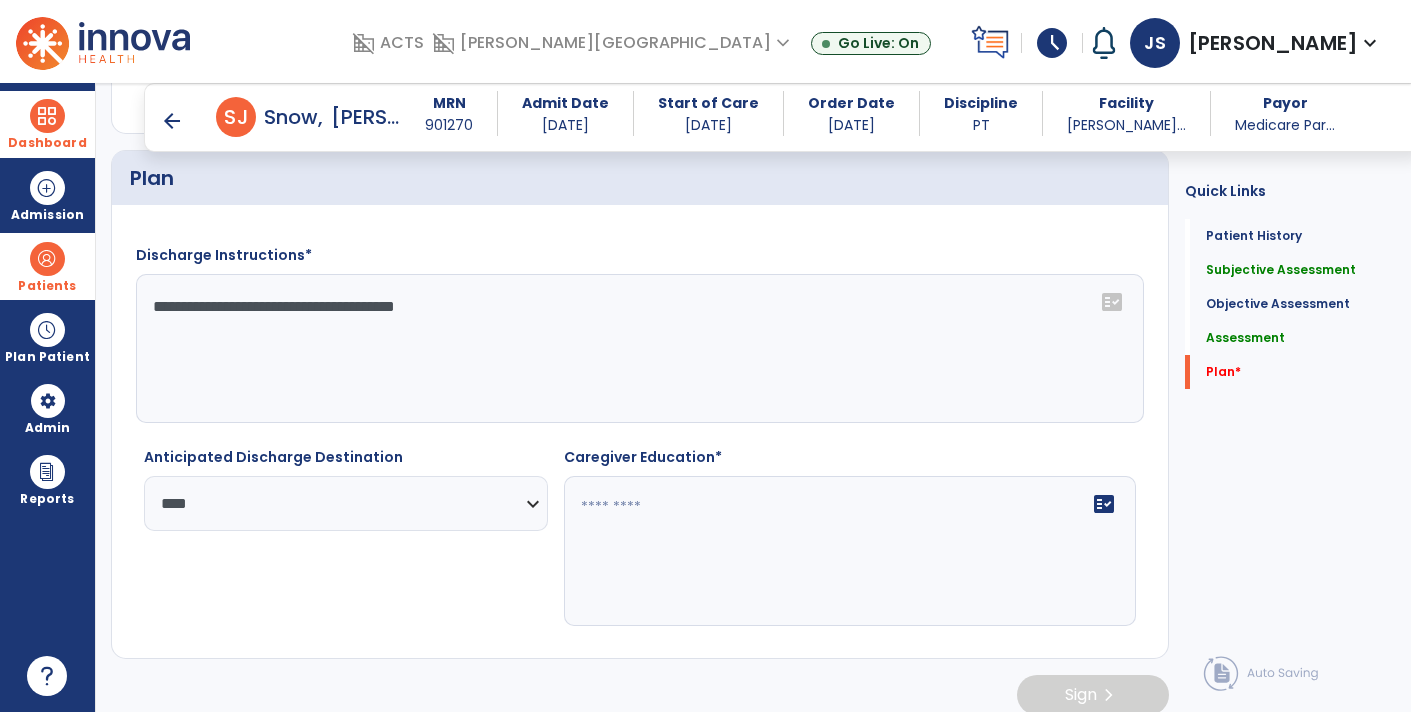 click on "fact_check" 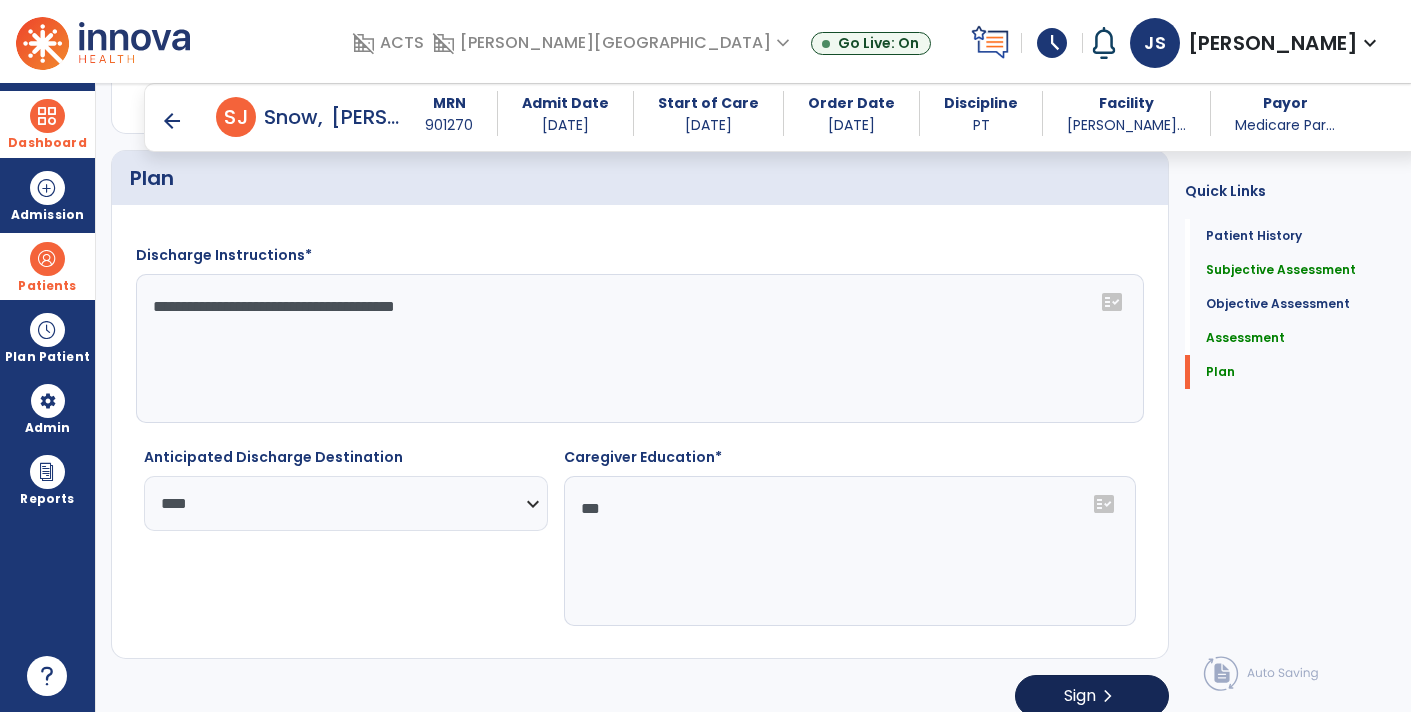 type on "***" 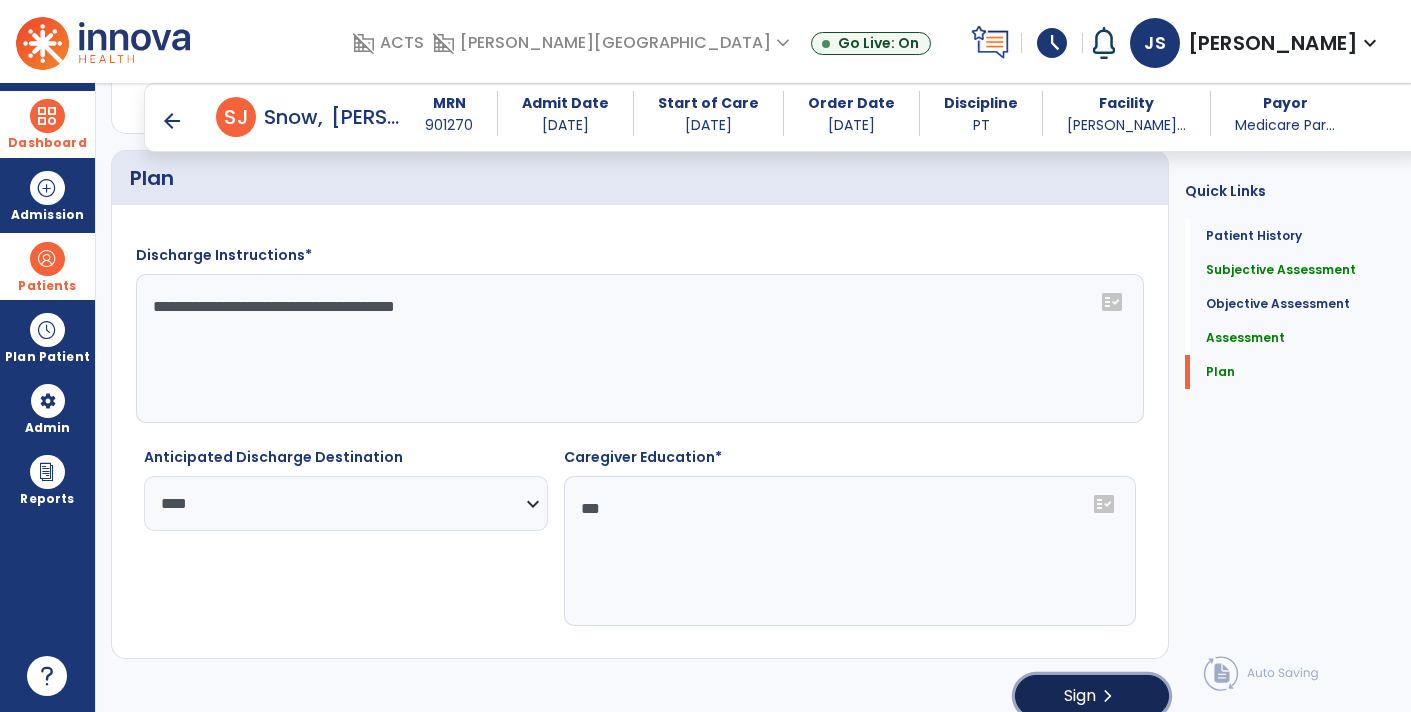 click on "chevron_right" 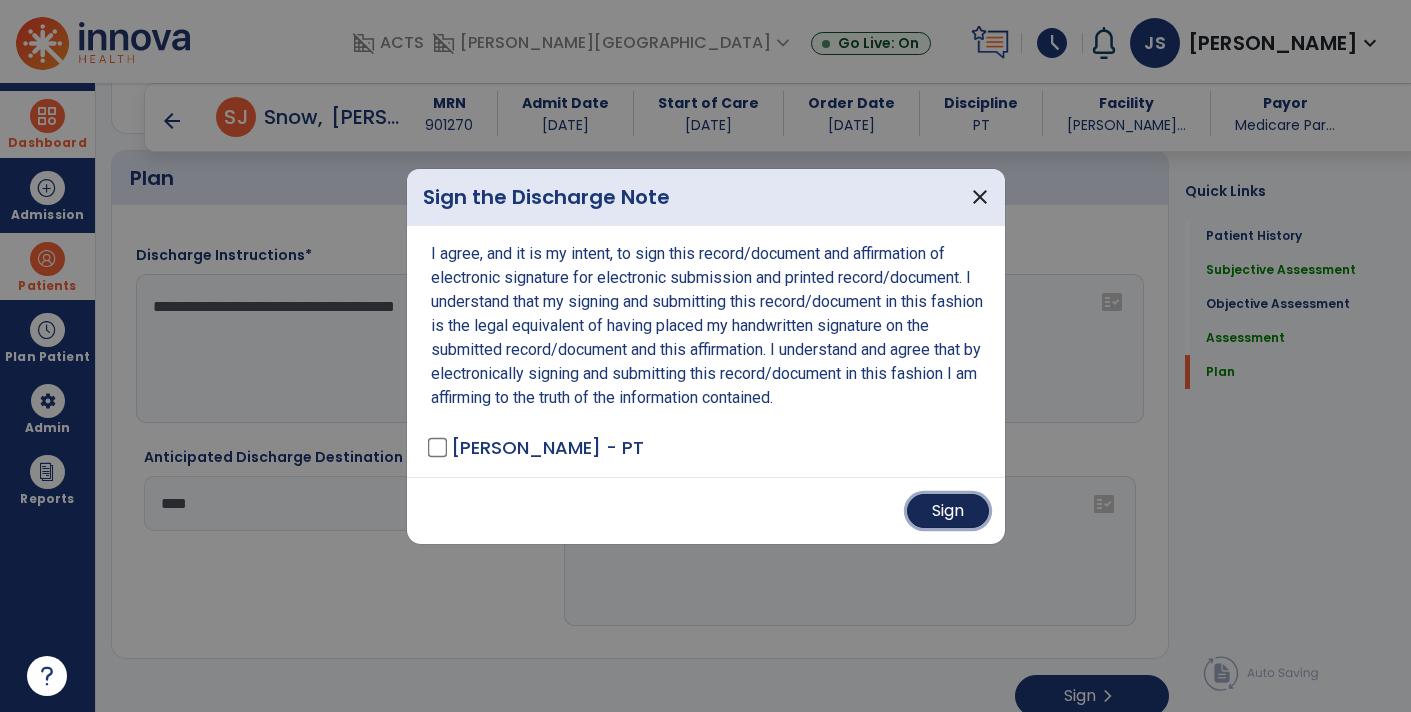 click on "Sign" at bounding box center [948, 511] 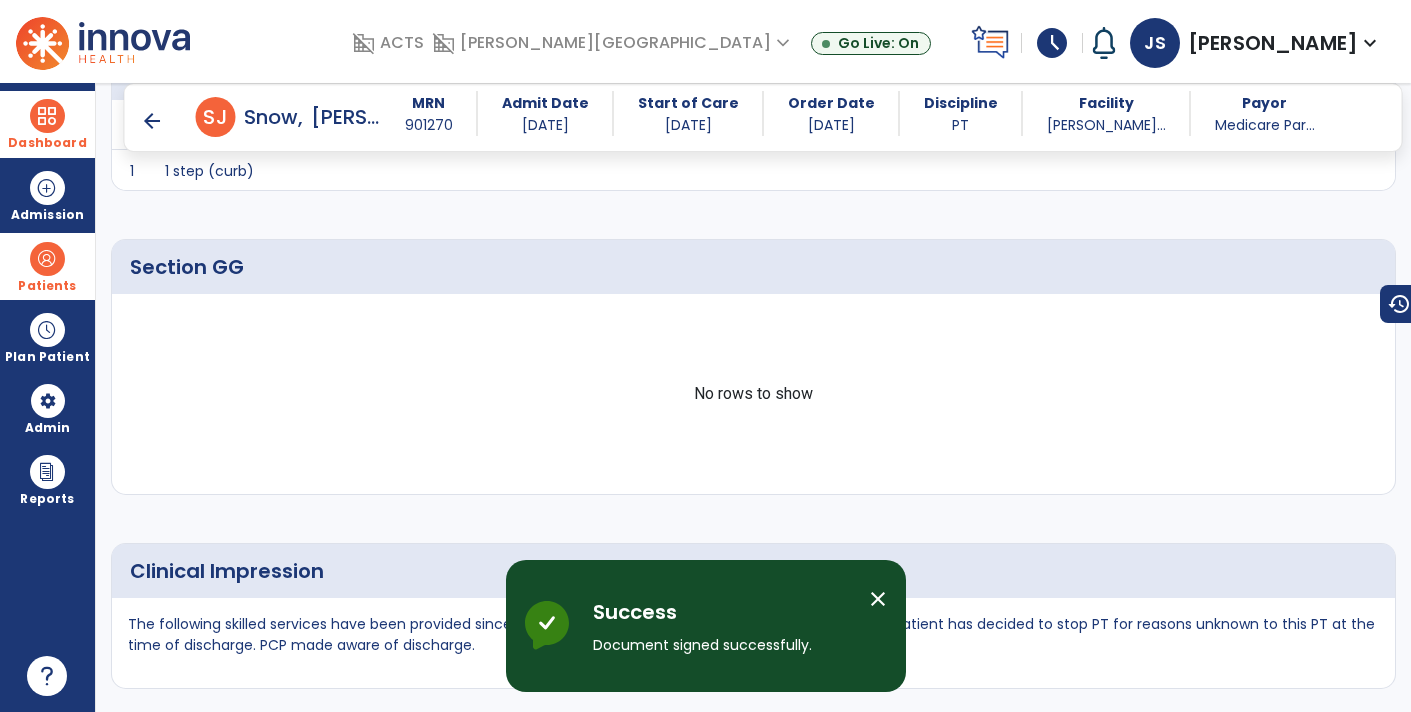 scroll, scrollTop: 3257, scrollLeft: 0, axis: vertical 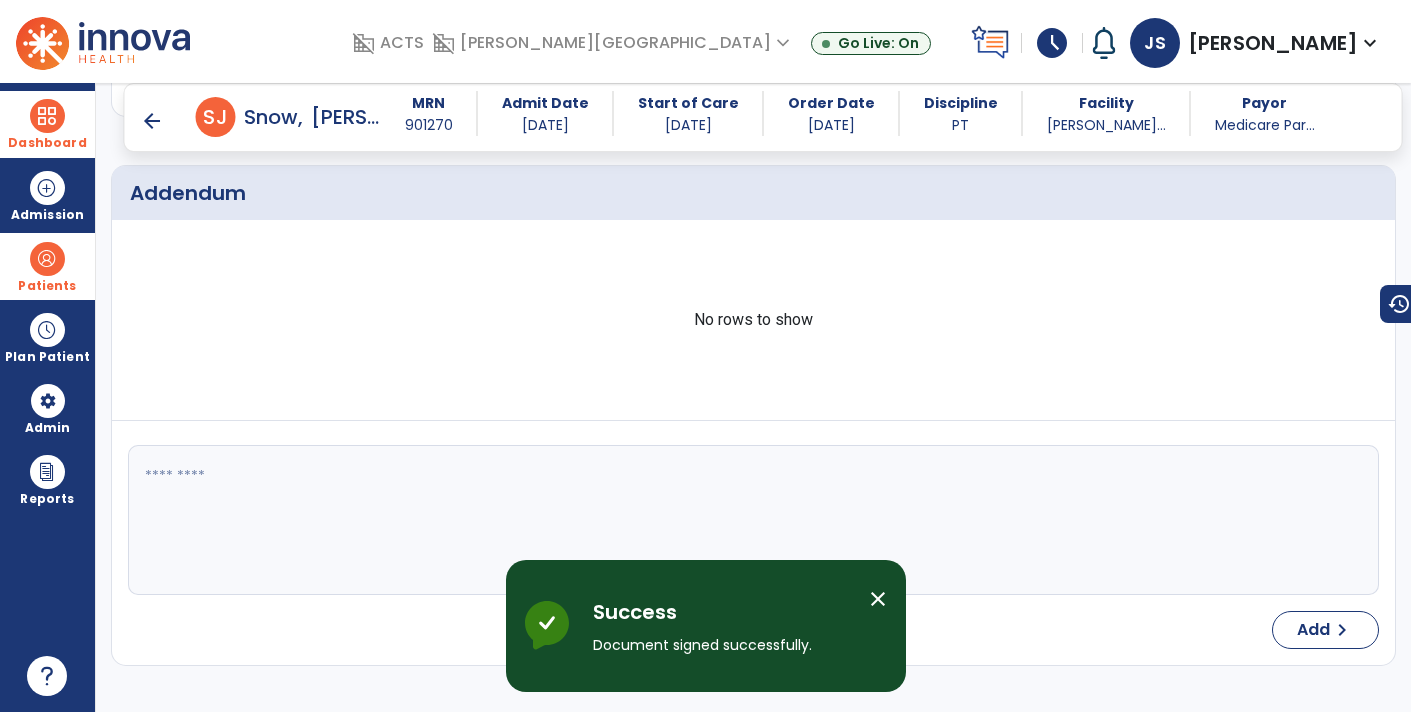 click at bounding box center [47, 116] 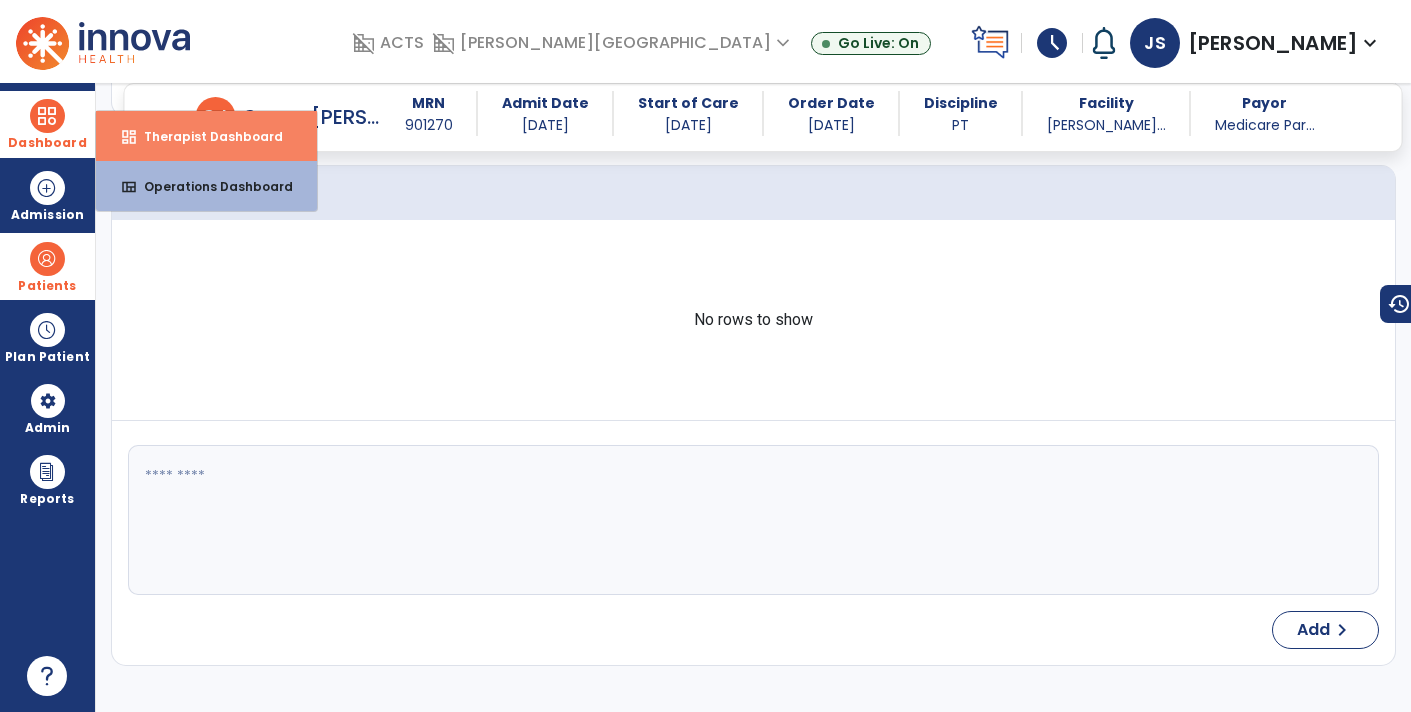 click on "Therapist Dashboard" at bounding box center (205, 136) 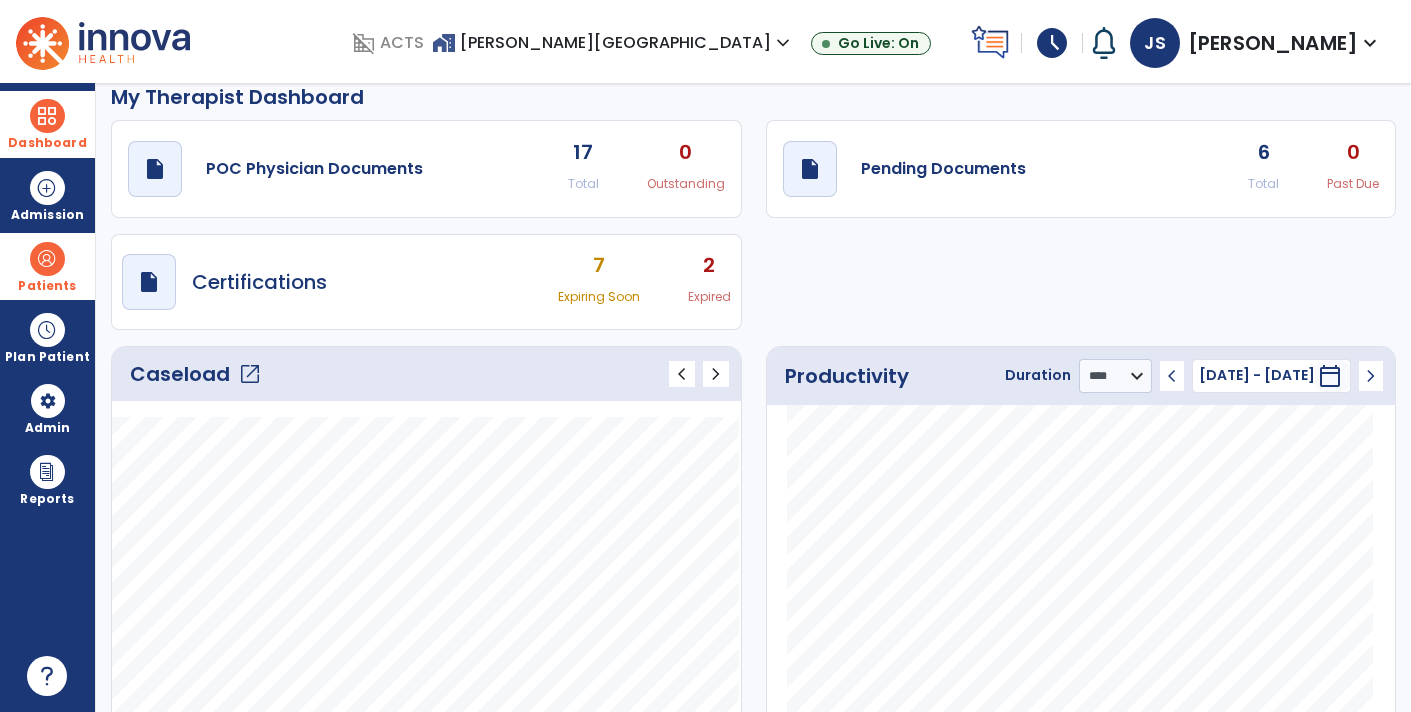 scroll, scrollTop: 0, scrollLeft: 0, axis: both 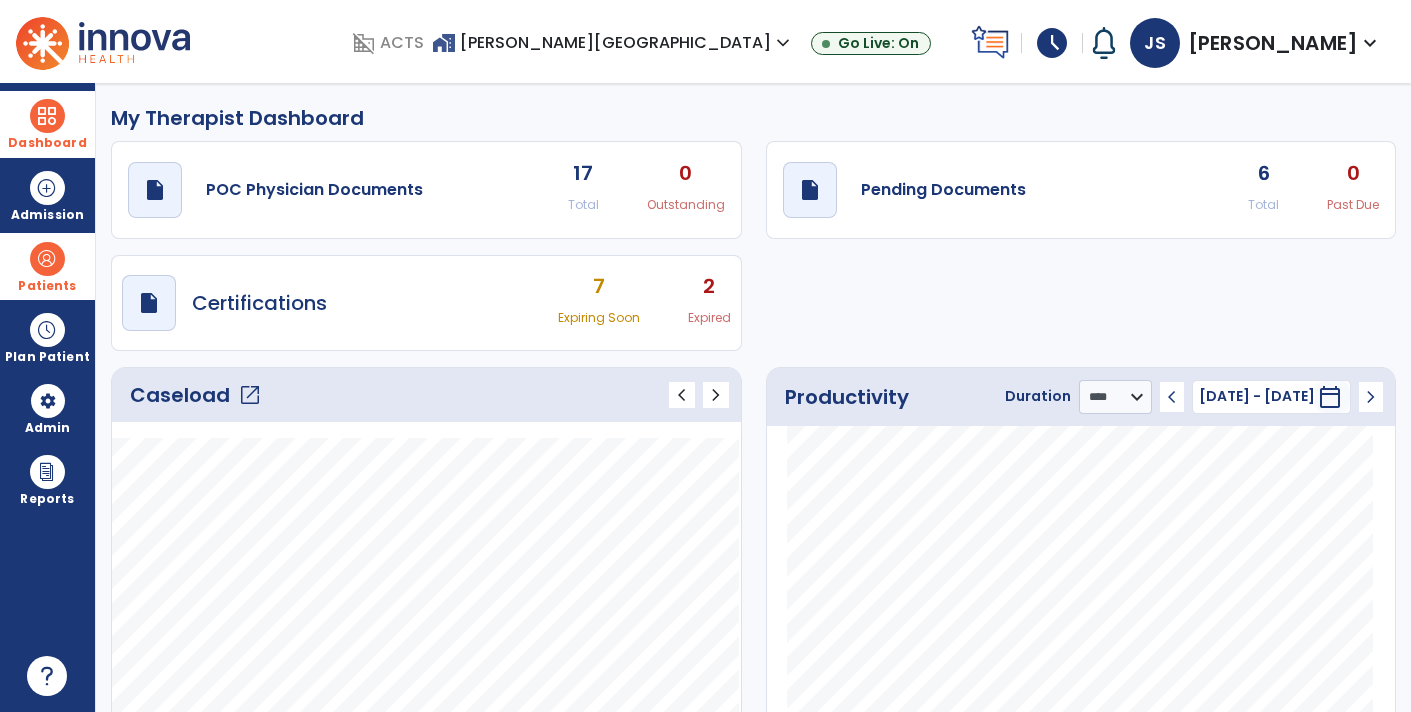 click on "6" 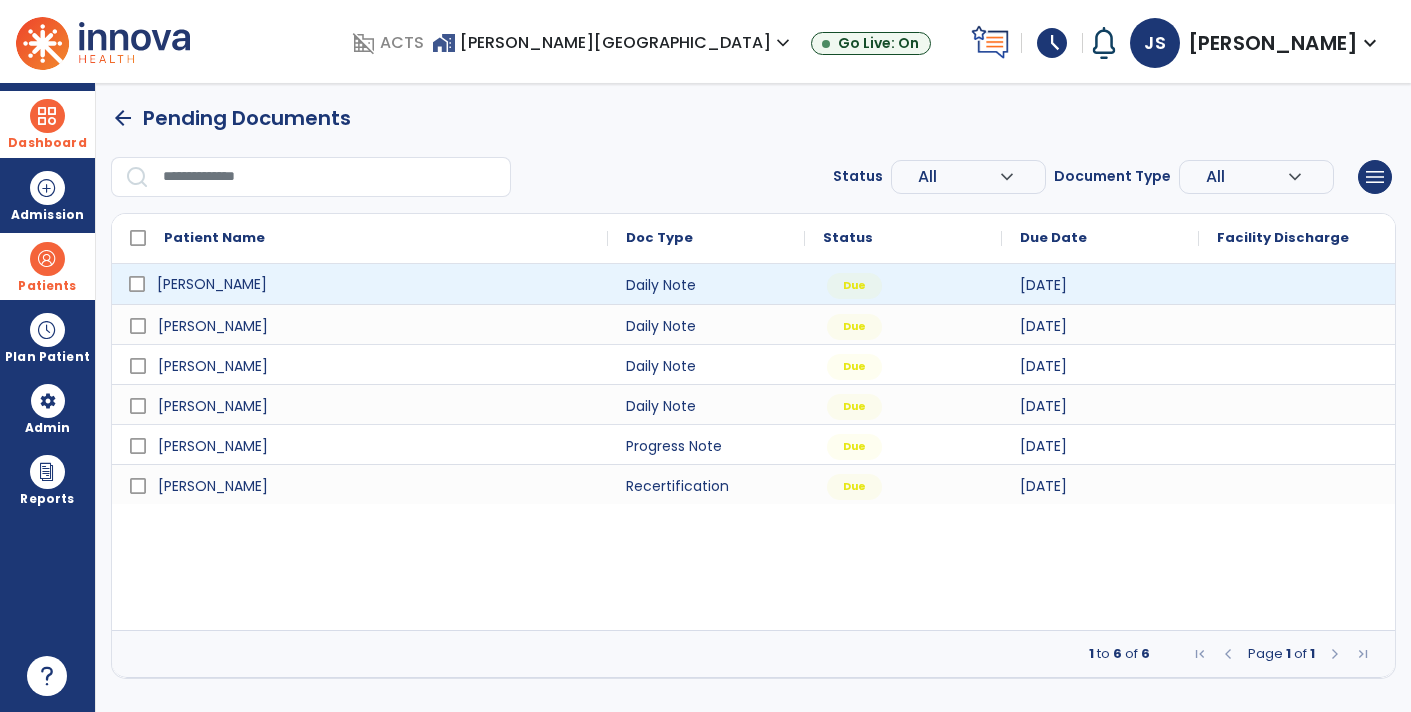 click on "[PERSON_NAME]" at bounding box center (374, 284) 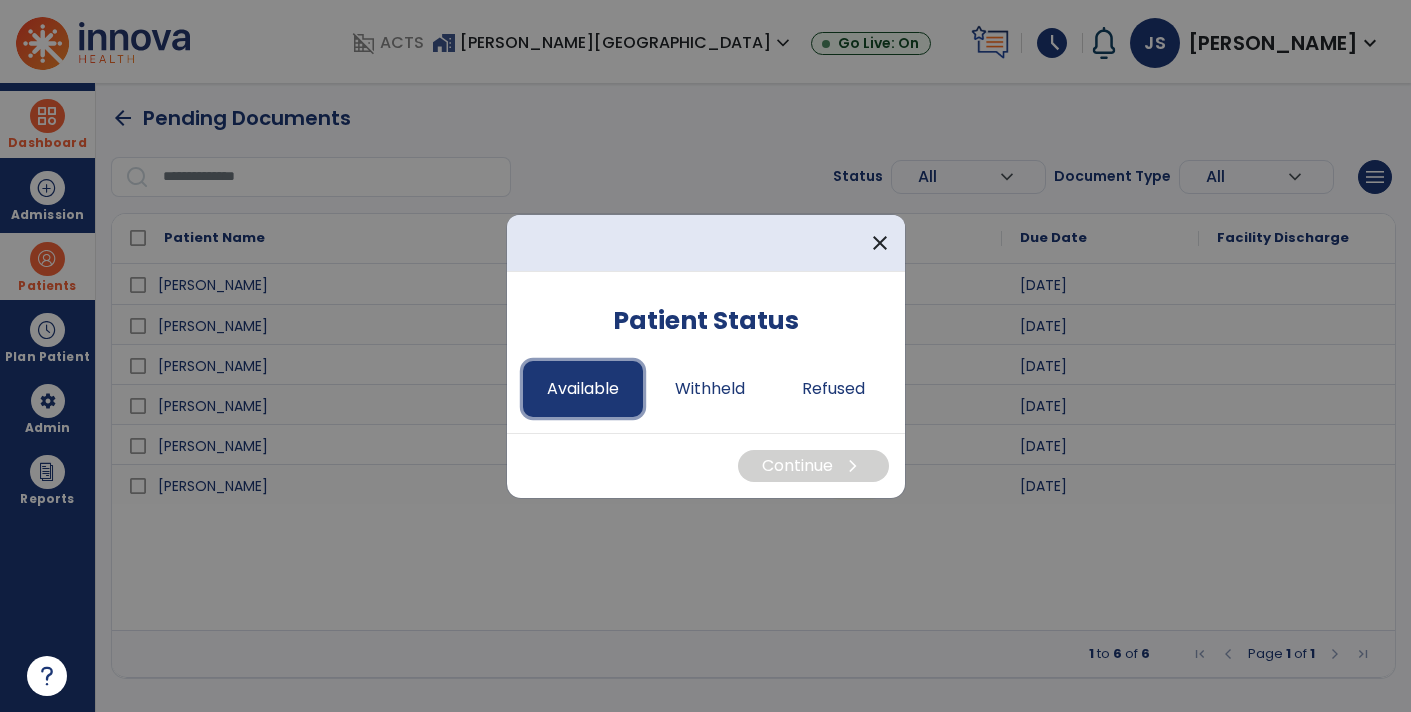 click on "Available" at bounding box center [583, 389] 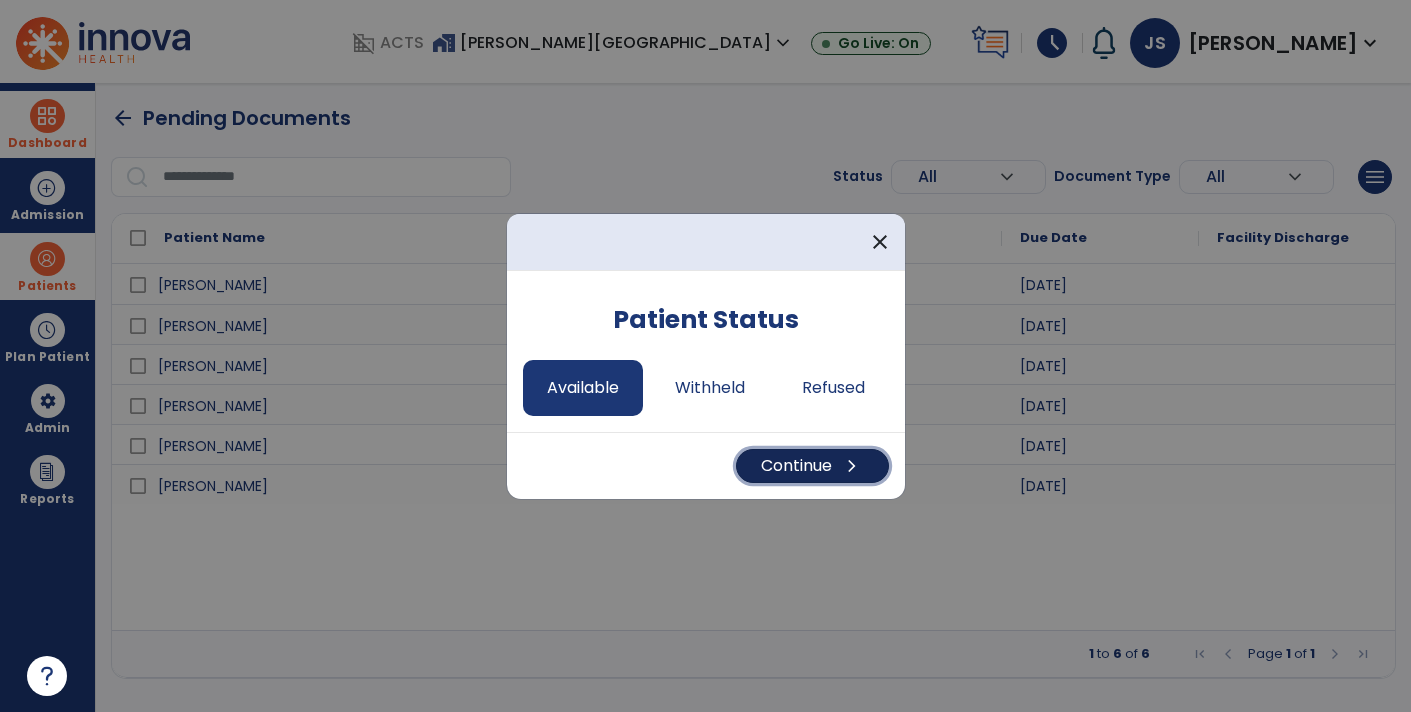 click on "Continue   chevron_right" at bounding box center (812, 466) 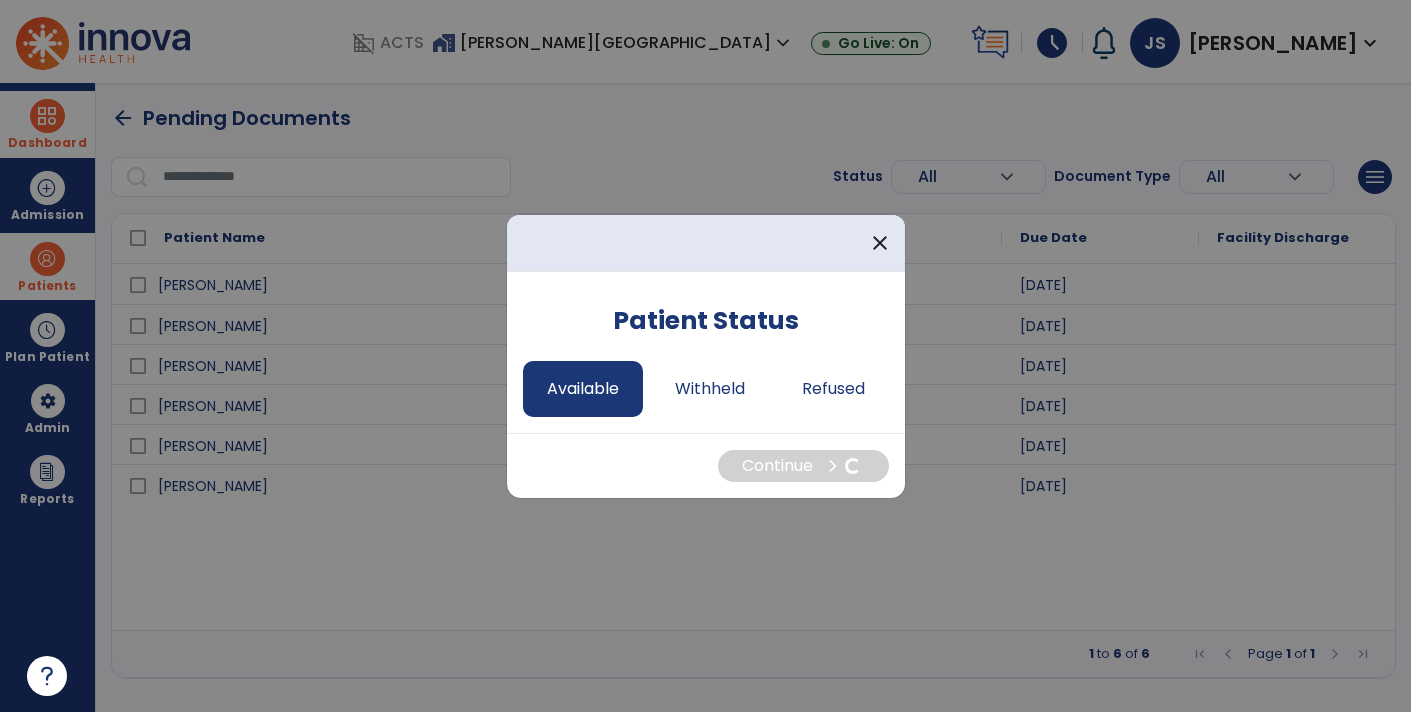 select on "*" 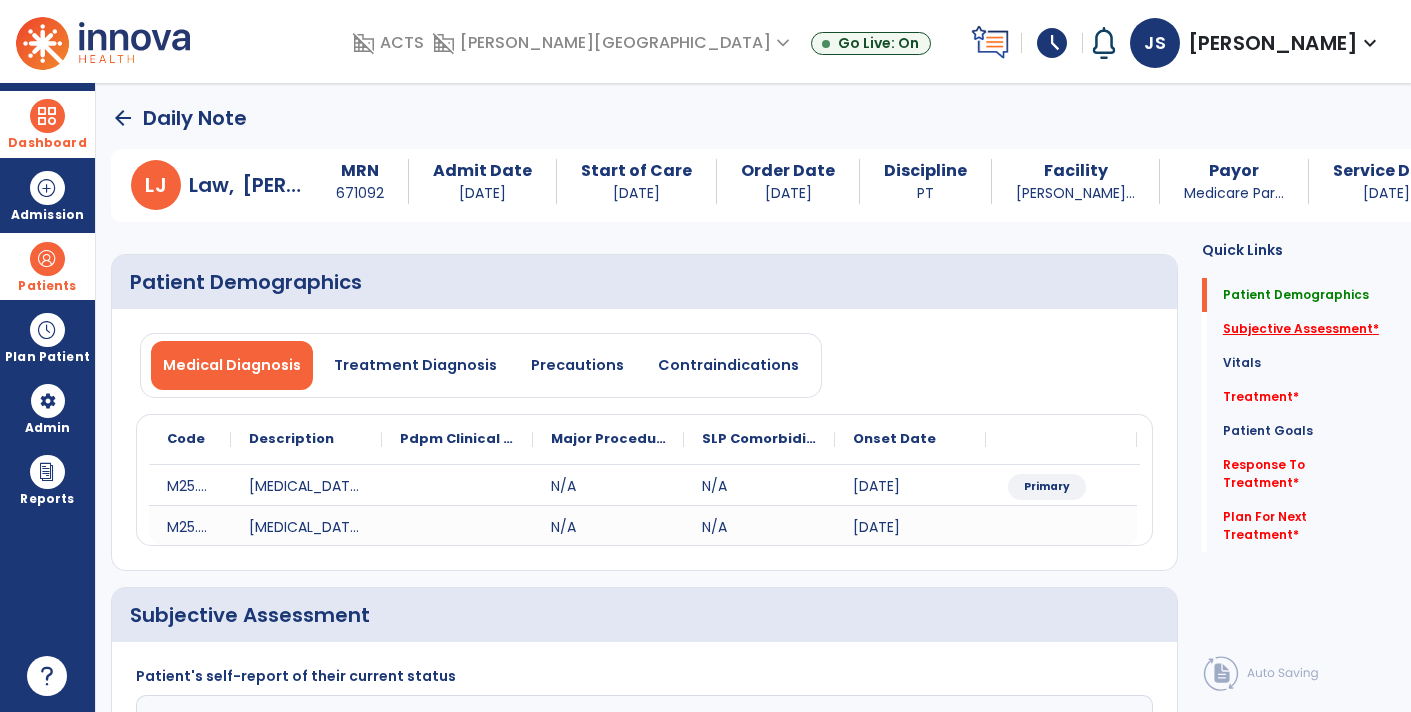 click on "Subjective Assessment   *" 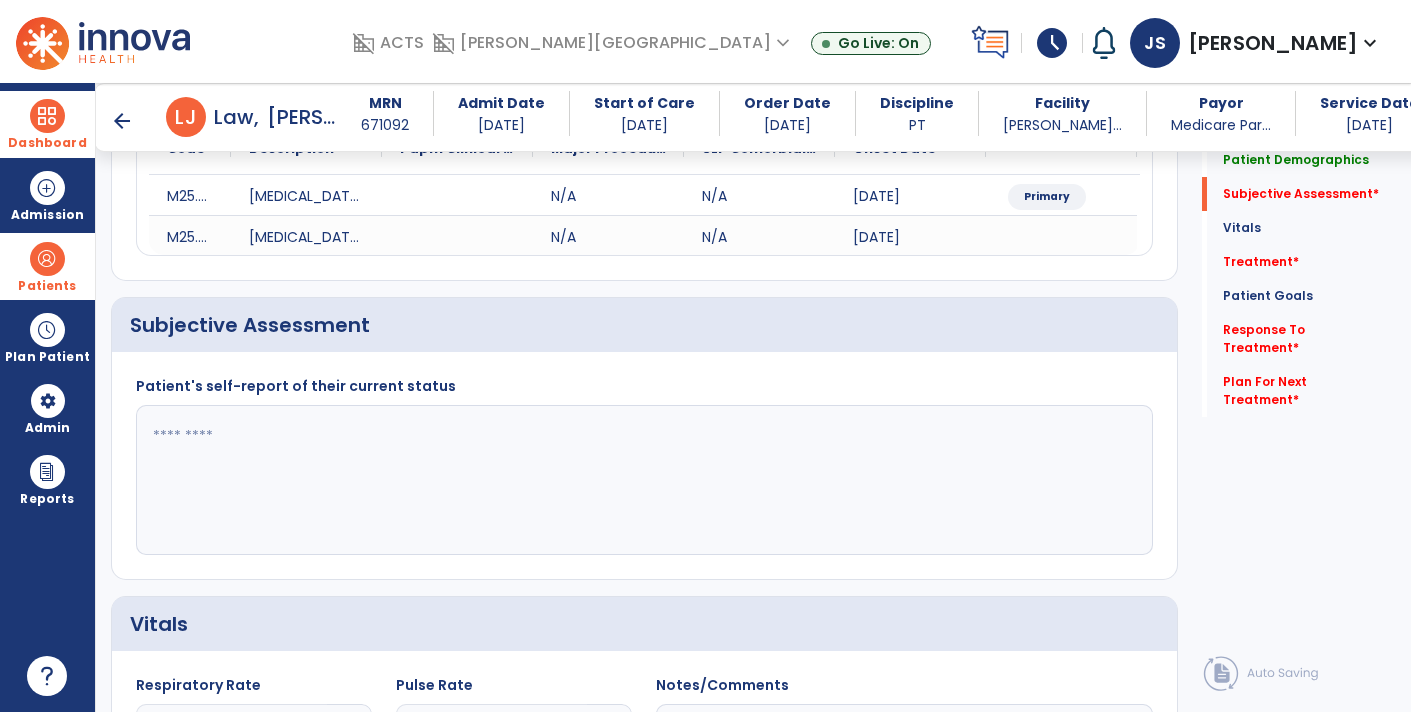scroll, scrollTop: 329, scrollLeft: 0, axis: vertical 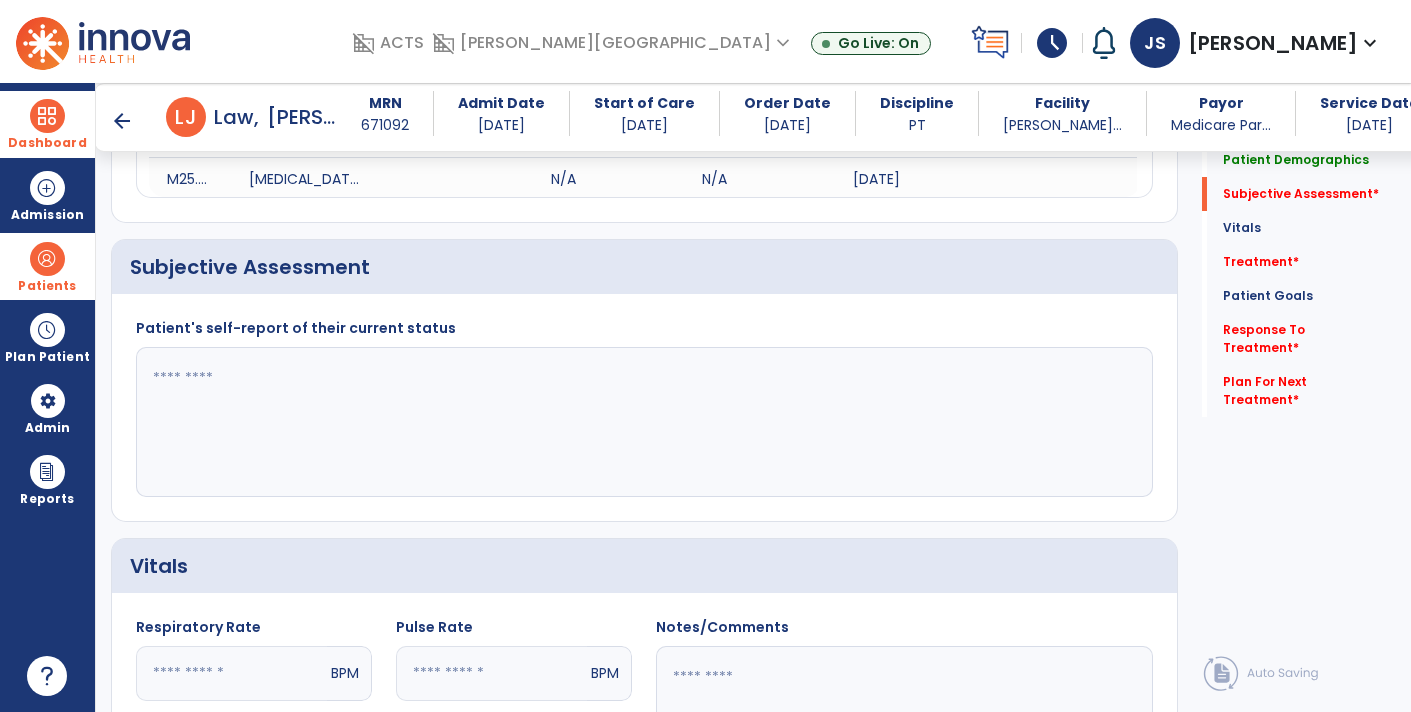 click 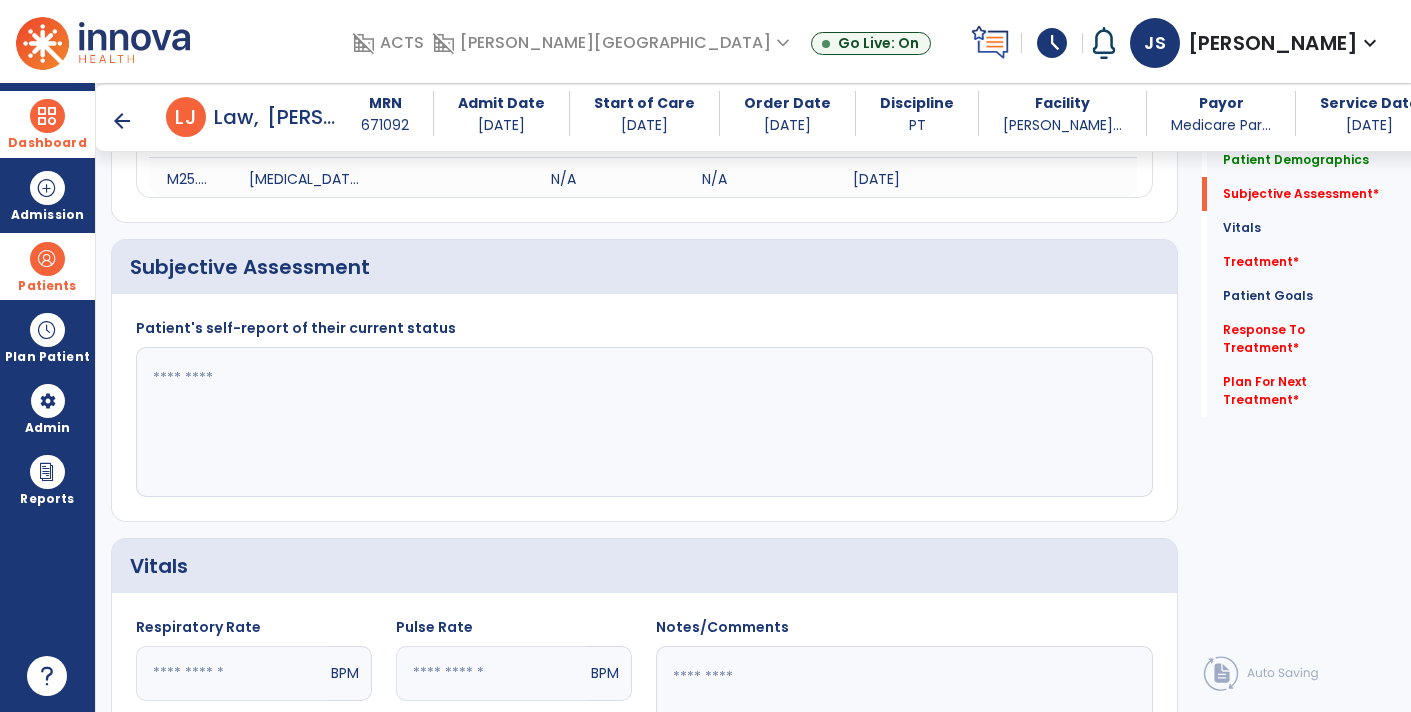 type on "*" 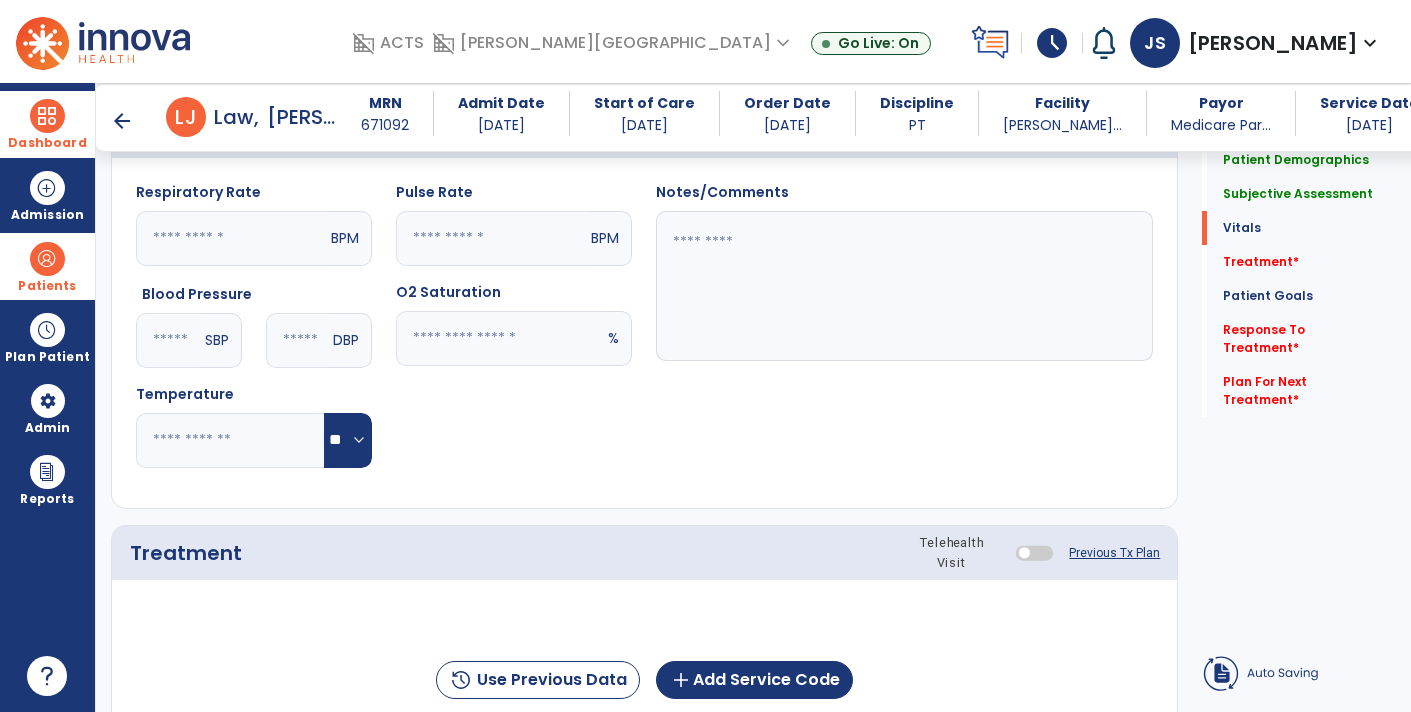scroll, scrollTop: 924, scrollLeft: 0, axis: vertical 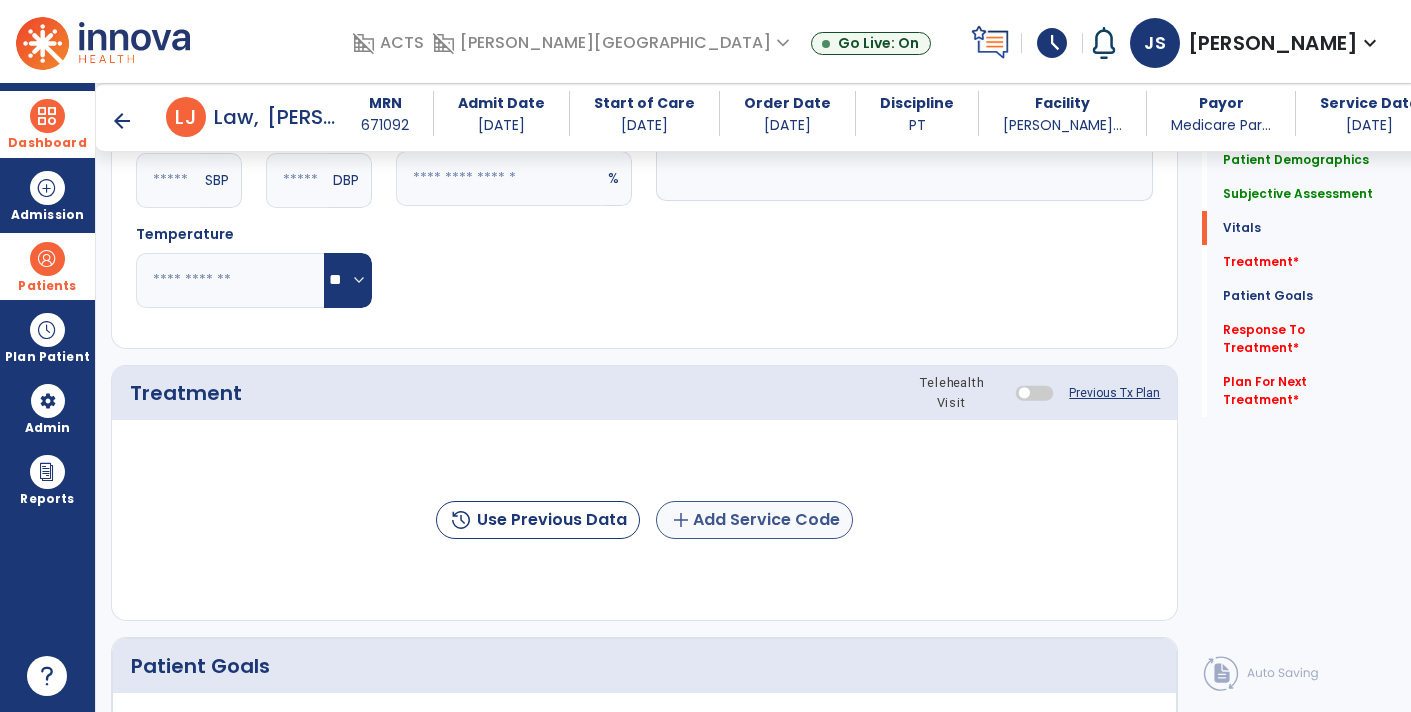 type on "**********" 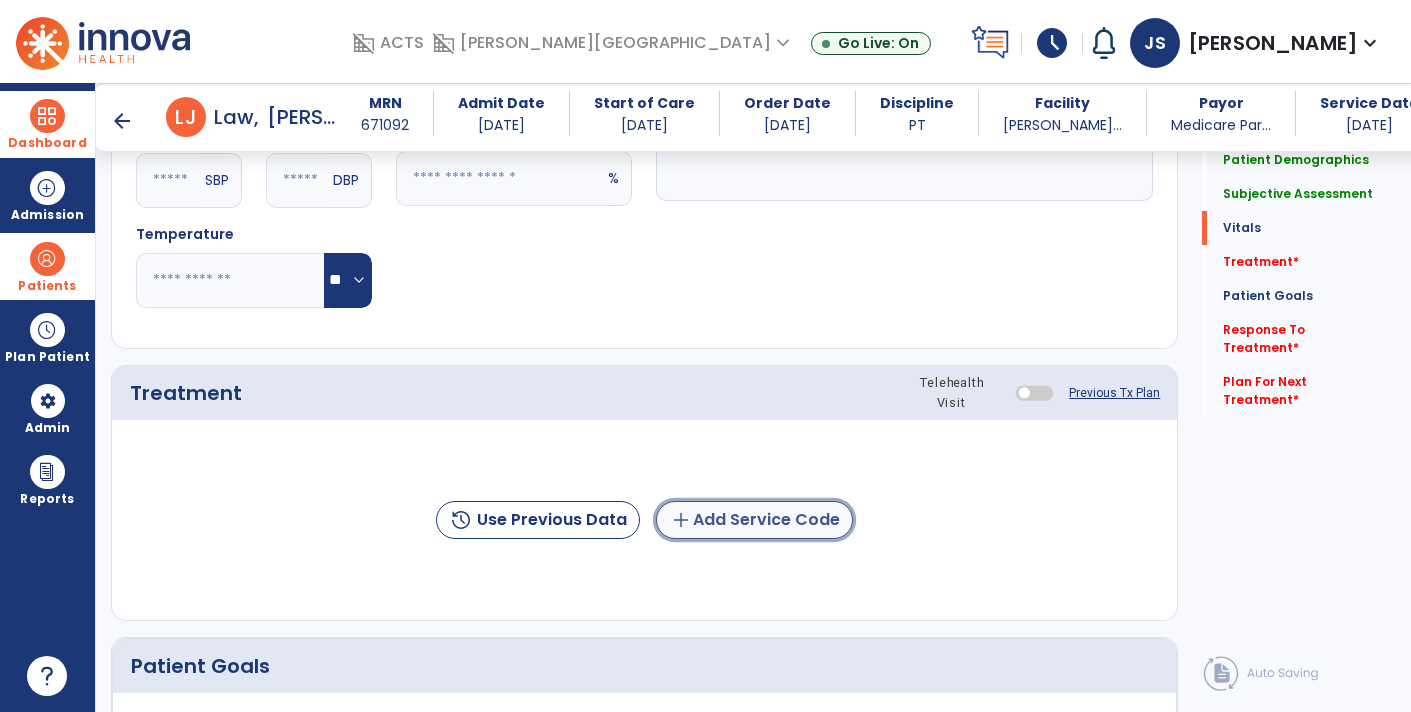 click on "add  Add Service Code" 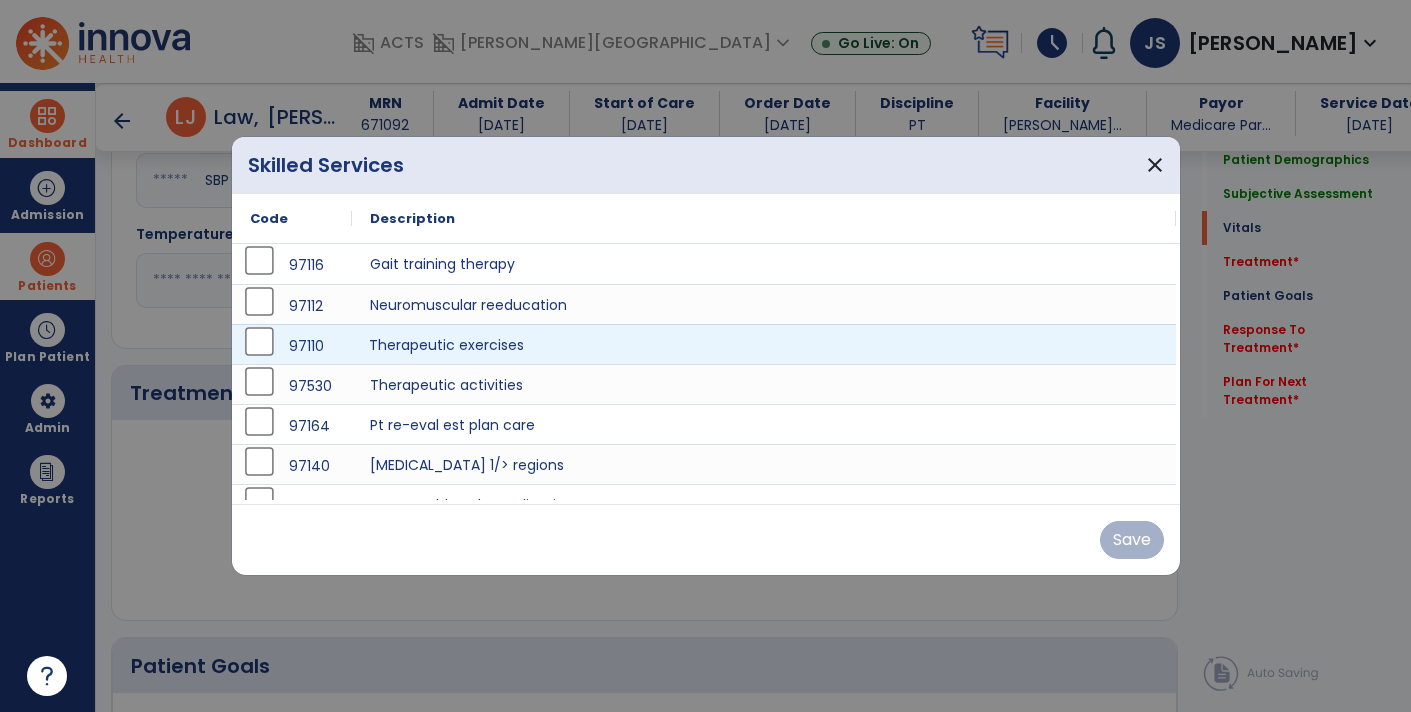 click on "Therapeutic exercises" at bounding box center [764, 344] 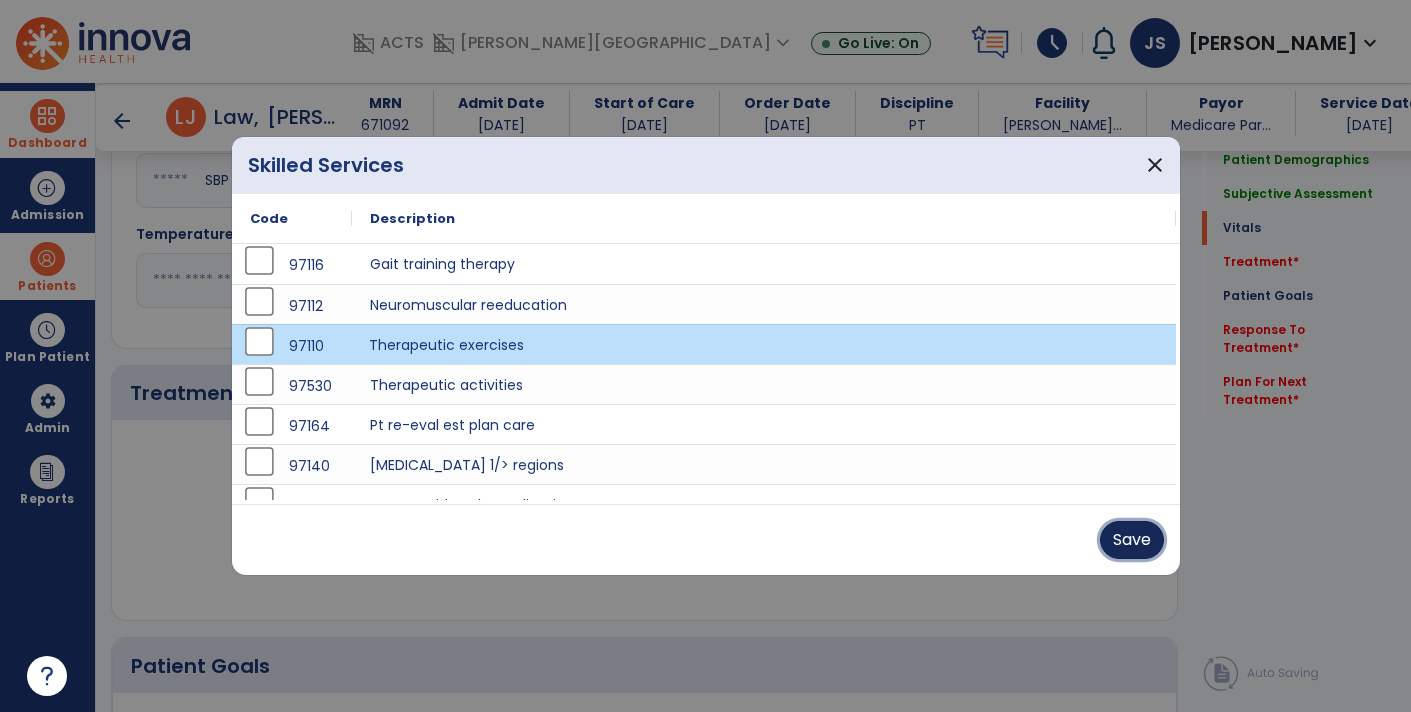 click on "Save" at bounding box center (1132, 540) 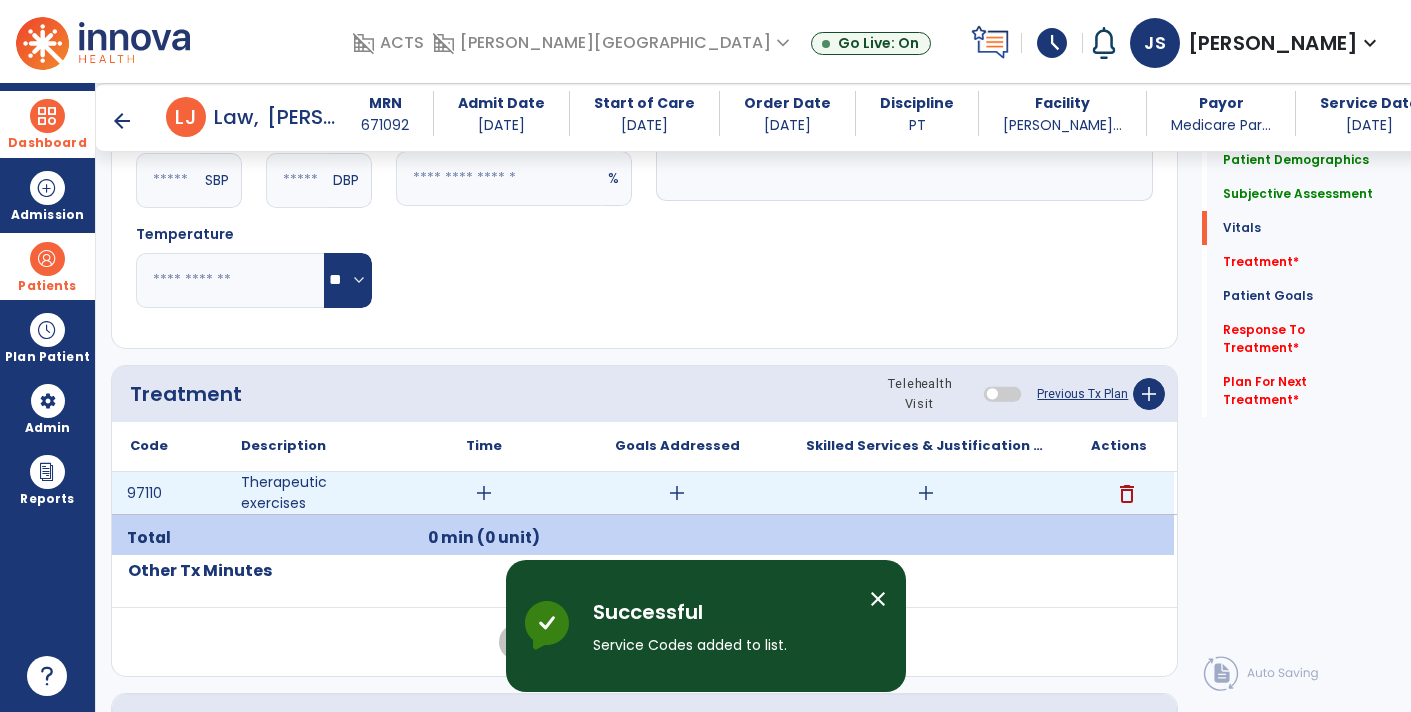 click on "add" at bounding box center [484, 493] 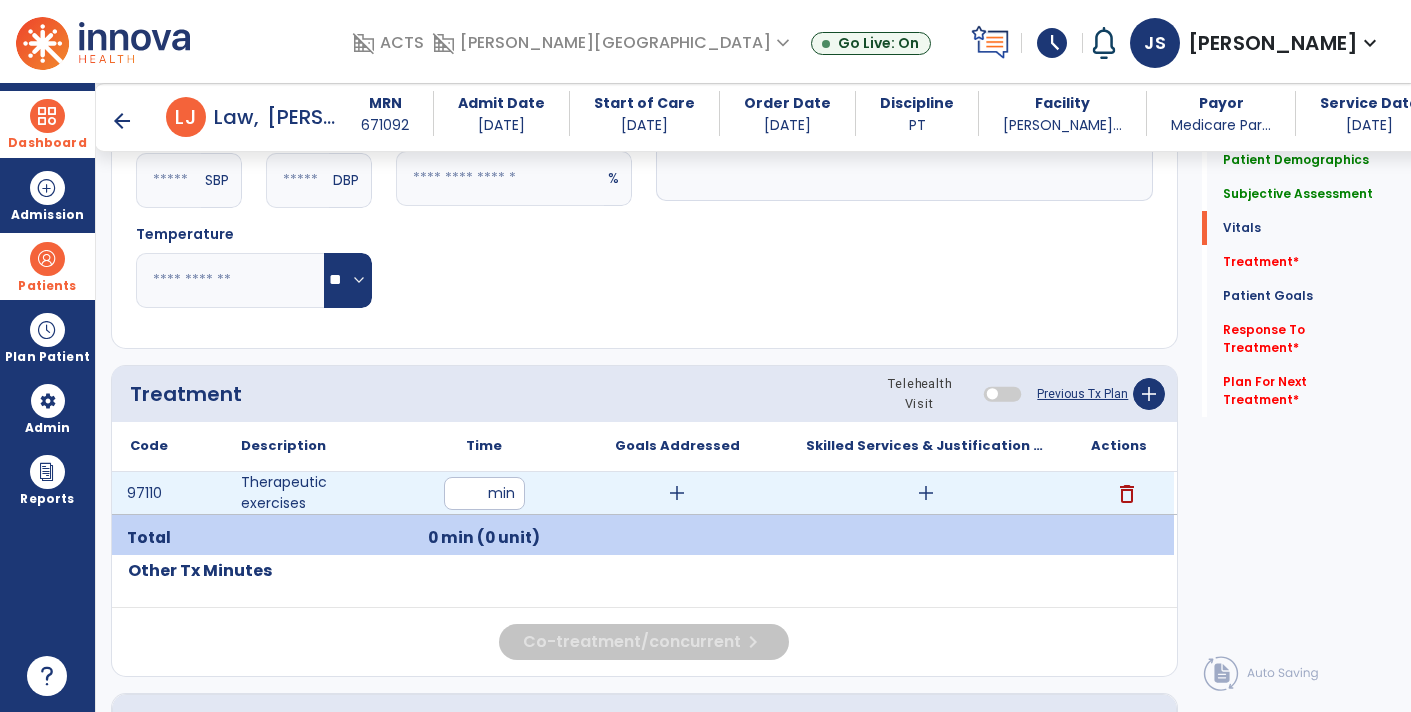 type on "**" 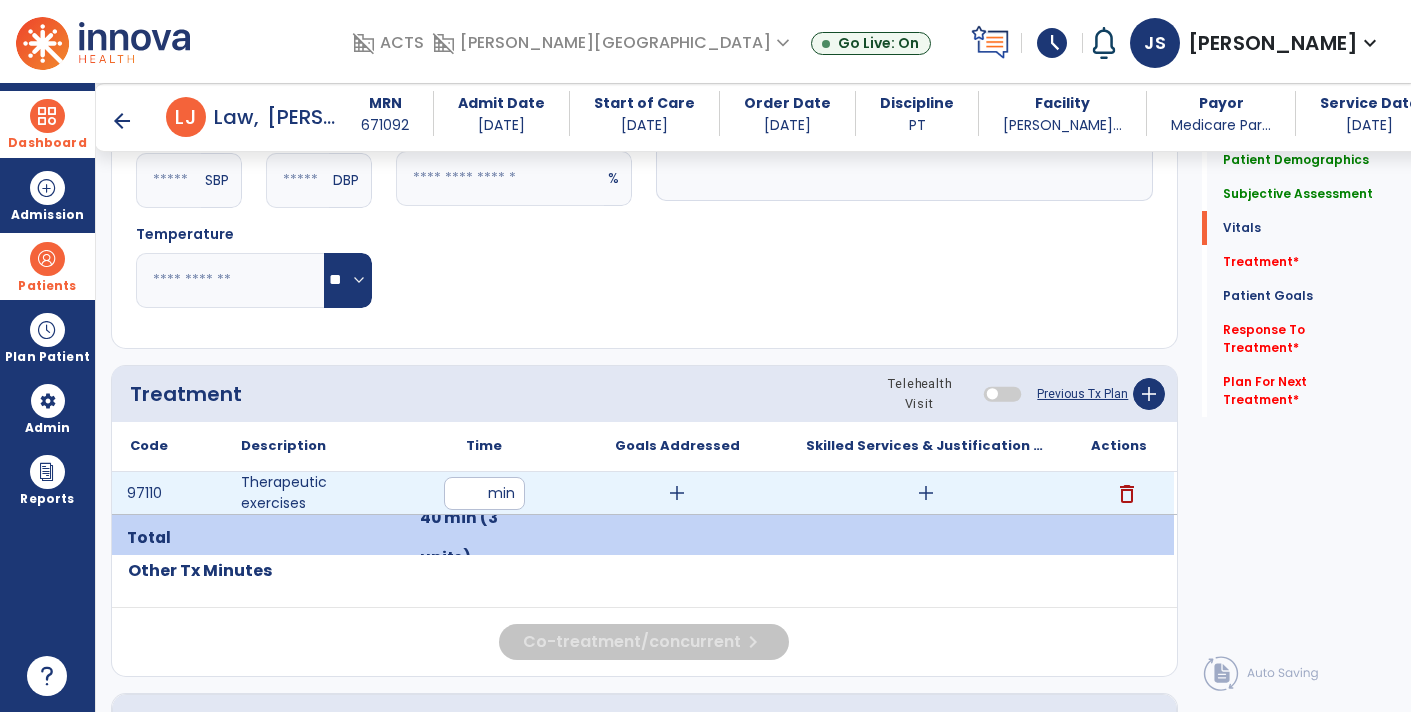 click on "add" at bounding box center [677, 493] 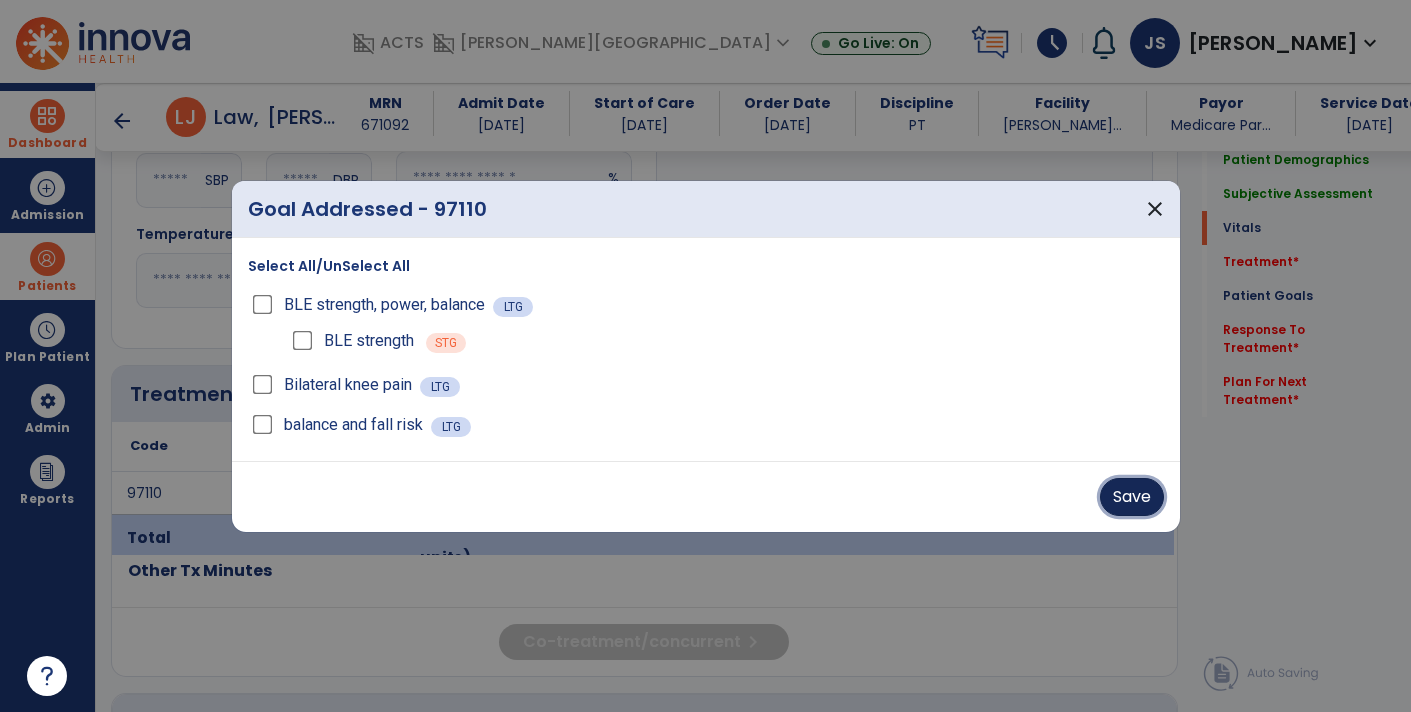 click on "Save" at bounding box center (1132, 497) 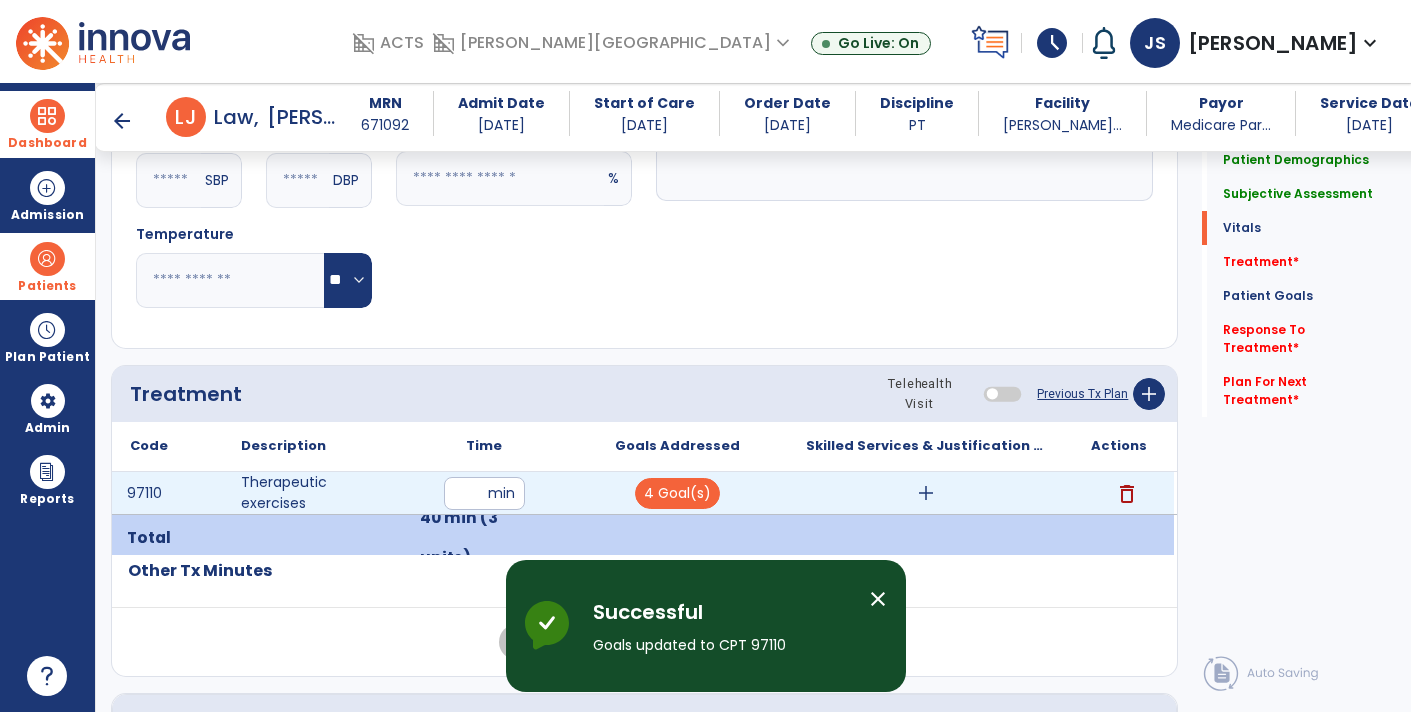 click on "add" at bounding box center (926, 493) 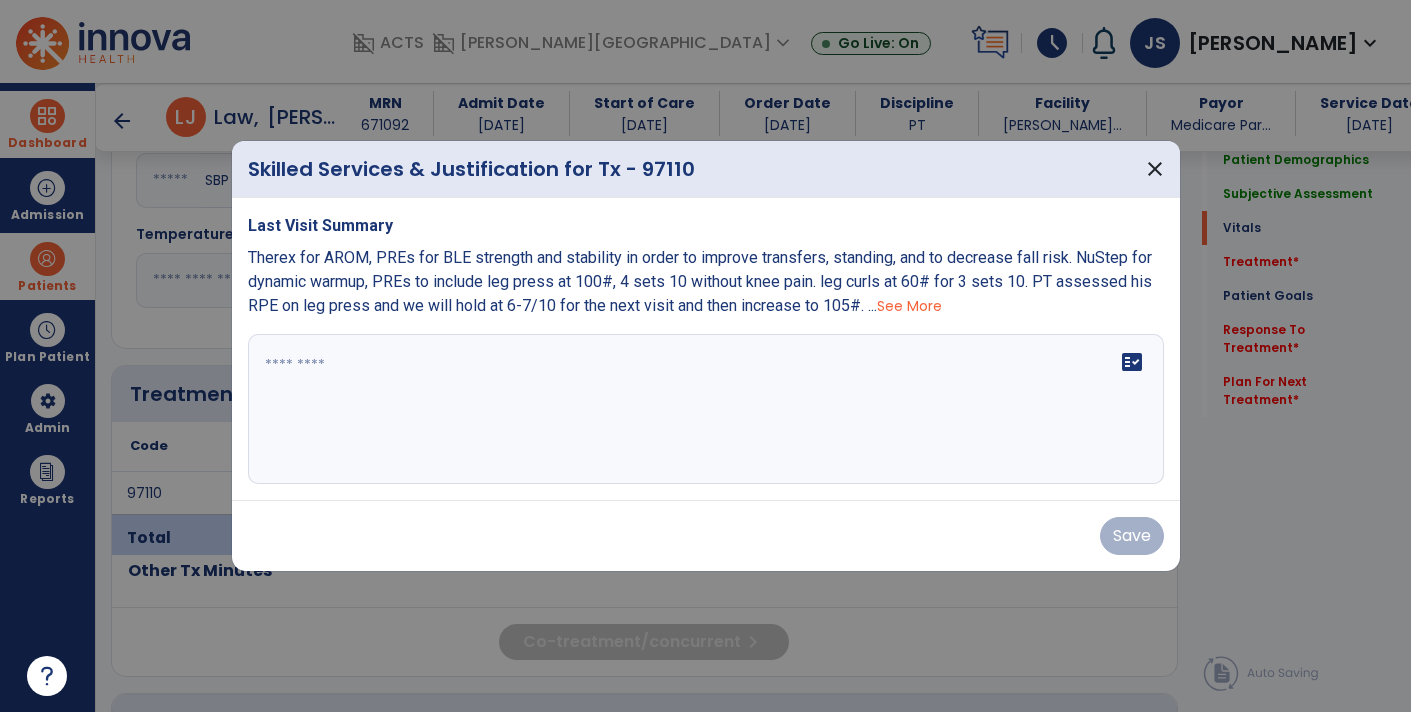 click on "fact_check" at bounding box center (706, 409) 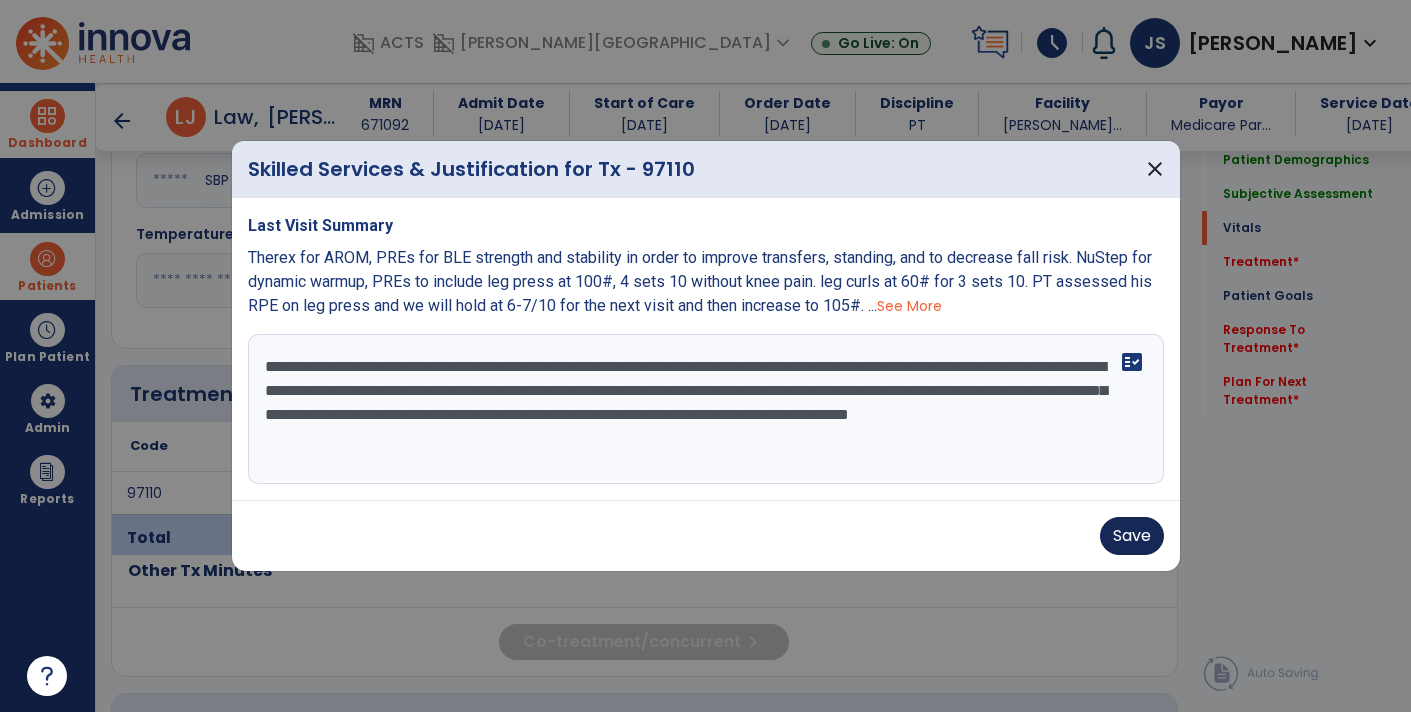 type on "**********" 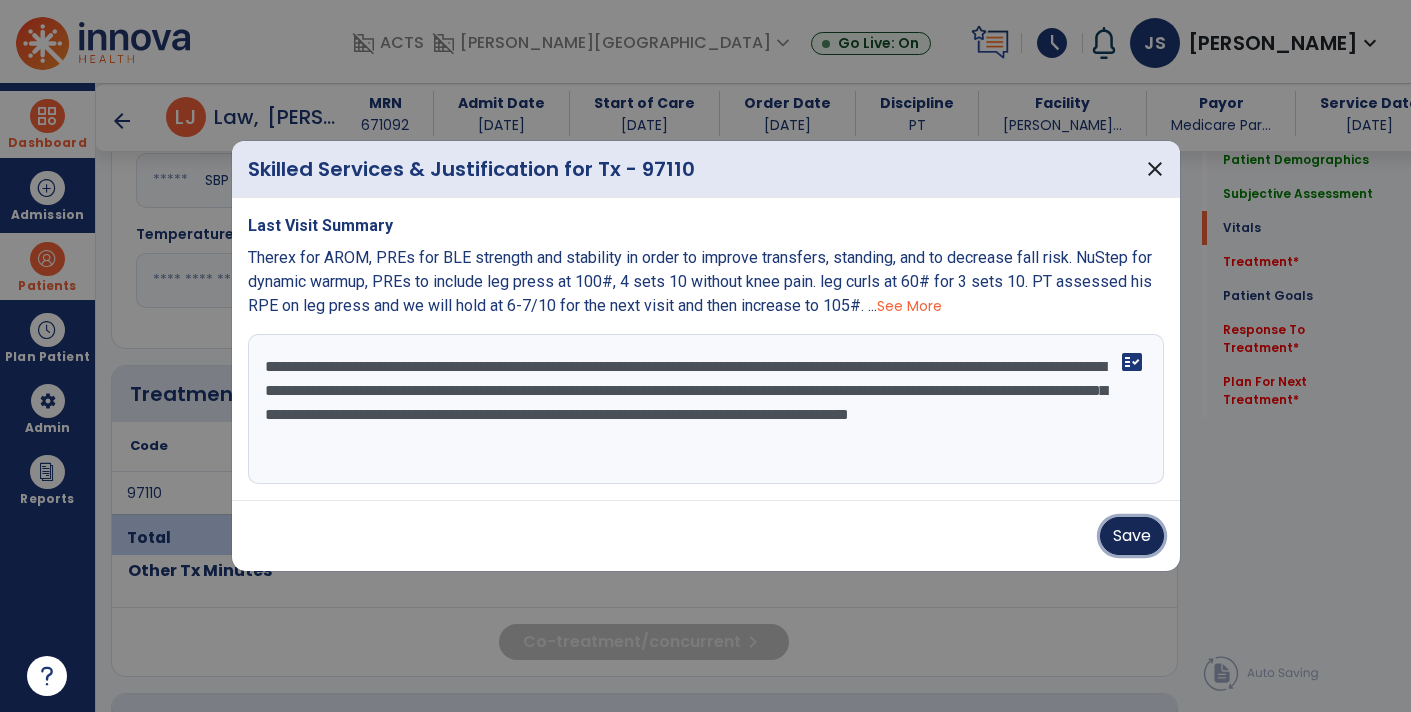 click on "Save" at bounding box center [1132, 536] 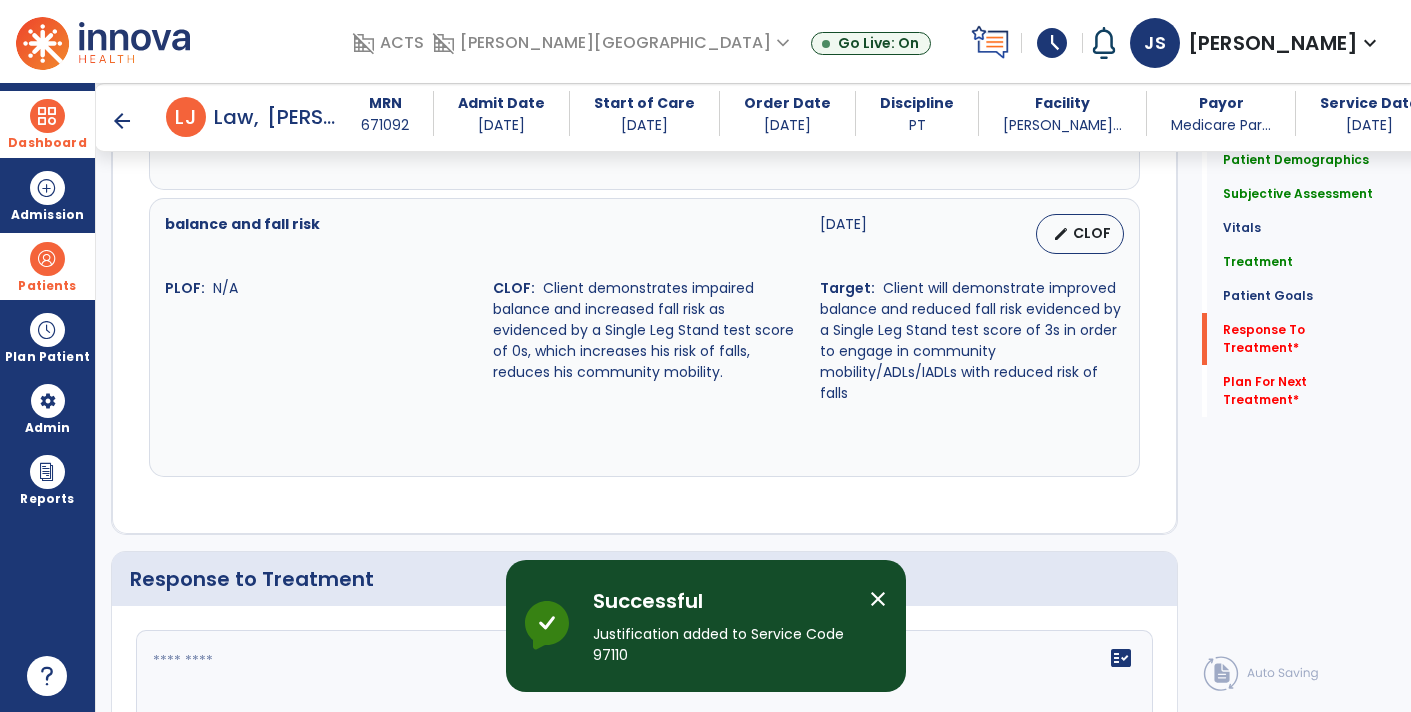 scroll, scrollTop: 2635, scrollLeft: 0, axis: vertical 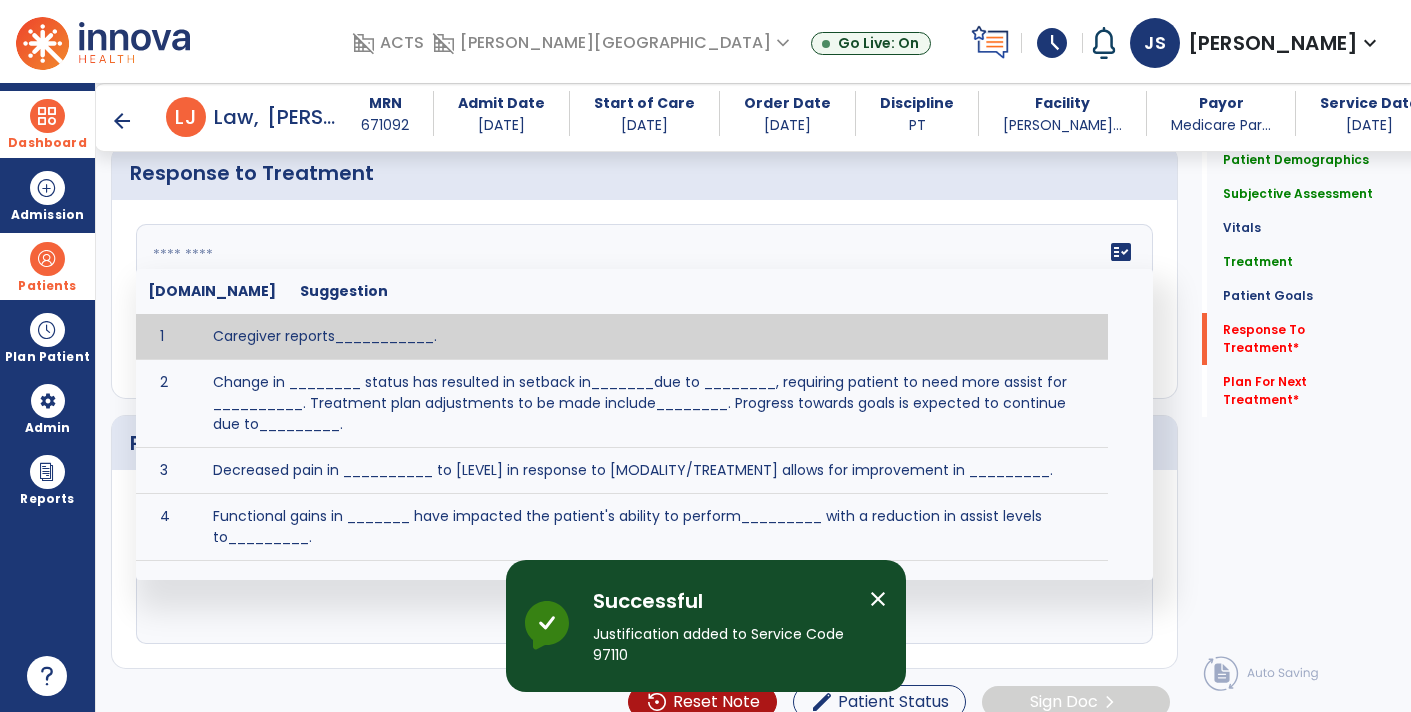 click on "fact_check  [DOMAIN_NAME] Suggestion 1 Caregiver reports___________. 2 Change in ________ status has resulted in setback in_______due to ________, requiring patient to need more assist for __________.   Treatment plan adjustments to be made include________.  Progress towards goals is expected to continue due to_________. 3 Decreased pain in __________ to [LEVEL] in response to [MODALITY/TREATMENT] allows for improvement in _________. 4 Functional gains in _______ have impacted the patient's ability to perform_________ with a reduction in assist levels to_________. 5 Functional progress this week has been significant due to__________. 6 Gains in ________ have improved the patient's ability to perform ______with decreased levels of assist to___________. 7 Improvement in ________allows patient to tolerate higher levels of challenges in_________. 8 Pain in [AREA] has decreased to [LEVEL] in response to [TREATMENT/MODALITY], allowing fore ease in completing__________. 9 10 11 12 13 14 15 16 17 18 19 20 21" 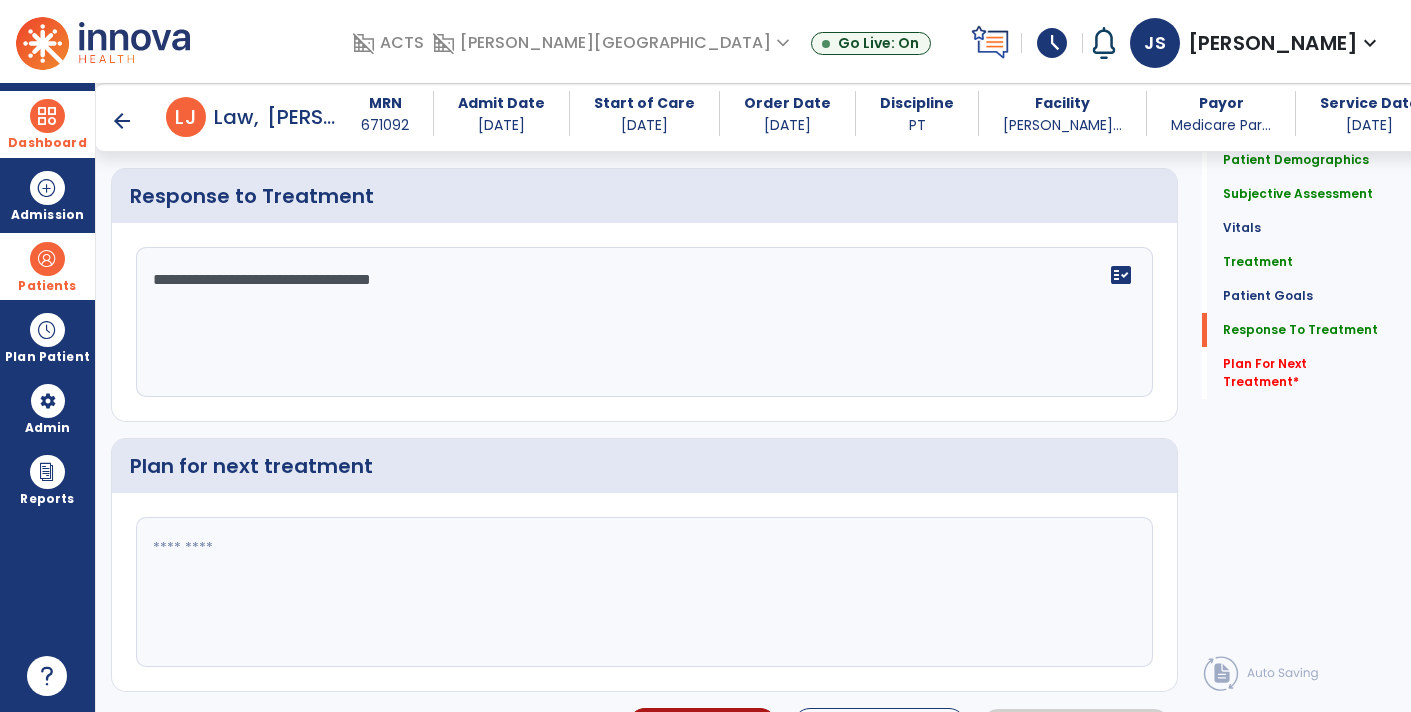 scroll, scrollTop: 2635, scrollLeft: 0, axis: vertical 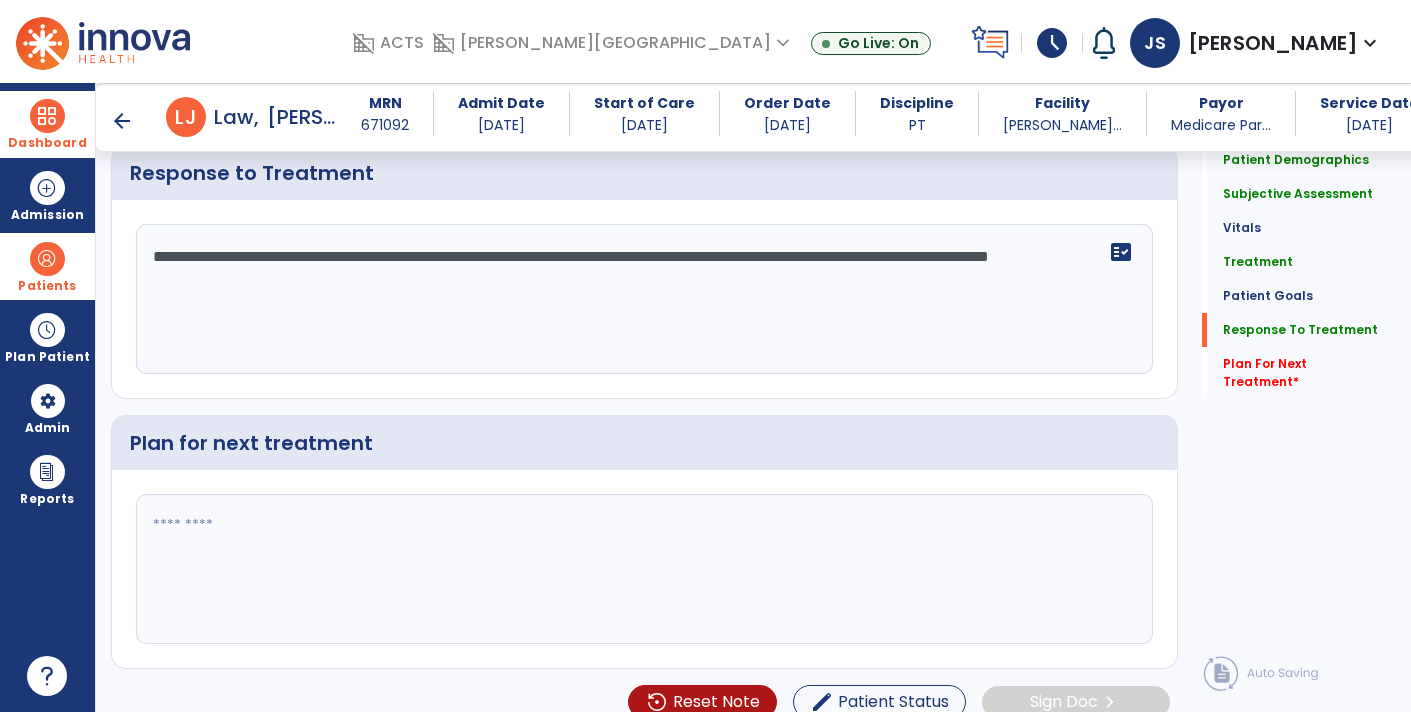 type on "**********" 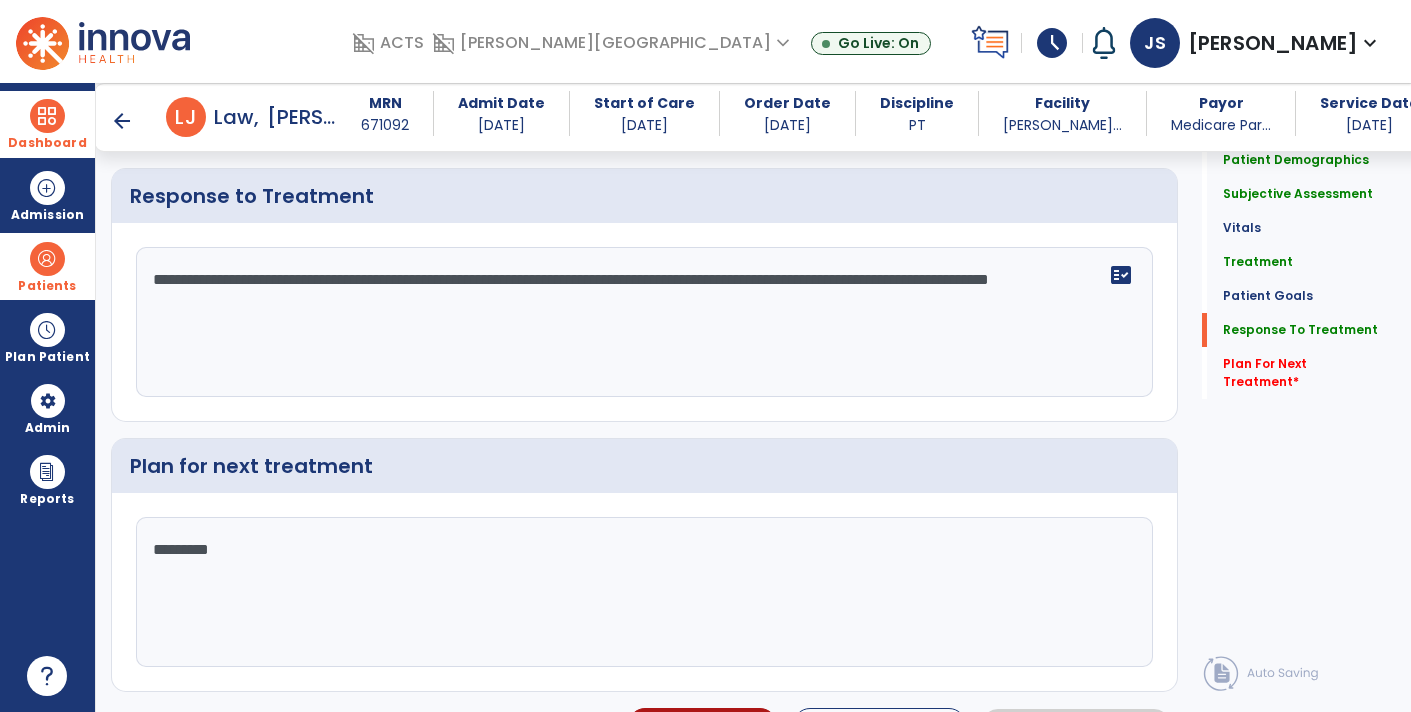 scroll, scrollTop: 2635, scrollLeft: 0, axis: vertical 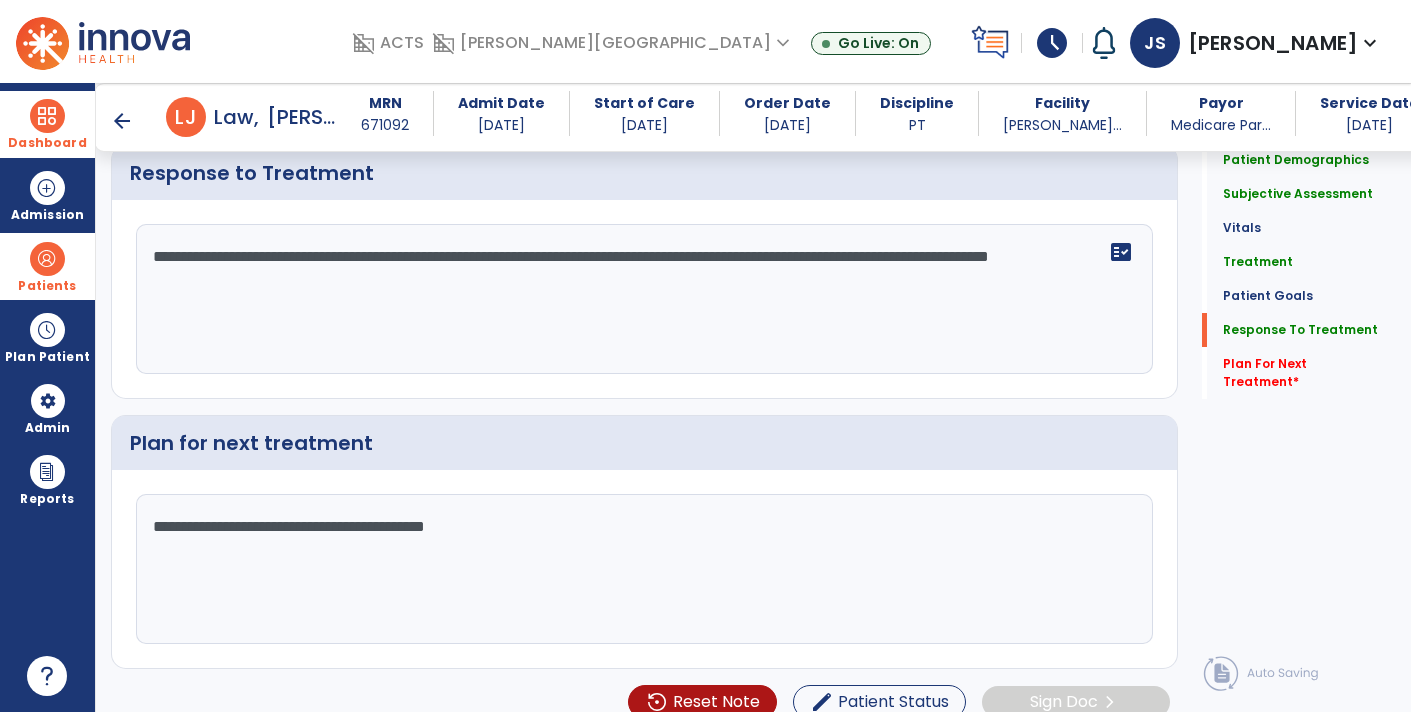 type on "**********" 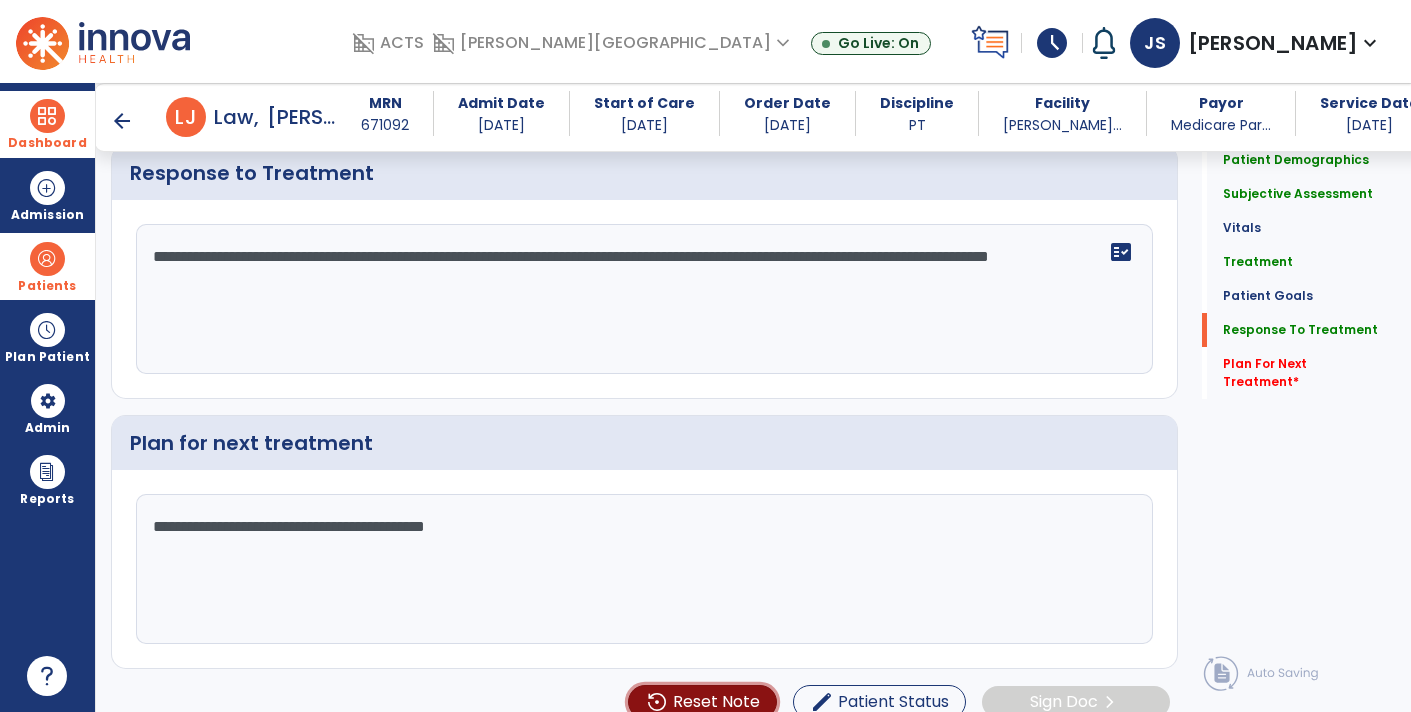 type 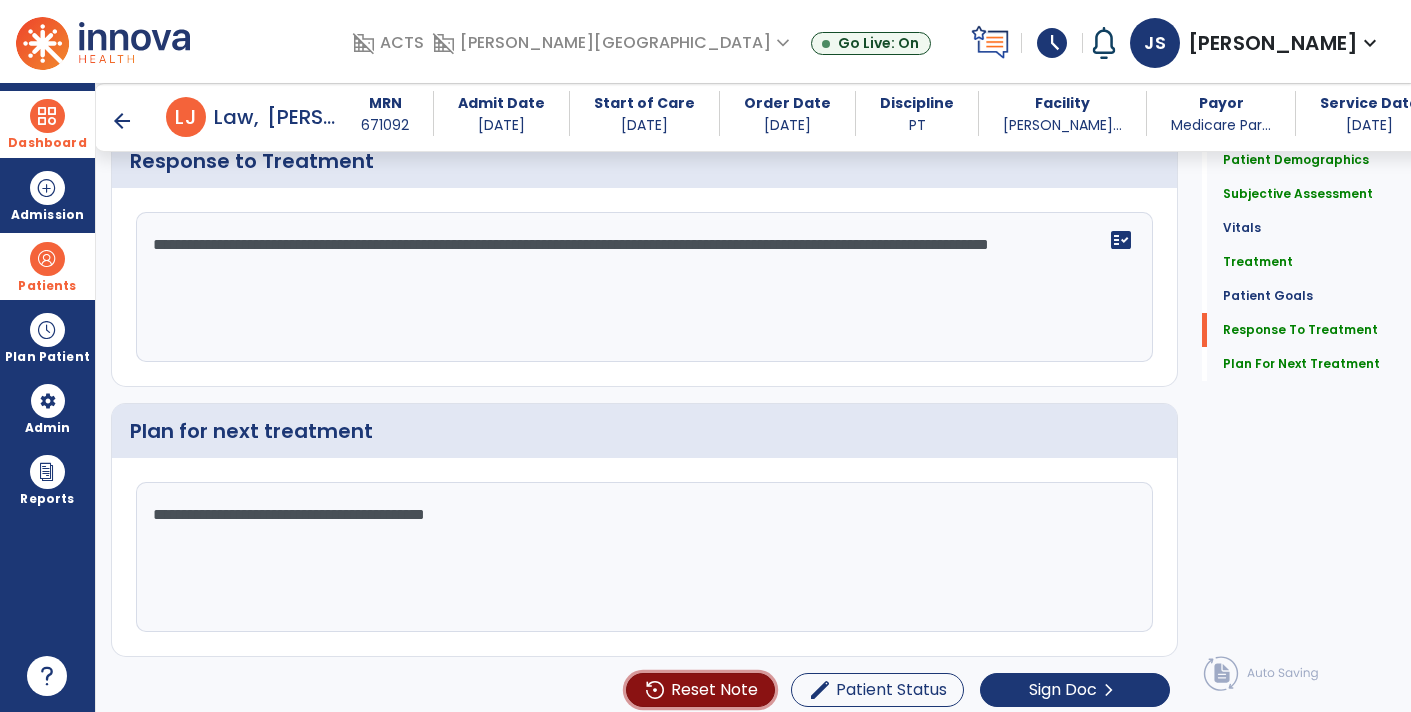 scroll, scrollTop: 2647, scrollLeft: 0, axis: vertical 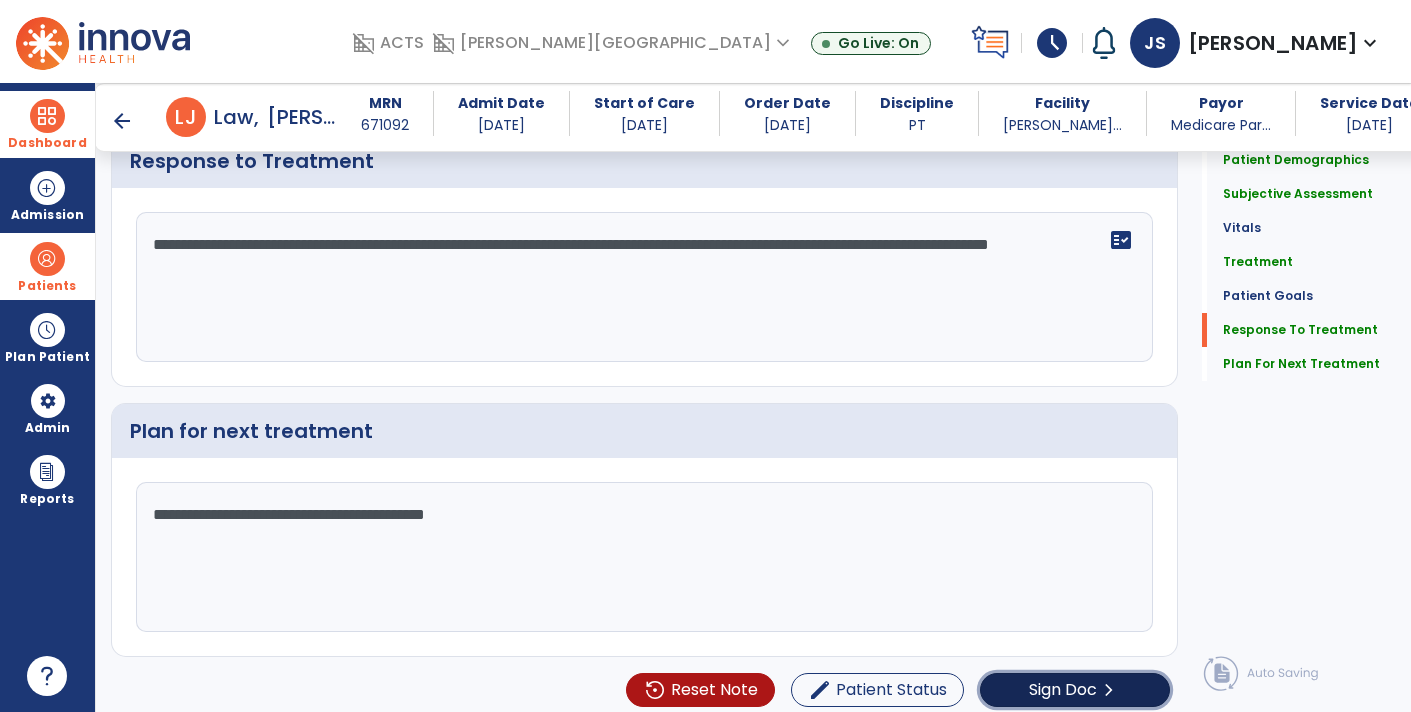 click on "Sign Doc  chevron_right" 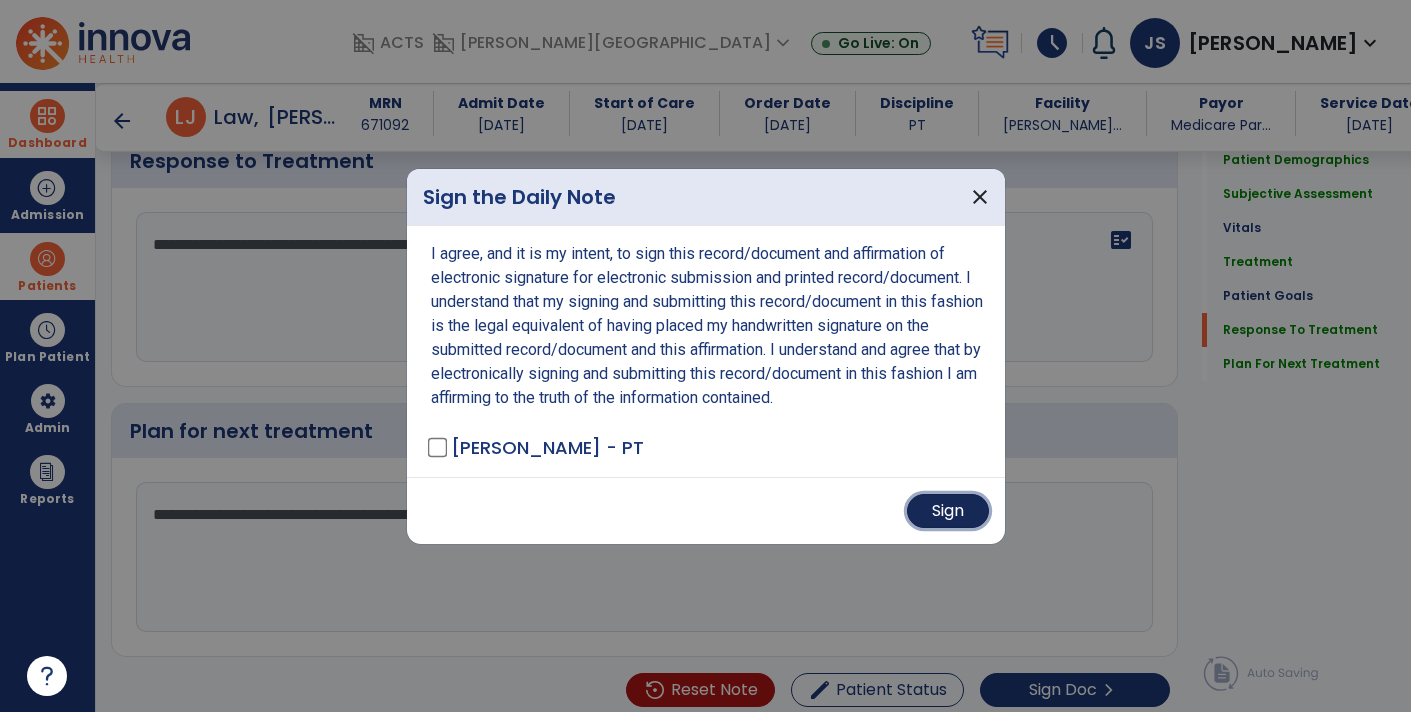 click on "Sign" at bounding box center (948, 511) 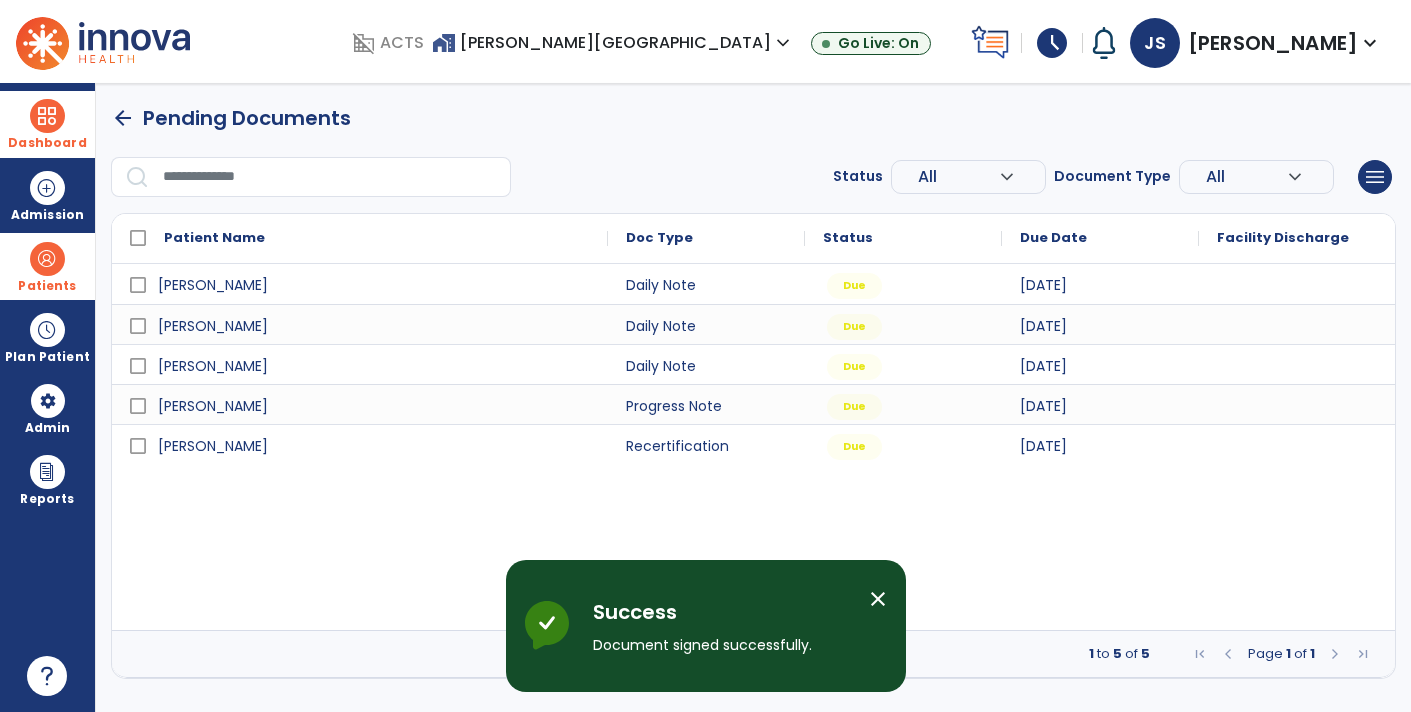 scroll, scrollTop: 0, scrollLeft: 0, axis: both 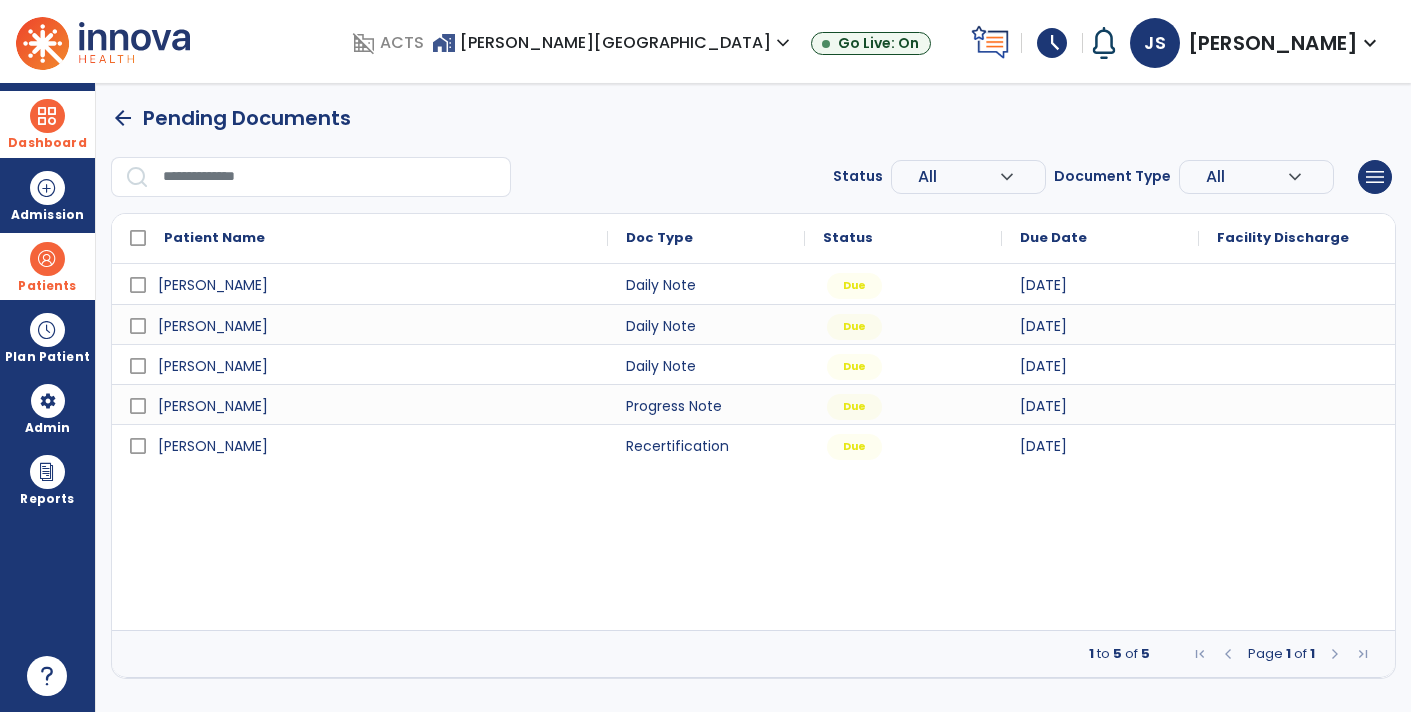 click at bounding box center (47, 259) 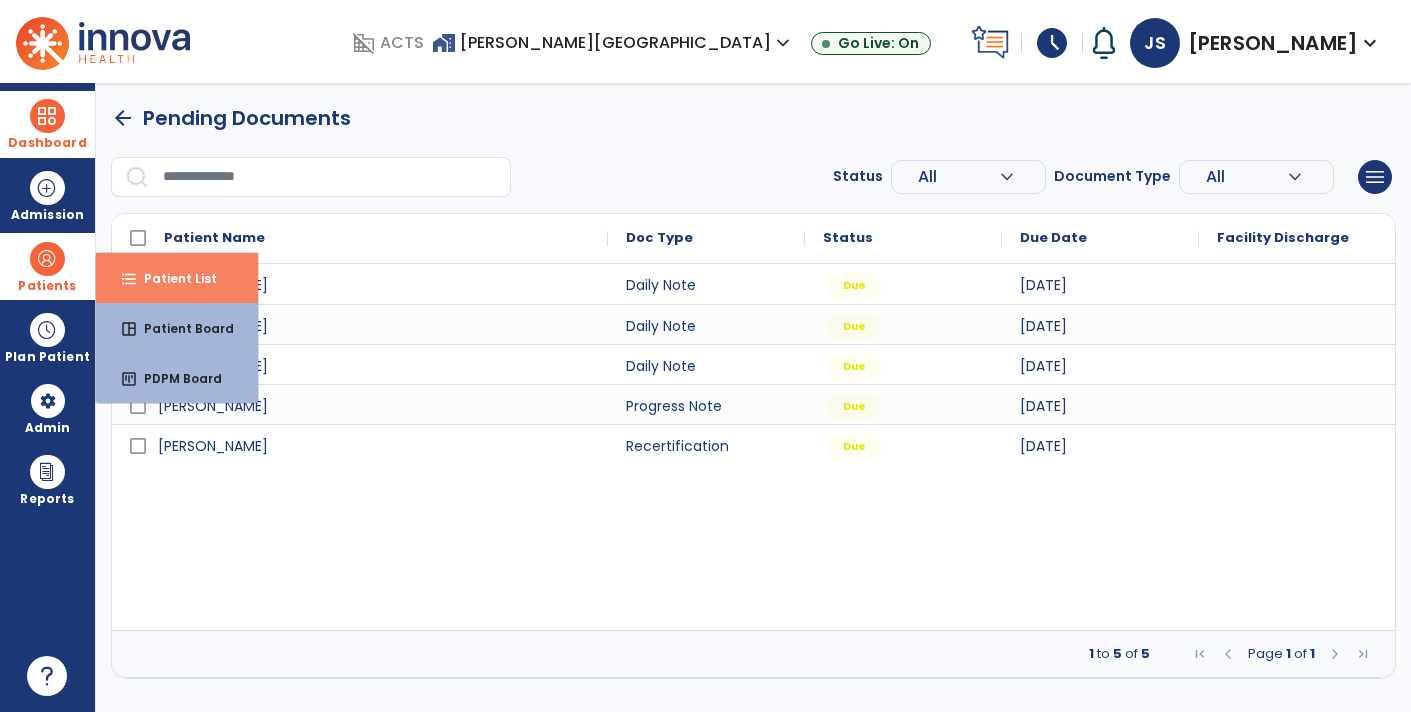 click on "format_list_bulleted  Patient List" at bounding box center [177, 278] 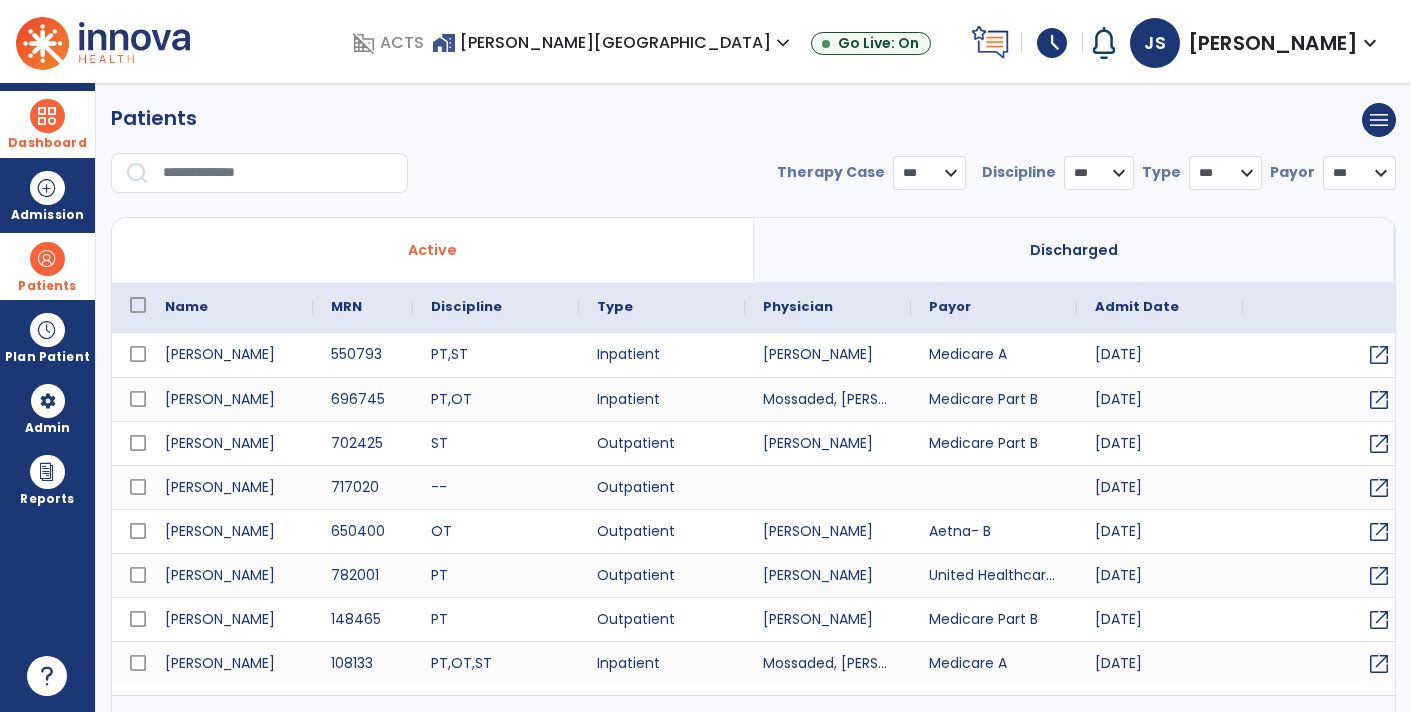 select on "***" 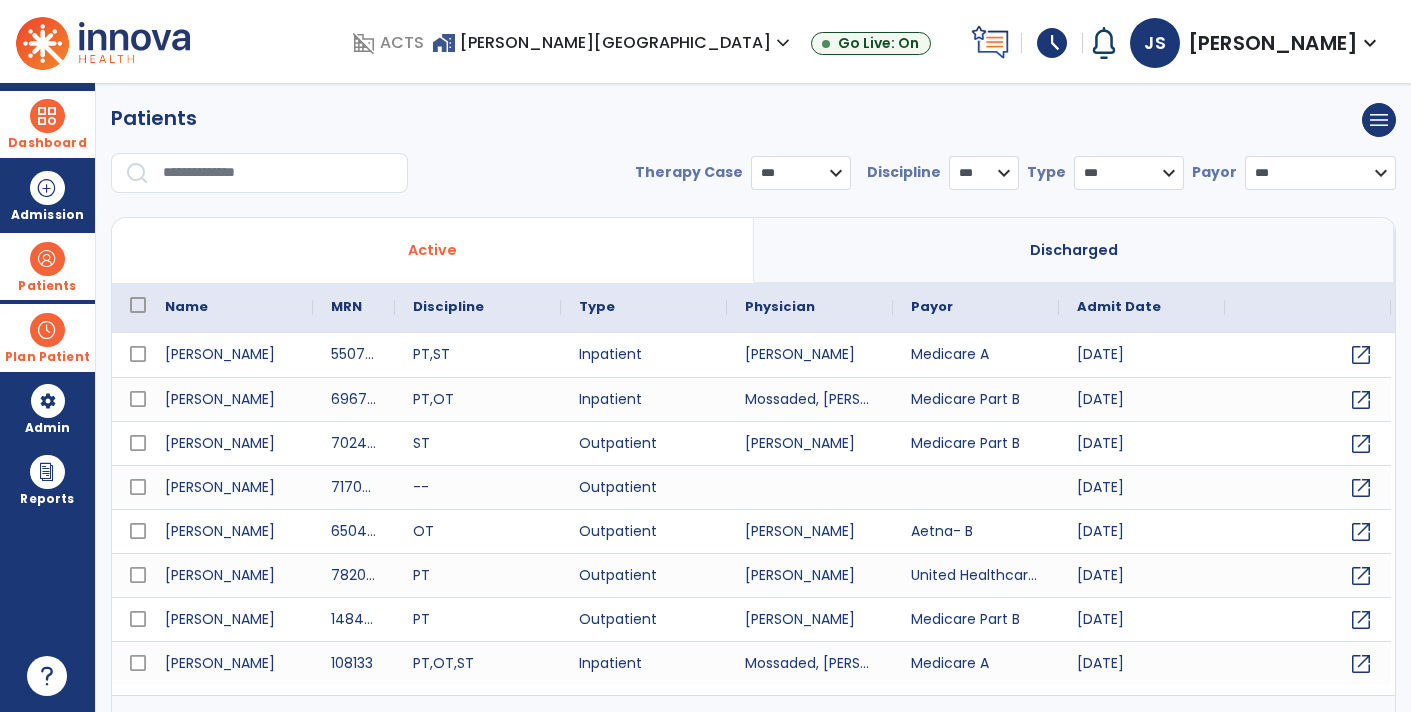 click at bounding box center (47, 330) 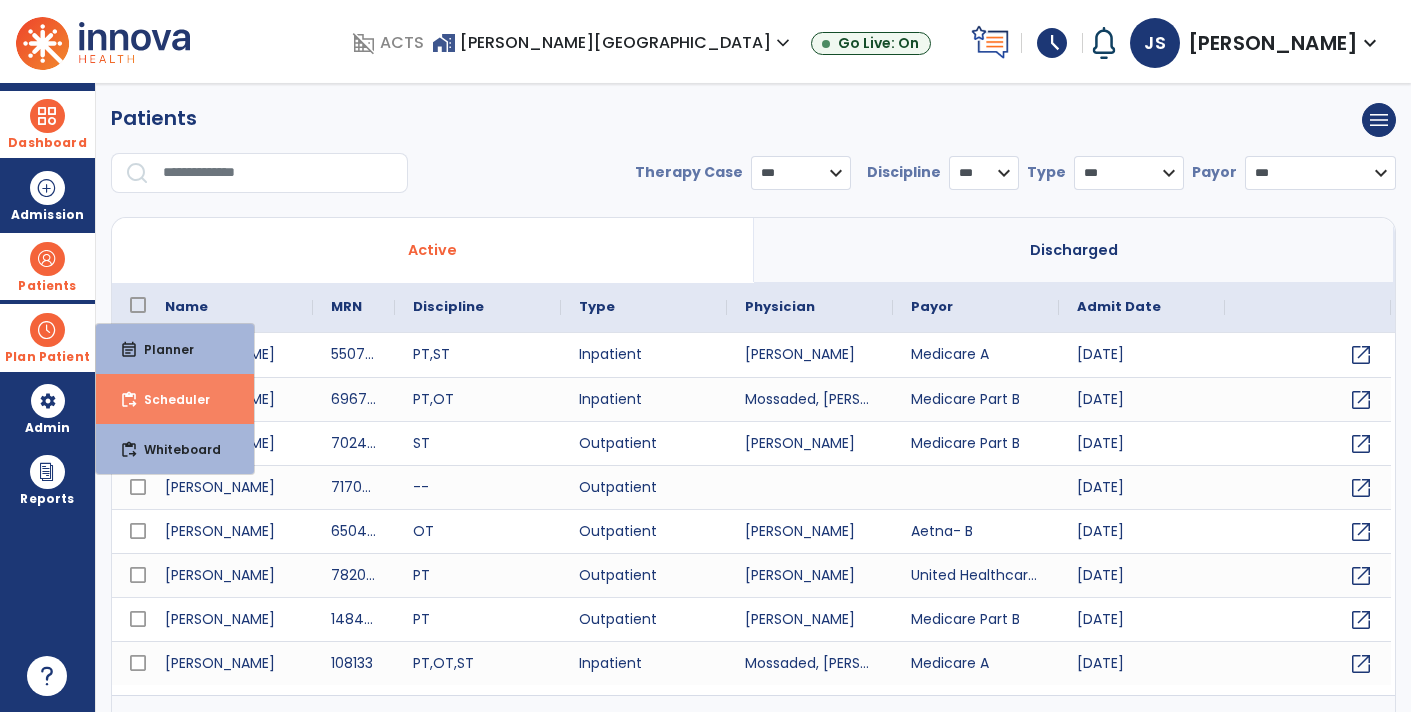 click on "content_paste_go  Scheduler" at bounding box center [175, 399] 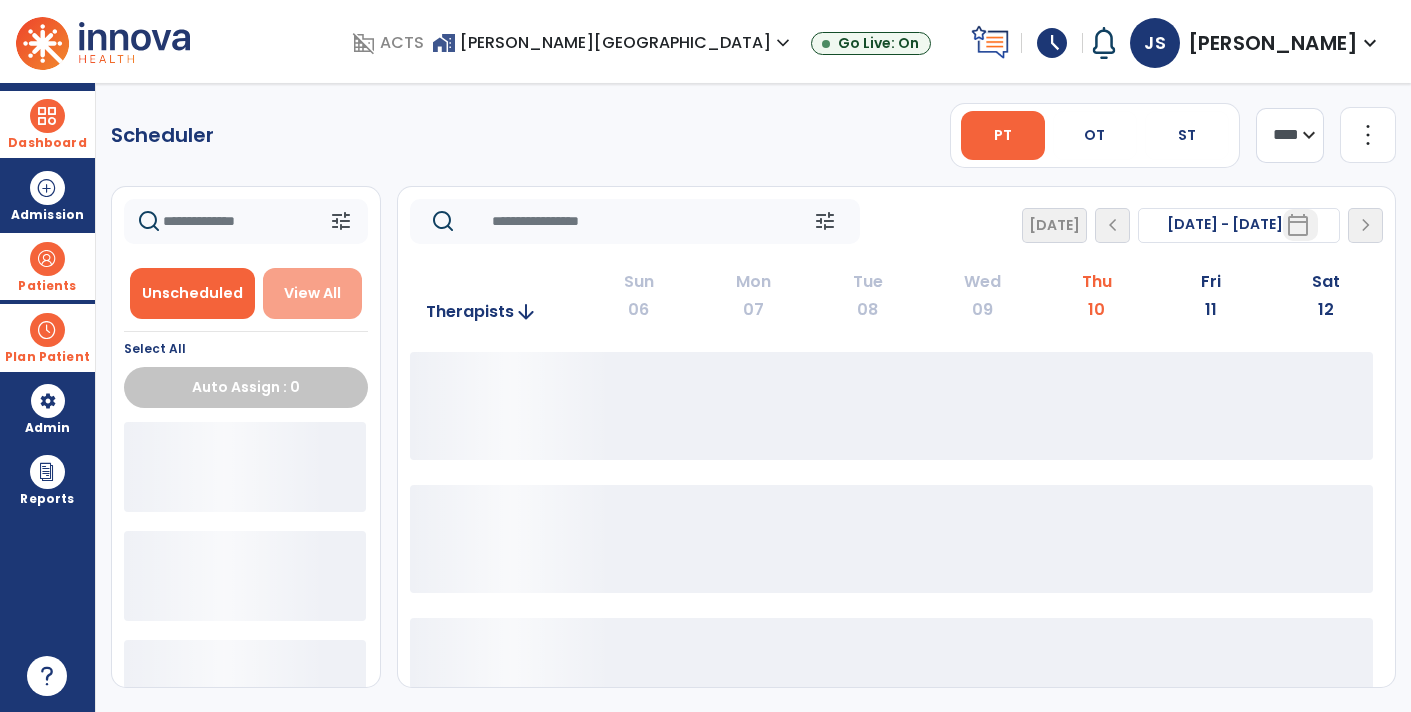 click on "View All" at bounding box center [312, 293] 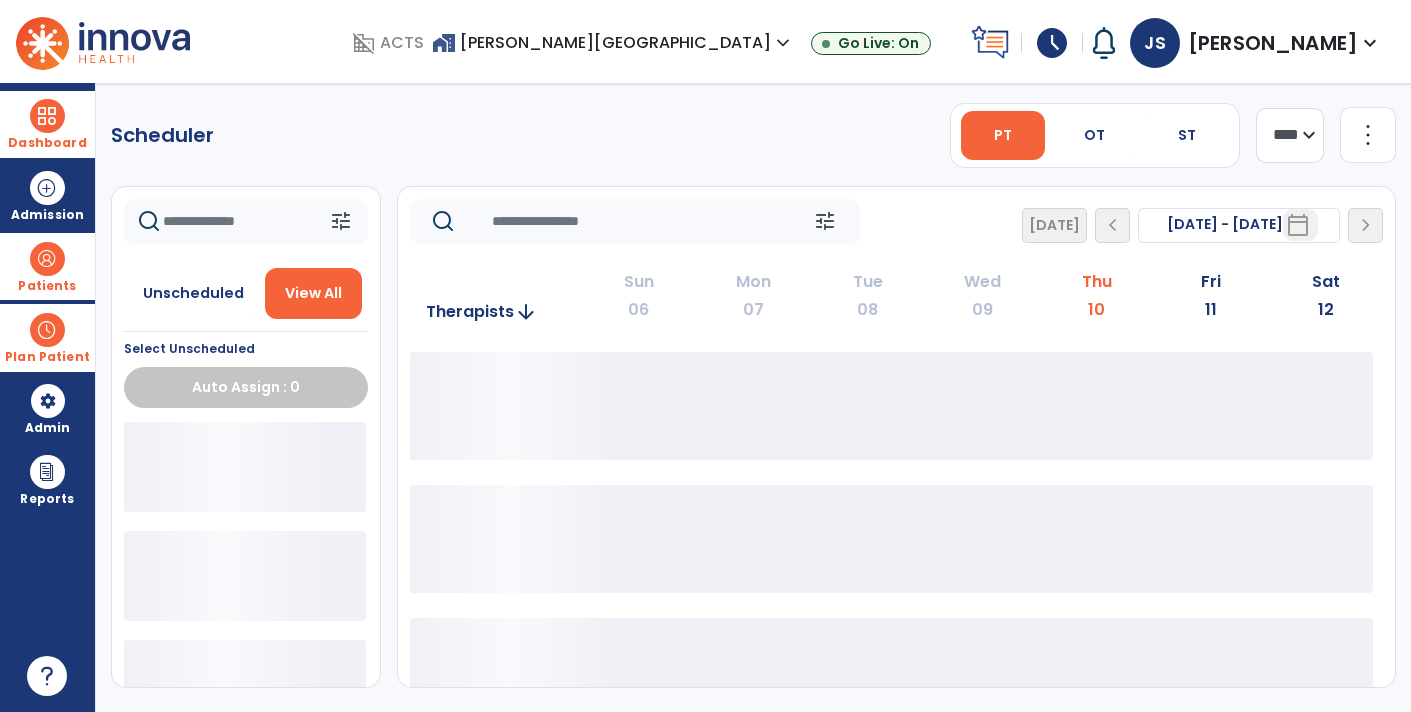 click 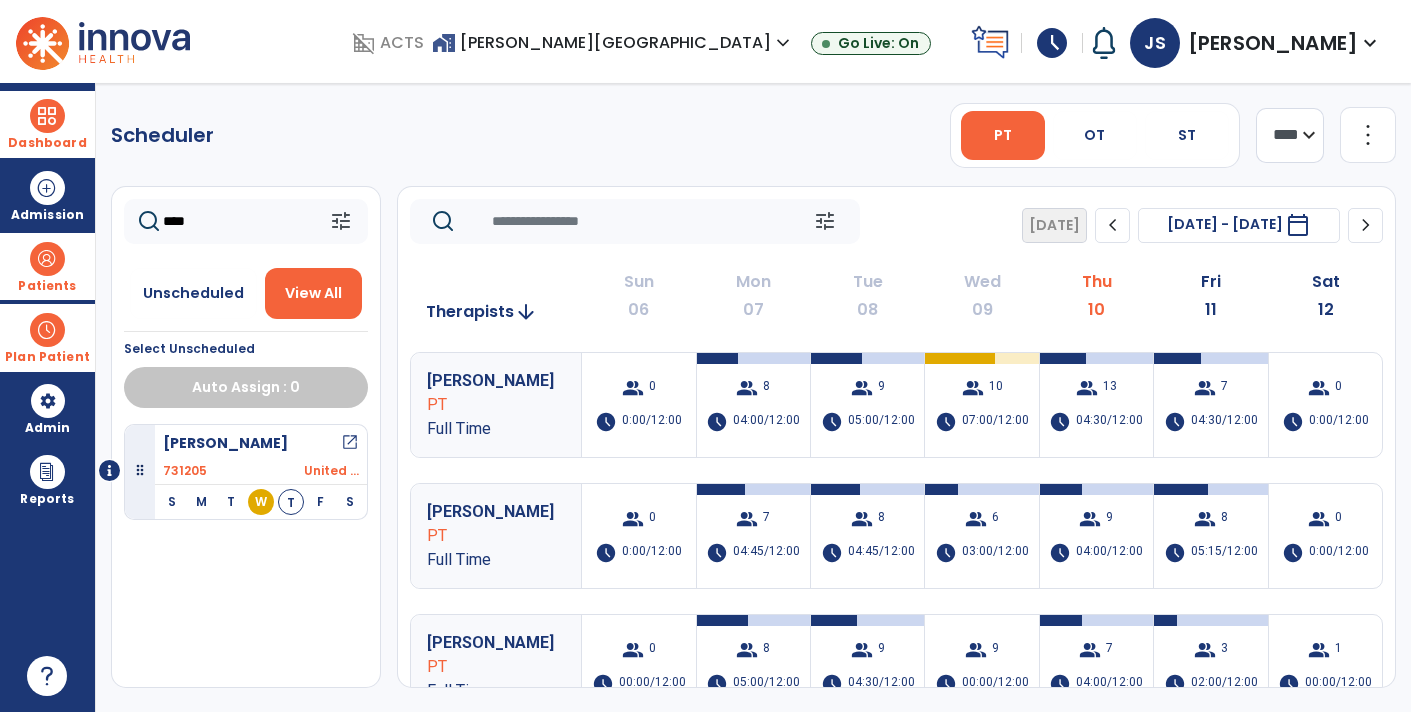 type on "****" 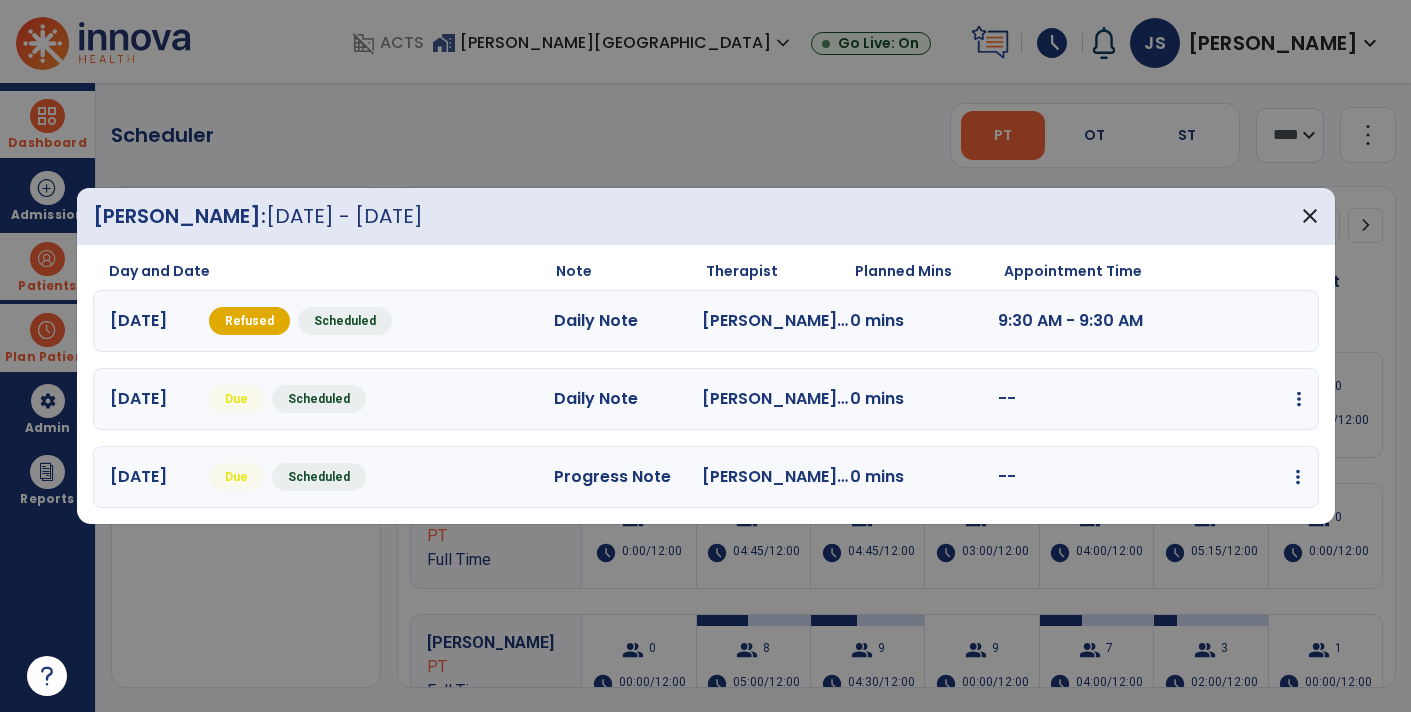 click at bounding box center [1299, 399] 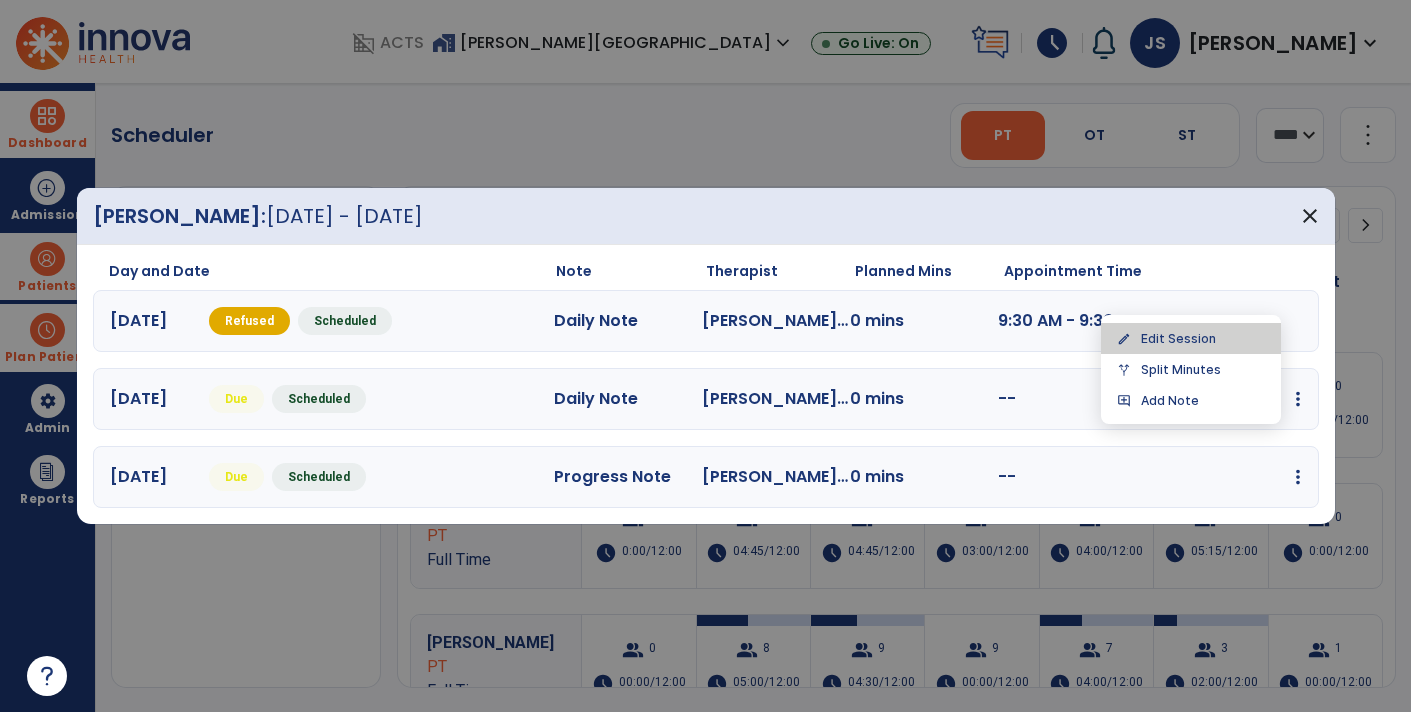 click on "edit   Edit Session" at bounding box center [1191, 338] 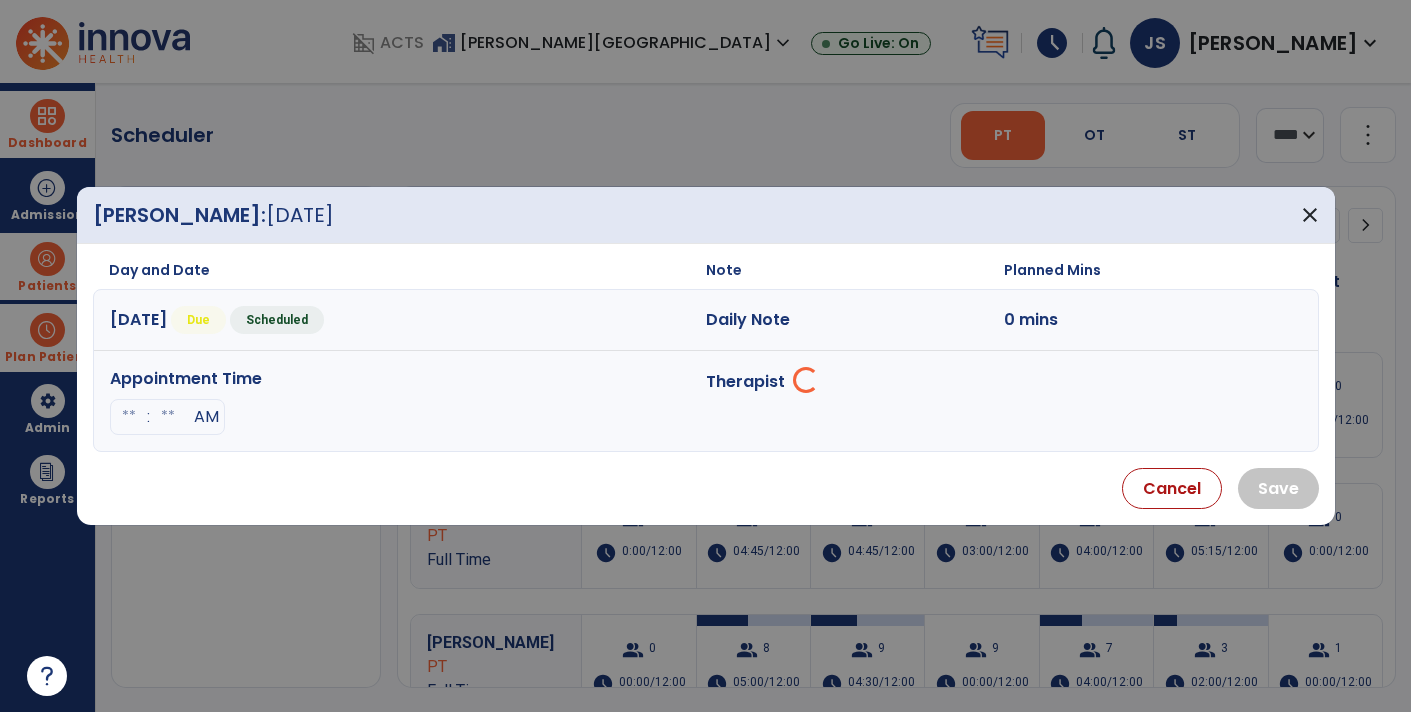 select on "**********" 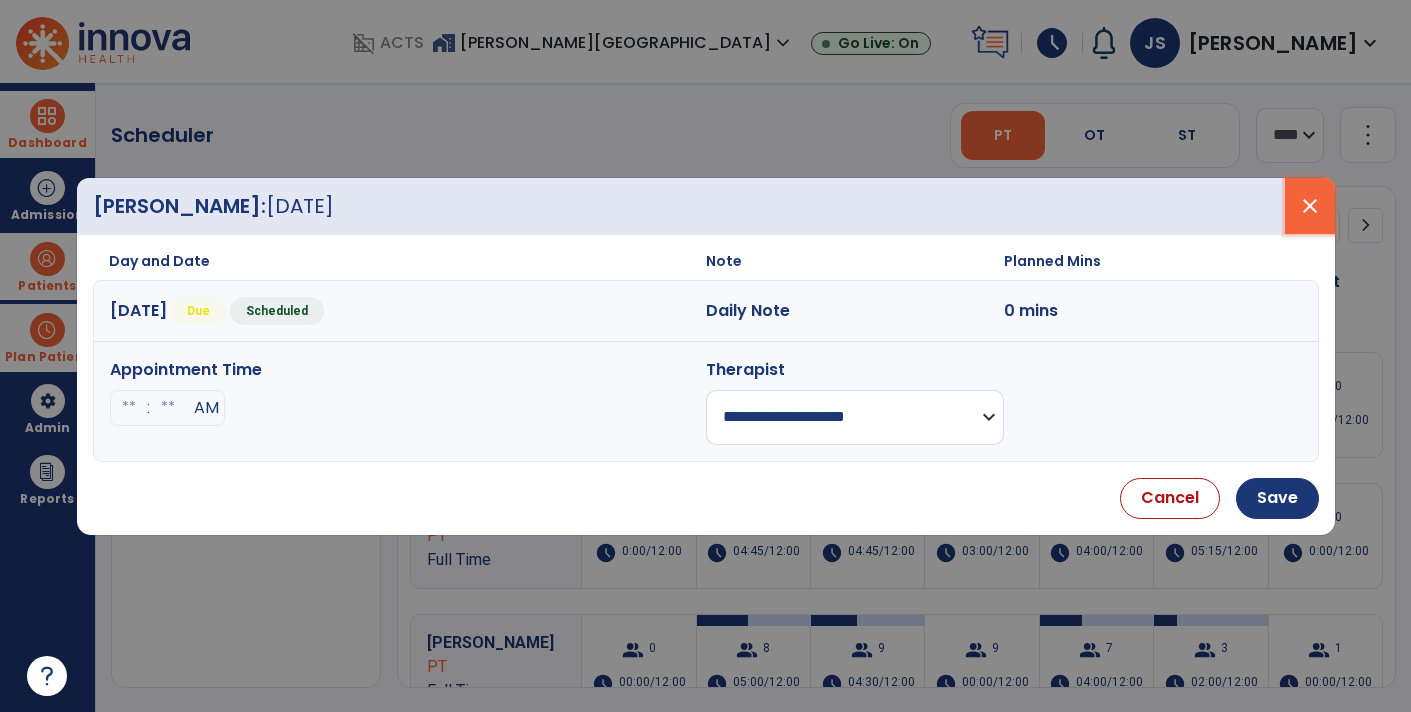 click on "close" at bounding box center [1310, 206] 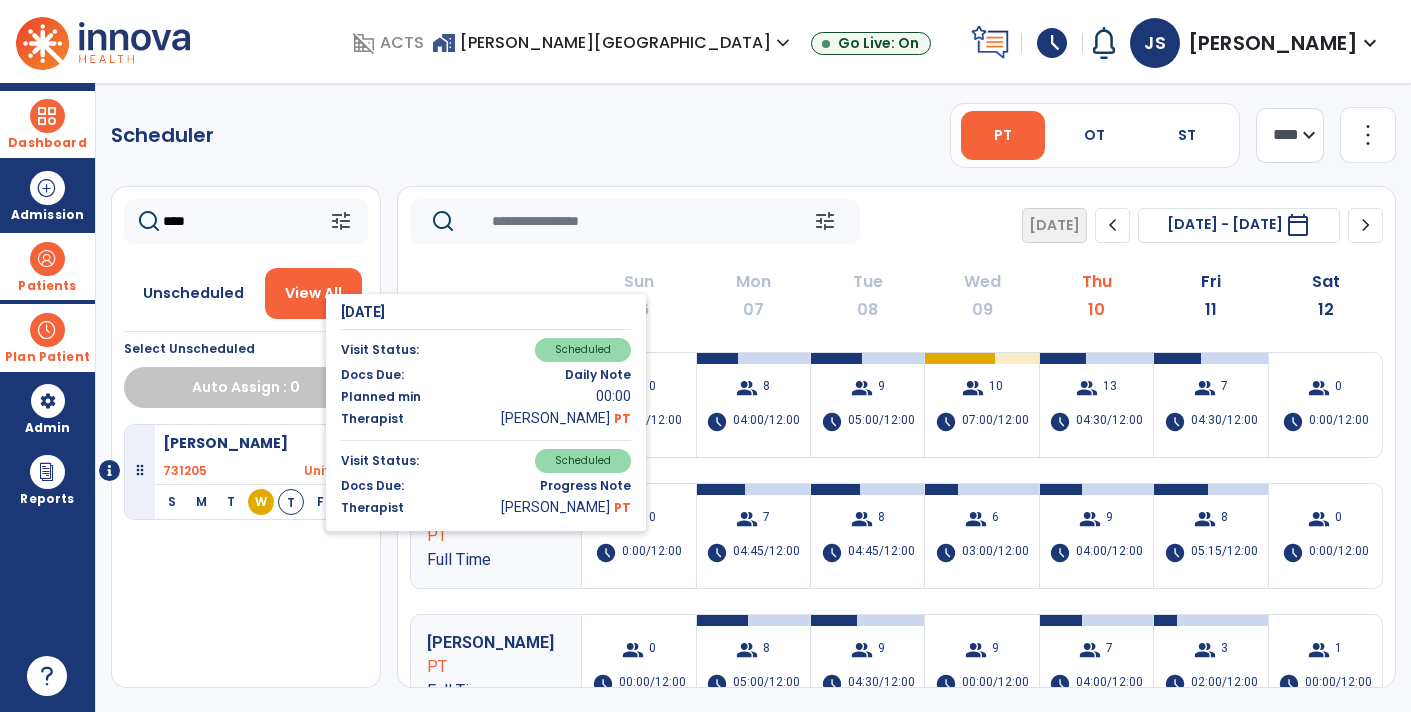 click on "T" at bounding box center [291, 502] 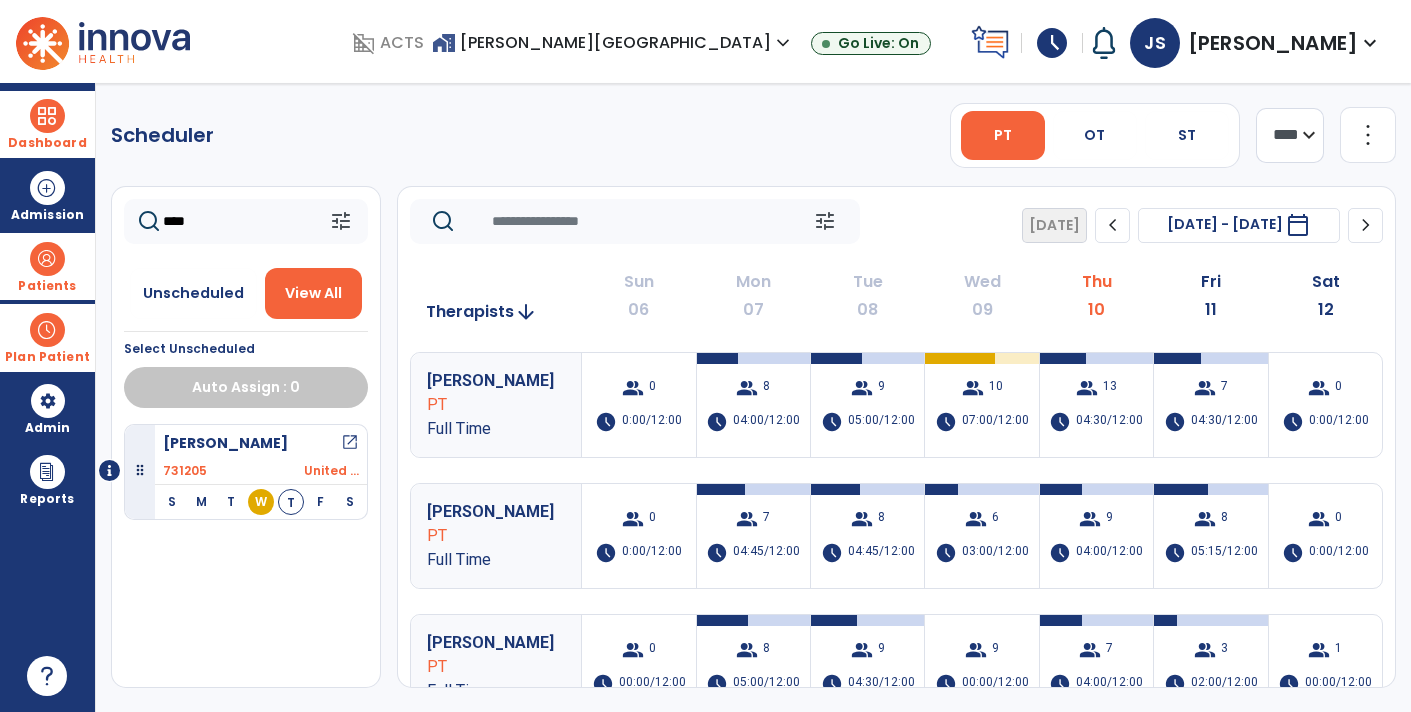 click on "open_in_new" at bounding box center [350, 443] 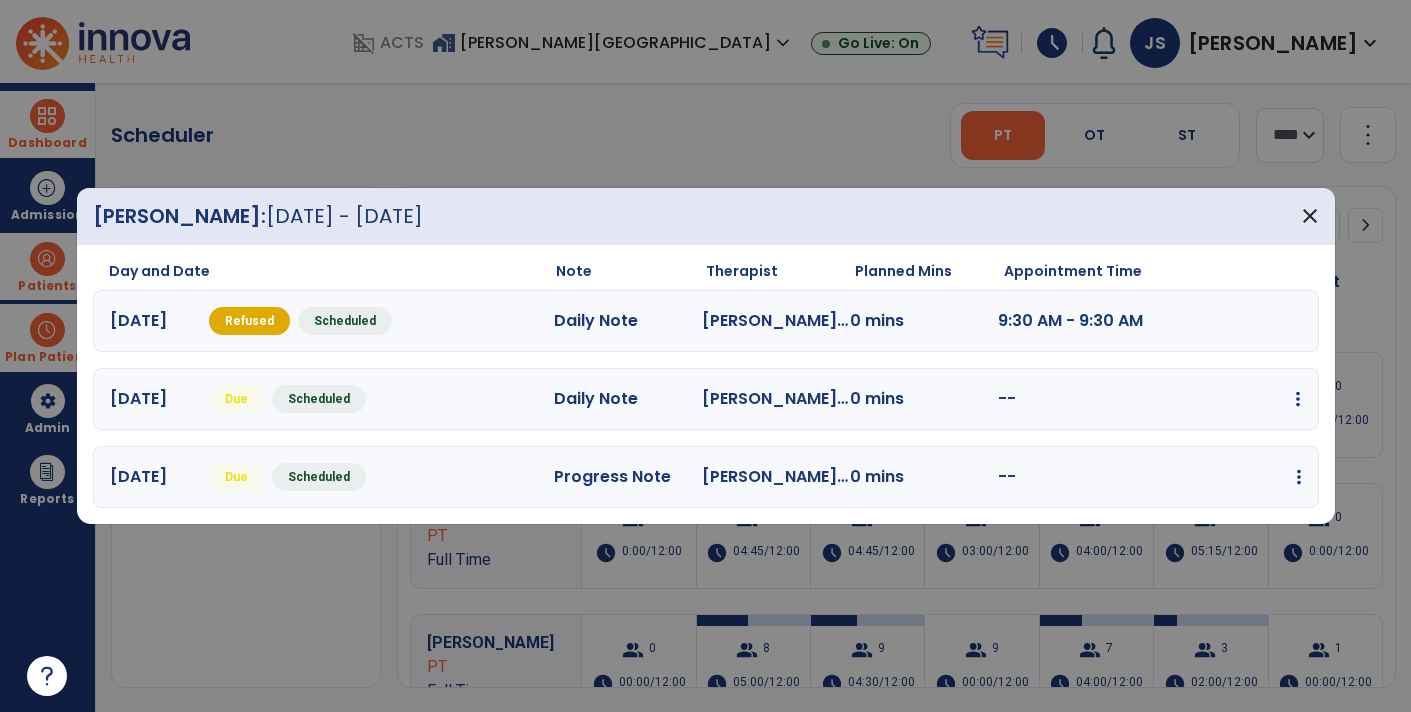 click at bounding box center [1298, 399] 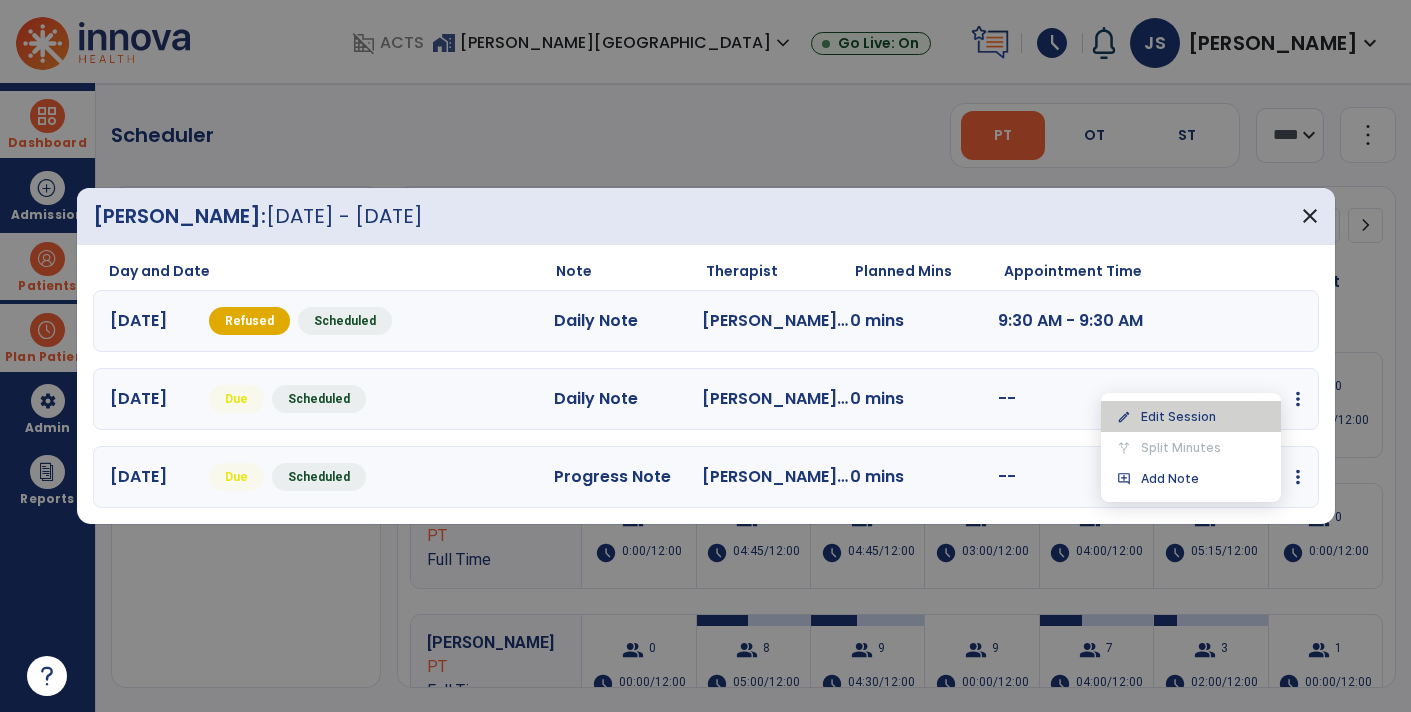 click on "edit   Edit Session" at bounding box center (1191, 416) 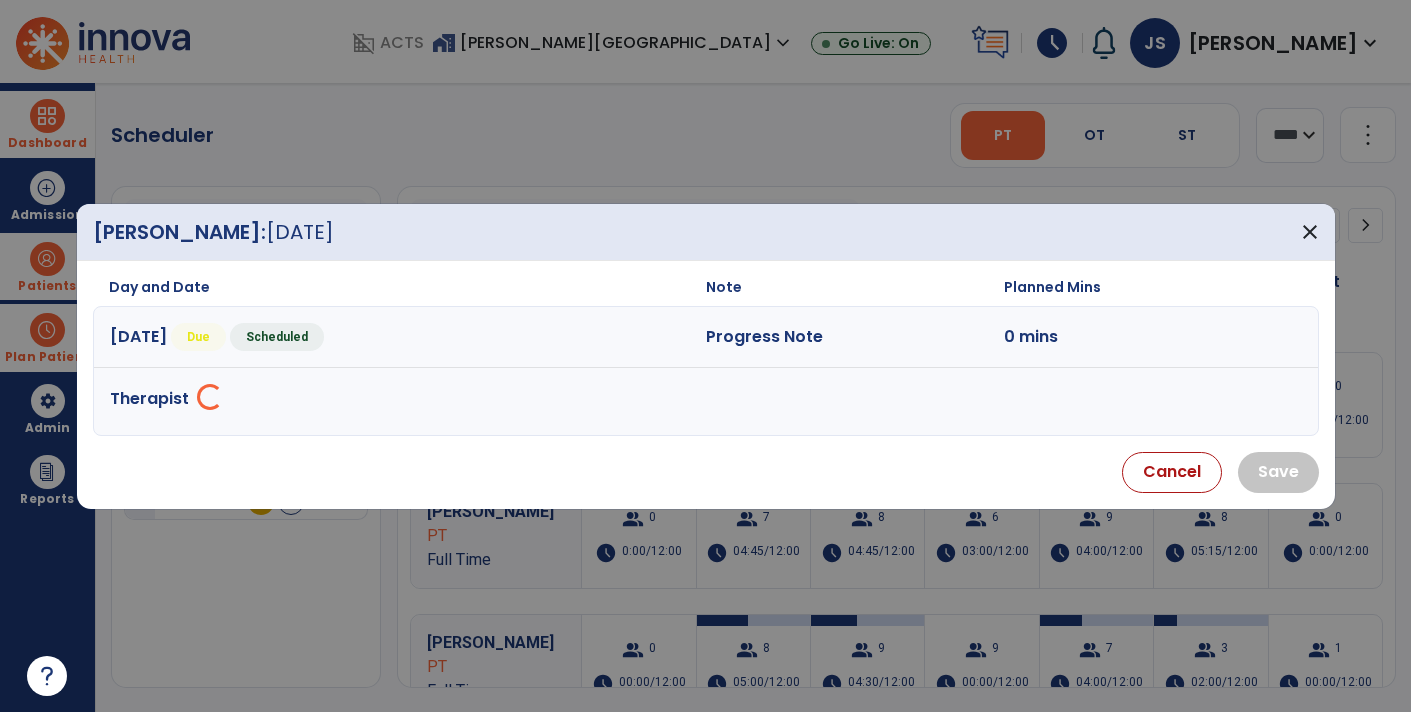 select on "**********" 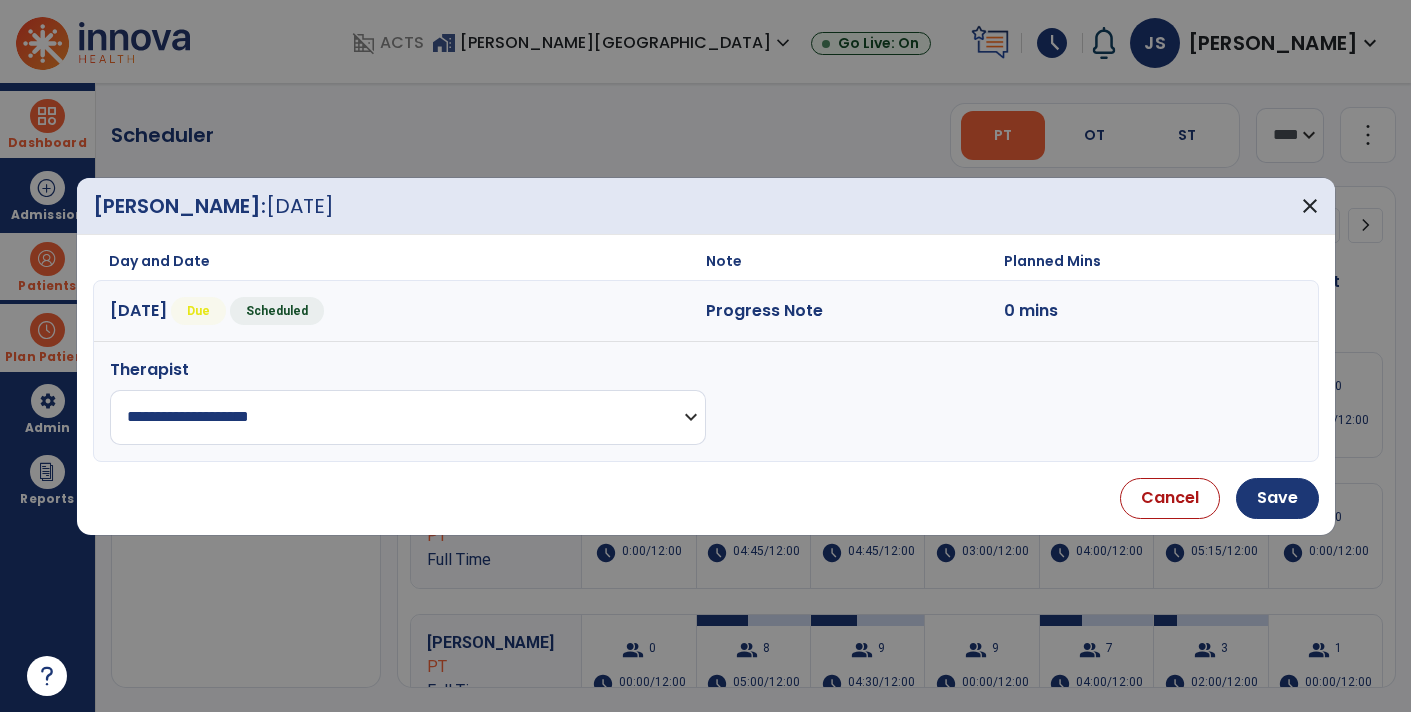 click on "Scheduled" at bounding box center [277, 311] 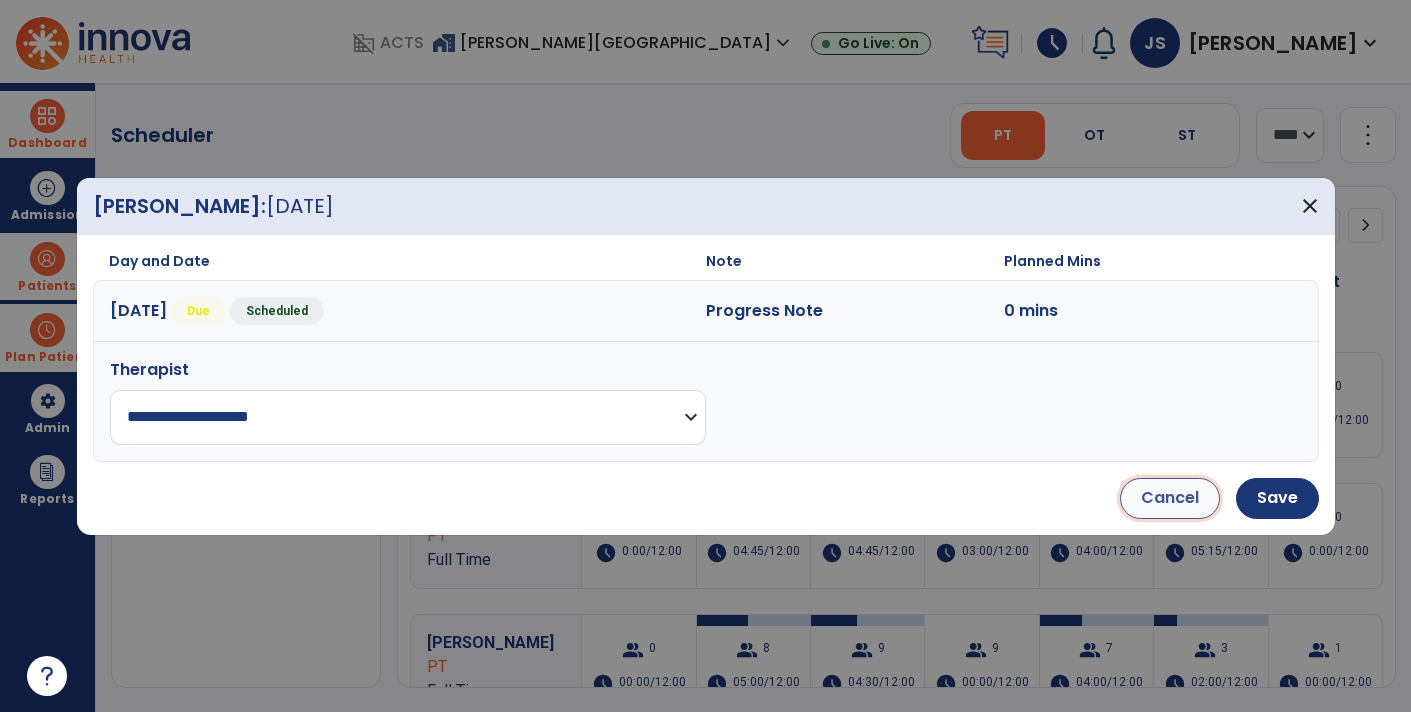 click on "Cancel" at bounding box center (1170, 498) 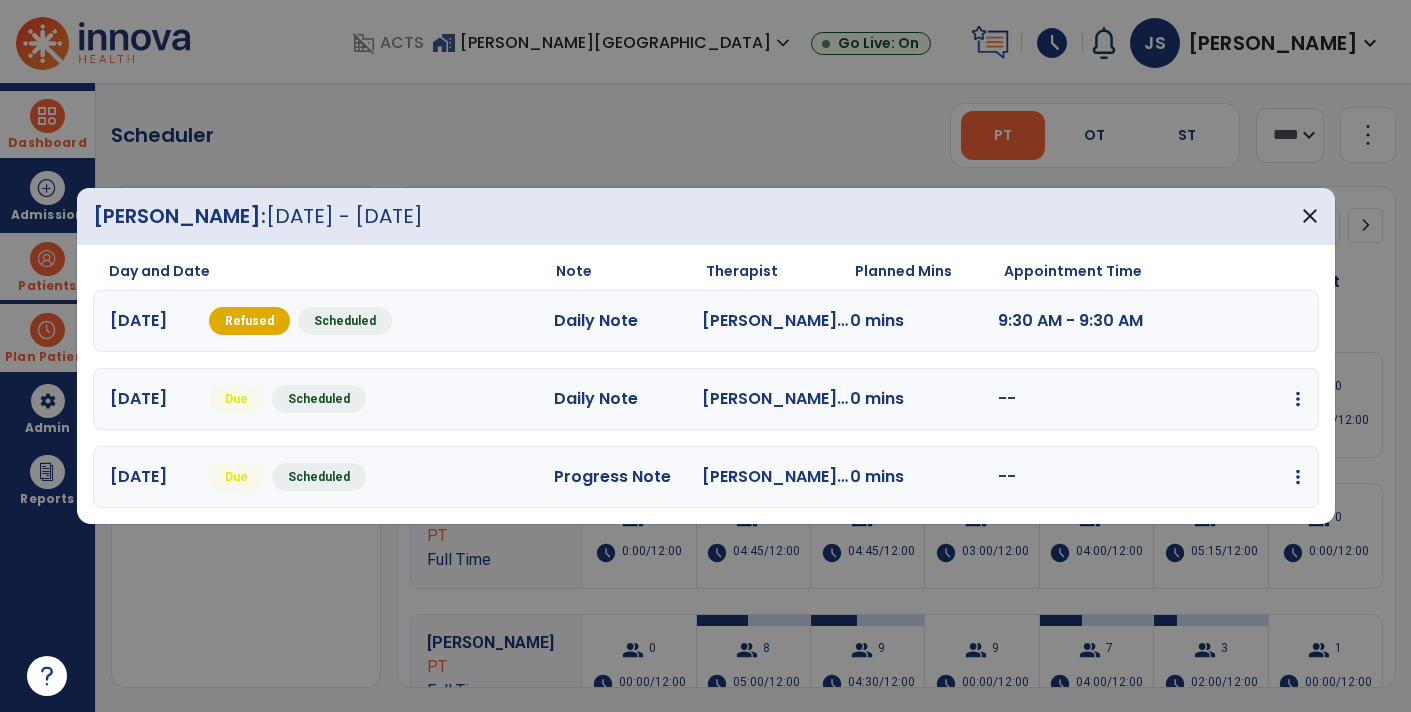 click on "edit   Edit Session   alt_route   Split Minutes  add_comment  Add Note" at bounding box center [1227, 399] 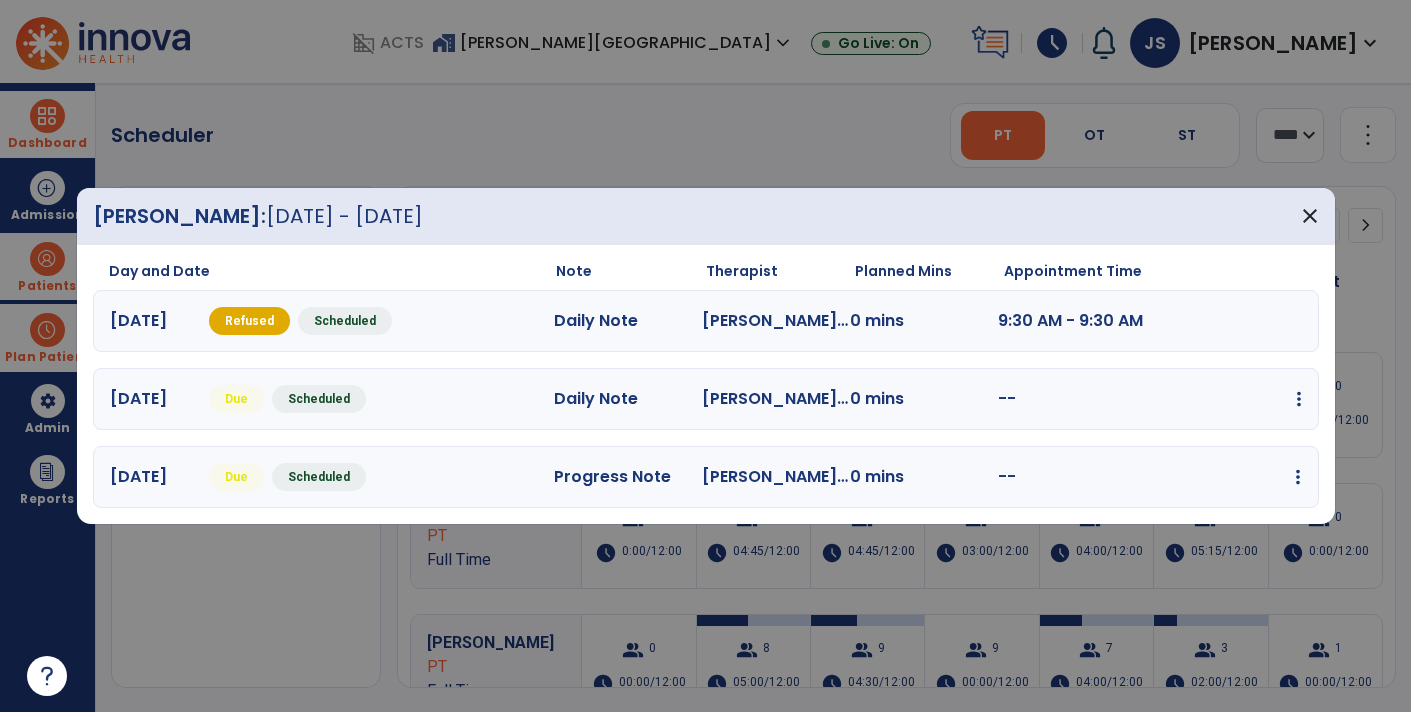 click at bounding box center [1299, 399] 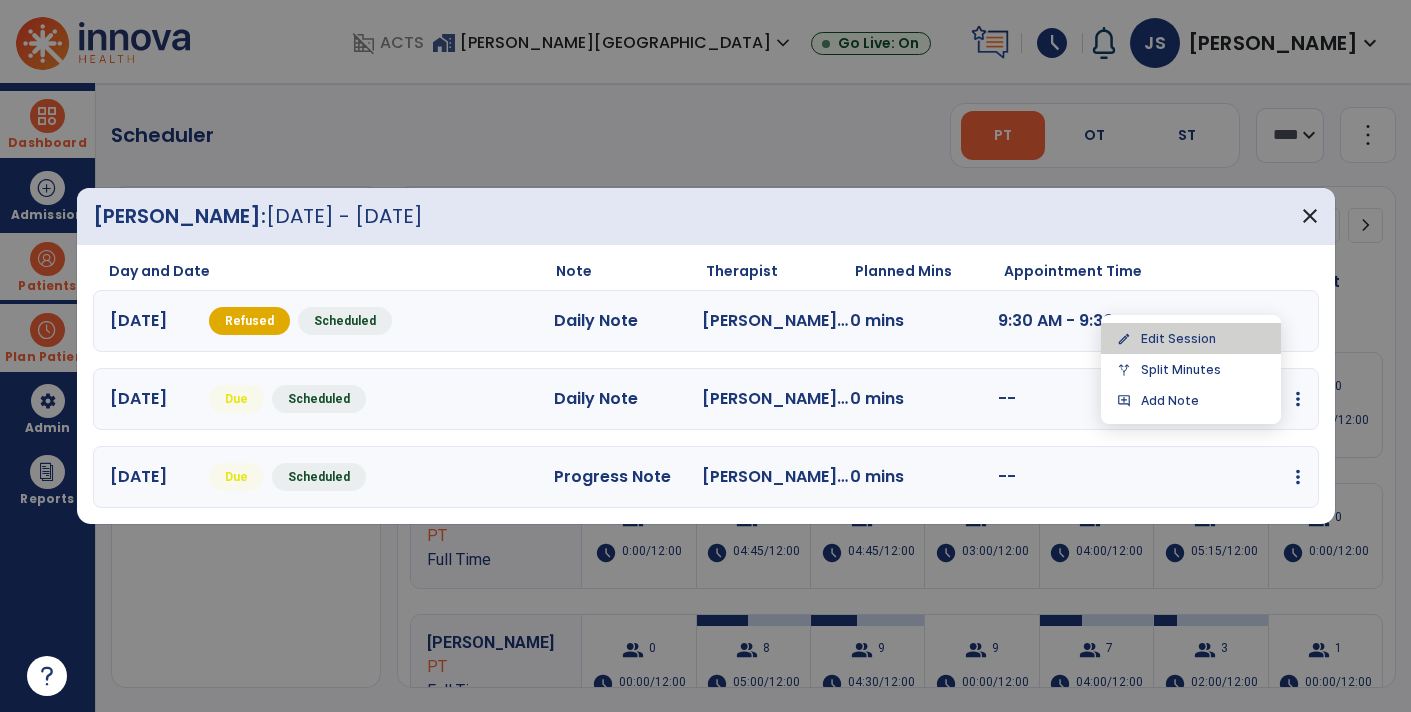 click on "edit   Edit Session" at bounding box center (1191, 338) 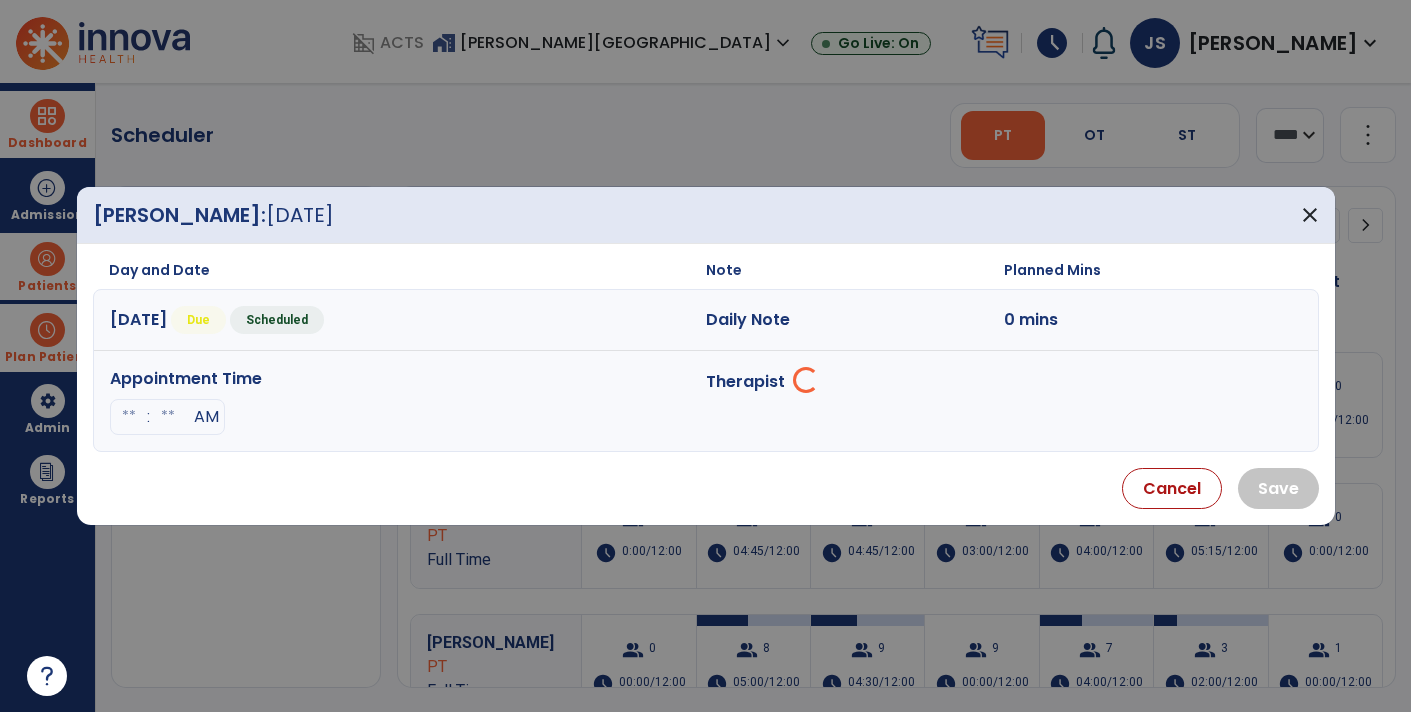 select on "**********" 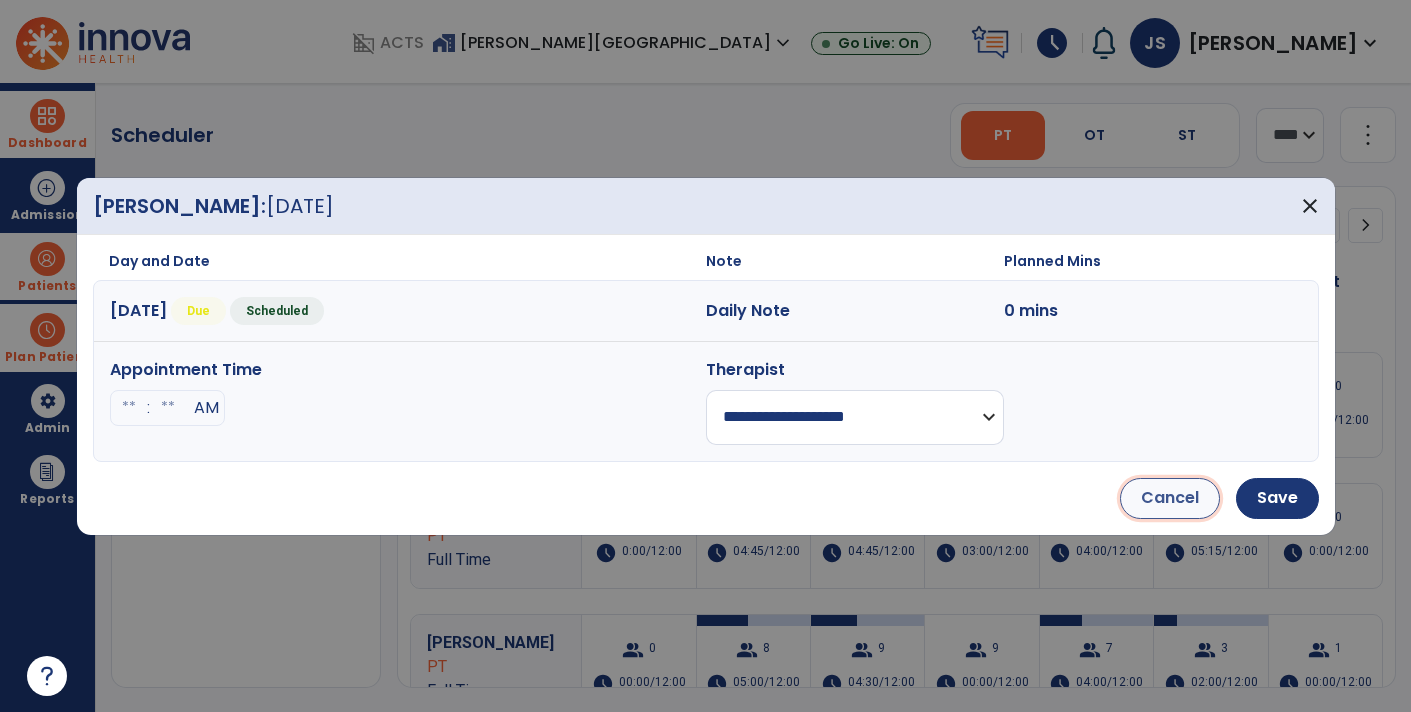 click on "Cancel" at bounding box center (1170, 498) 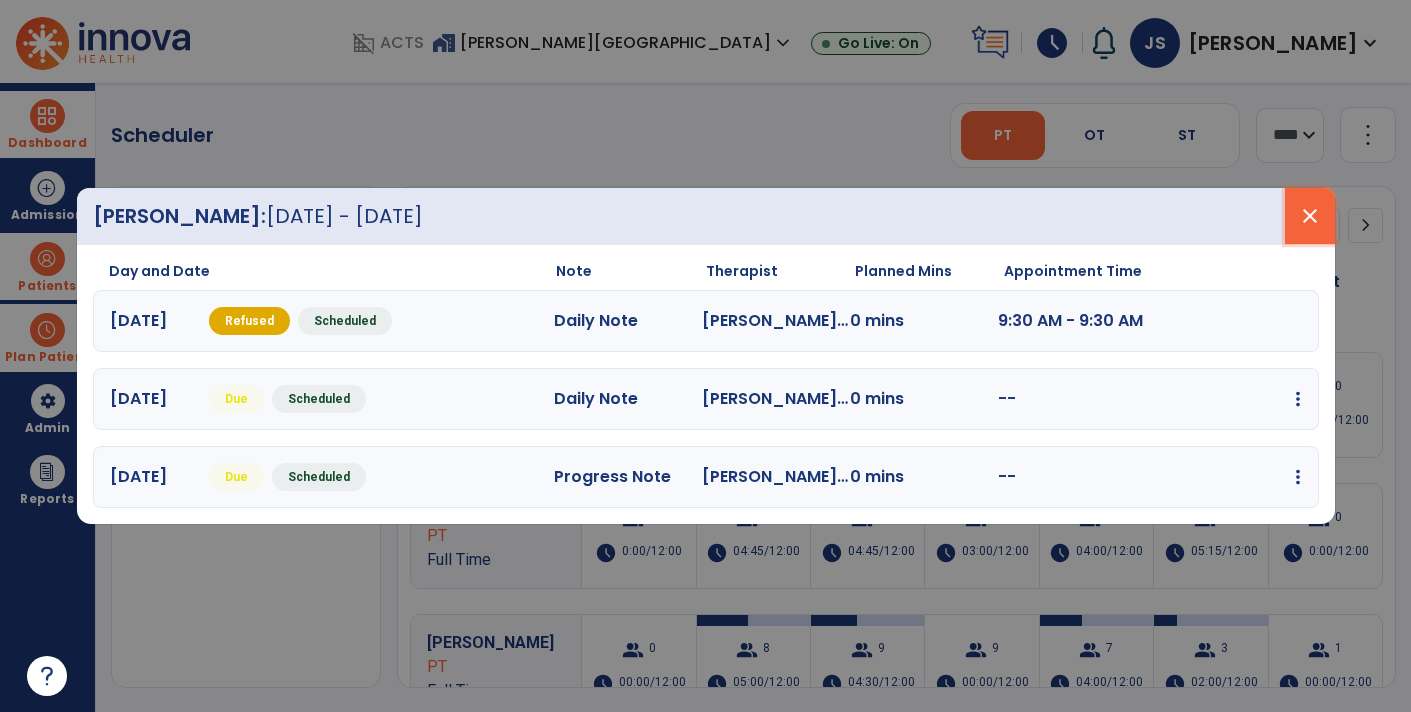 click on "close" at bounding box center [1310, 216] 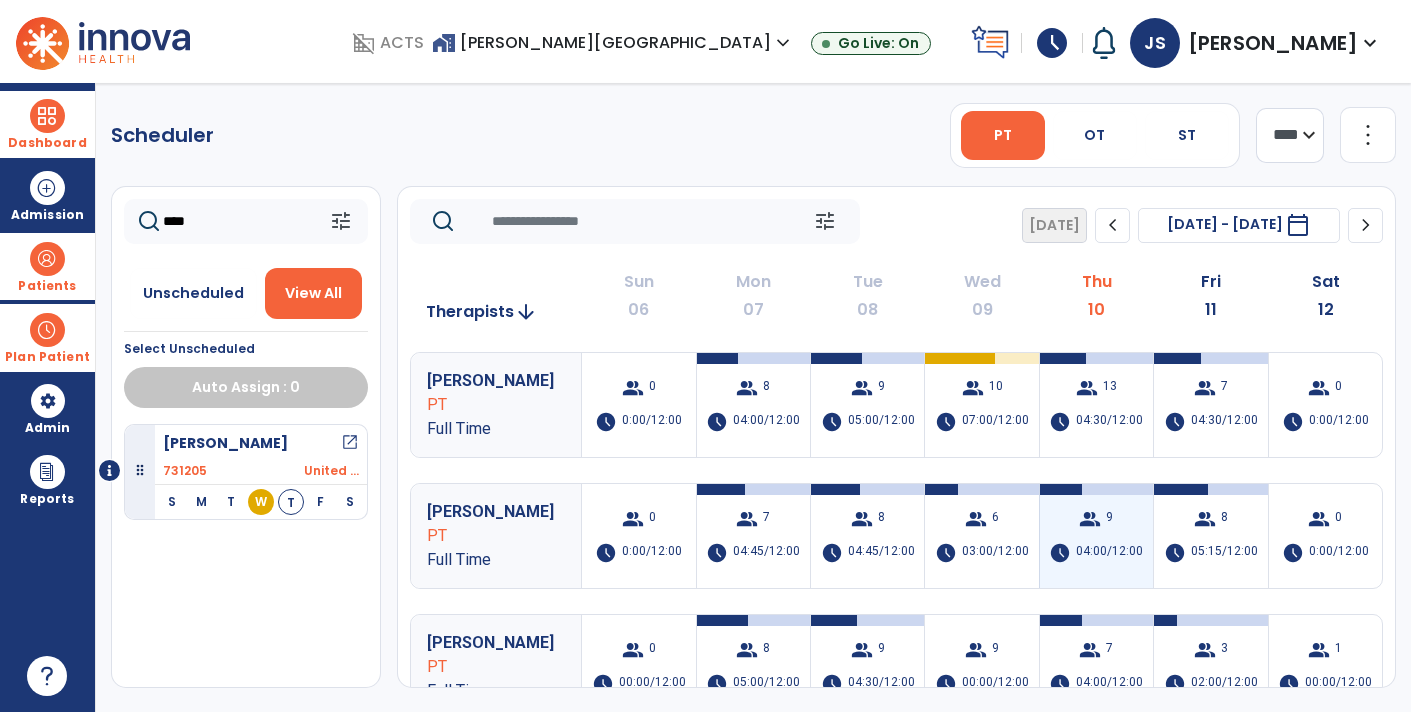 click on "group  9  schedule  04:00/12:00" at bounding box center [1096, 536] 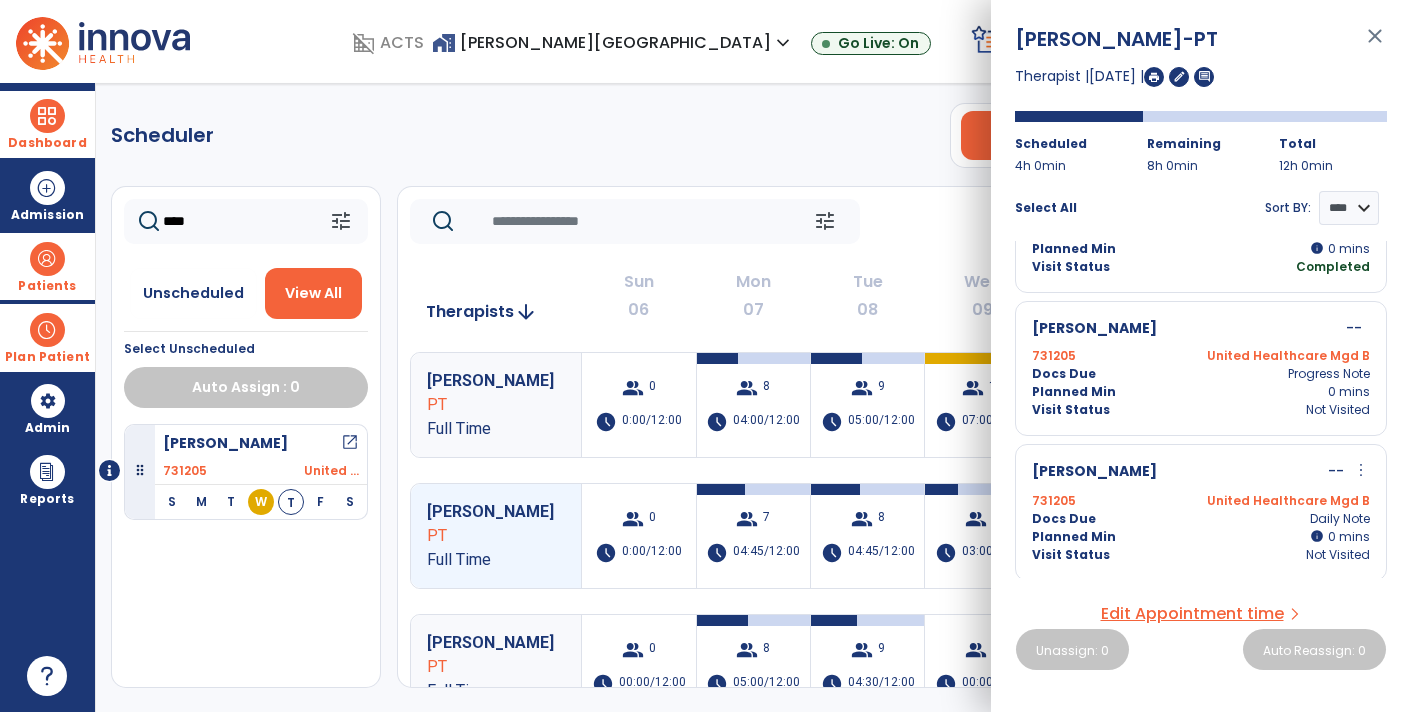 scroll, scrollTop: 828, scrollLeft: 0, axis: vertical 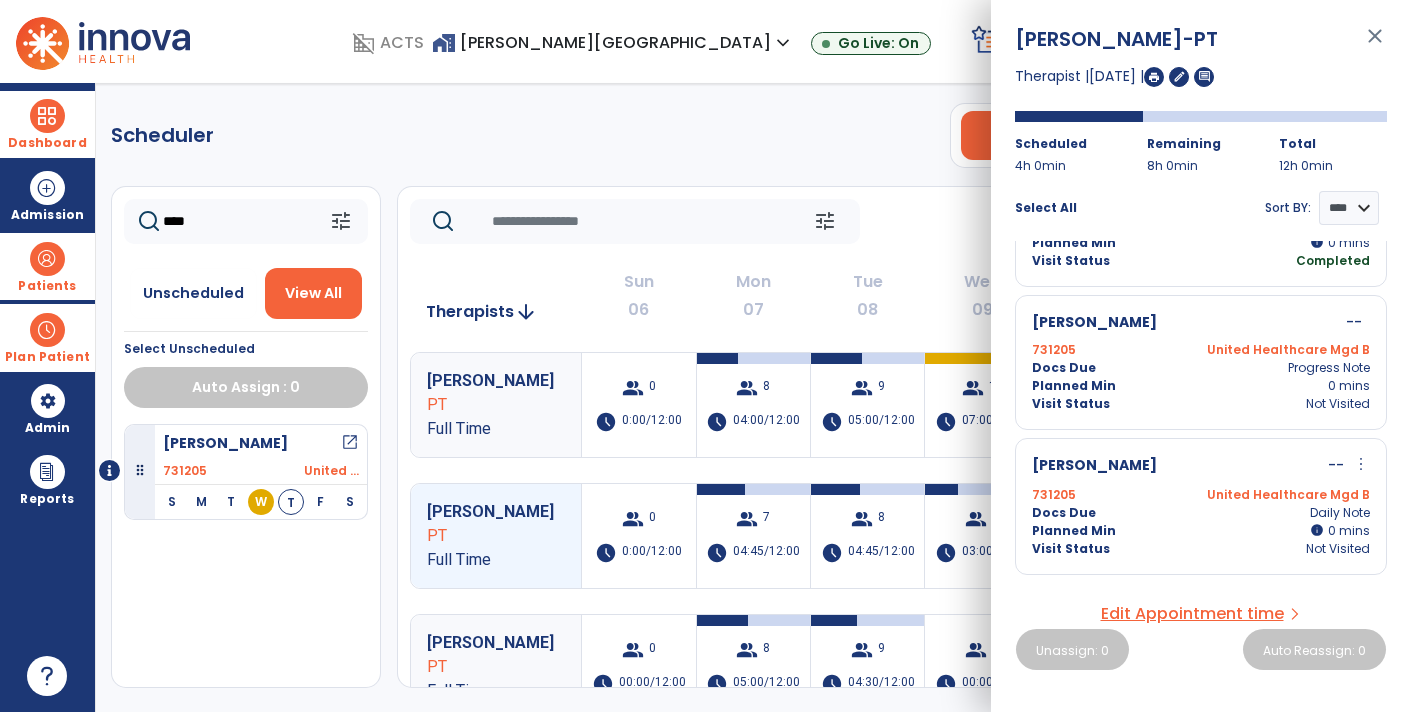 click on "--" at bounding box center (1354, 322) 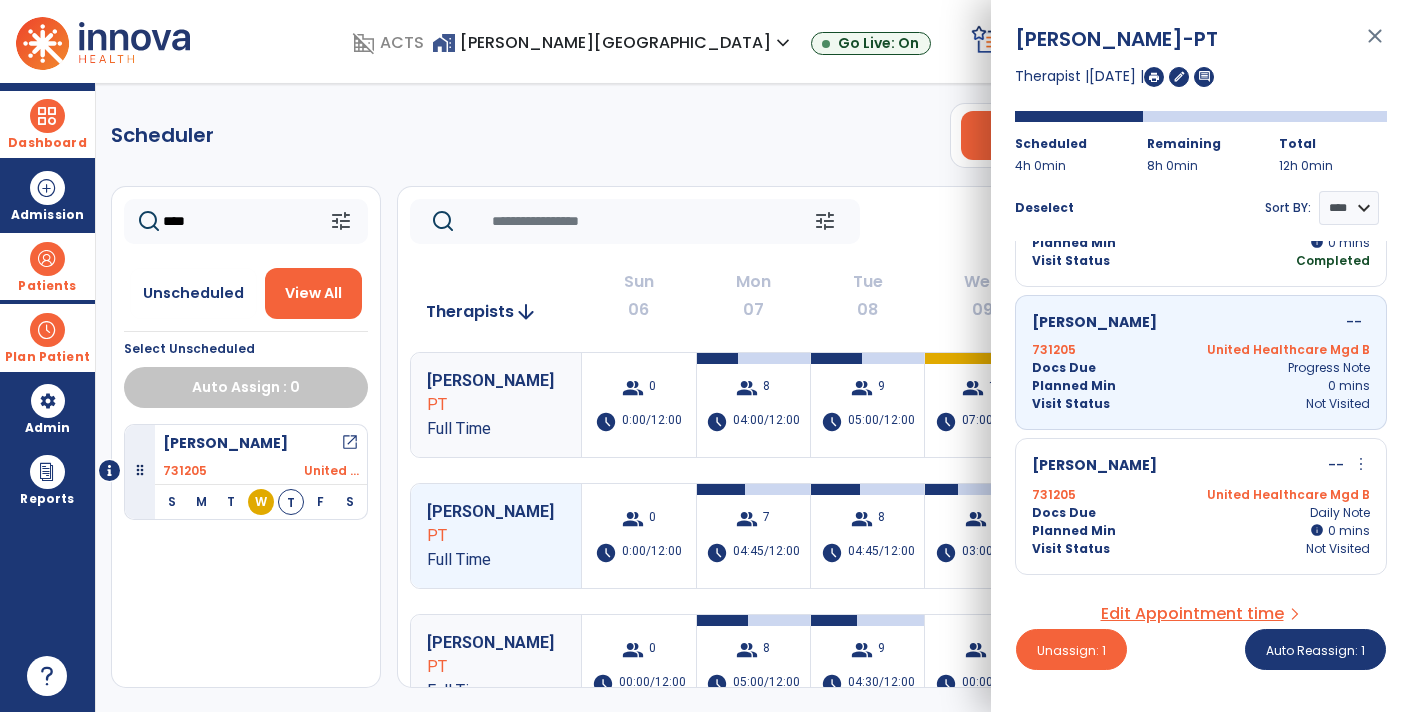 click on "more_vert" at bounding box center (1361, 464) 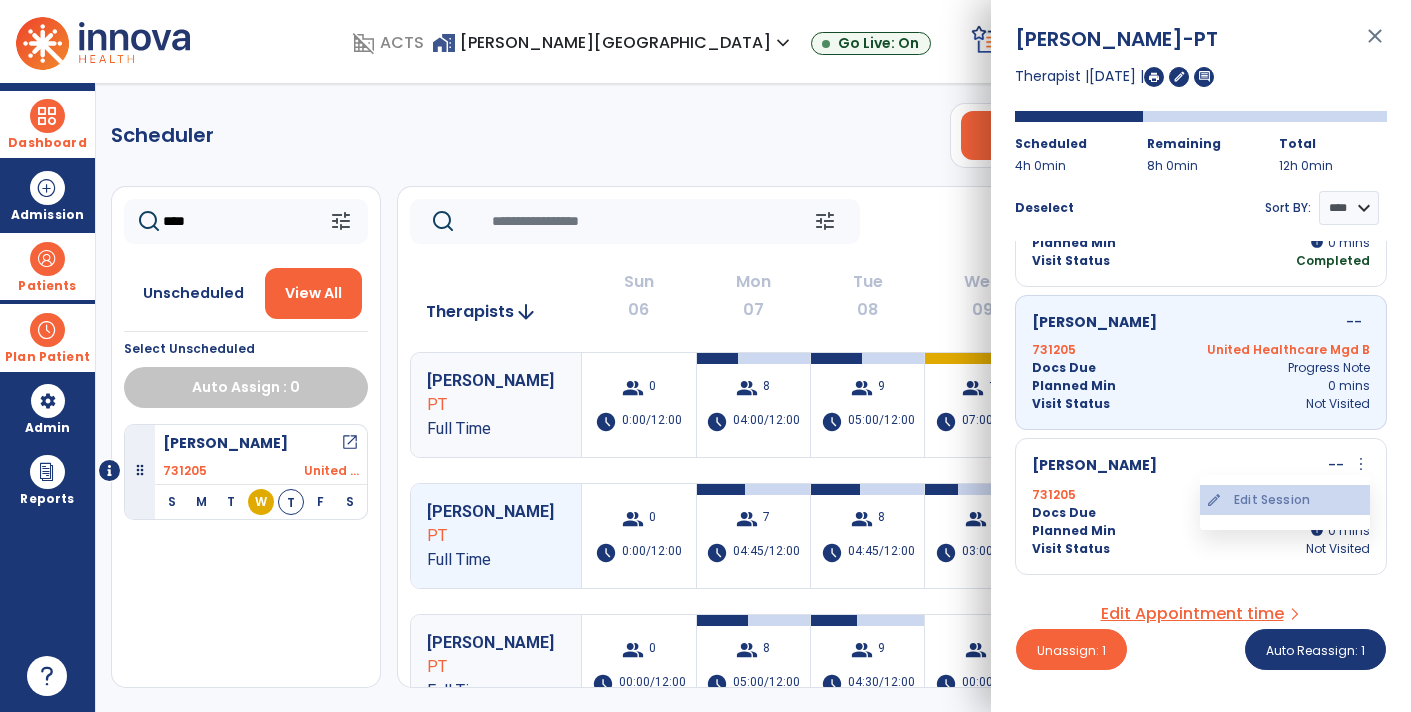 click on "edit   Edit Session" at bounding box center [1285, 500] 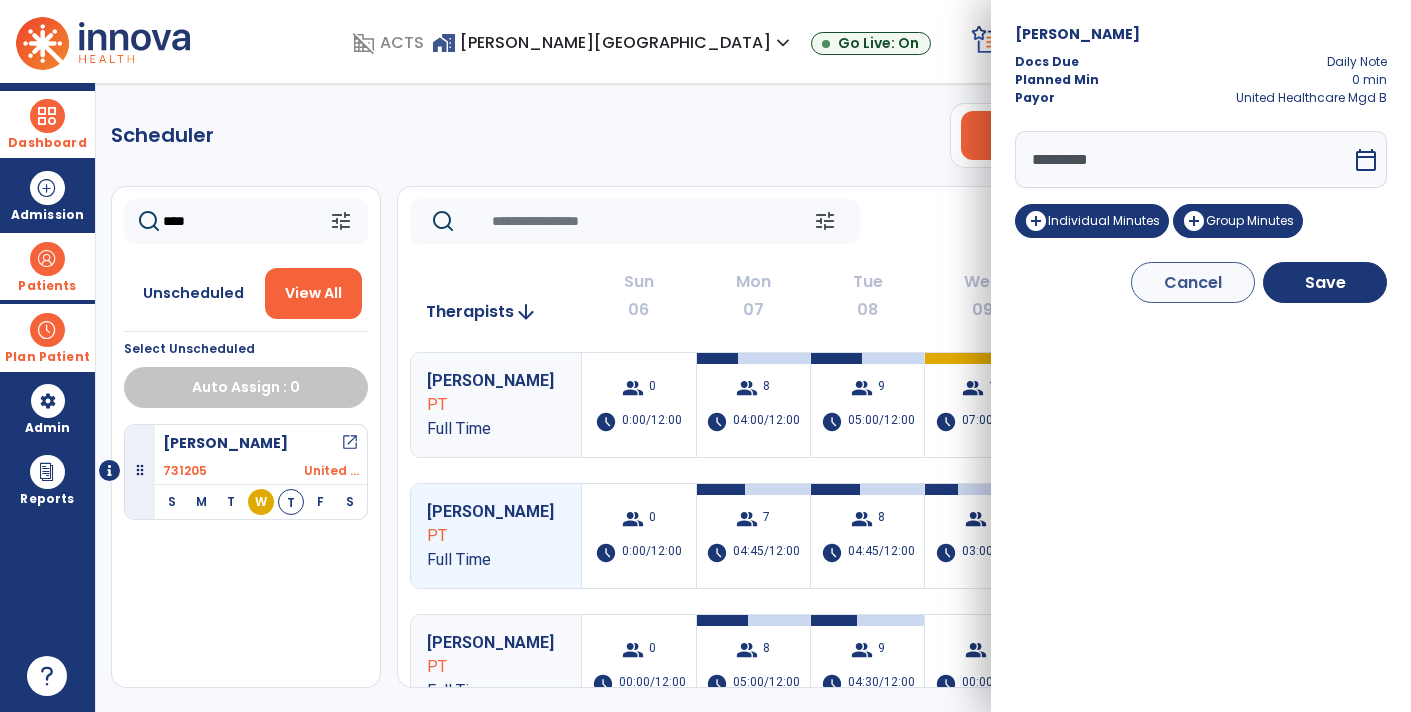 click on "calendar_today" at bounding box center [1366, 160] 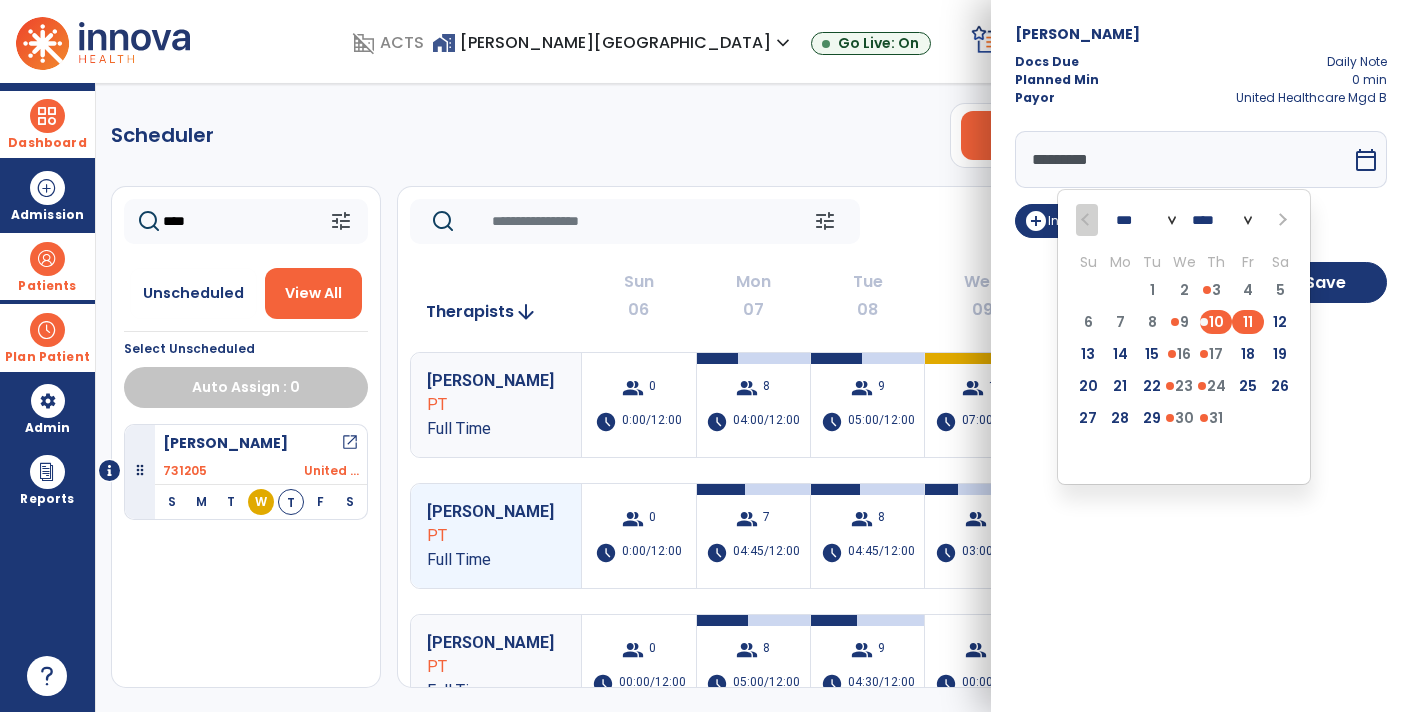 click on "11" at bounding box center [1248, 322] 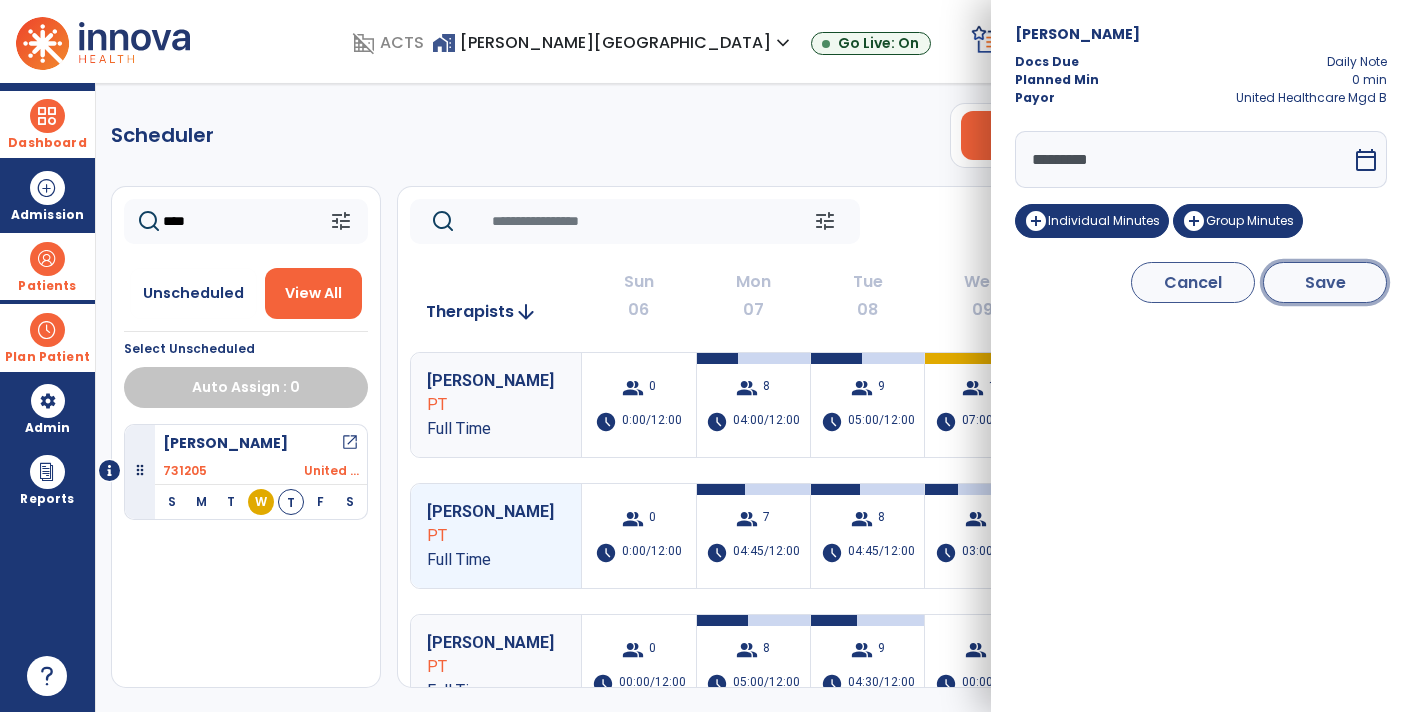 click on "Save" at bounding box center (1325, 282) 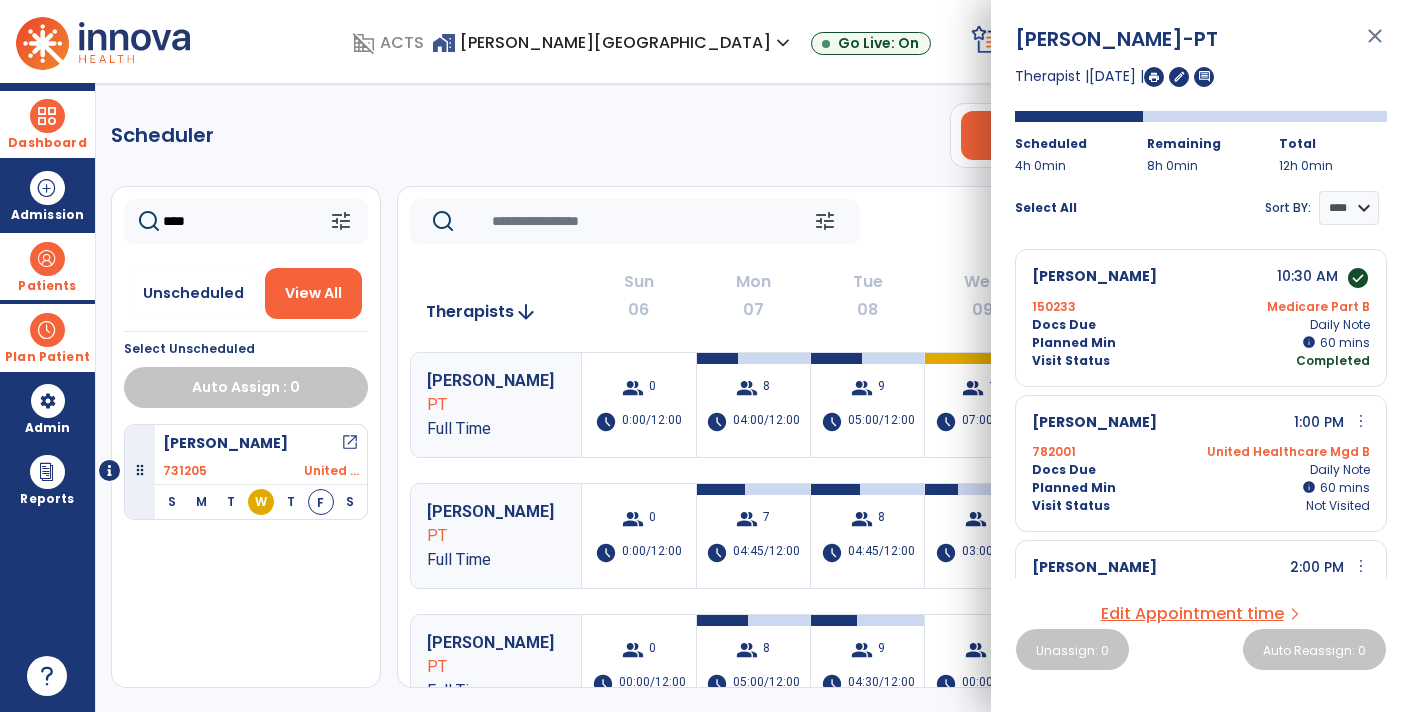 click on "close" at bounding box center (1375, 45) 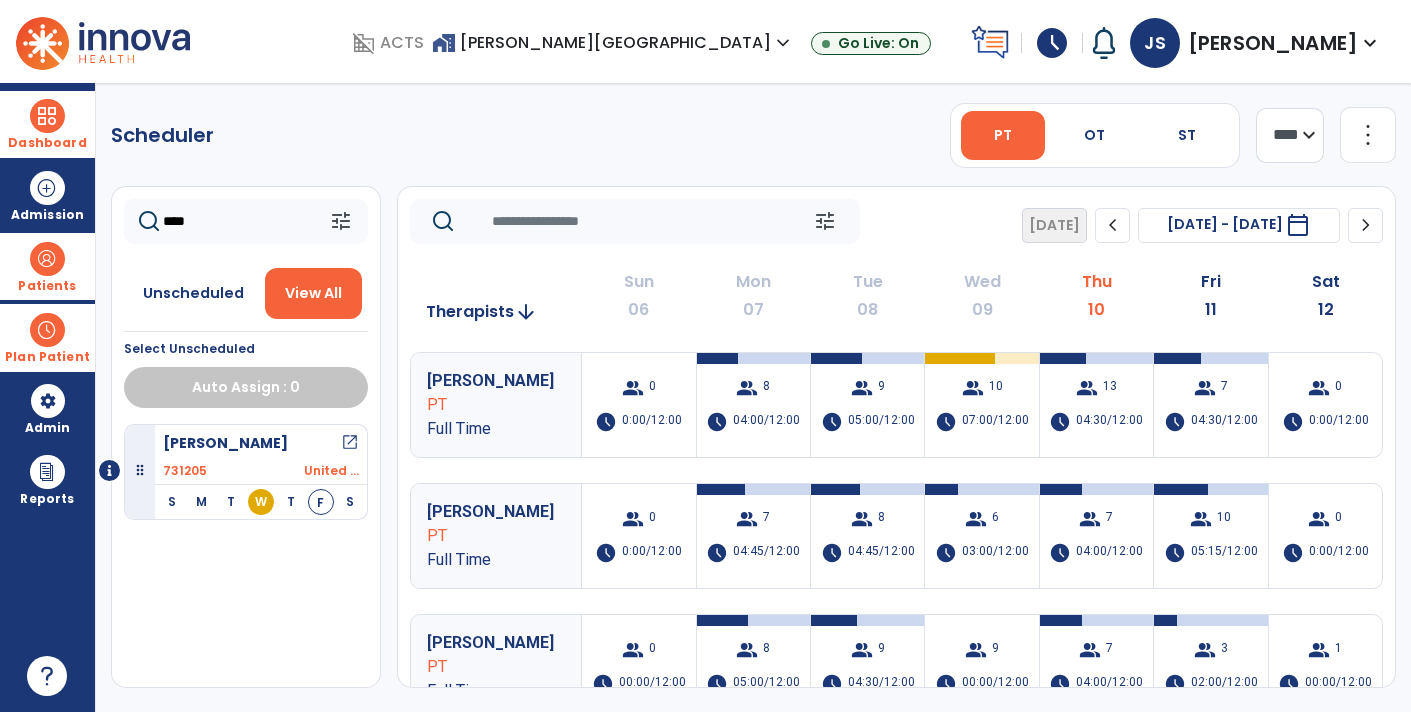 click at bounding box center [47, 116] 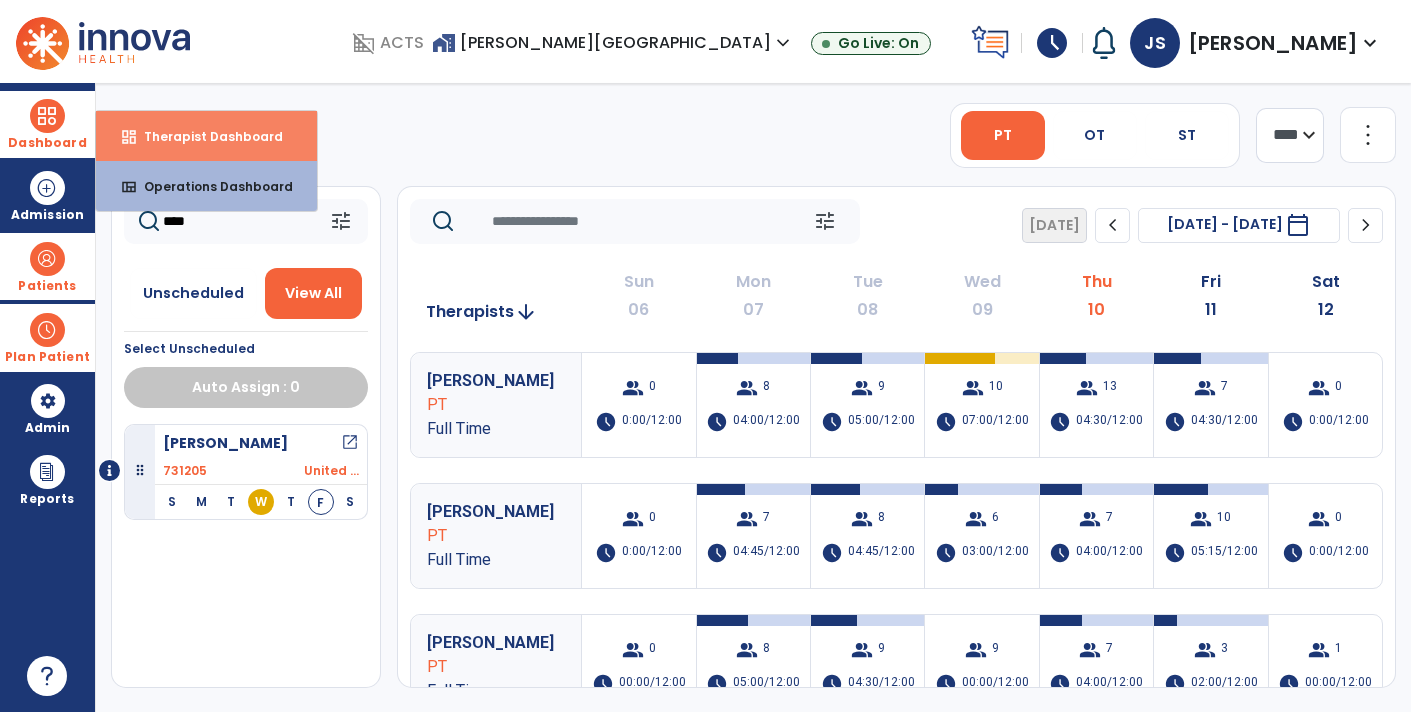 click on "Therapist Dashboard" at bounding box center (205, 136) 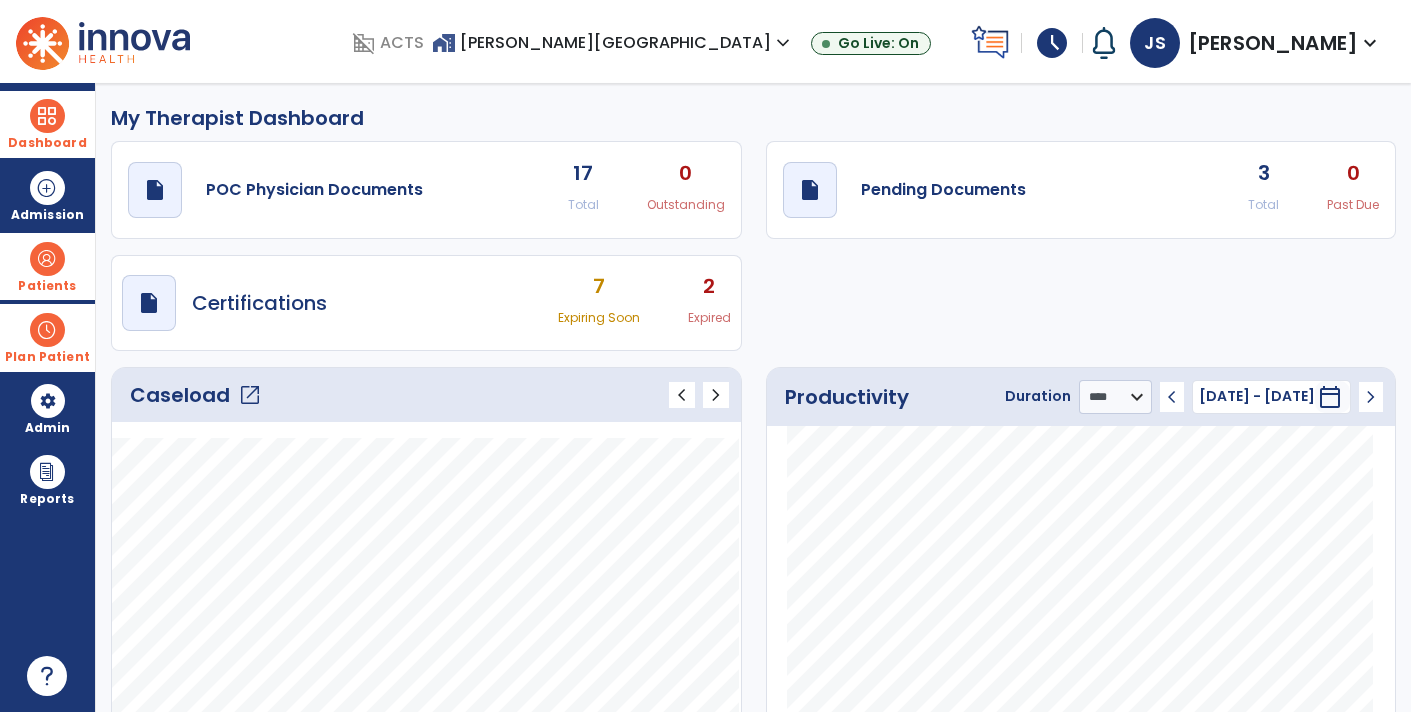click on "3" 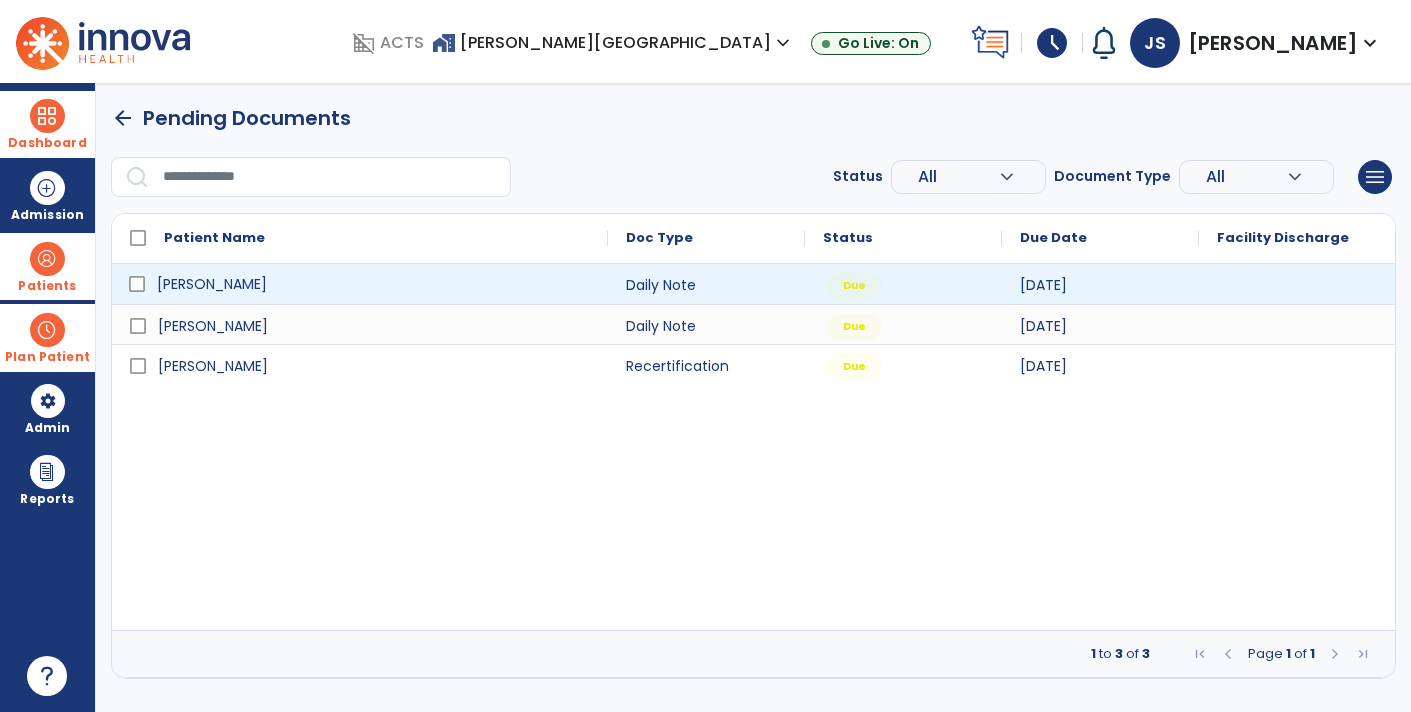 click on "[PERSON_NAME]" at bounding box center [374, 284] 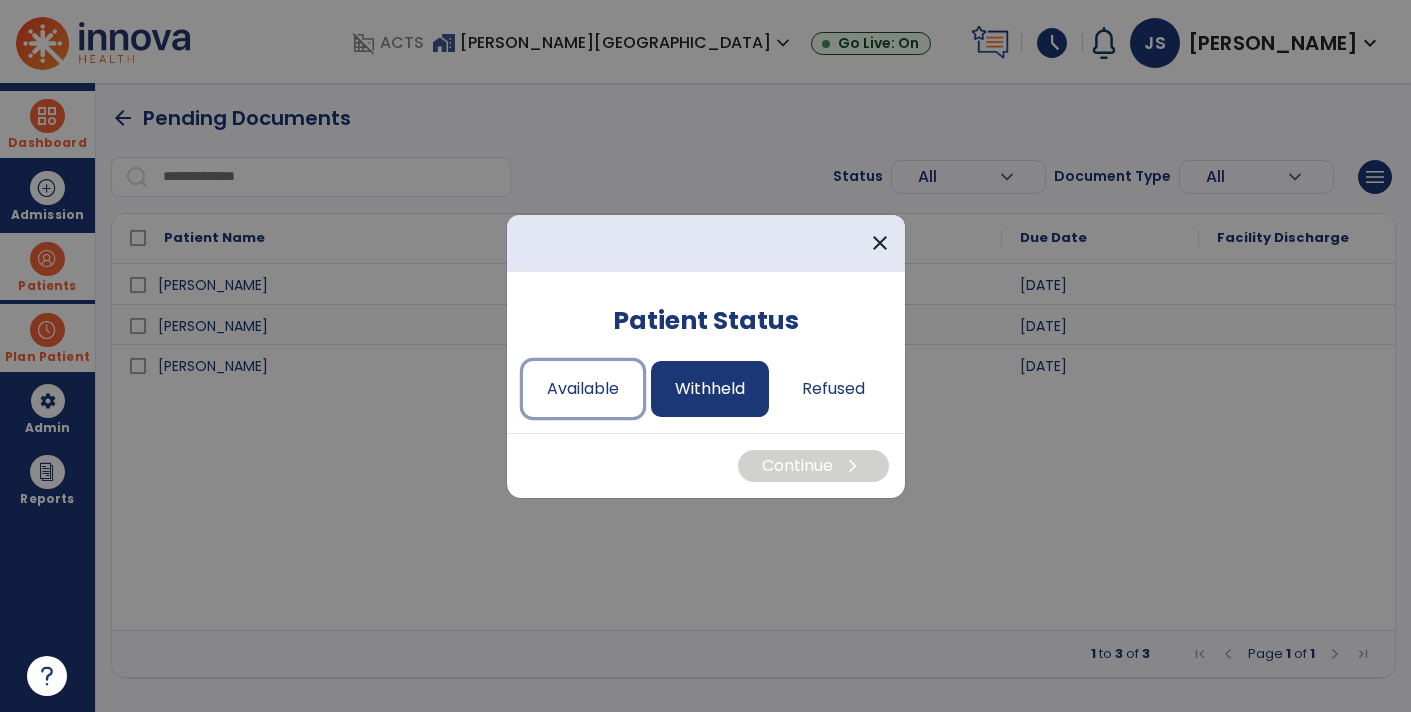 drag, startPoint x: 616, startPoint y: 388, endPoint x: 696, endPoint y: 396, distance: 80.399 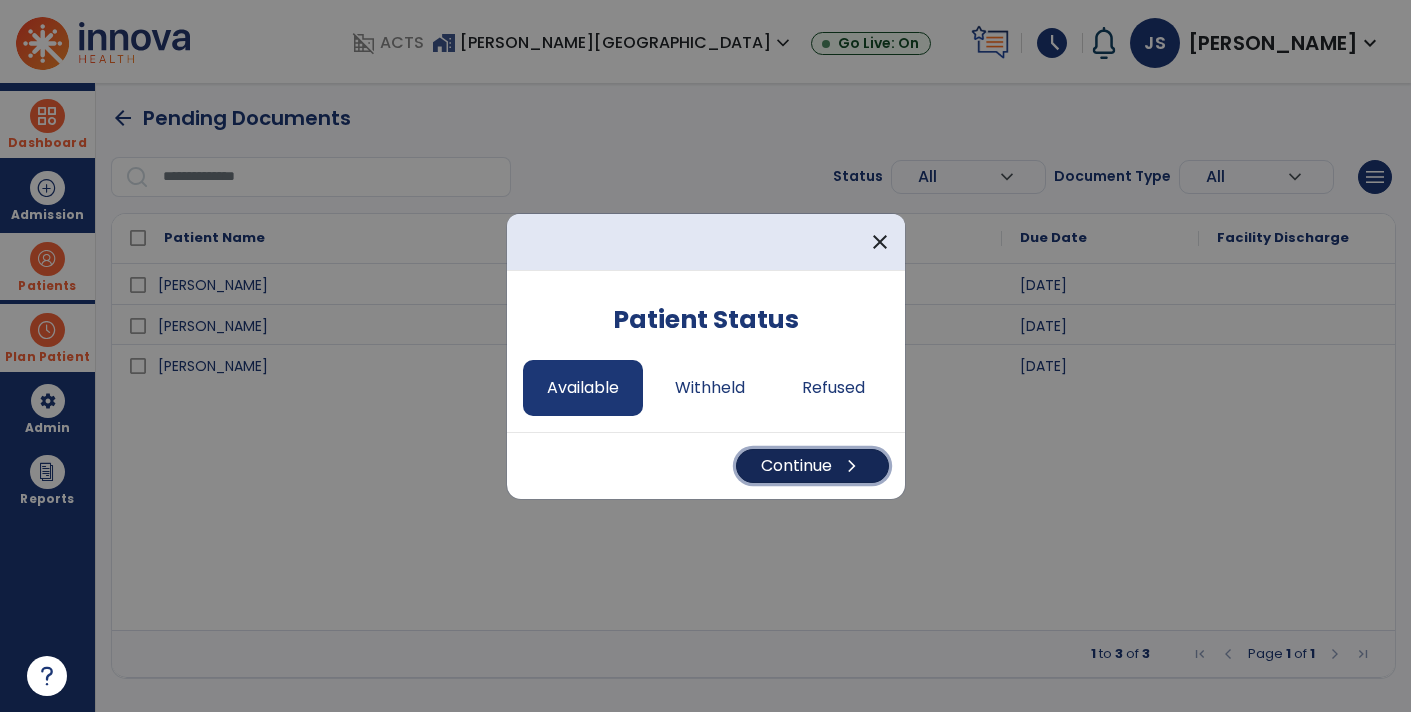click on "Continue   chevron_right" at bounding box center (812, 466) 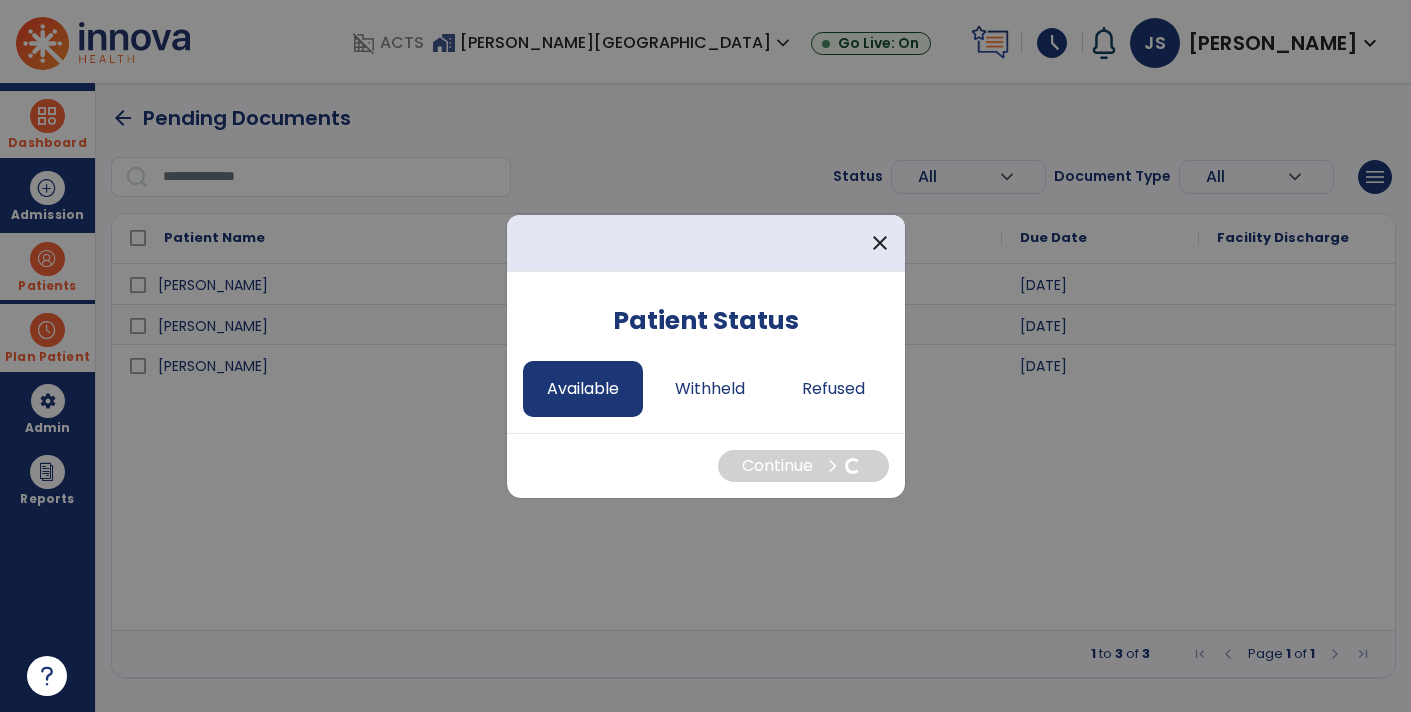 select on "*" 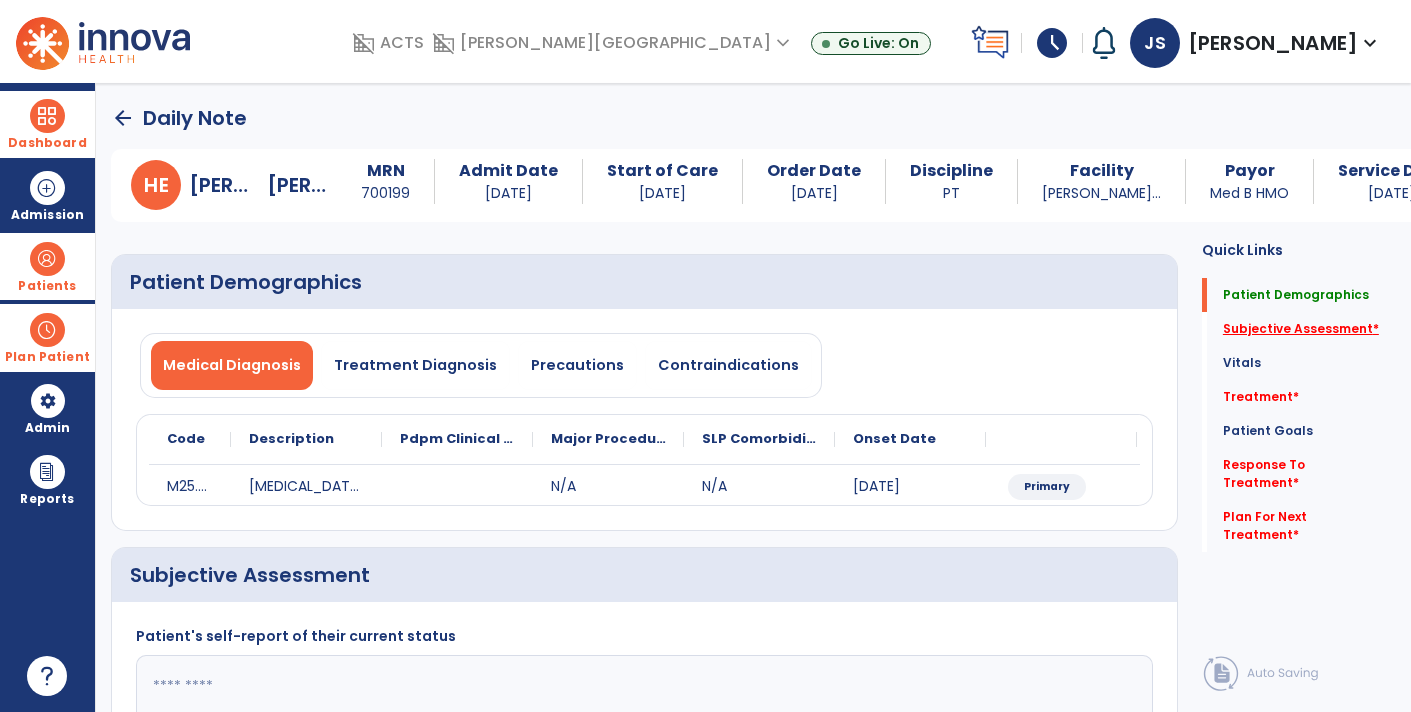 click on "Subjective Assessment   *" 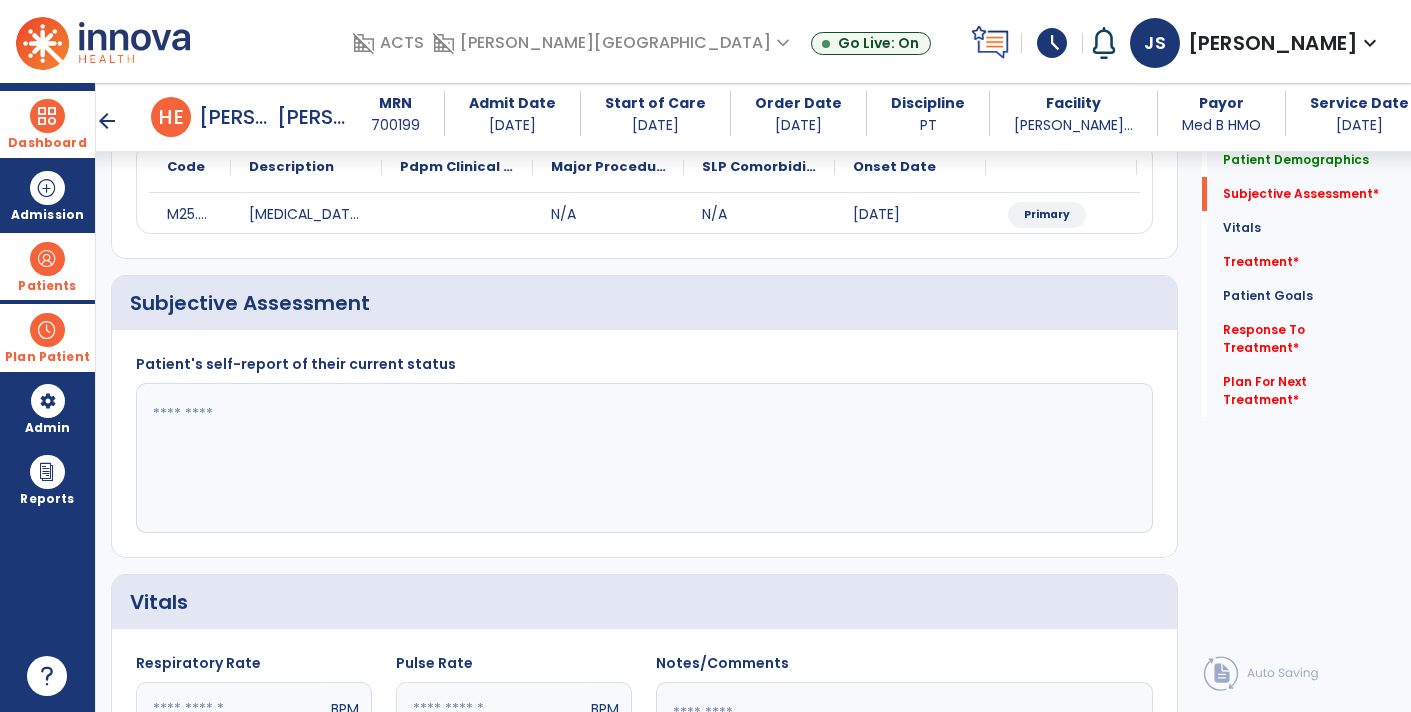 scroll, scrollTop: 288, scrollLeft: 0, axis: vertical 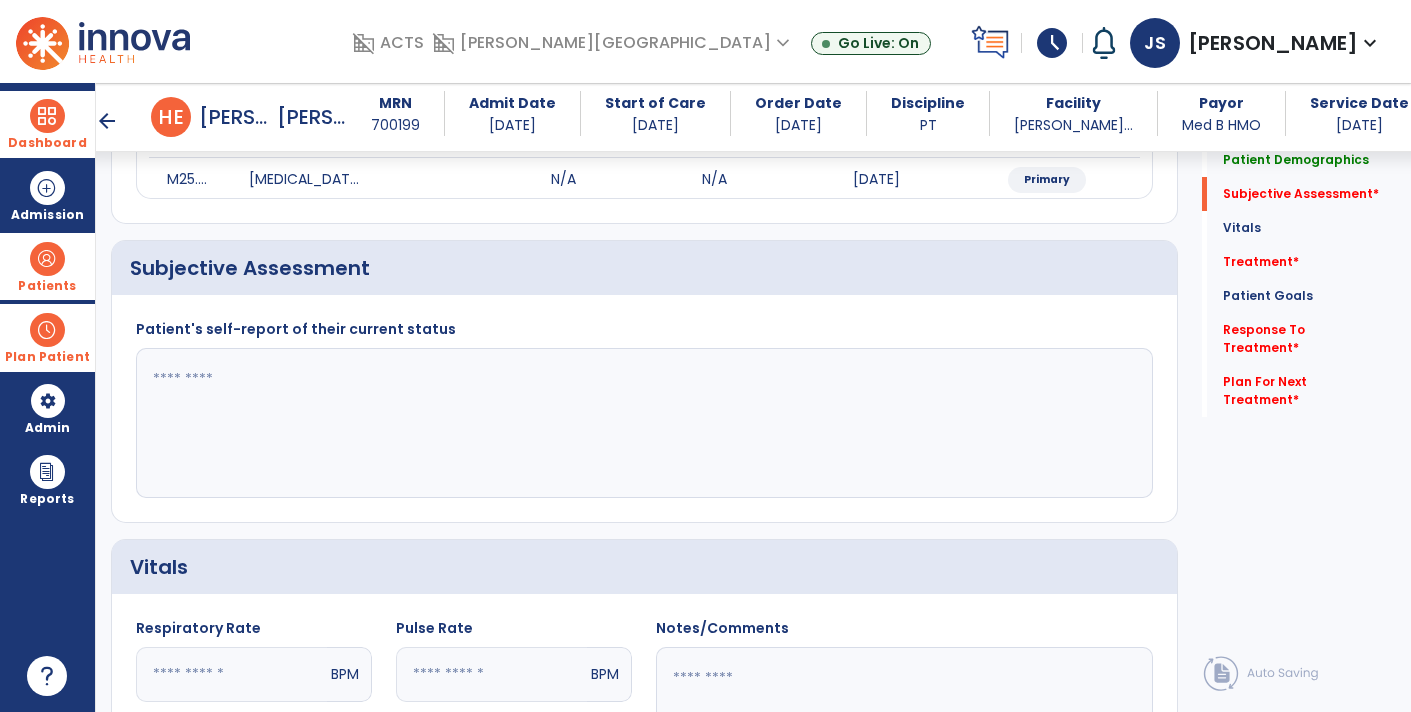 drag, startPoint x: 469, startPoint y: 414, endPoint x: 492, endPoint y: 409, distance: 23.537205 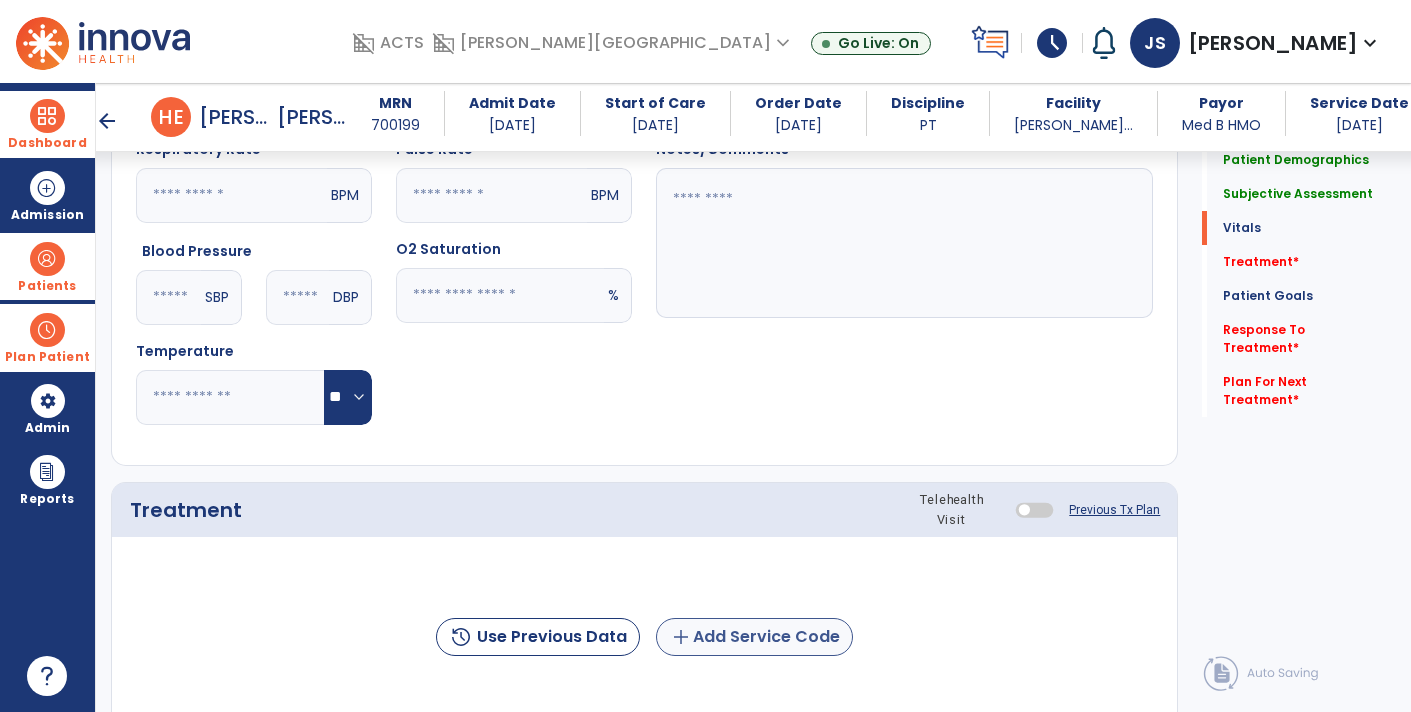 type on "**********" 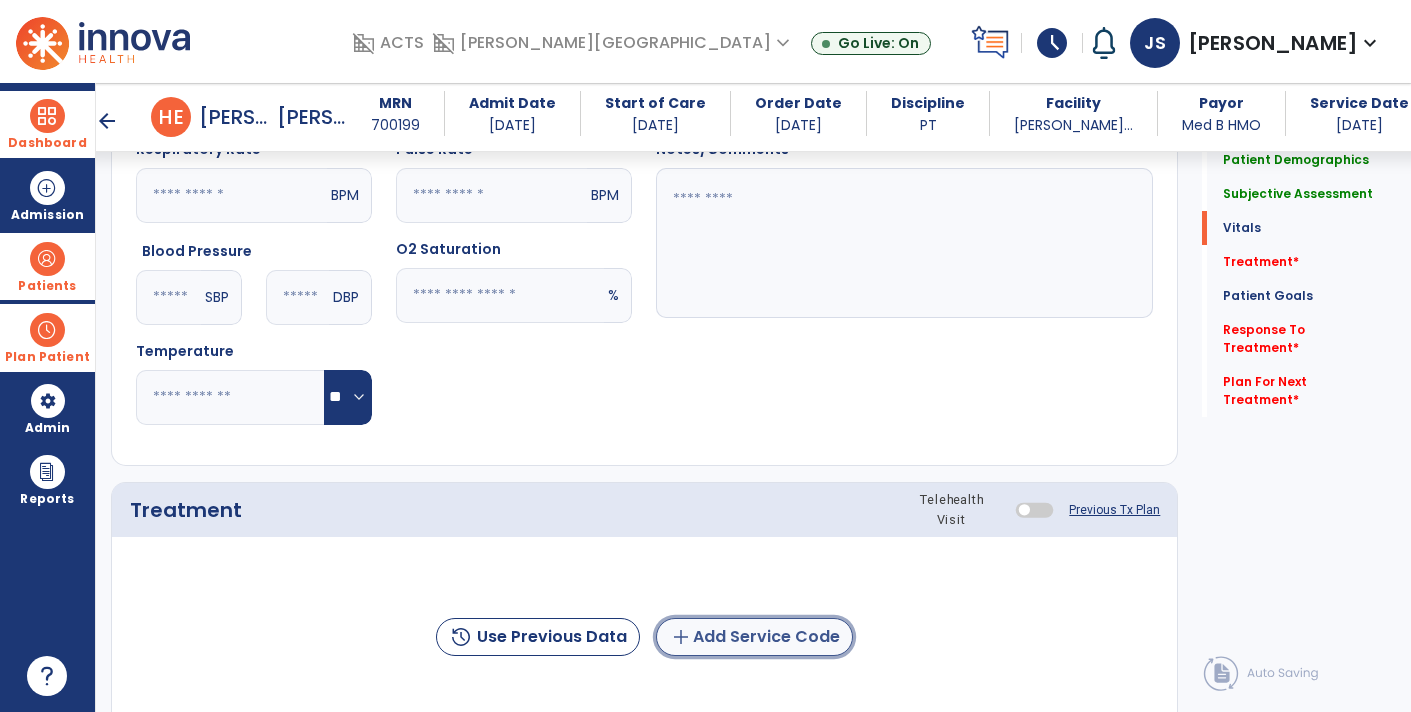 click on "add  Add Service Code" 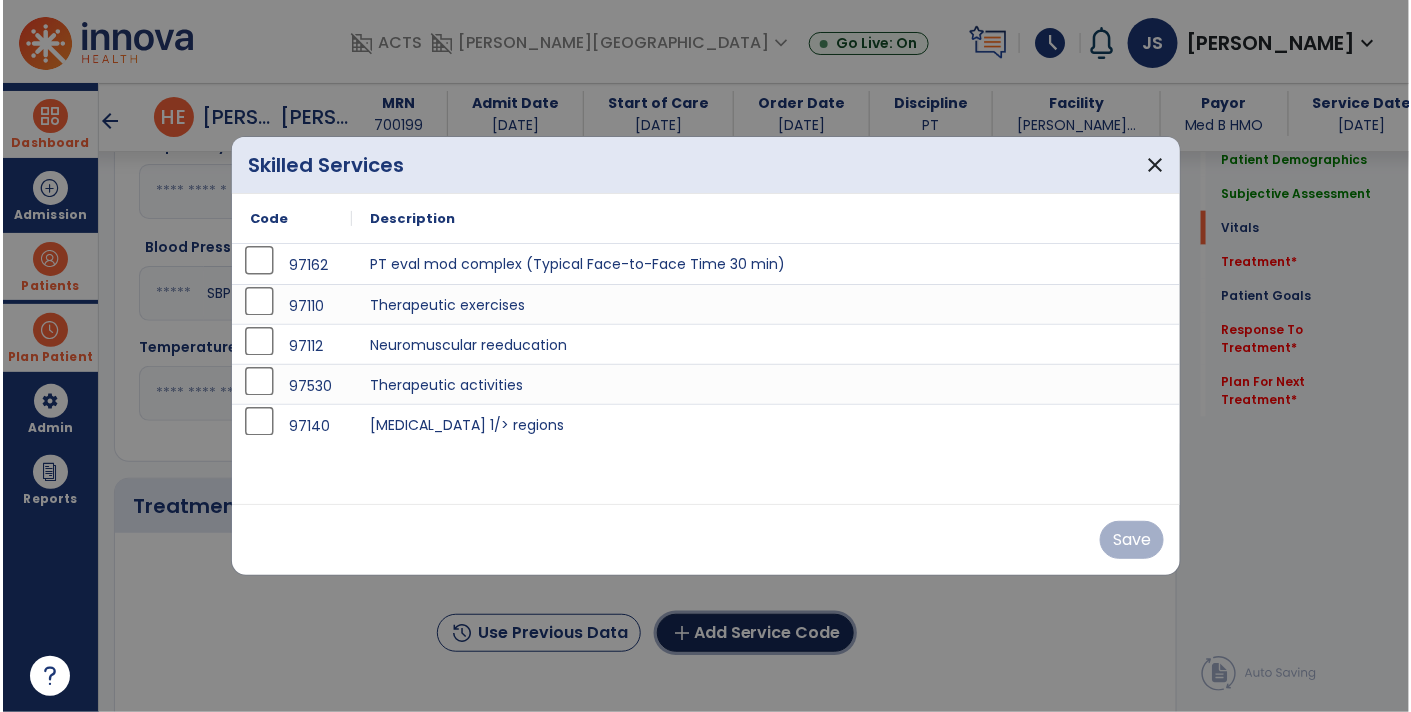 scroll, scrollTop: 767, scrollLeft: 0, axis: vertical 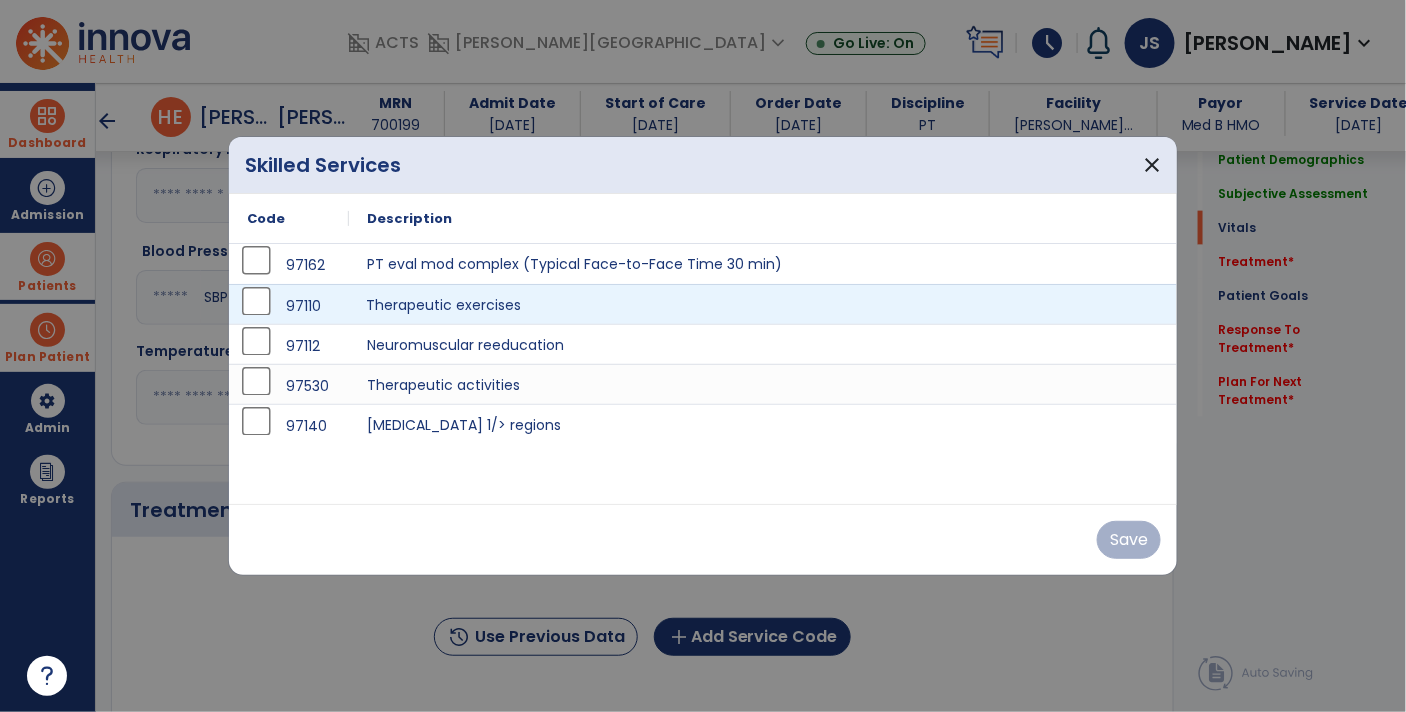 click on "Therapeutic exercises" at bounding box center (763, 304) 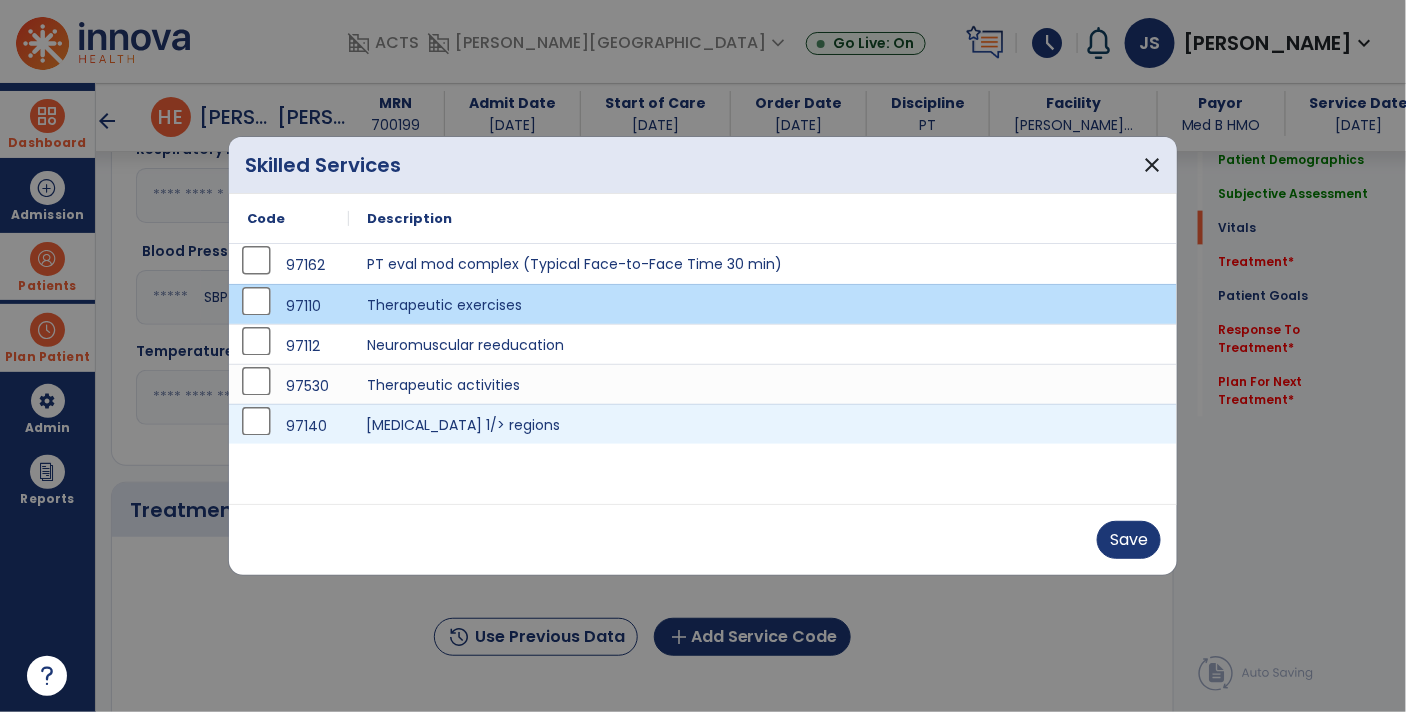 click on "[MEDICAL_DATA] 1/> regions" at bounding box center (763, 424) 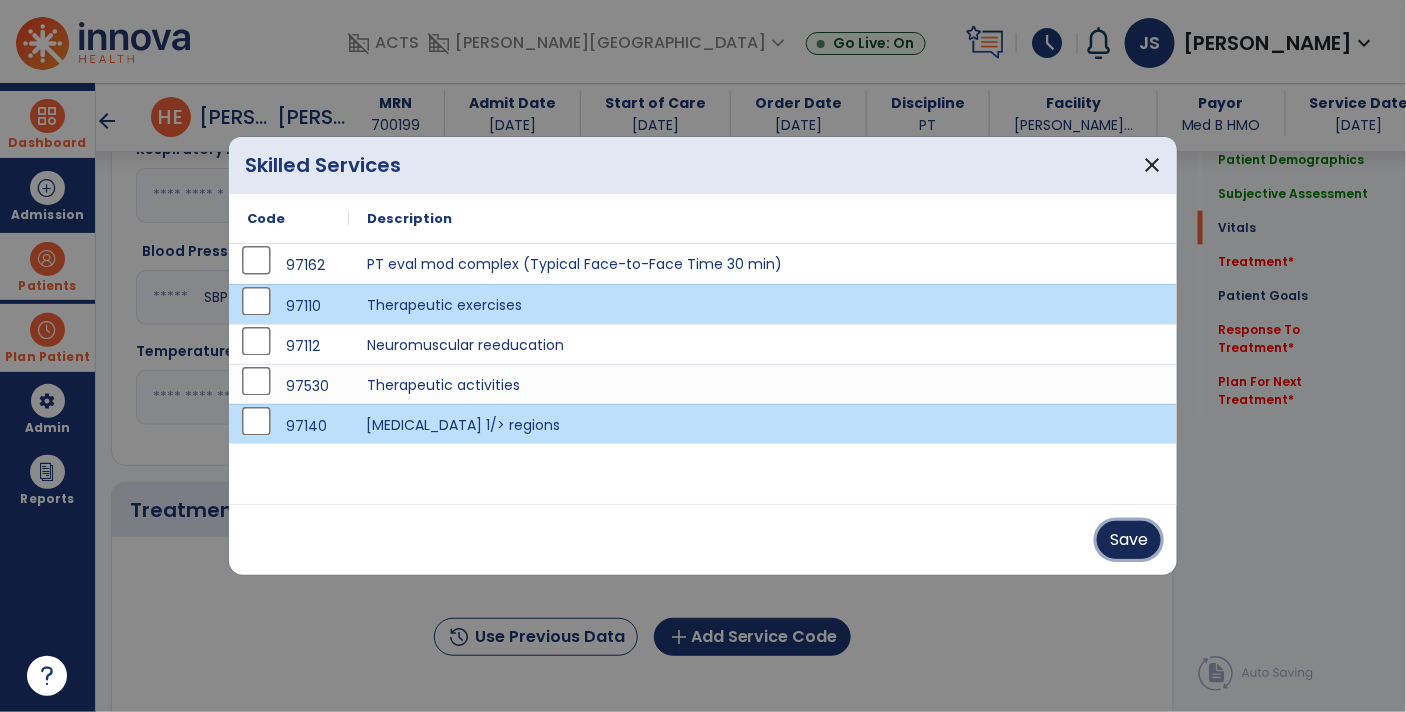 click on "Save" at bounding box center [1129, 540] 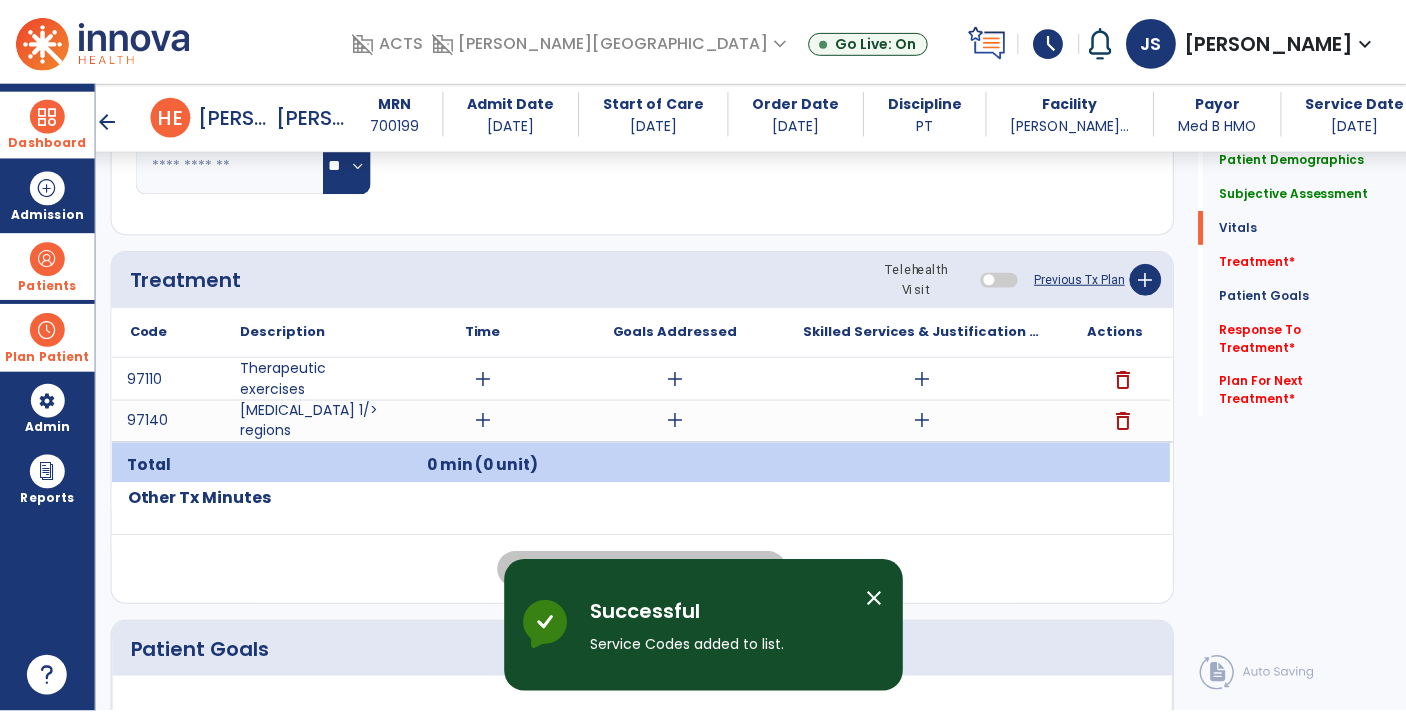 scroll, scrollTop: 1003, scrollLeft: 0, axis: vertical 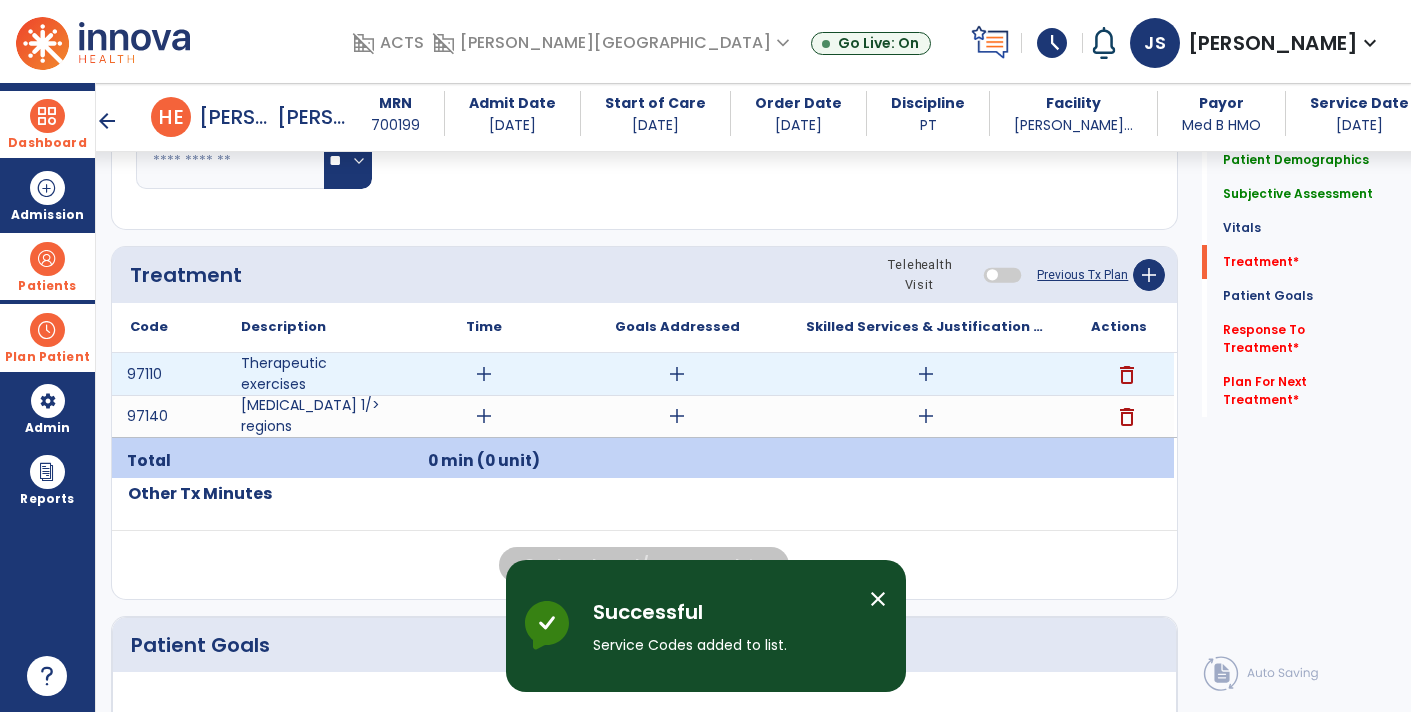 click on "add" at bounding box center (484, 374) 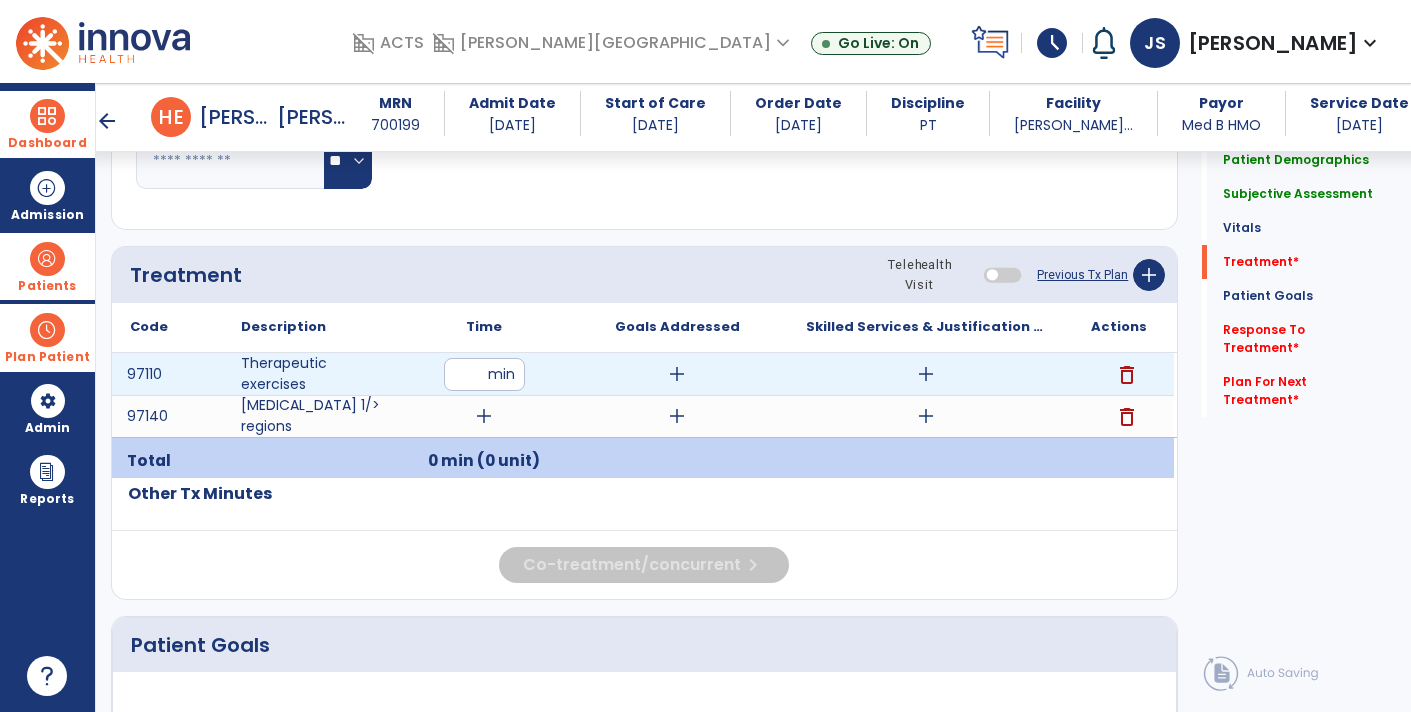 type on "**" 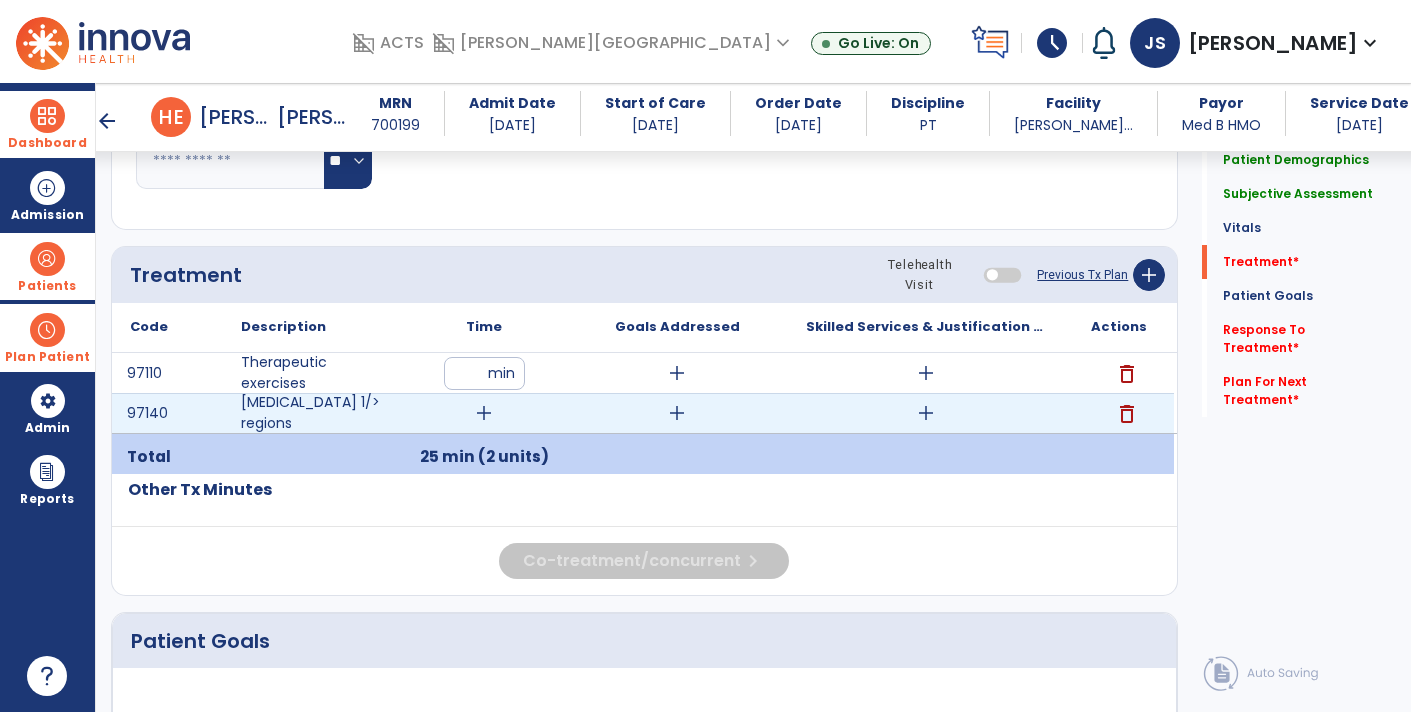 click on "add" at bounding box center (484, 413) 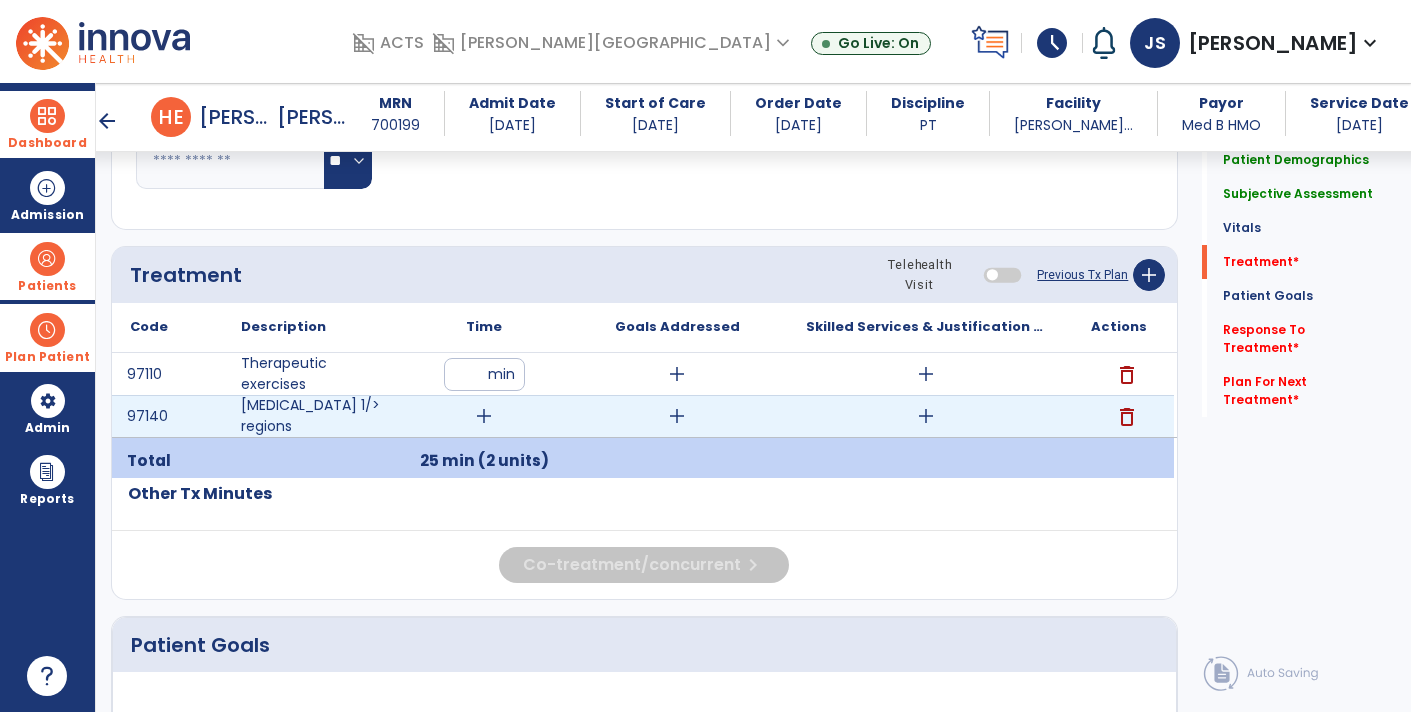 click on "add" at bounding box center [484, 416] 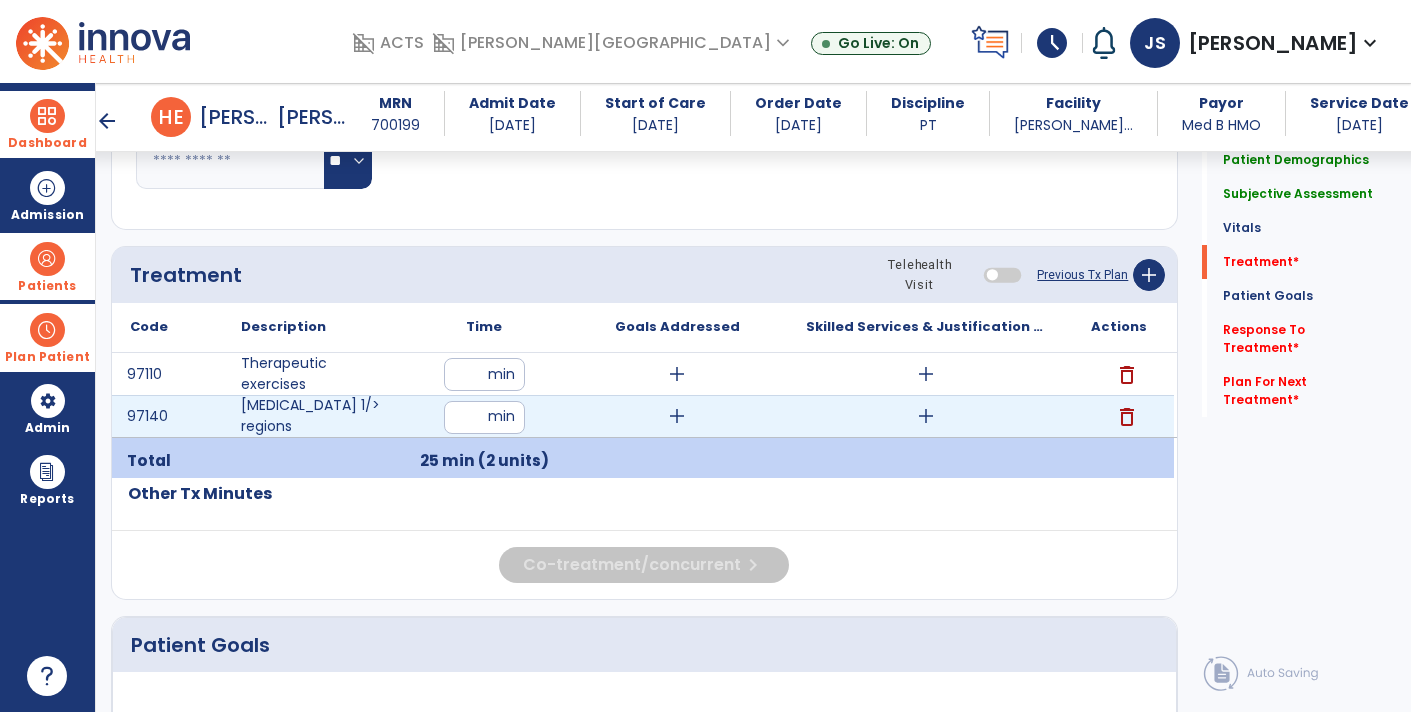 type on "**" 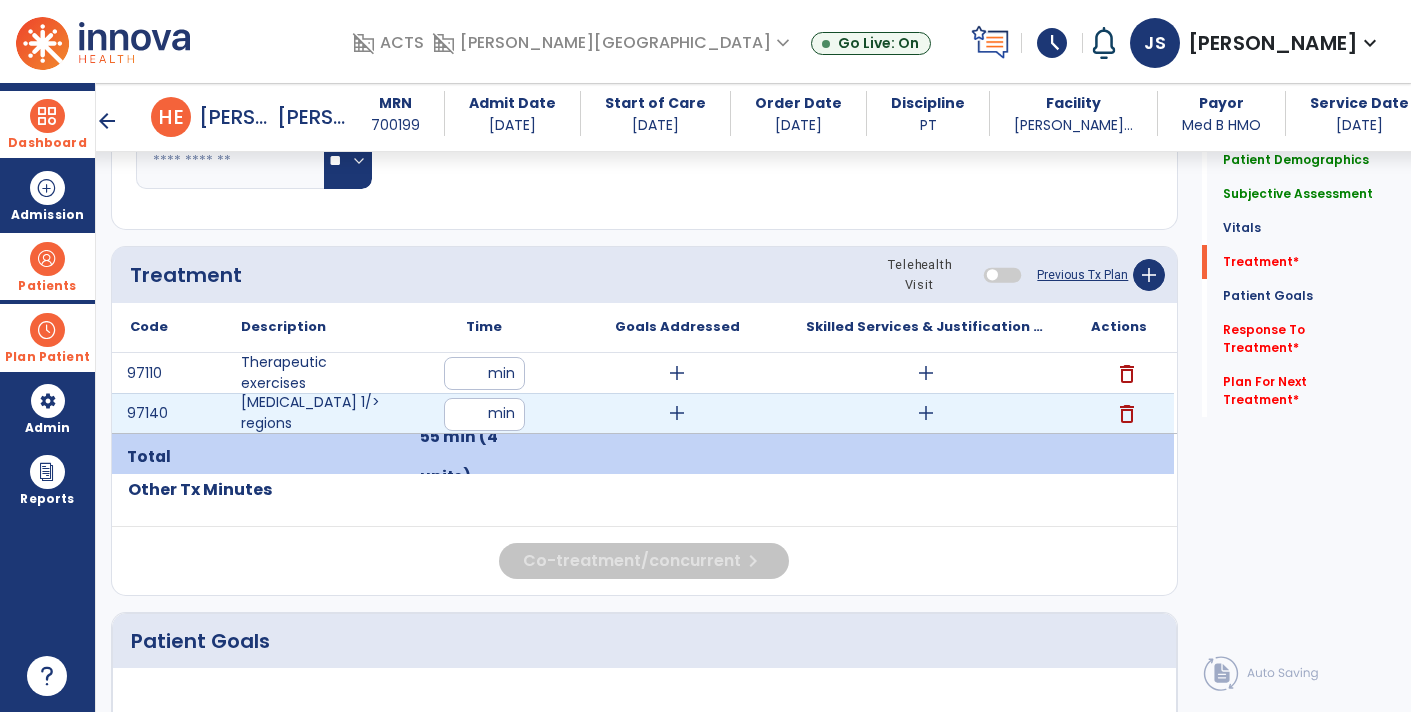 click on "add" at bounding box center [677, 413] 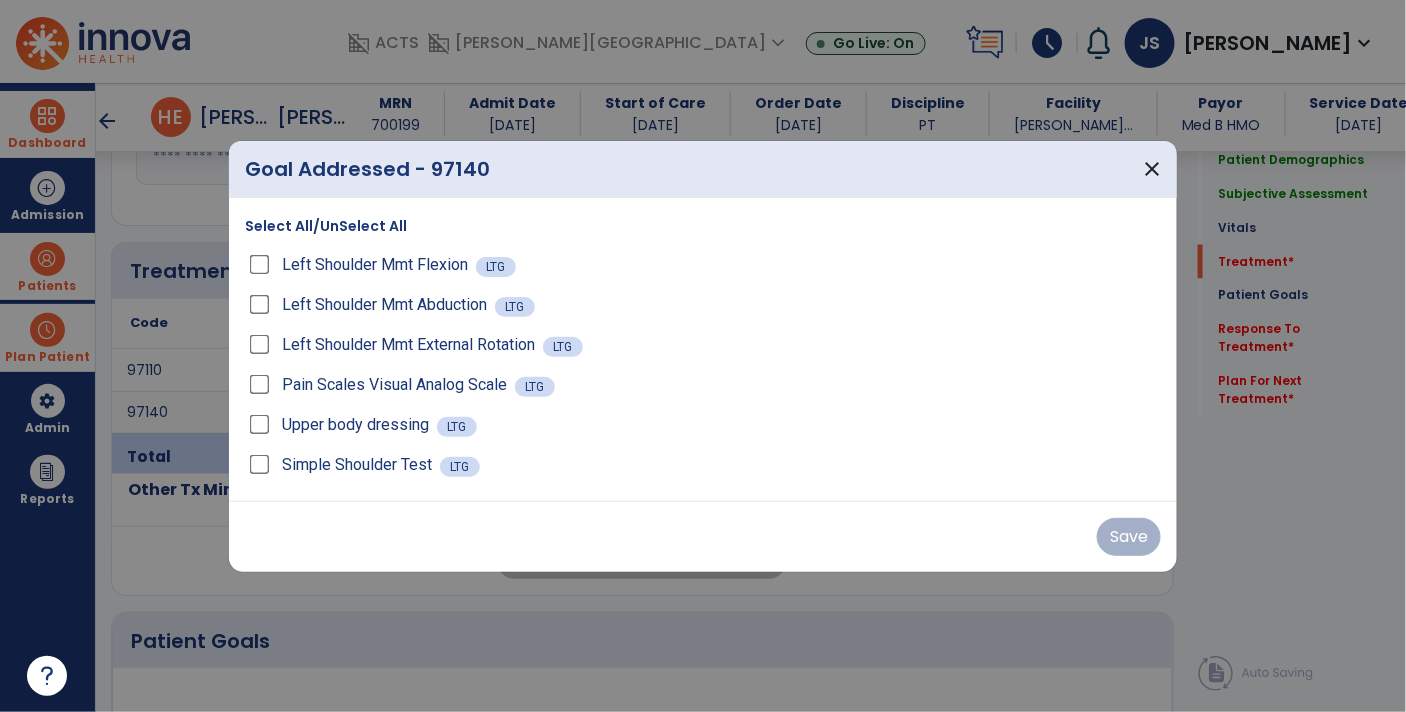 scroll, scrollTop: 1003, scrollLeft: 0, axis: vertical 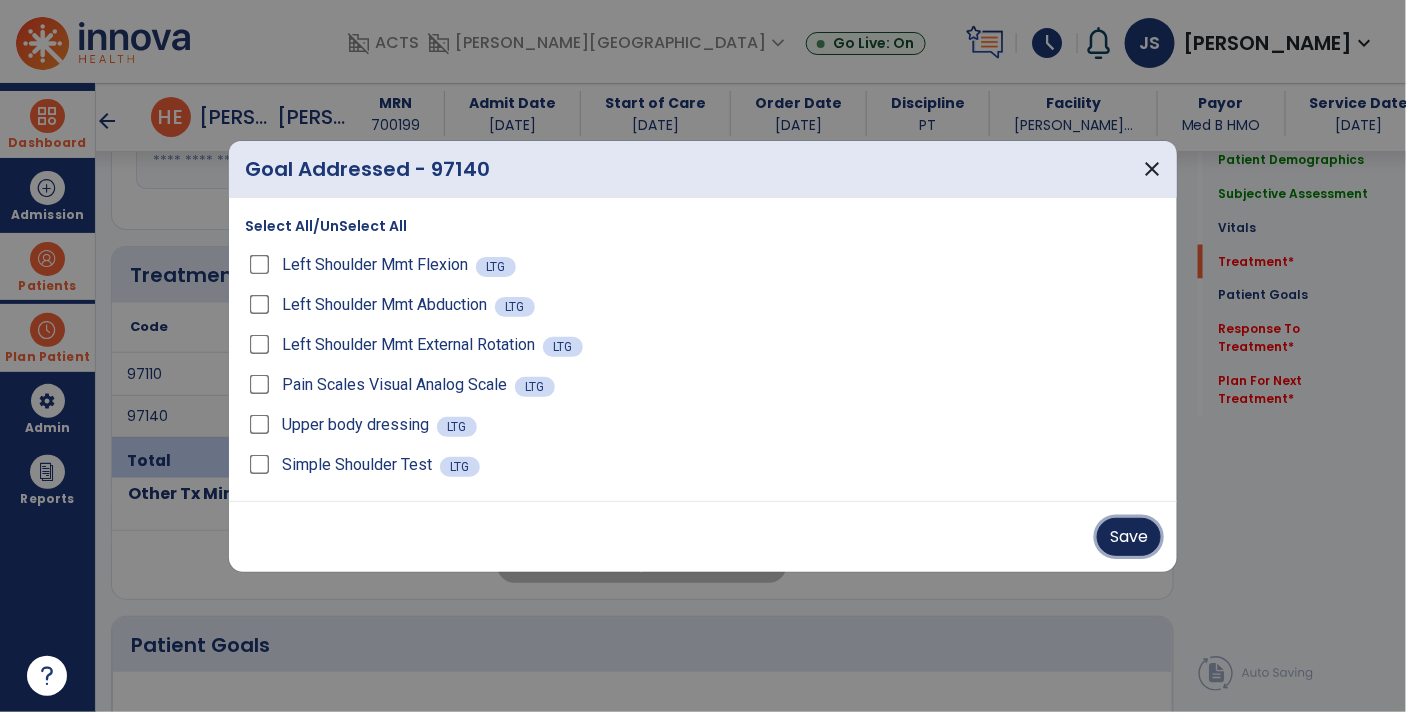 click on "Save" at bounding box center (1129, 537) 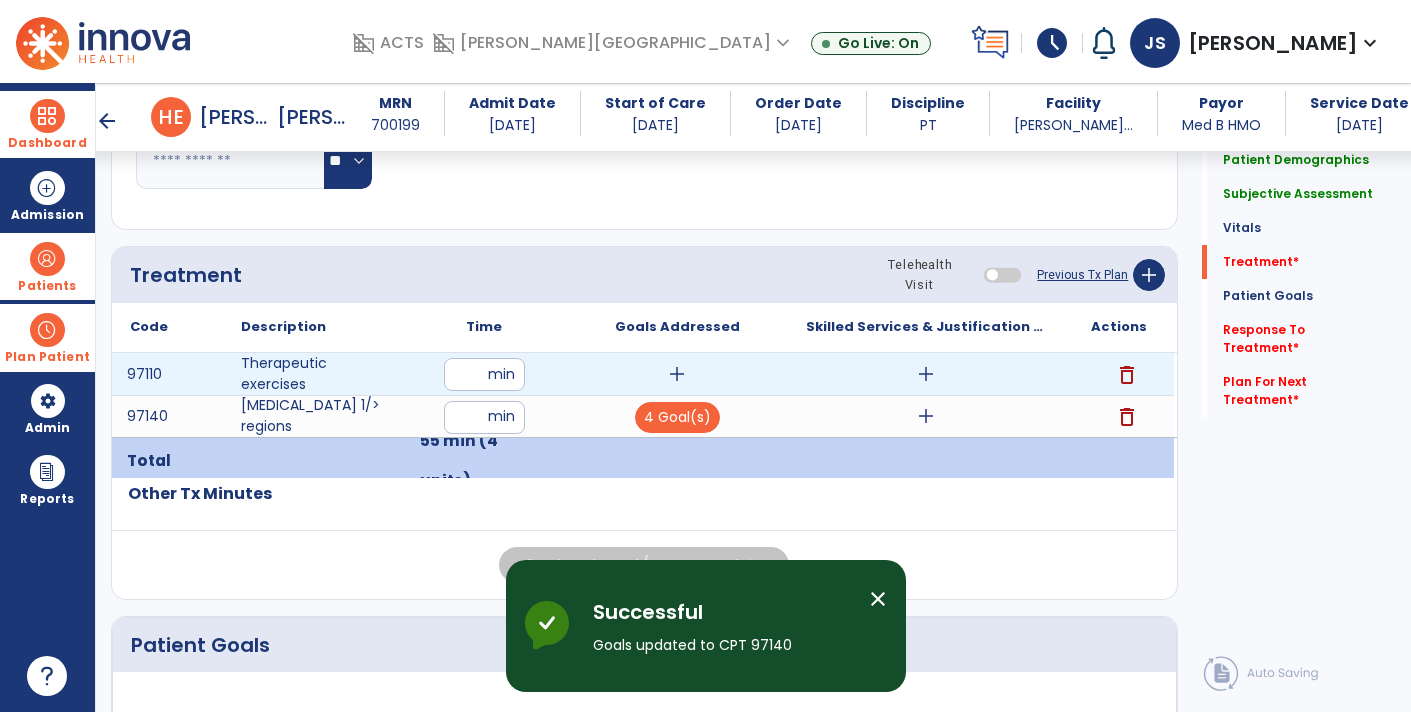 click on "add" at bounding box center (677, 374) 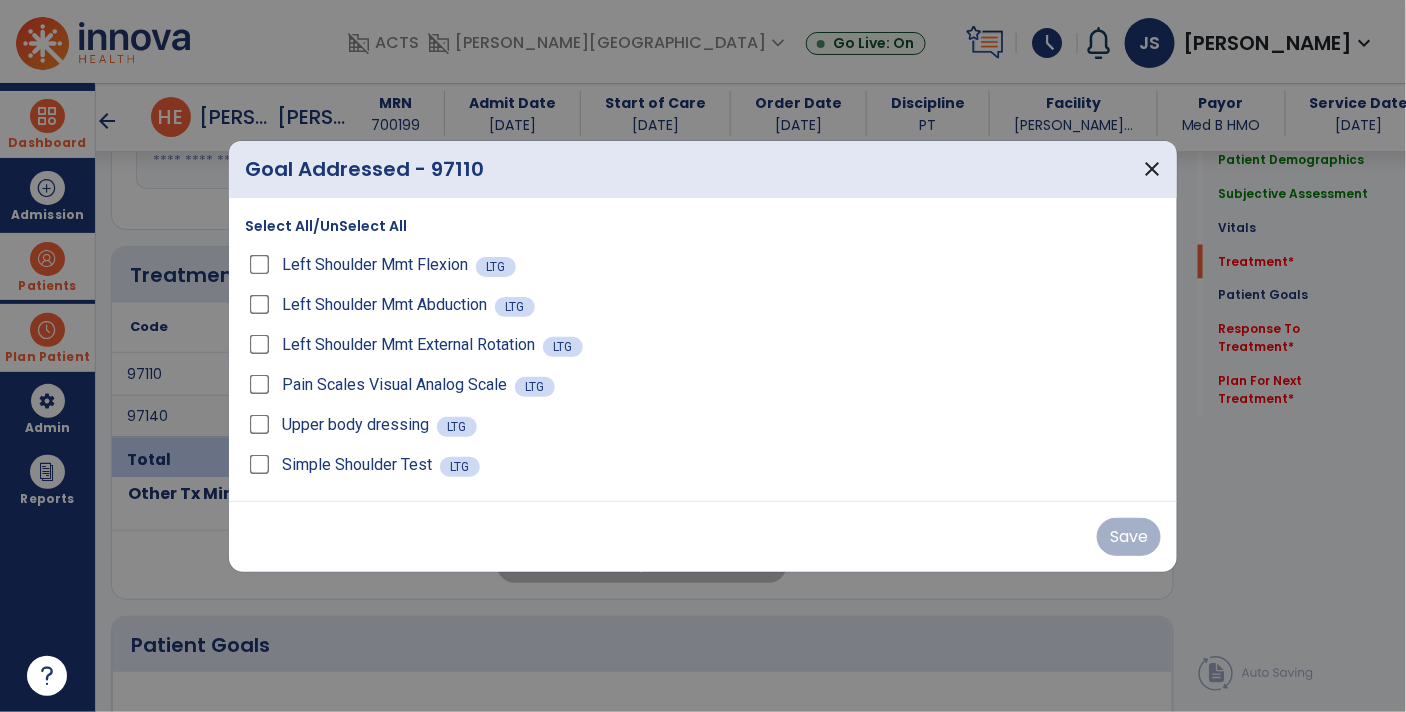 scroll, scrollTop: 1003, scrollLeft: 0, axis: vertical 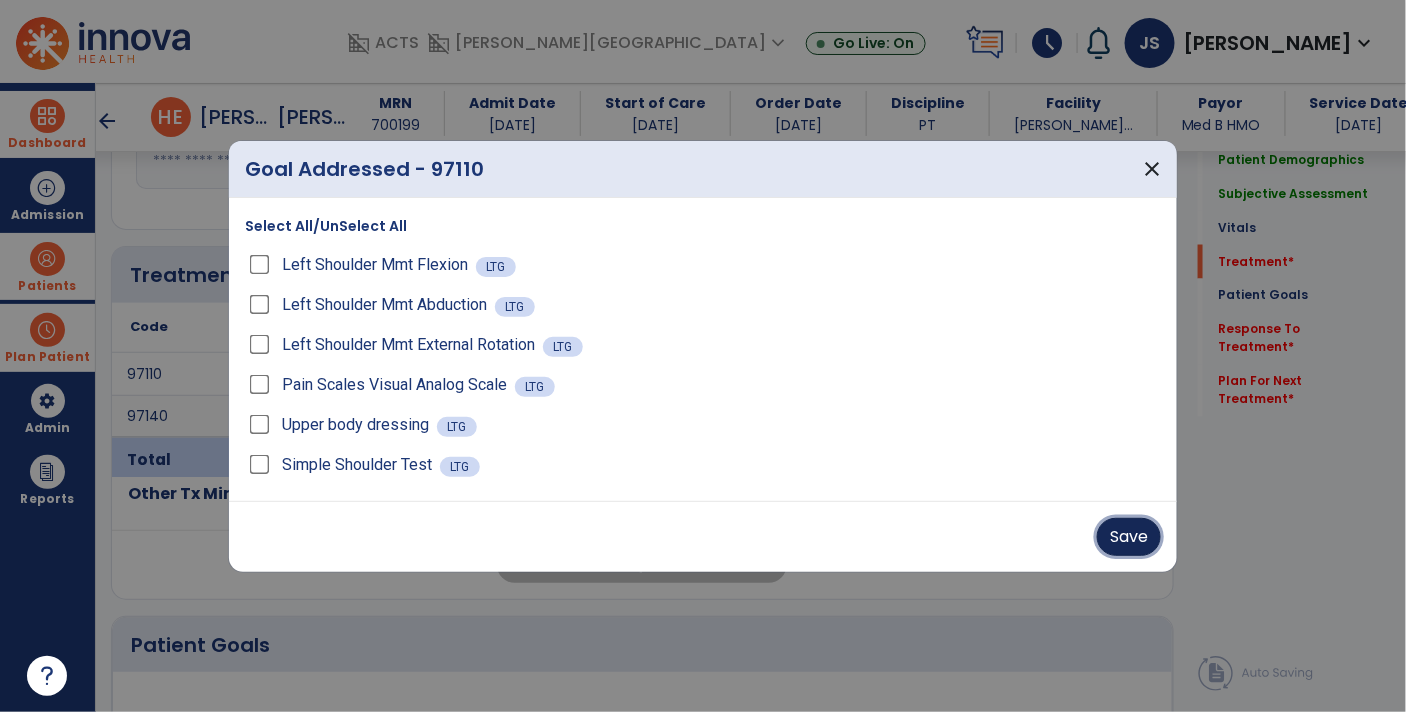 click on "Save" at bounding box center [1129, 537] 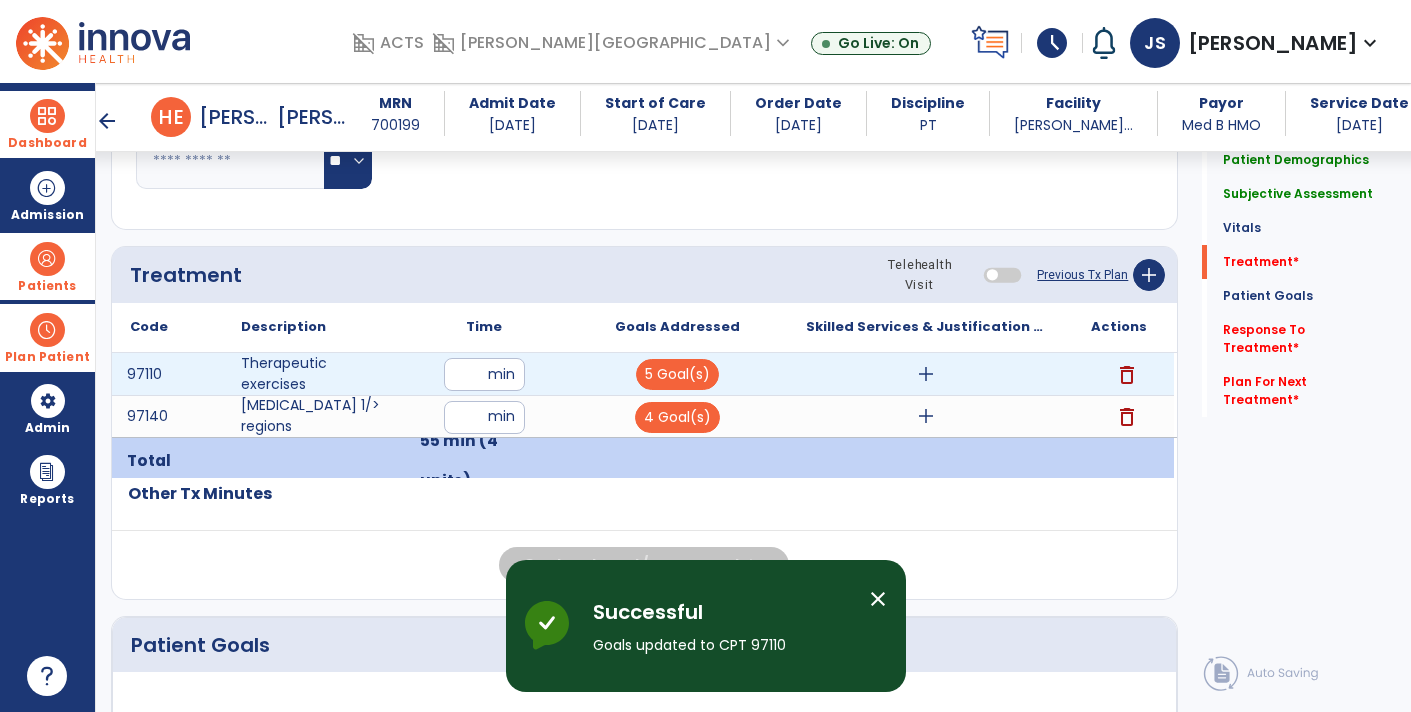click on "add" at bounding box center [926, 374] 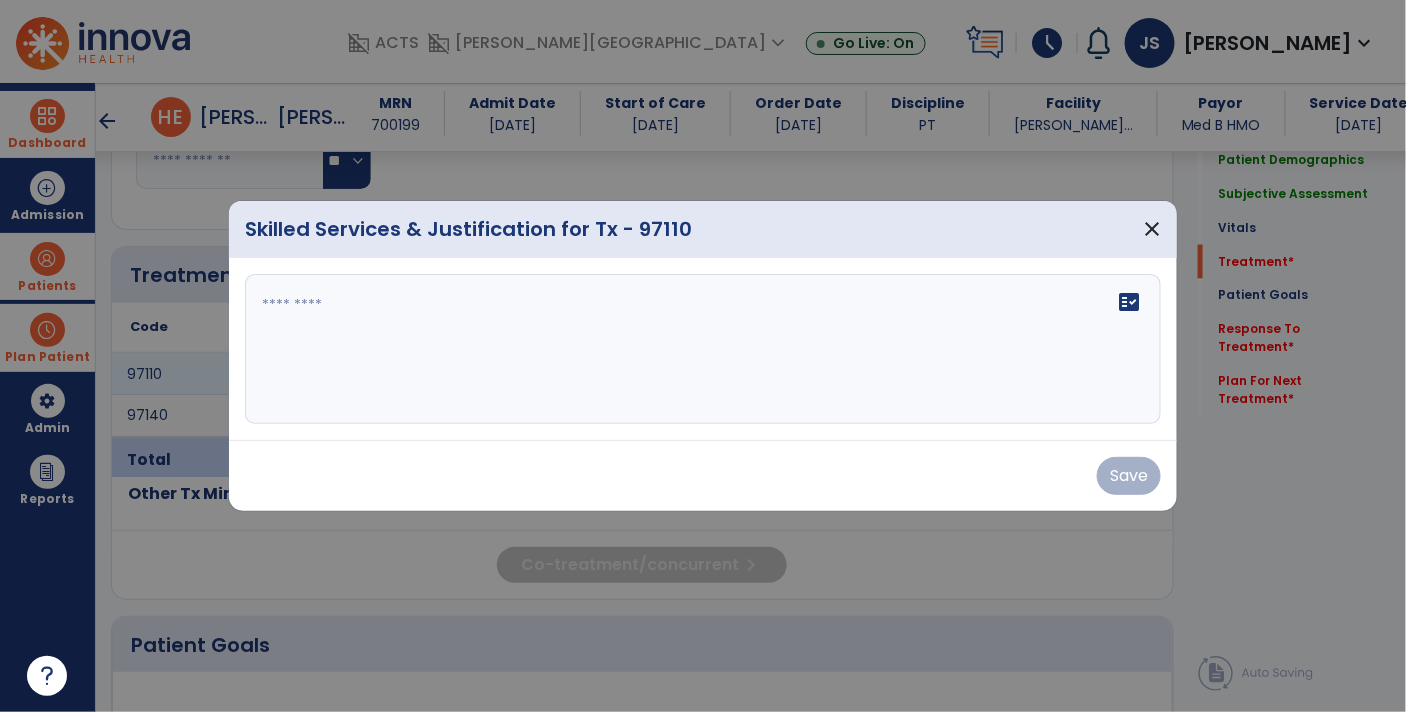 scroll, scrollTop: 1003, scrollLeft: 0, axis: vertical 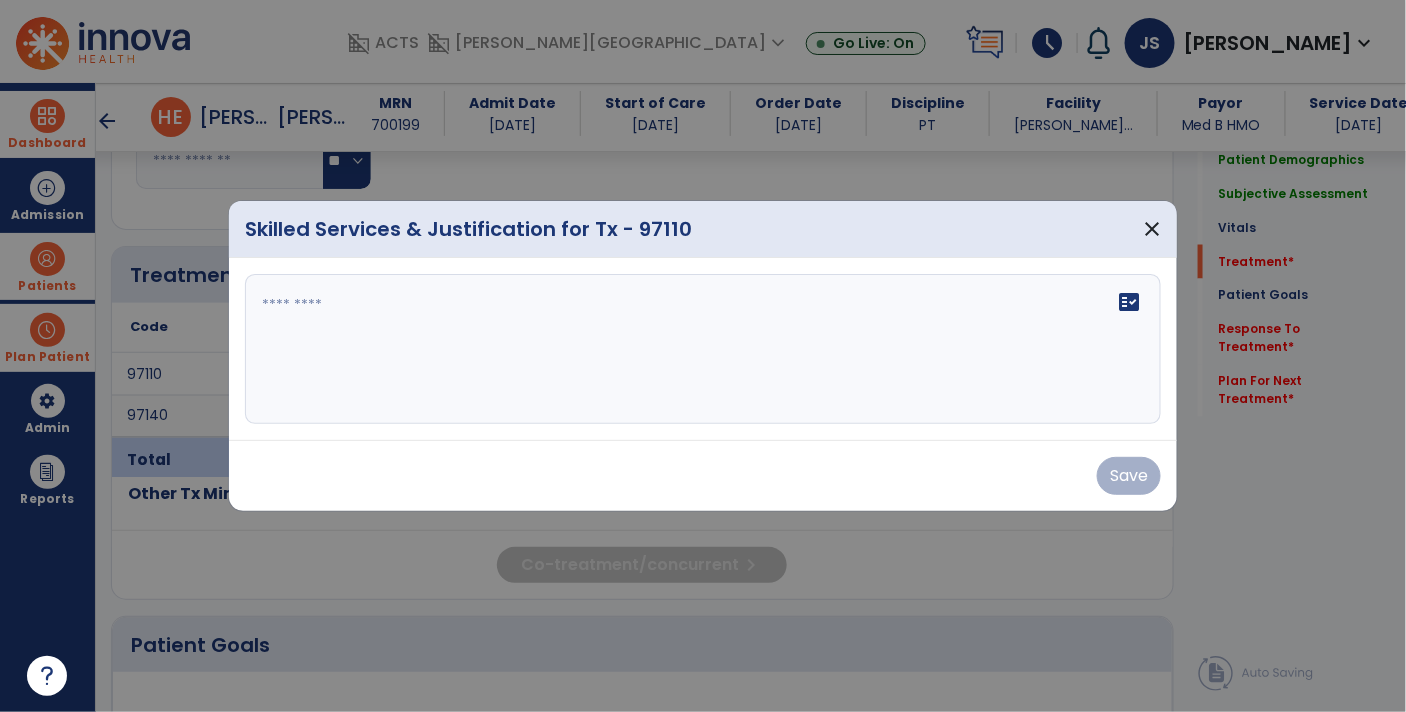 click on "fact_check" at bounding box center (703, 349) 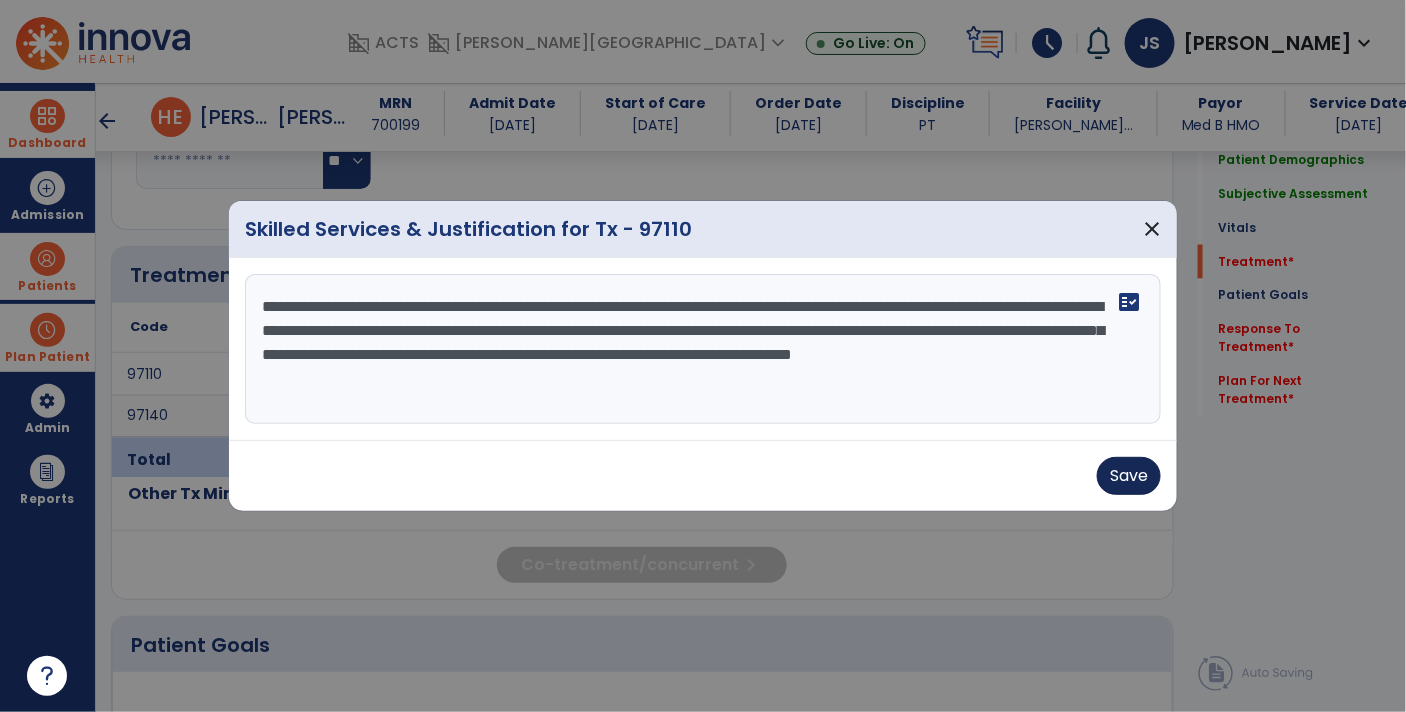 type on "**********" 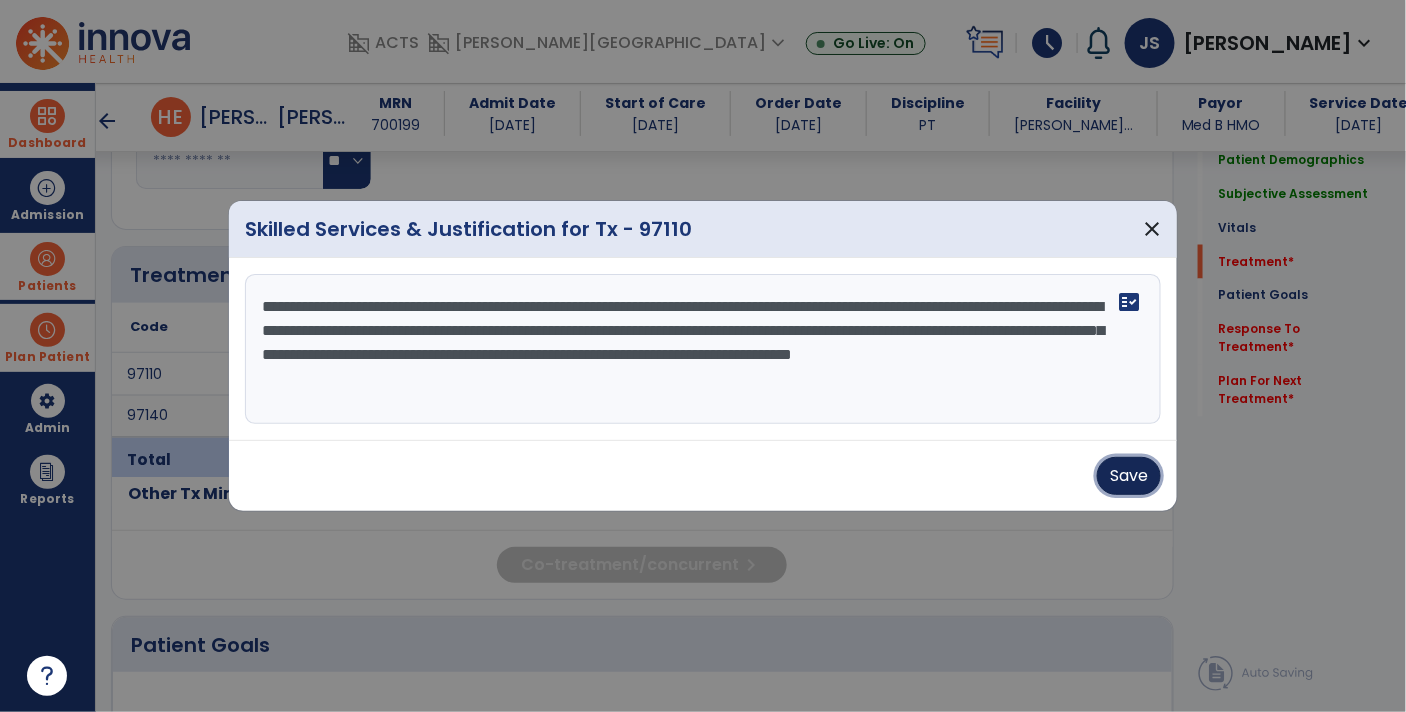 click on "Save" at bounding box center [1129, 476] 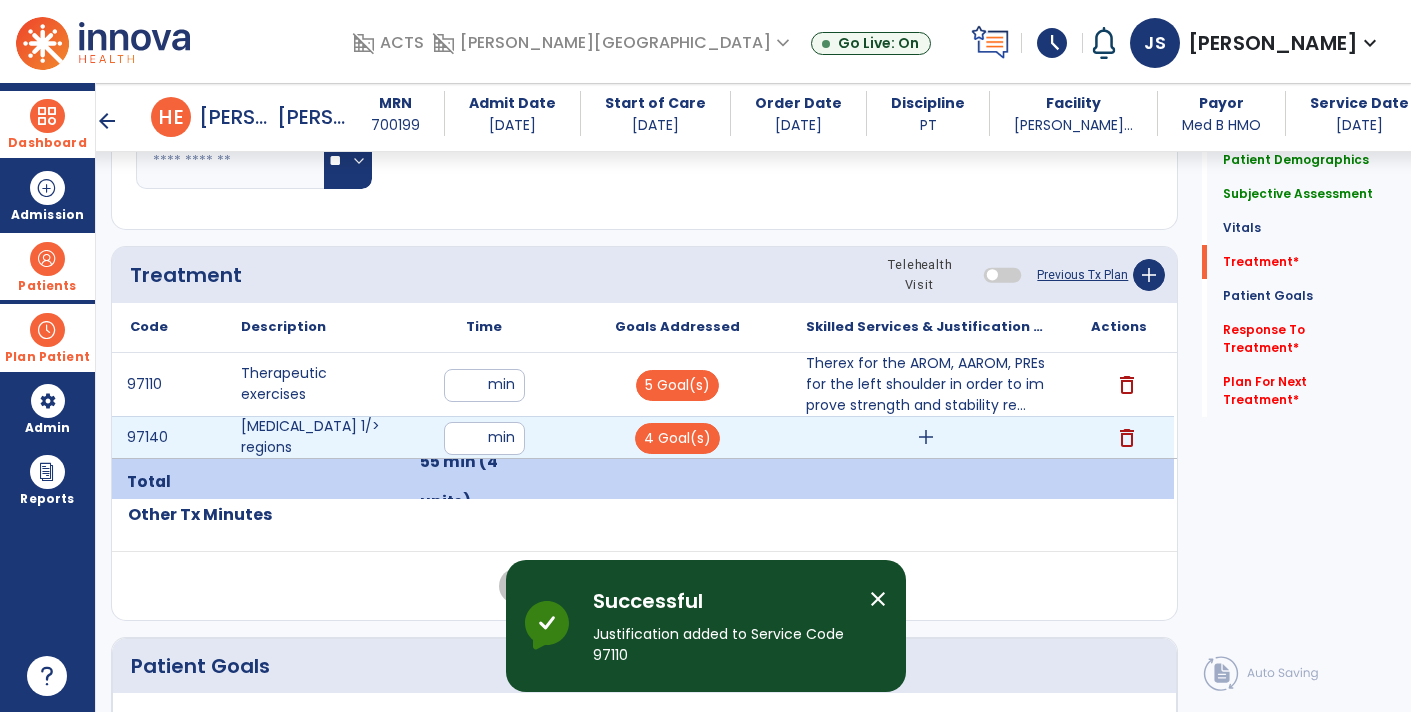 click on "add" at bounding box center (926, 437) 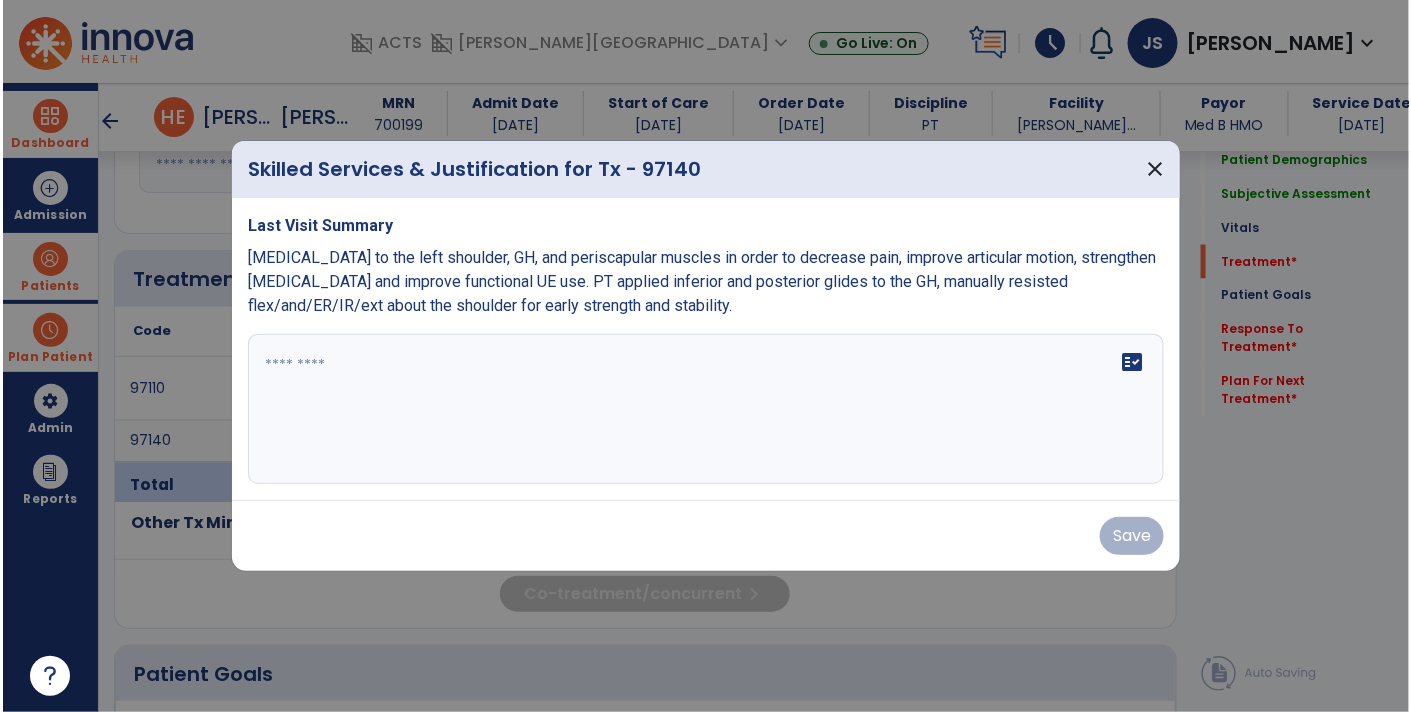 scroll, scrollTop: 1003, scrollLeft: 0, axis: vertical 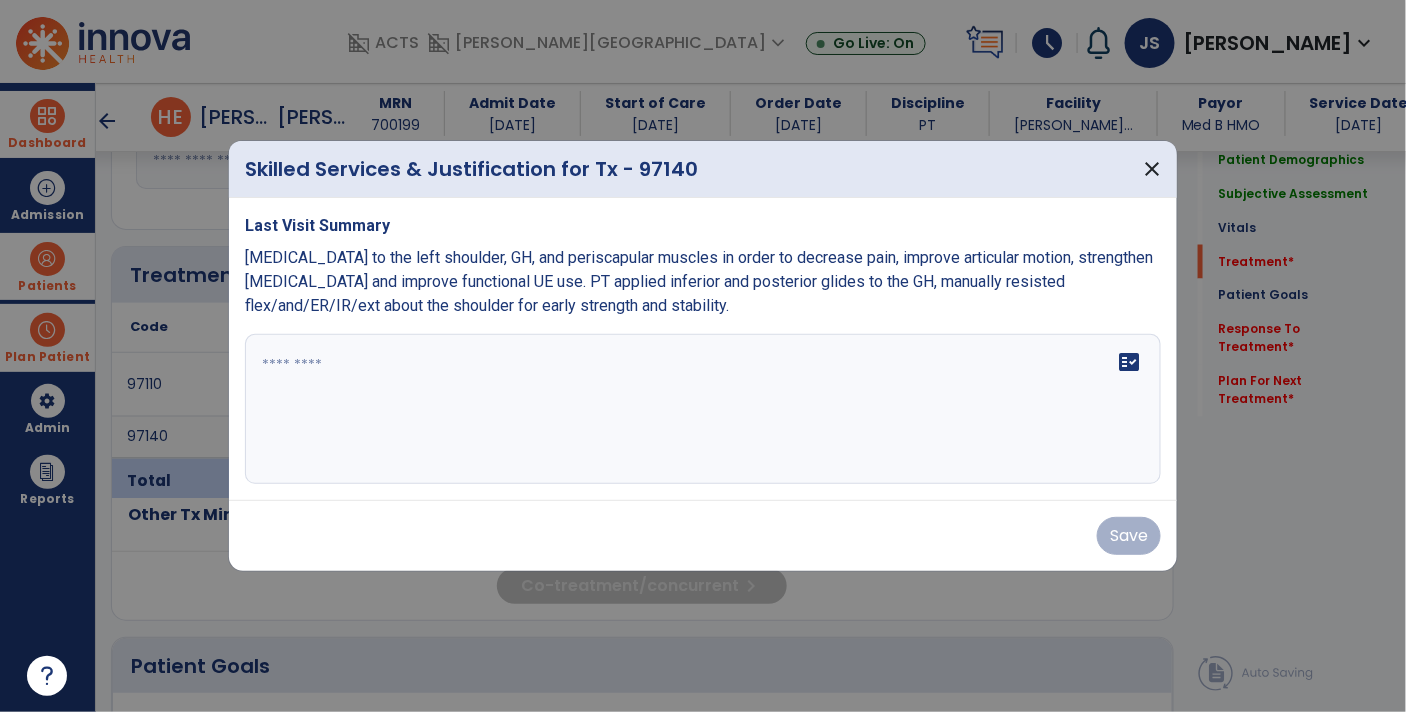 click on "fact_check" at bounding box center (703, 409) 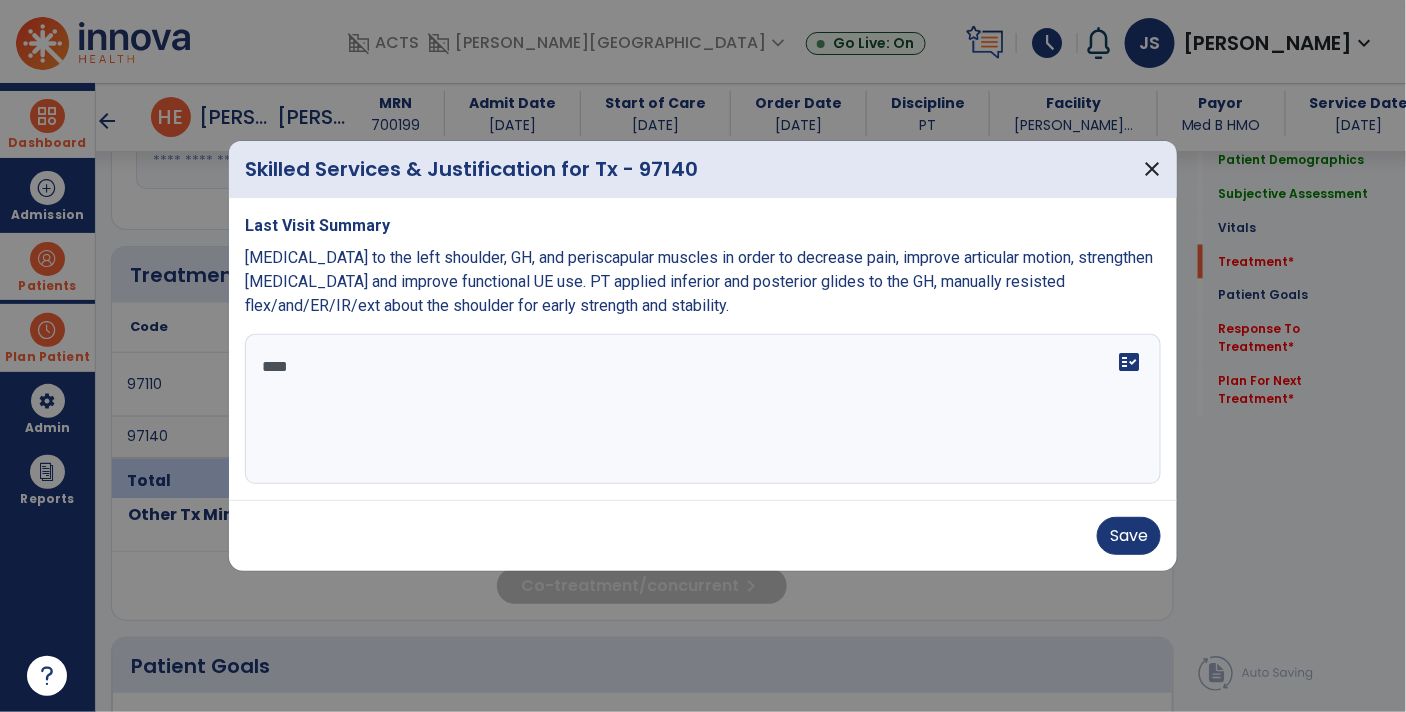 type on "*****" 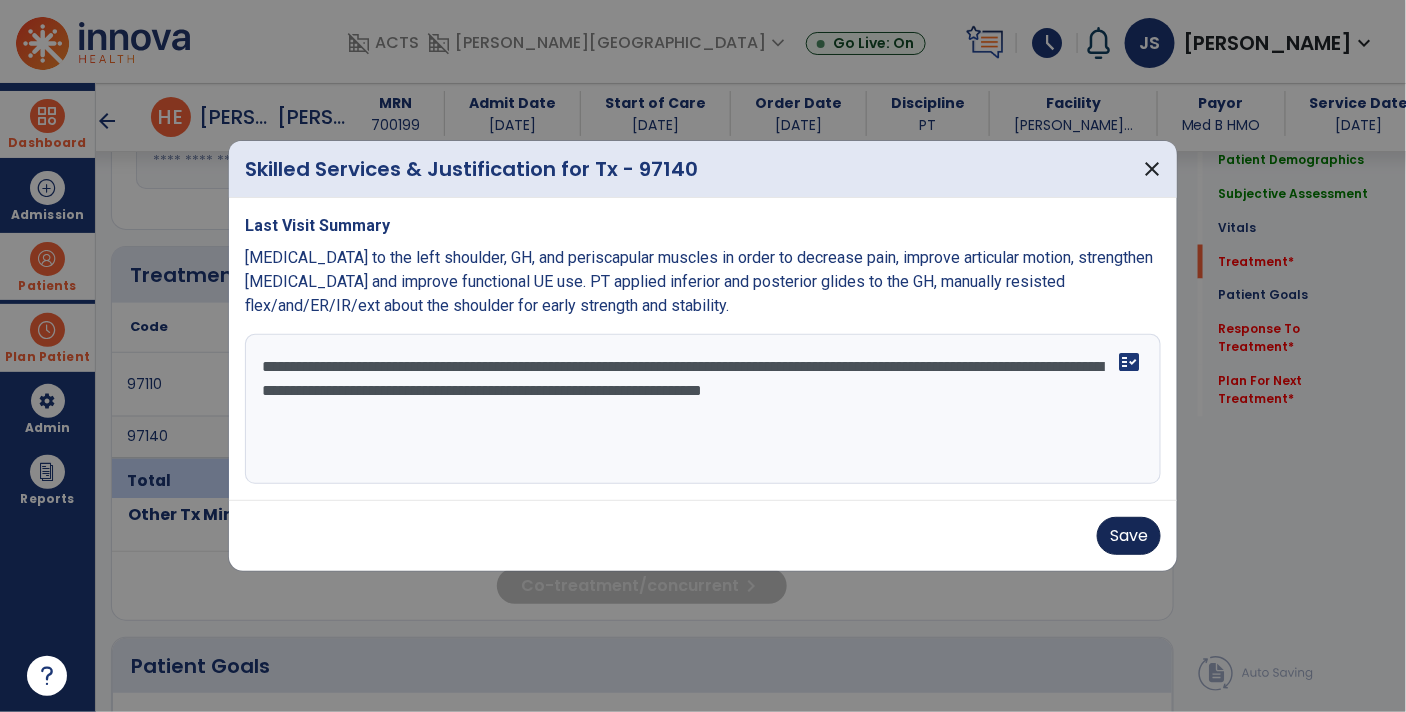 type on "**********" 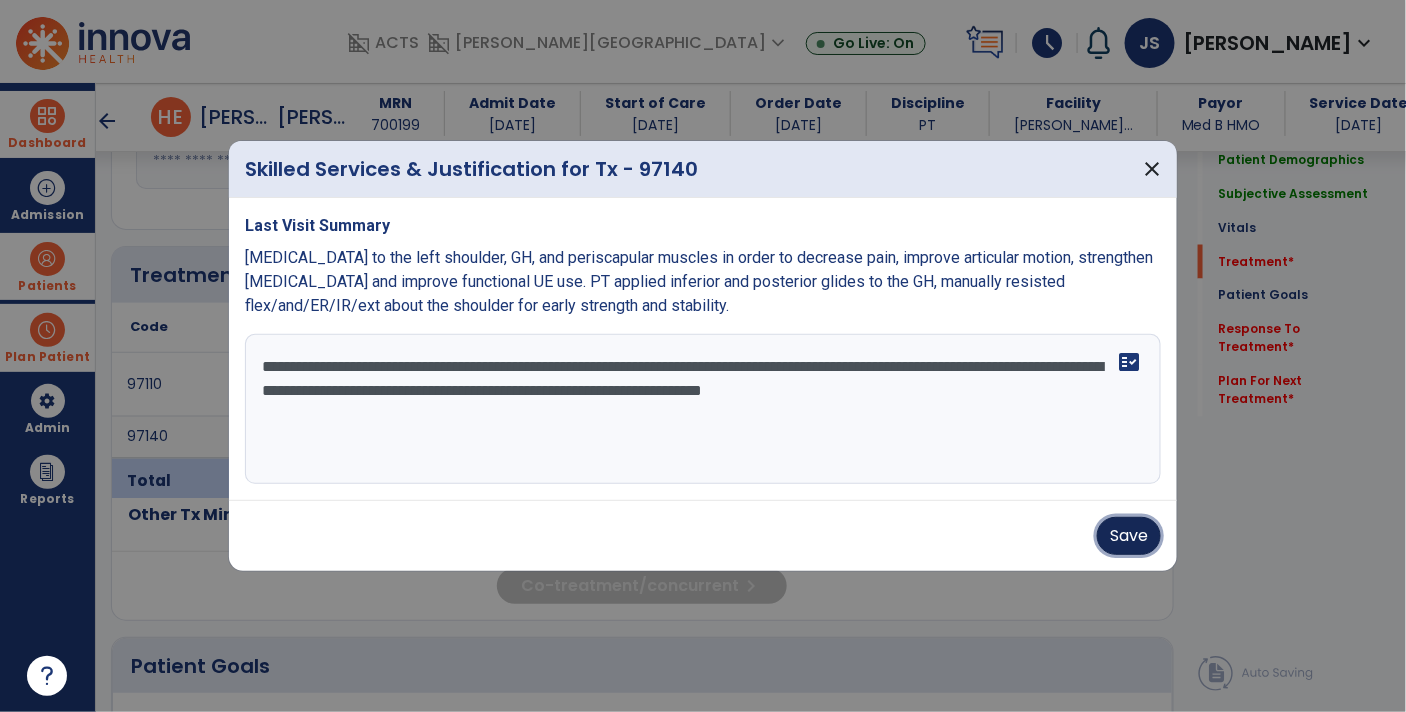 drag, startPoint x: 1132, startPoint y: 532, endPoint x: 995, endPoint y: 404, distance: 187.49133 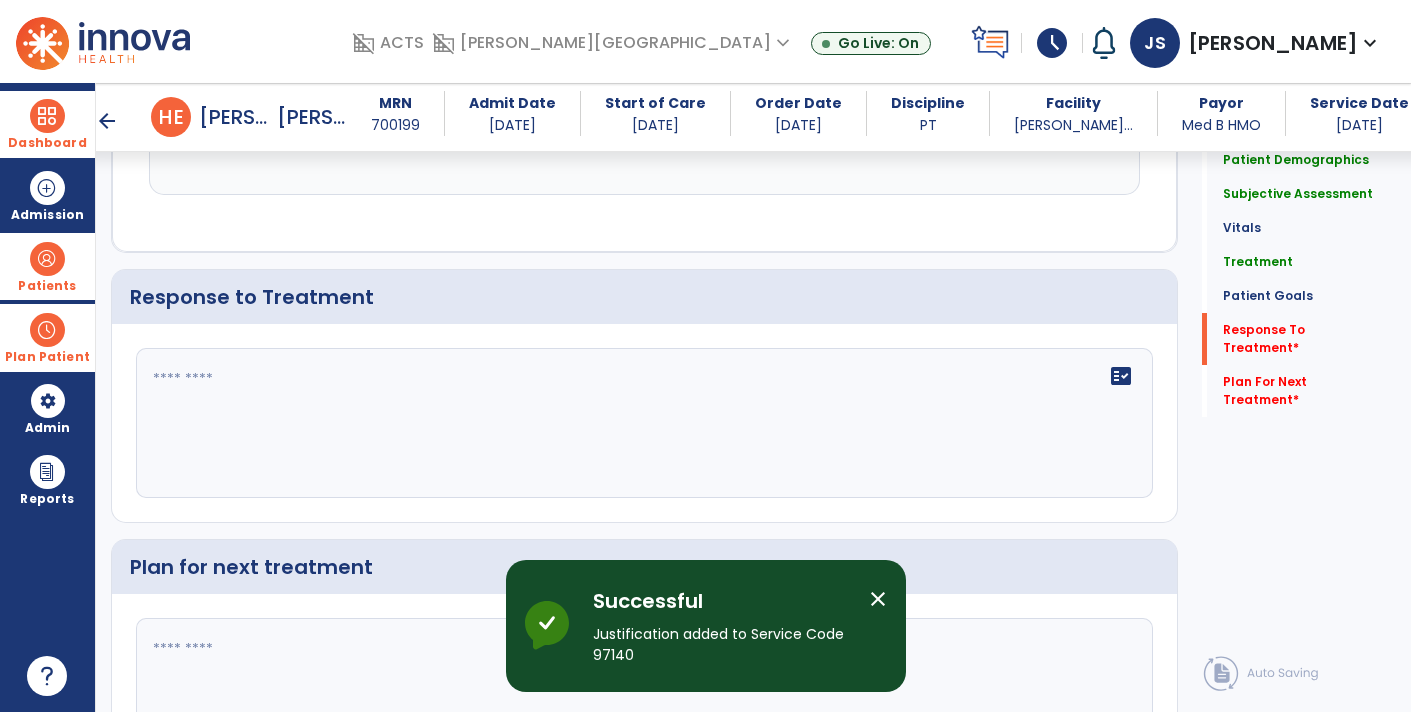 scroll, scrollTop: 2711, scrollLeft: 0, axis: vertical 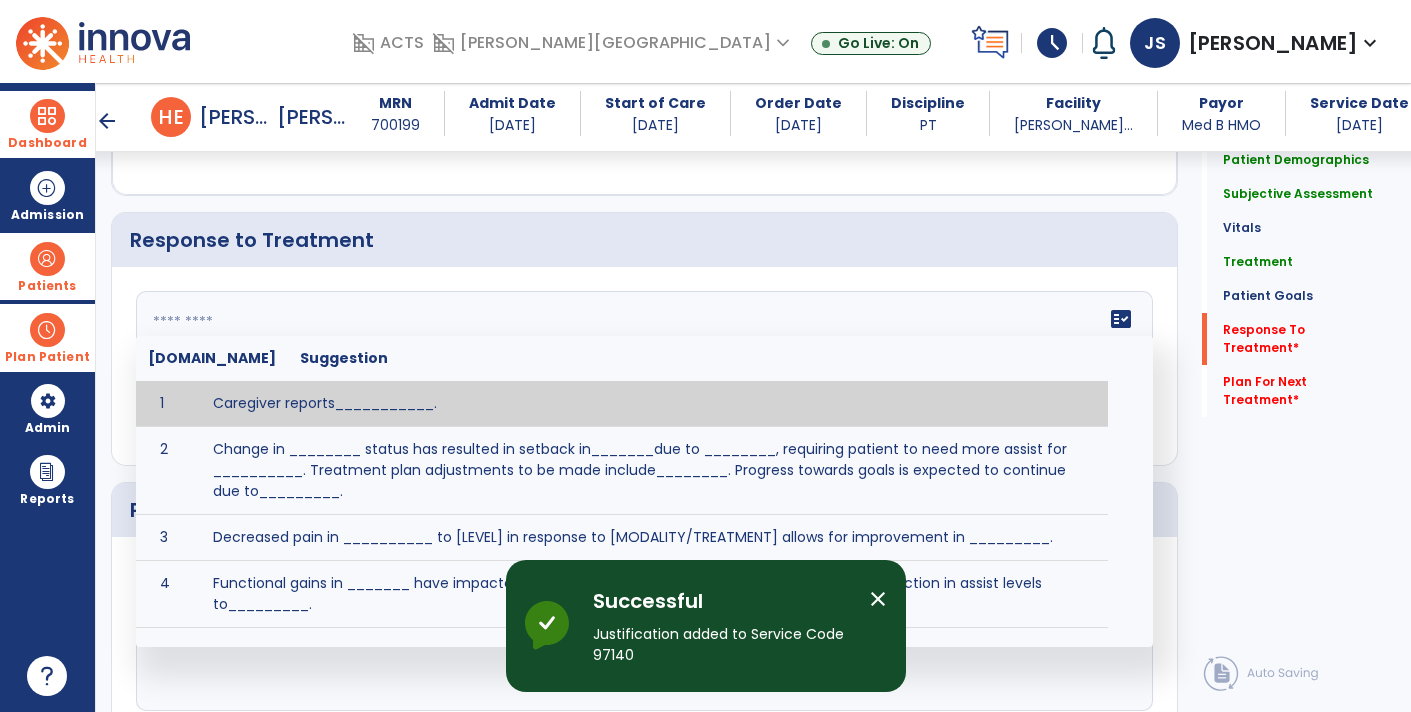 click on "fact_check  [DOMAIN_NAME] Suggestion 1 Caregiver reports___________. 2 Change in ________ status has resulted in setback in_______due to ________, requiring patient to need more assist for __________.   Treatment plan adjustments to be made include________.  Progress towards goals is expected to continue due to_________. 3 Decreased pain in __________ to [LEVEL] in response to [MODALITY/TREATMENT] allows for improvement in _________. 4 Functional gains in _______ have impacted the patient's ability to perform_________ with a reduction in assist levels to_________. 5 Functional progress this week has been significant due to__________. 6 Gains in ________ have improved the patient's ability to perform ______with decreased levels of assist to___________. 7 Improvement in ________allows patient to tolerate higher levels of challenges in_________. 8 Pain in [AREA] has decreased to [LEVEL] in response to [TREATMENT/MODALITY], allowing fore ease in completing__________. 9 10 11 12 13 14 15 16 17 18 19 20 21" 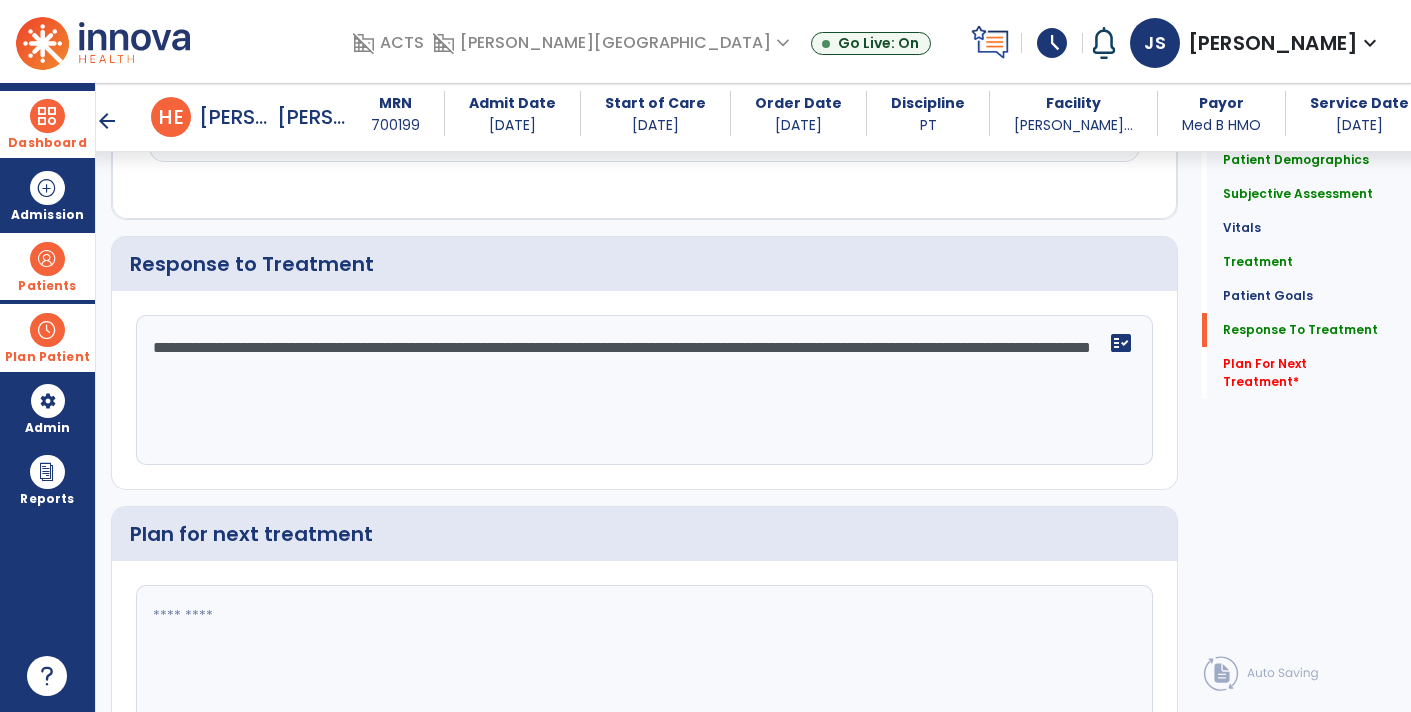 scroll, scrollTop: 2711, scrollLeft: 0, axis: vertical 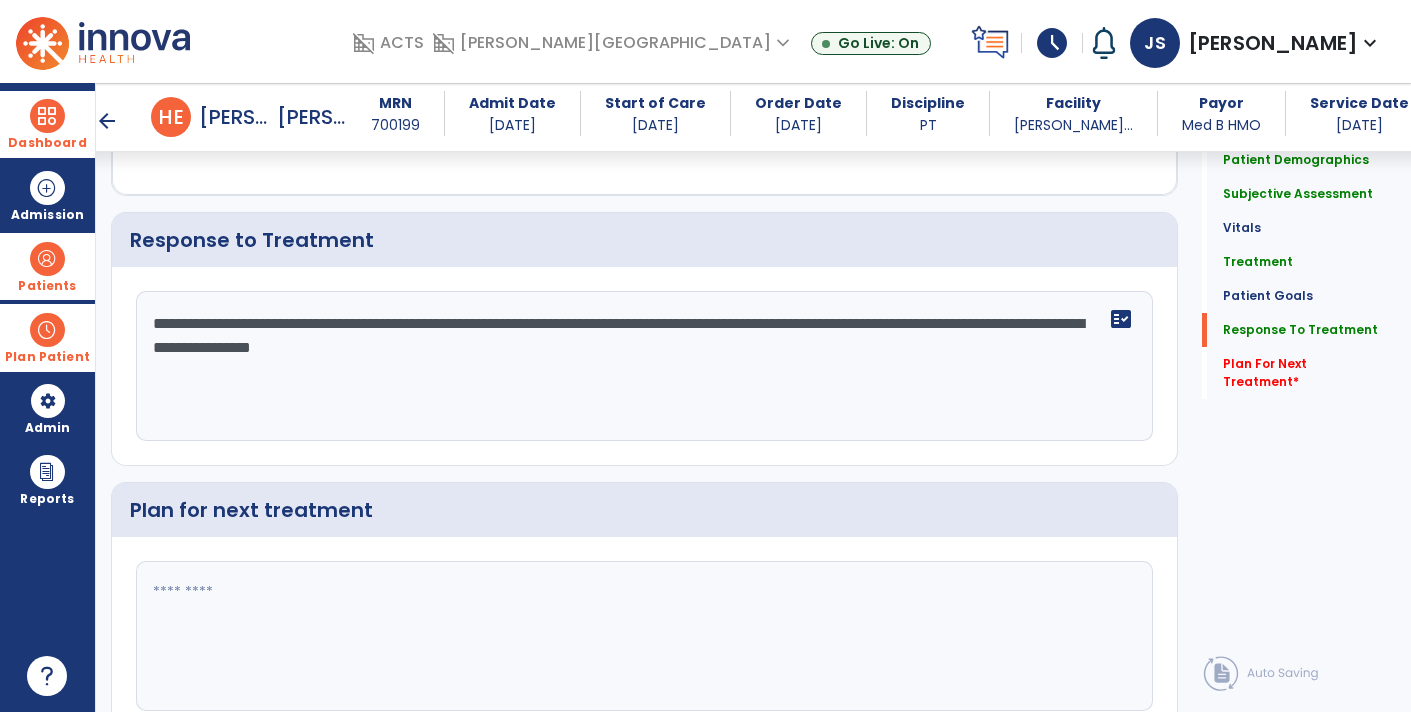 type on "**********" 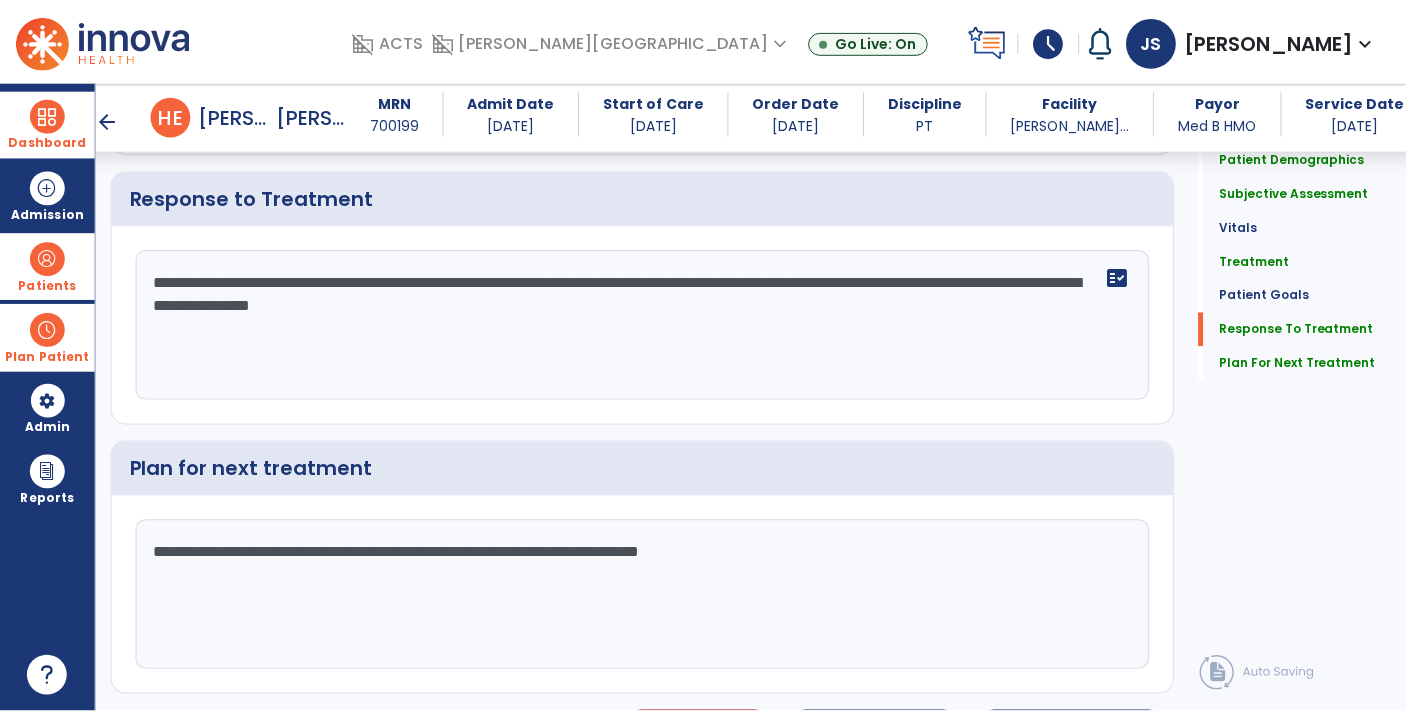 scroll, scrollTop: 2788, scrollLeft: 0, axis: vertical 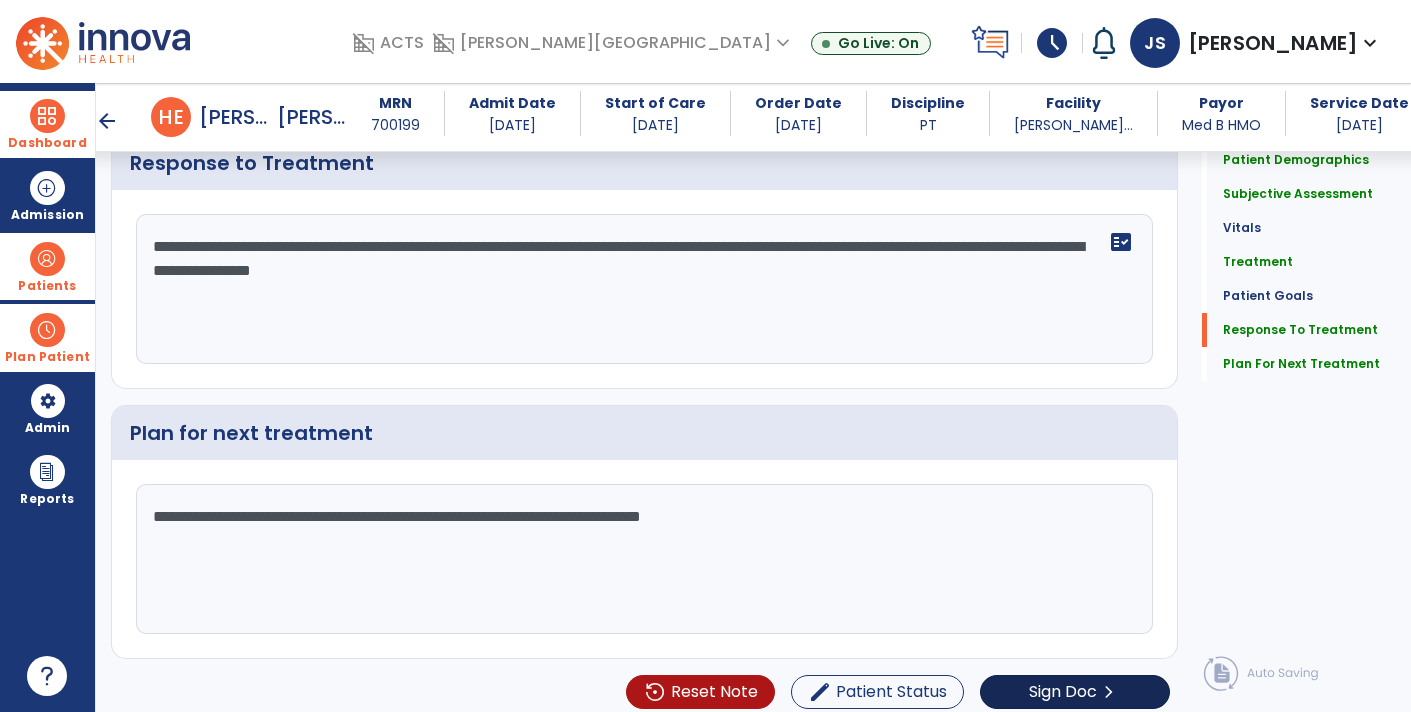 type on "**********" 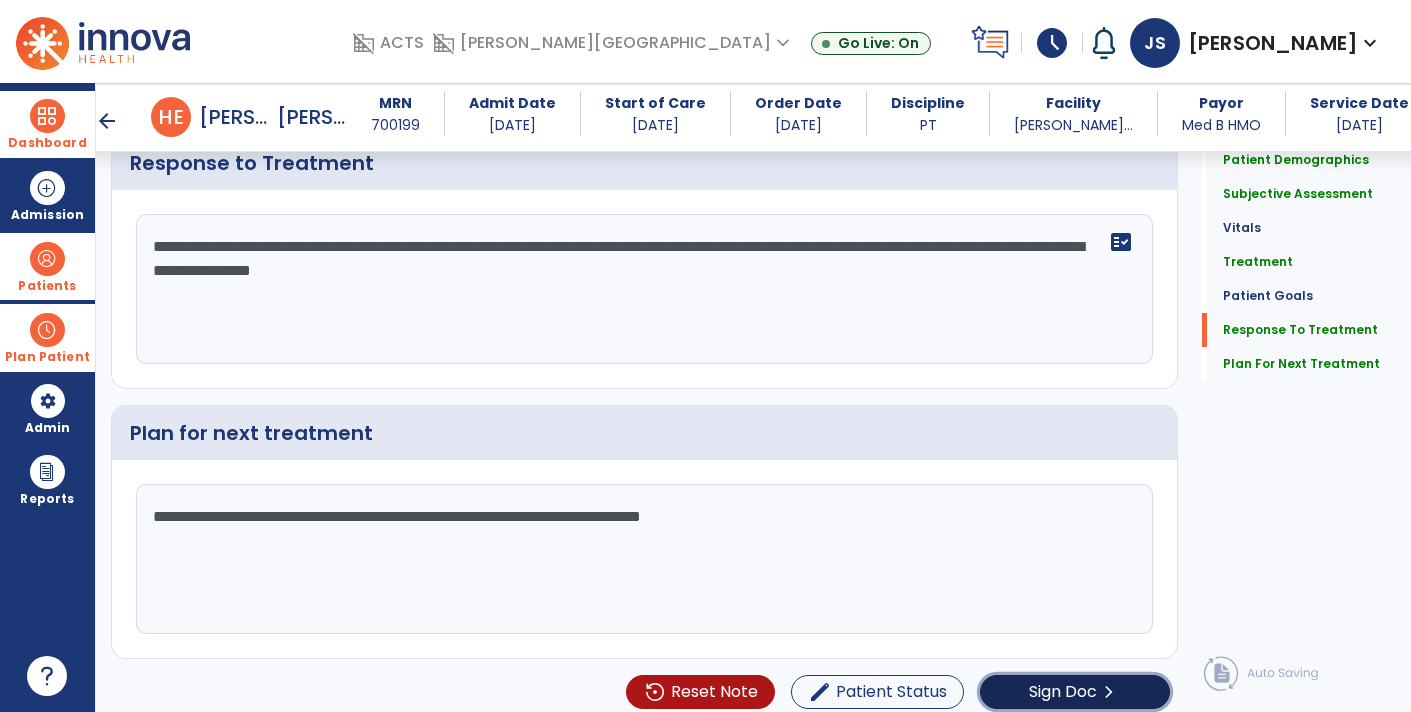 click on "Sign Doc" 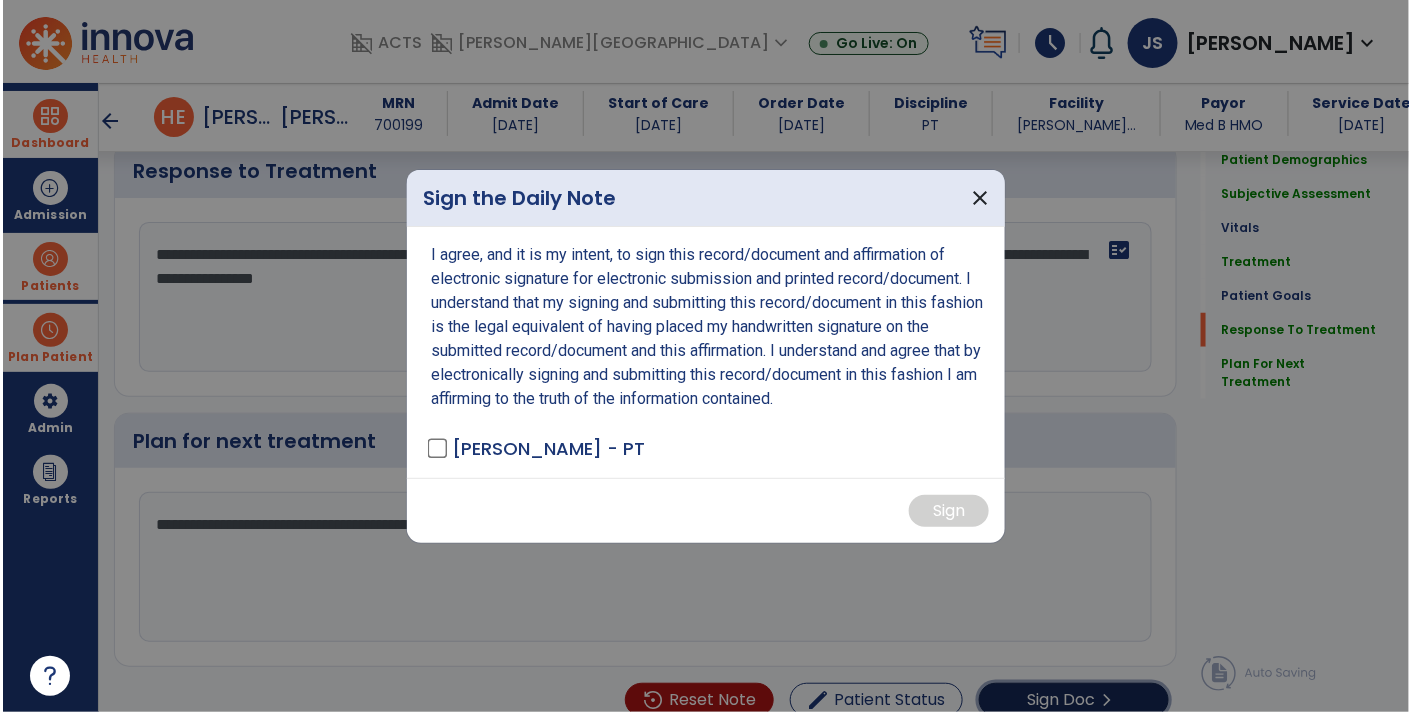 scroll, scrollTop: 2788, scrollLeft: 0, axis: vertical 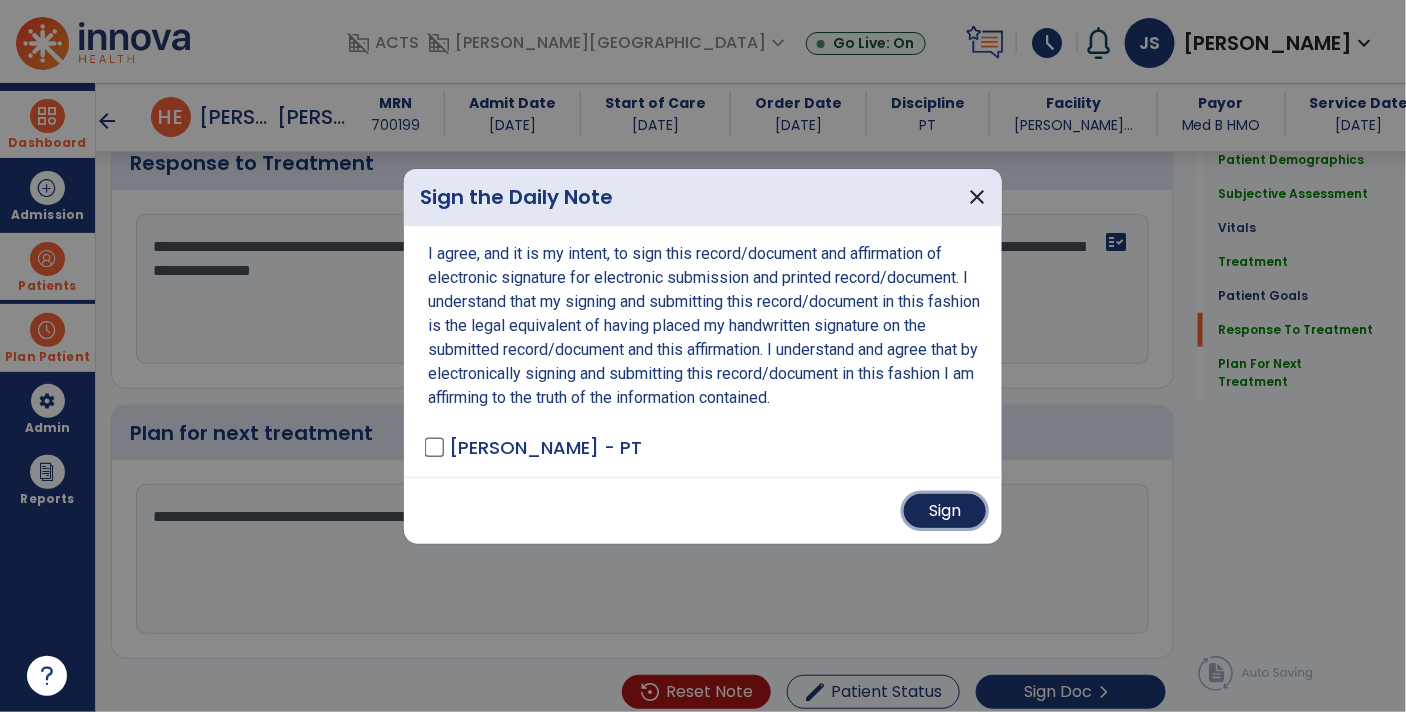click on "Sign" at bounding box center [945, 511] 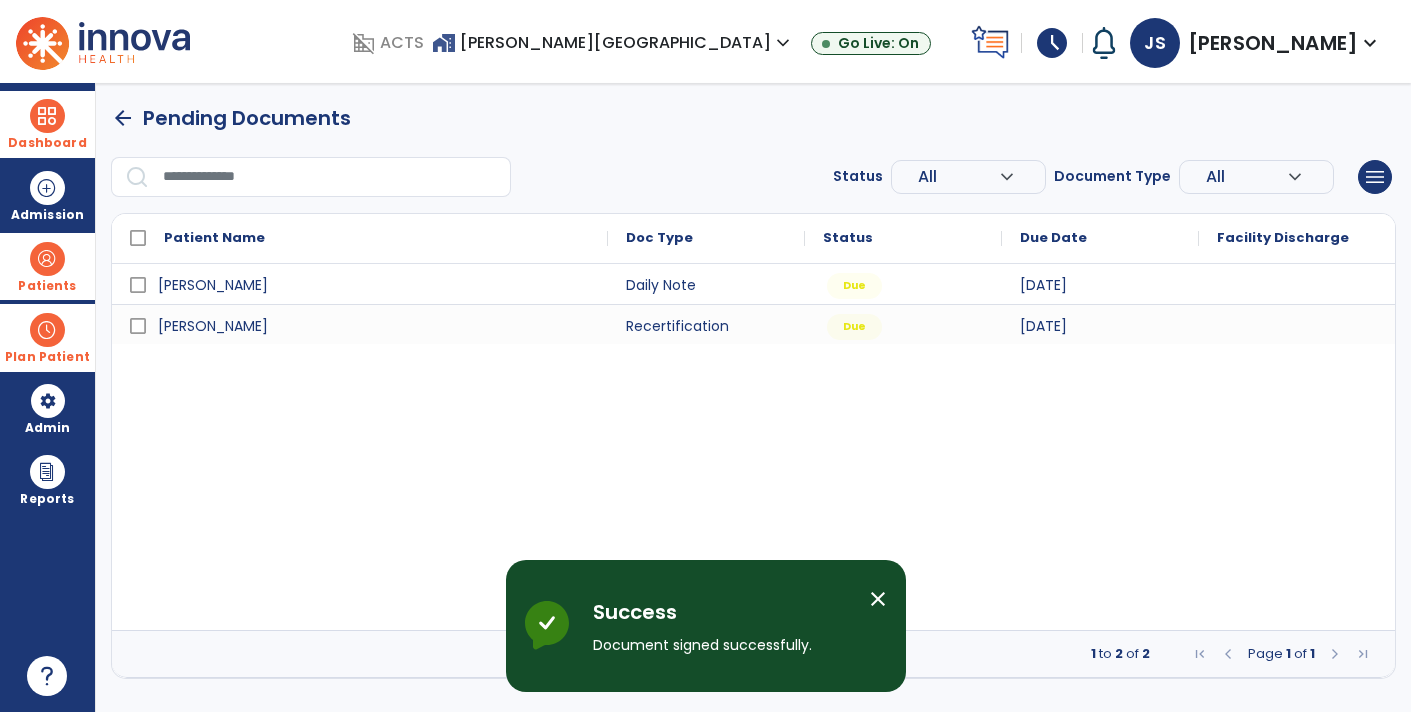 scroll, scrollTop: 0, scrollLeft: 0, axis: both 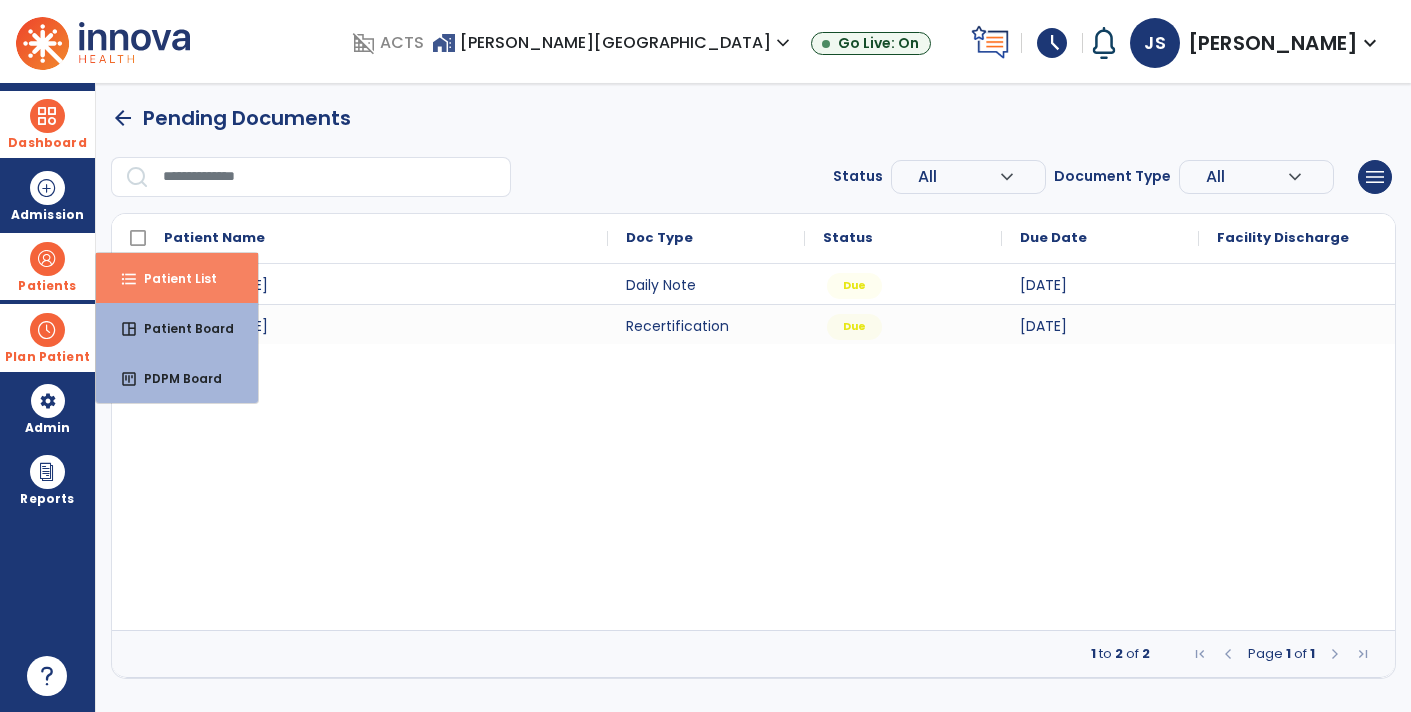 click on "Patient List" at bounding box center (172, 278) 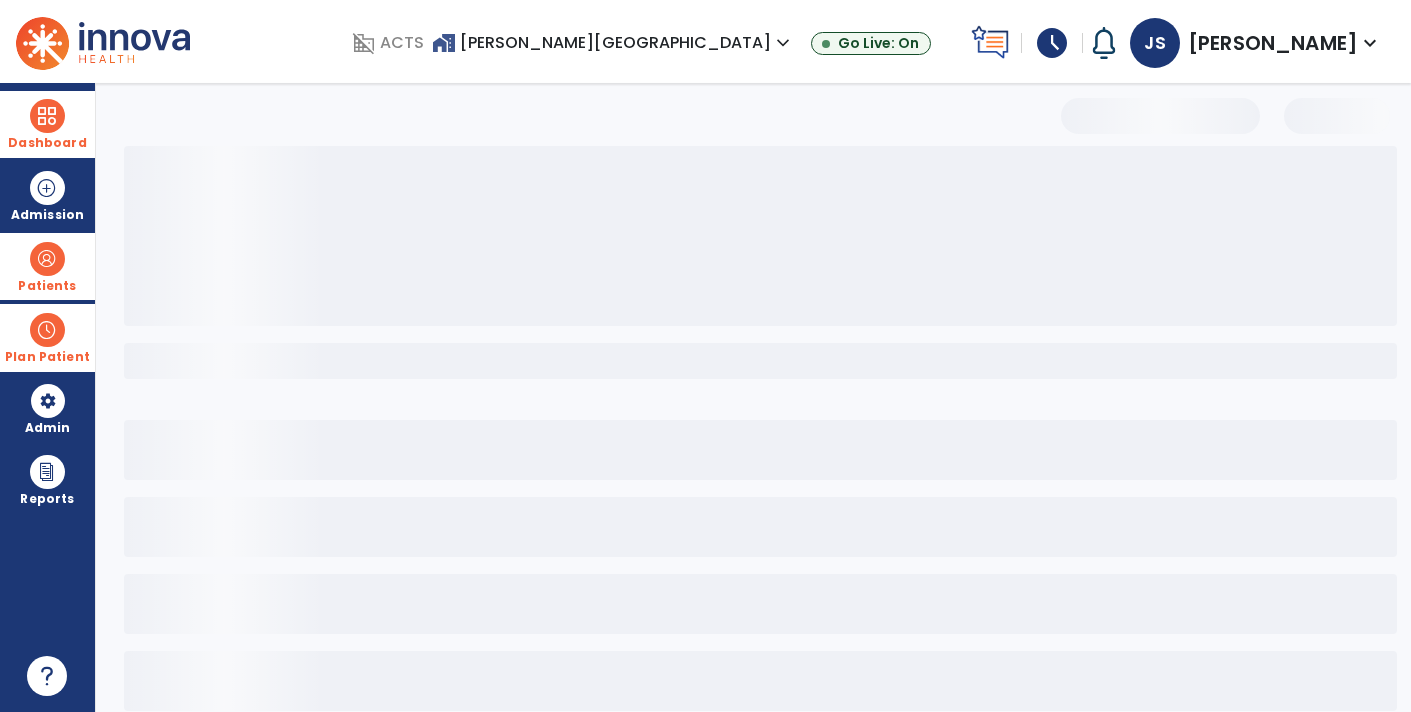 select on "***" 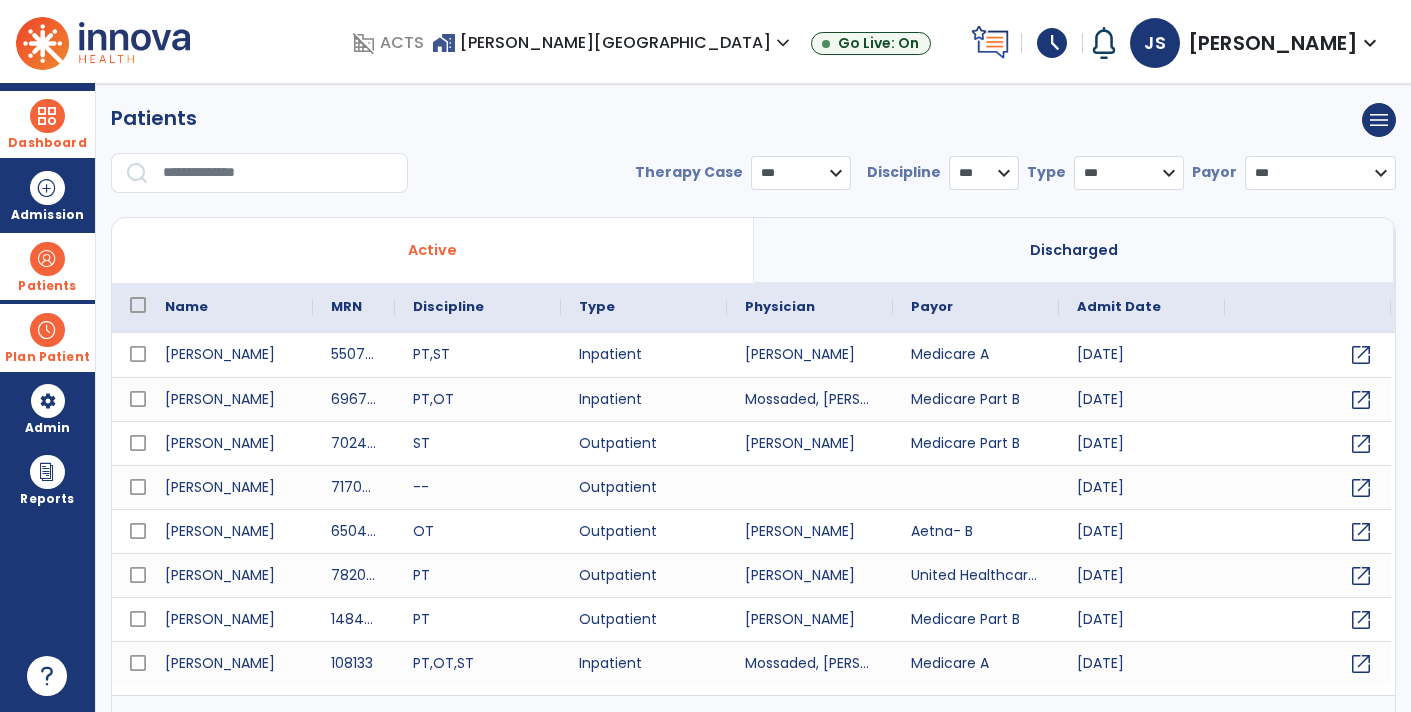click at bounding box center (278, 173) 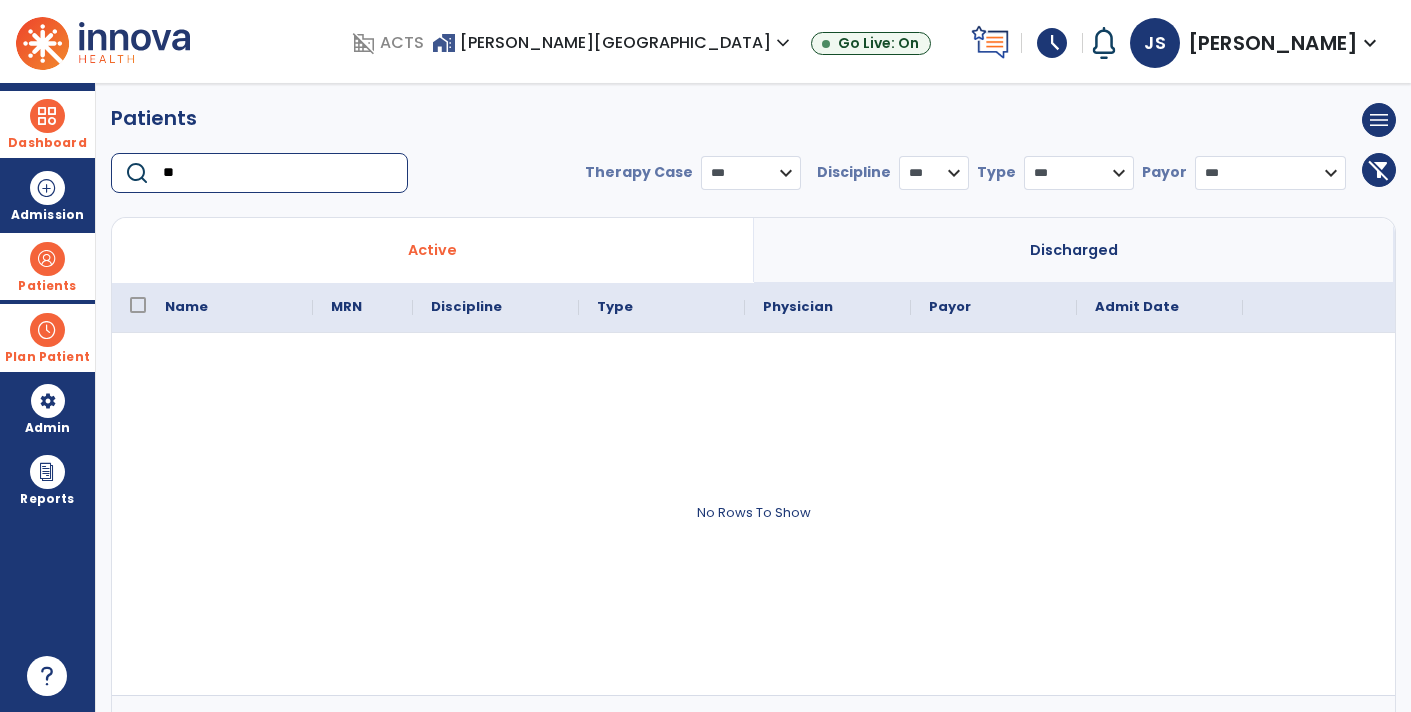 type on "*" 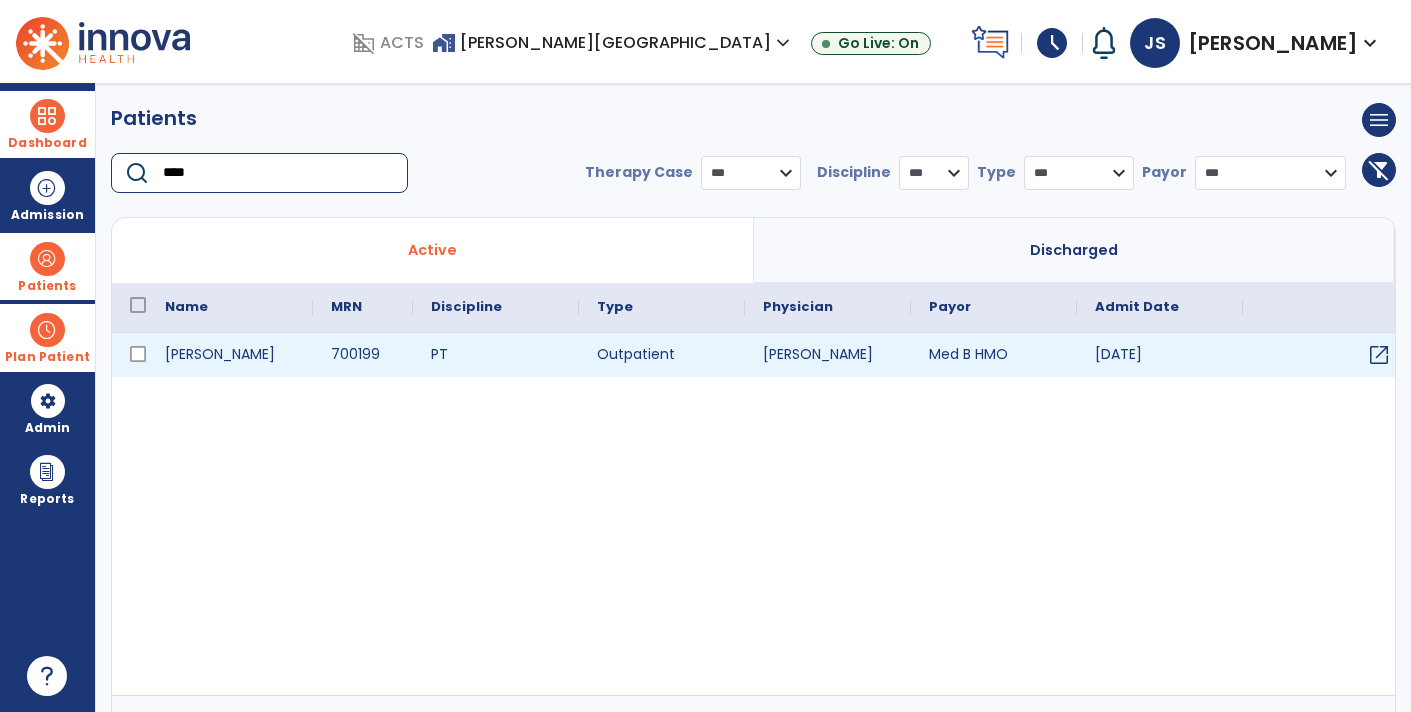 type on "****" 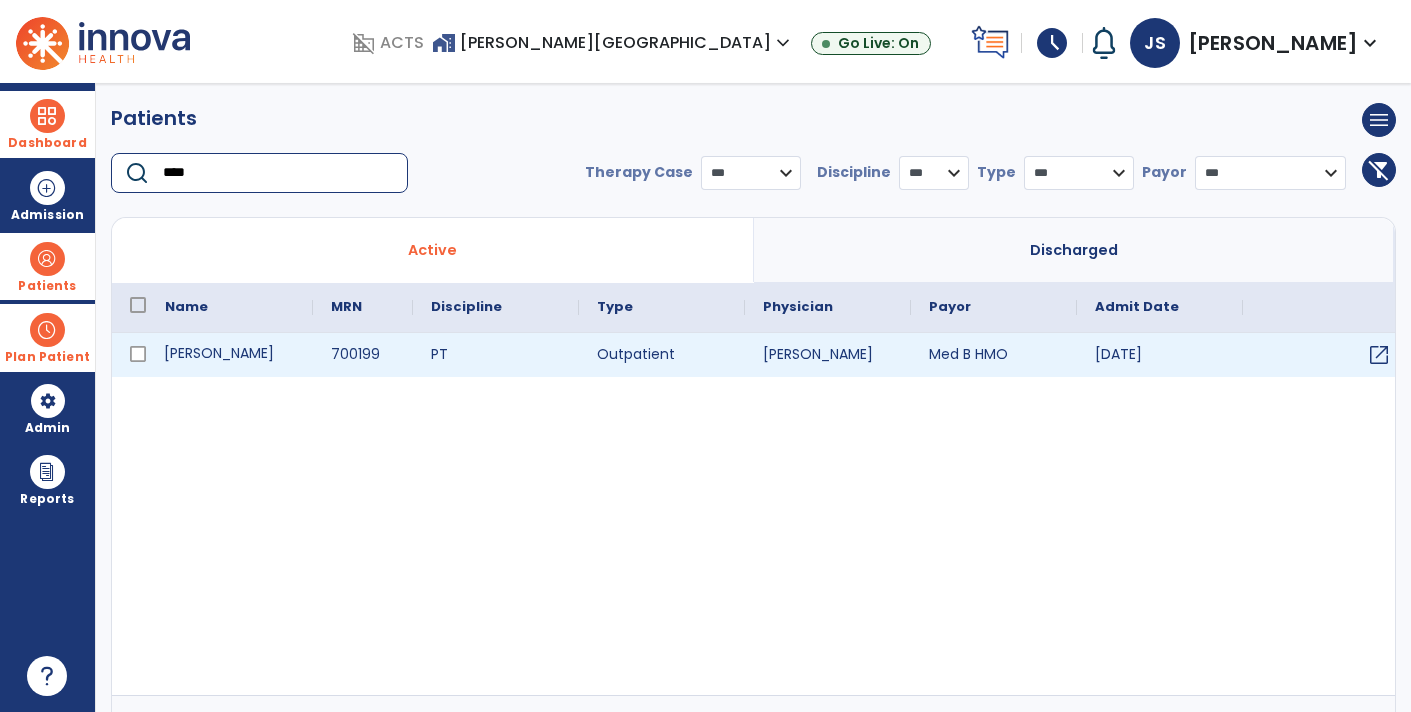 click on "[PERSON_NAME]" at bounding box center [230, 355] 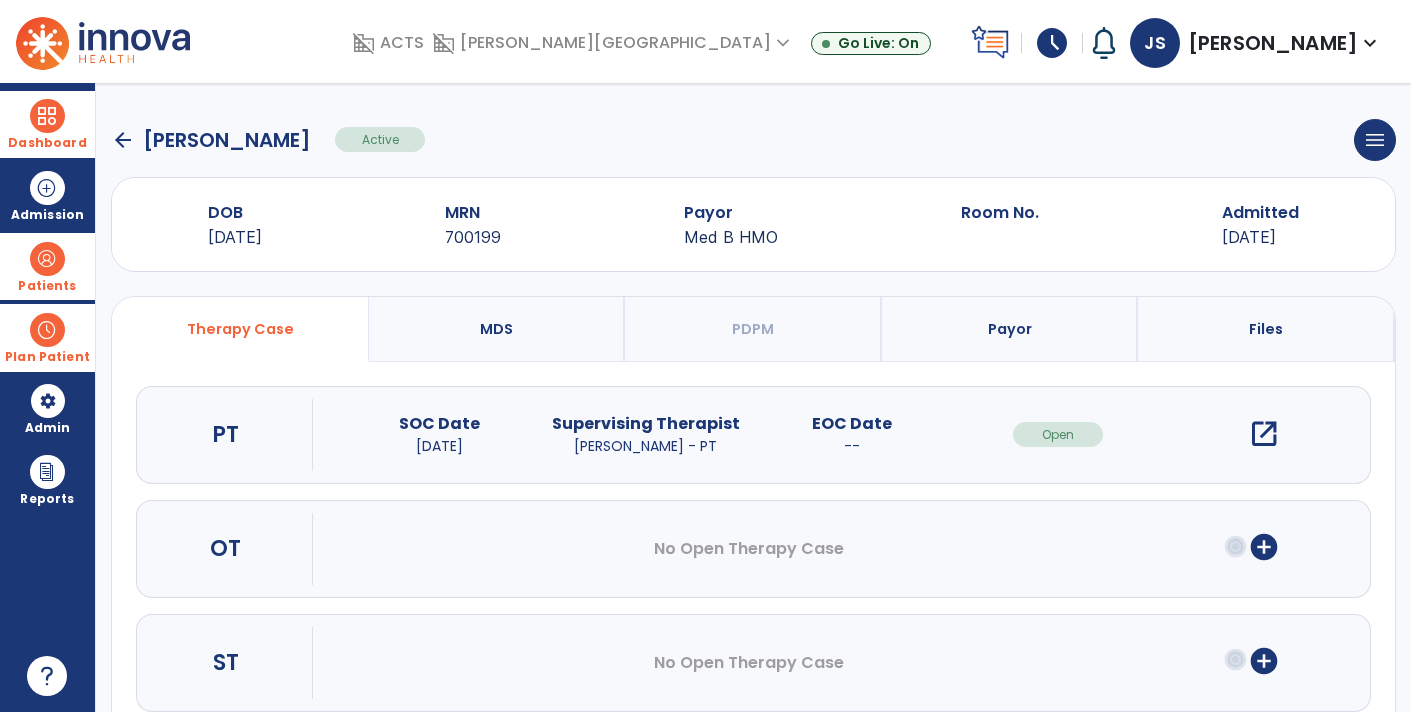 click on "open_in_new" at bounding box center (1264, 434) 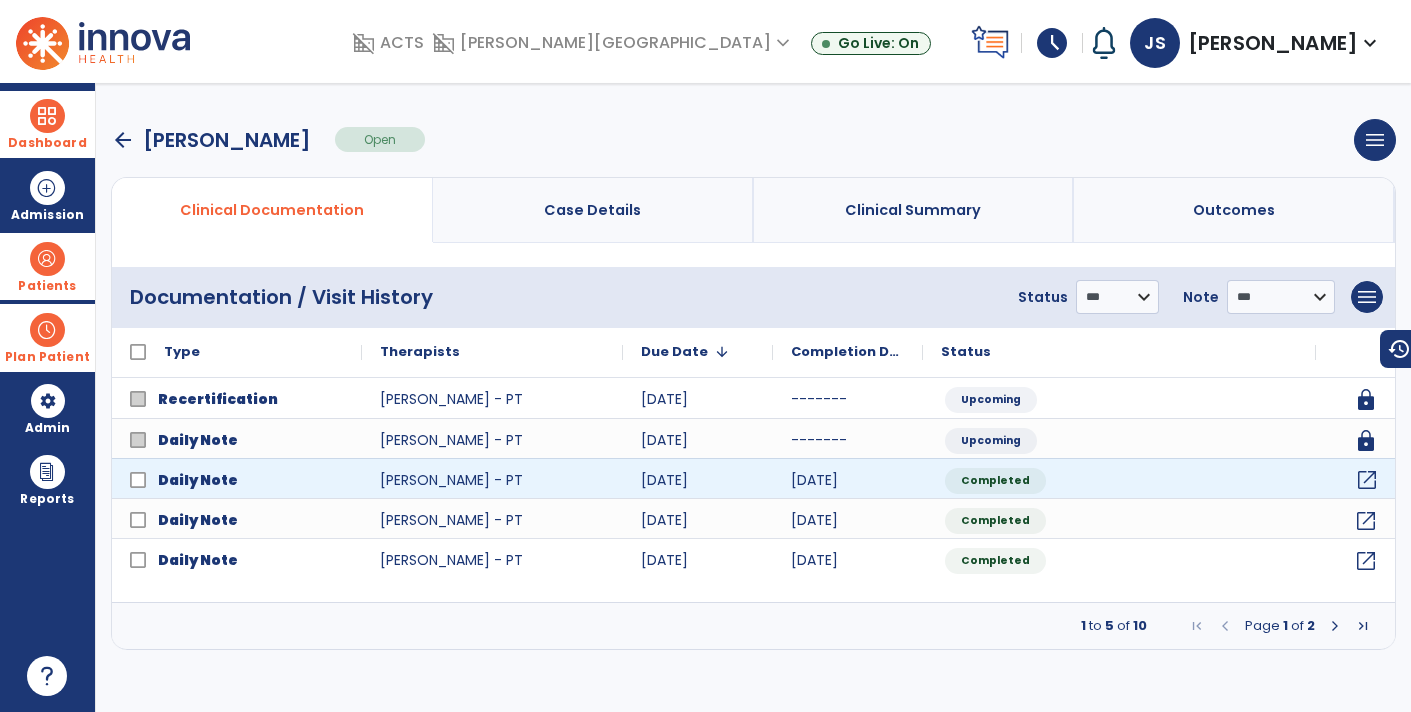 click on "open_in_new" 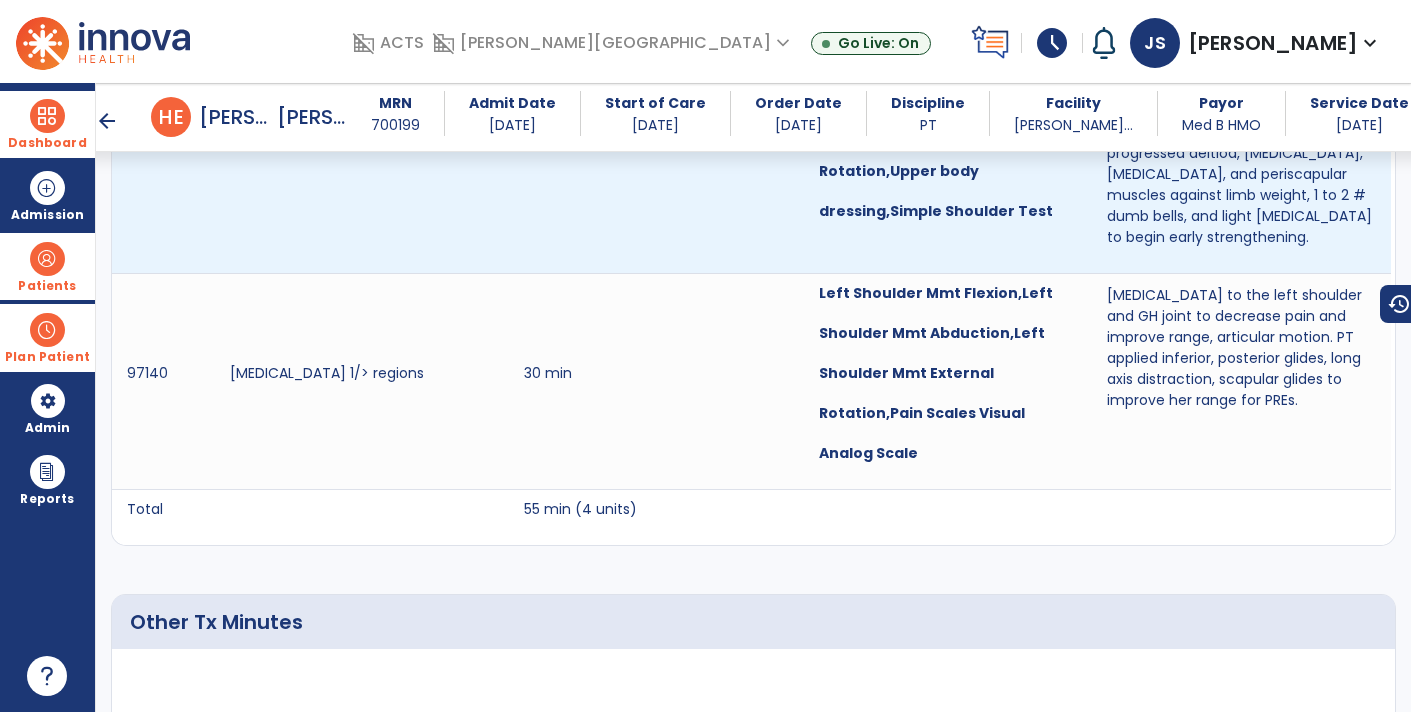 scroll, scrollTop: 1341, scrollLeft: 0, axis: vertical 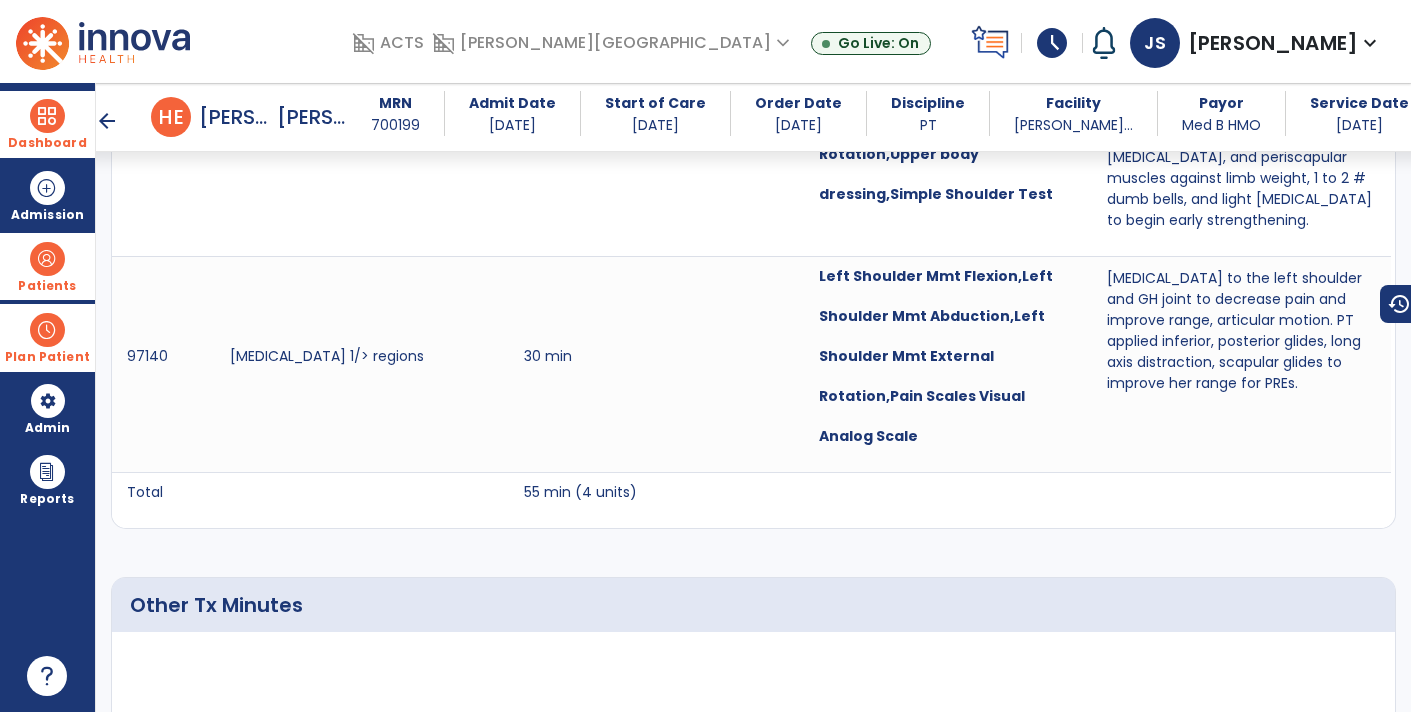click on "arrow_back" at bounding box center [107, 121] 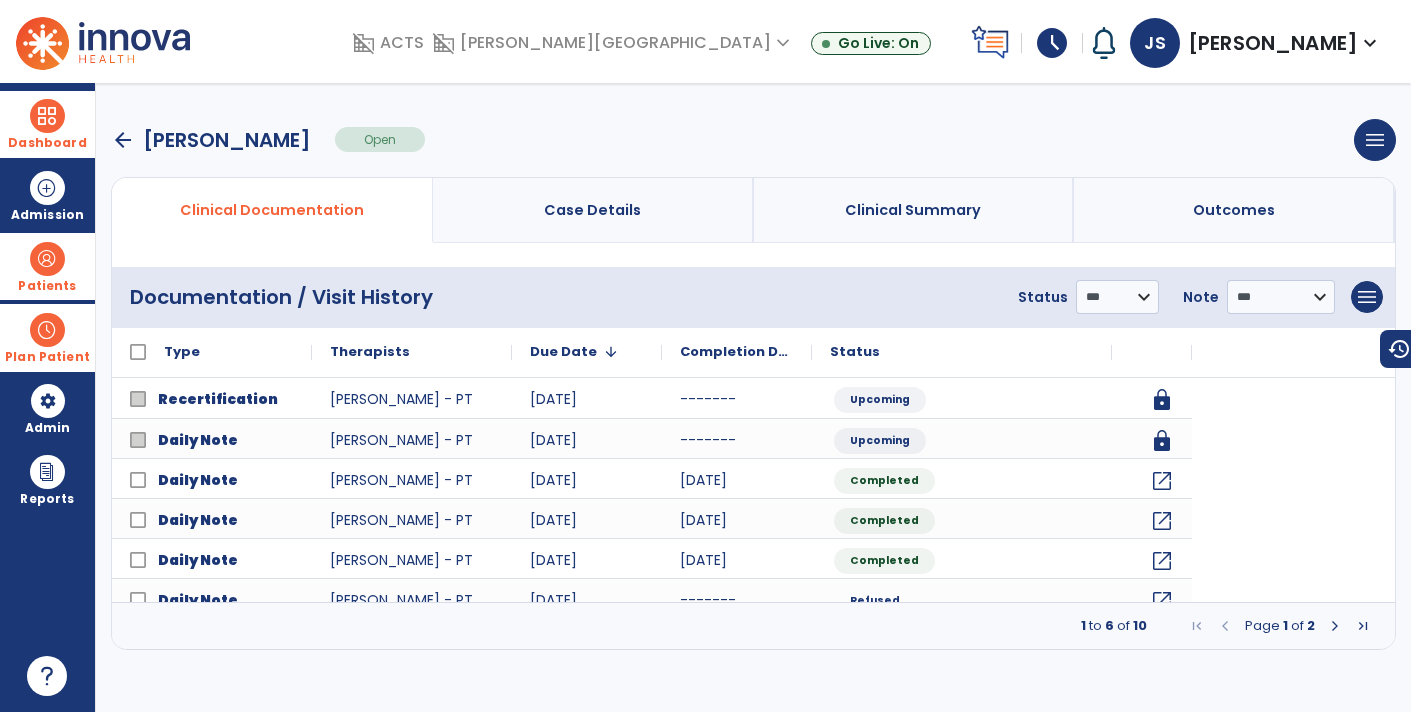 scroll, scrollTop: 0, scrollLeft: 0, axis: both 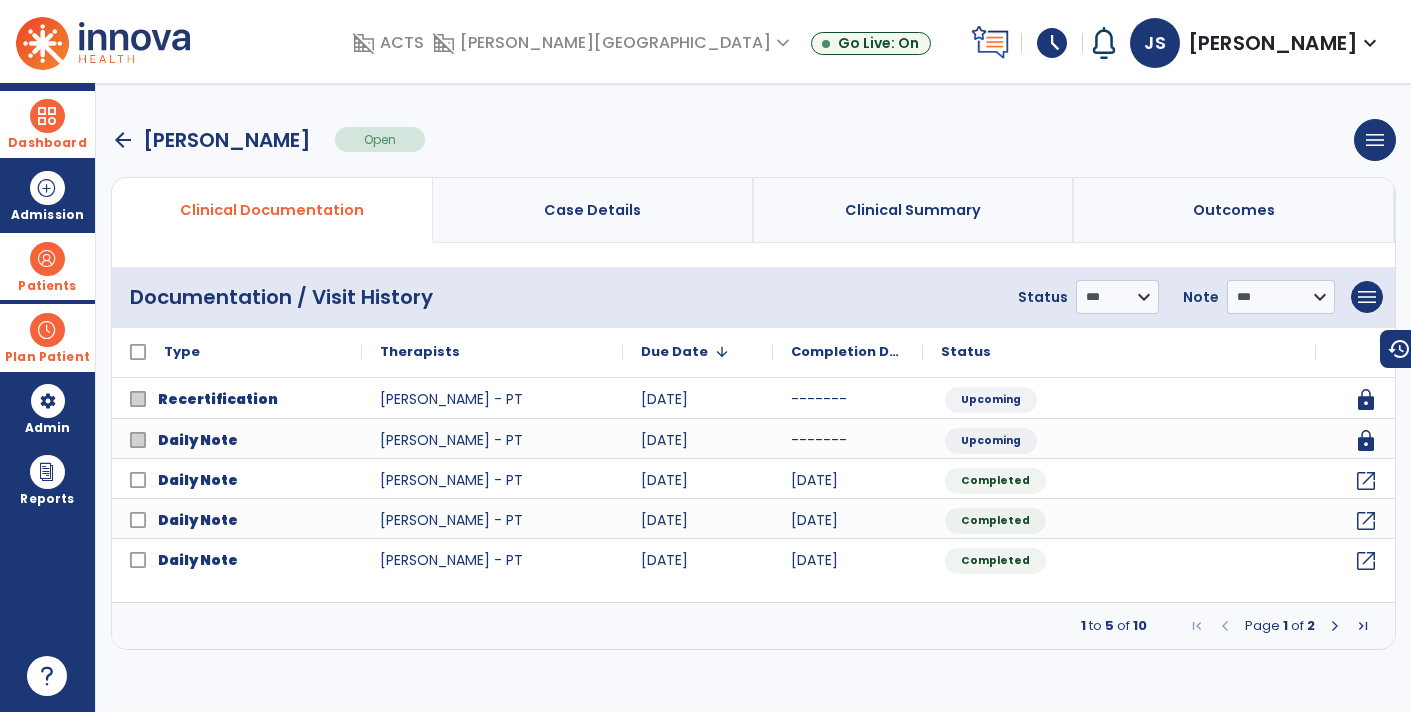 click on "**********" at bounding box center [753, 397] 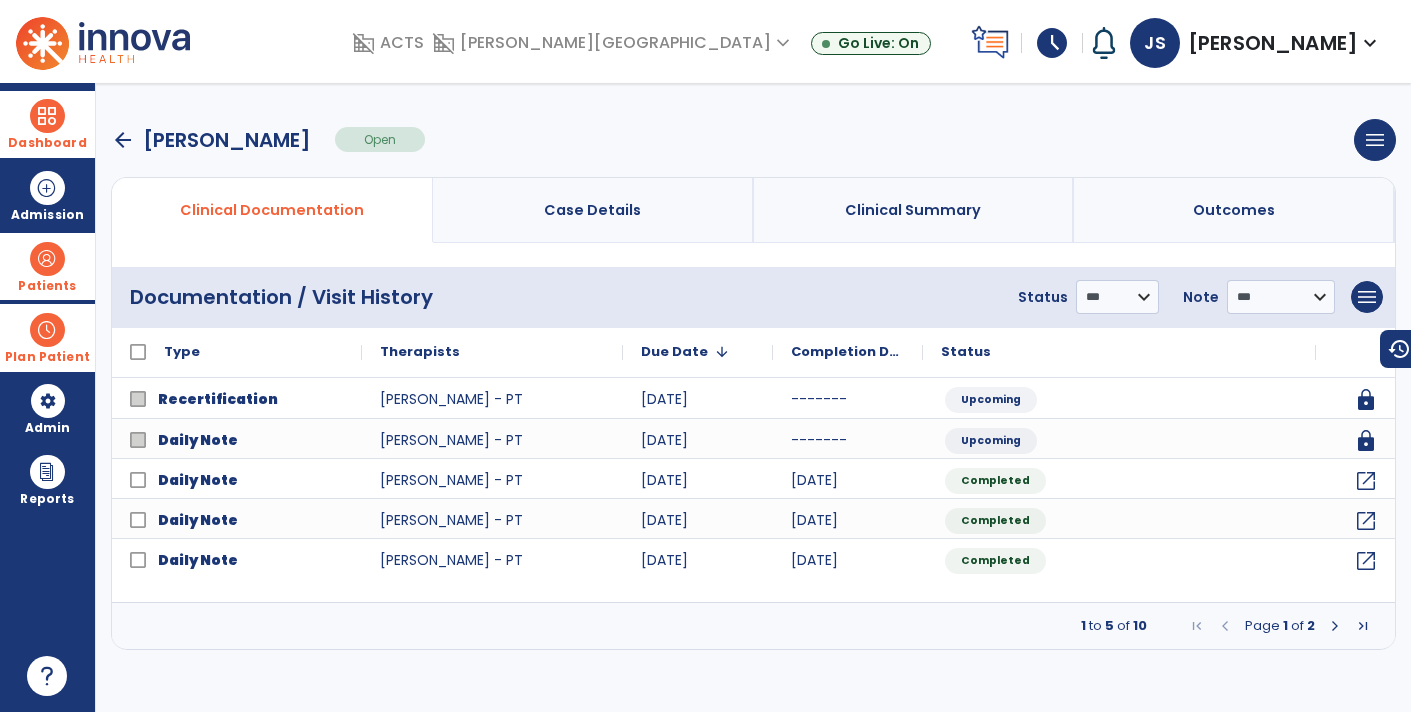 click on "arrow_back" at bounding box center (123, 140) 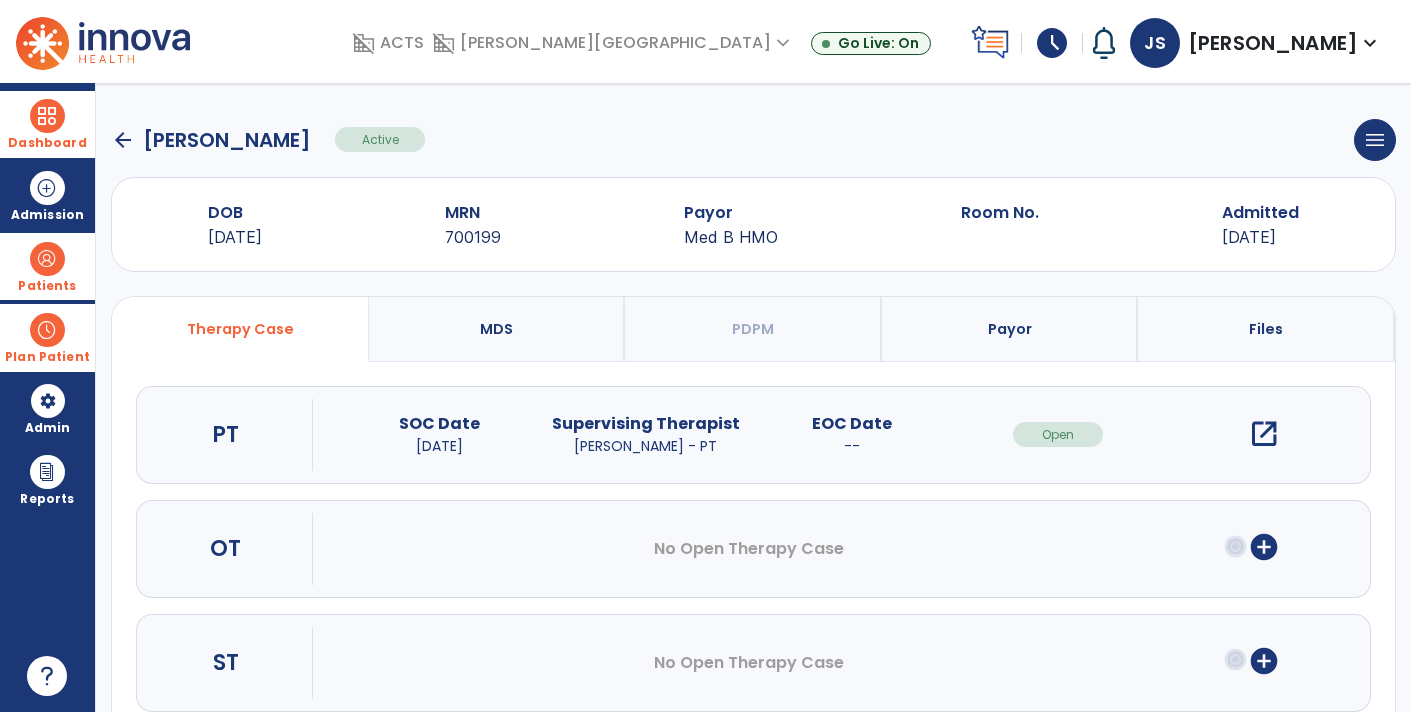 click on "arrow_back" 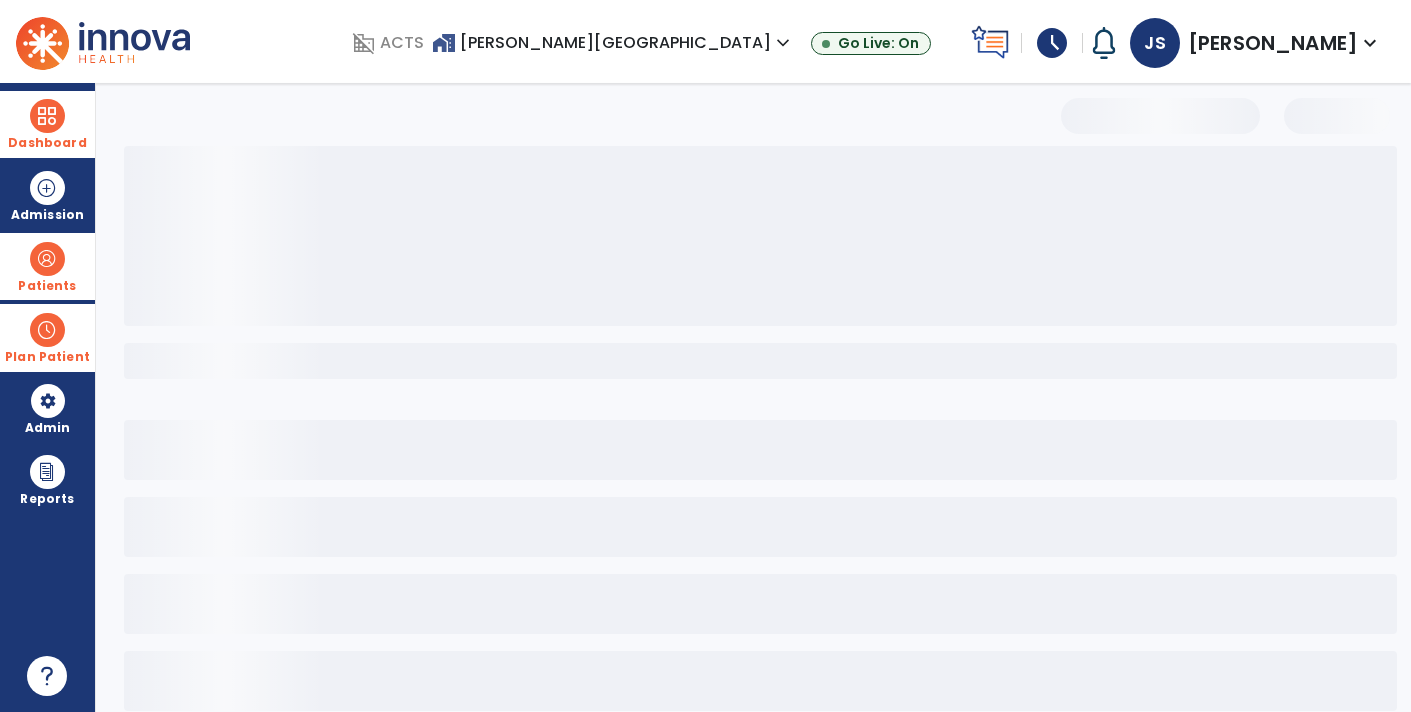 select on "***" 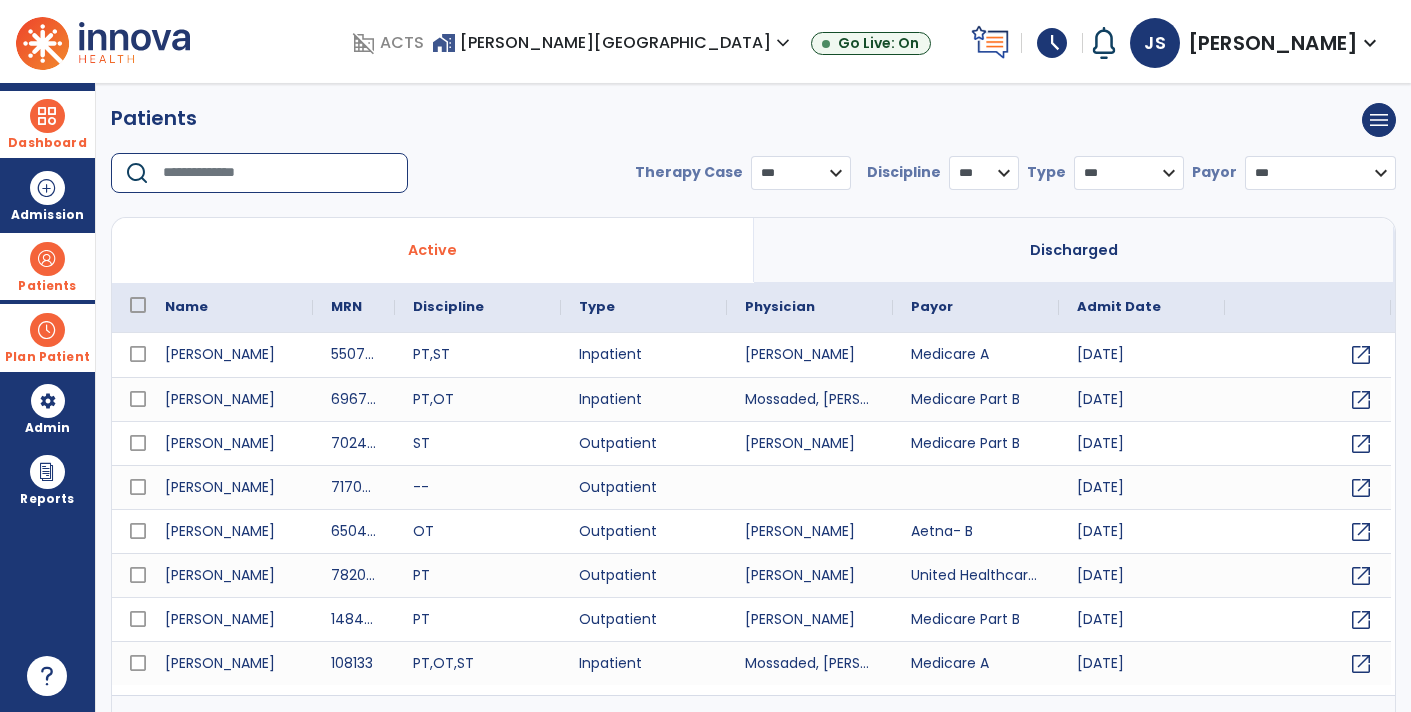 click at bounding box center [278, 173] 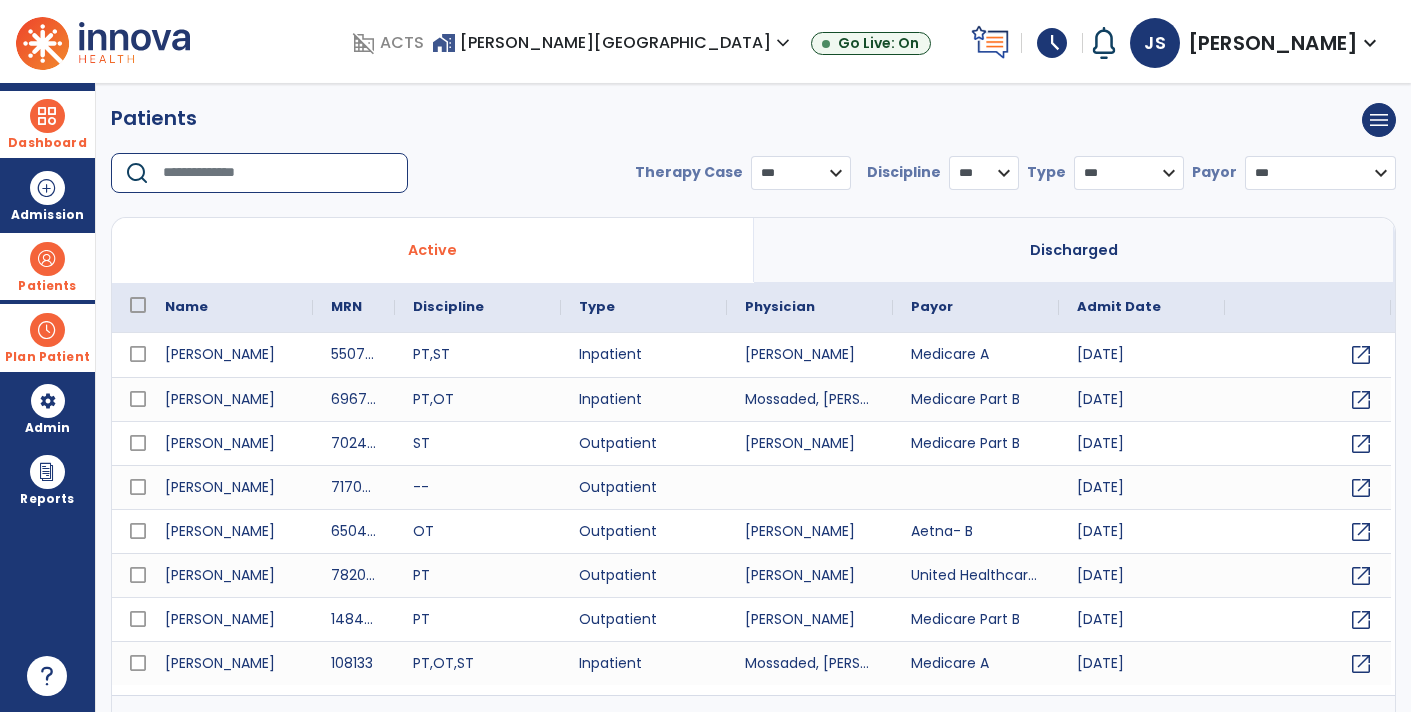 click at bounding box center [278, 173] 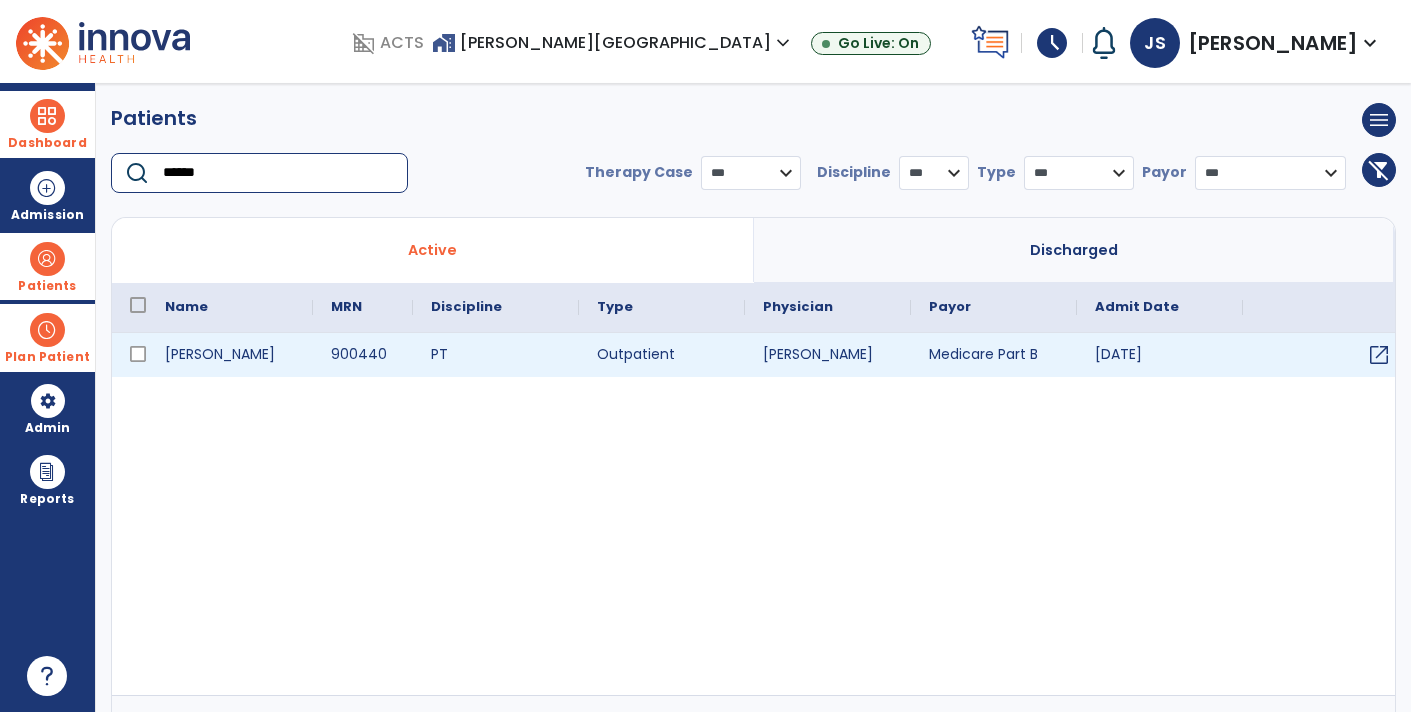 type on "******" 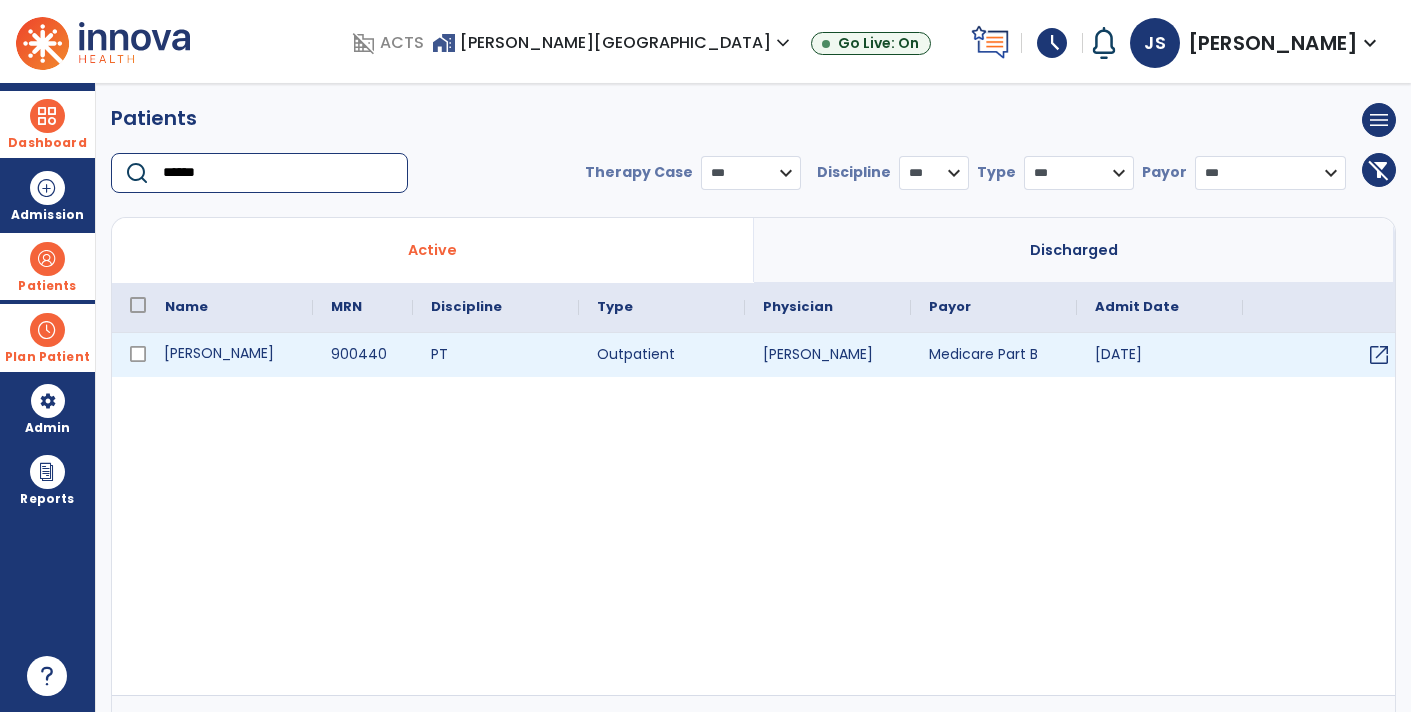 click on "[PERSON_NAME]" at bounding box center [230, 355] 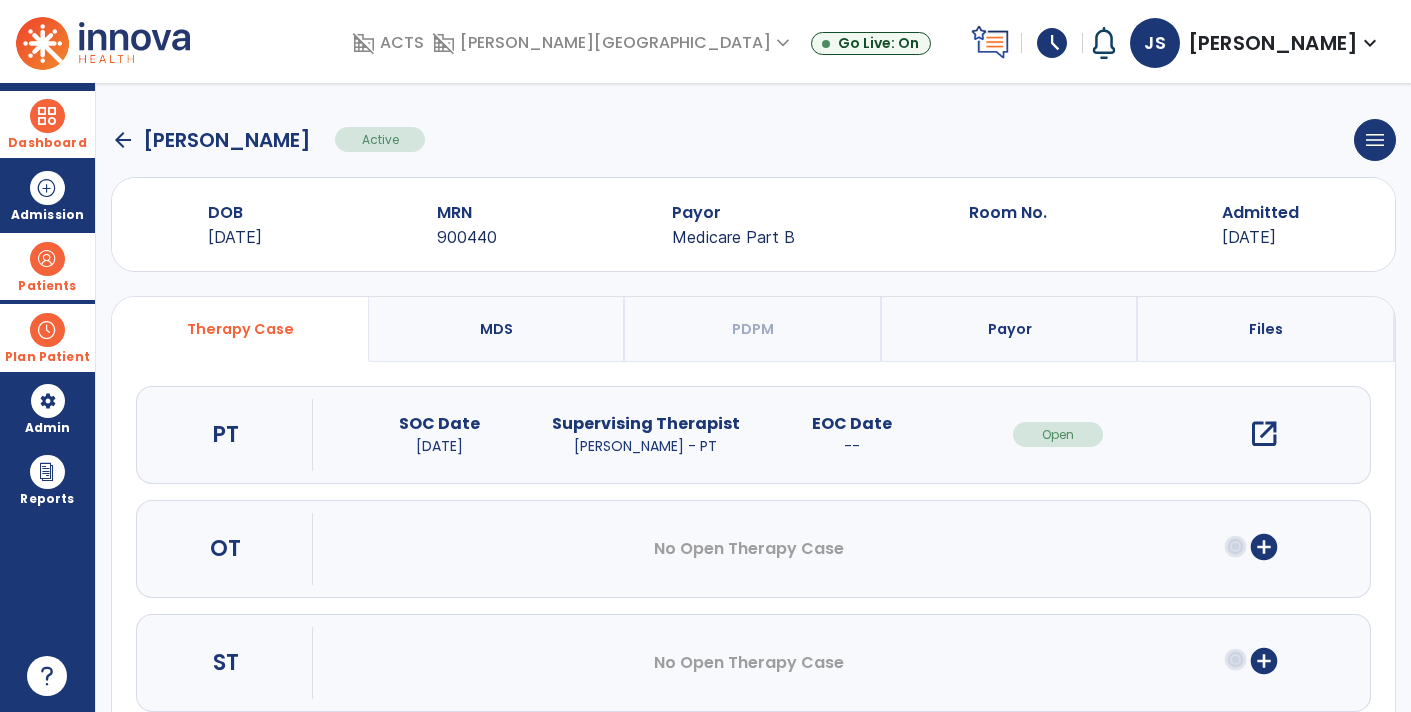 click on "open_in_new" at bounding box center (1264, 434) 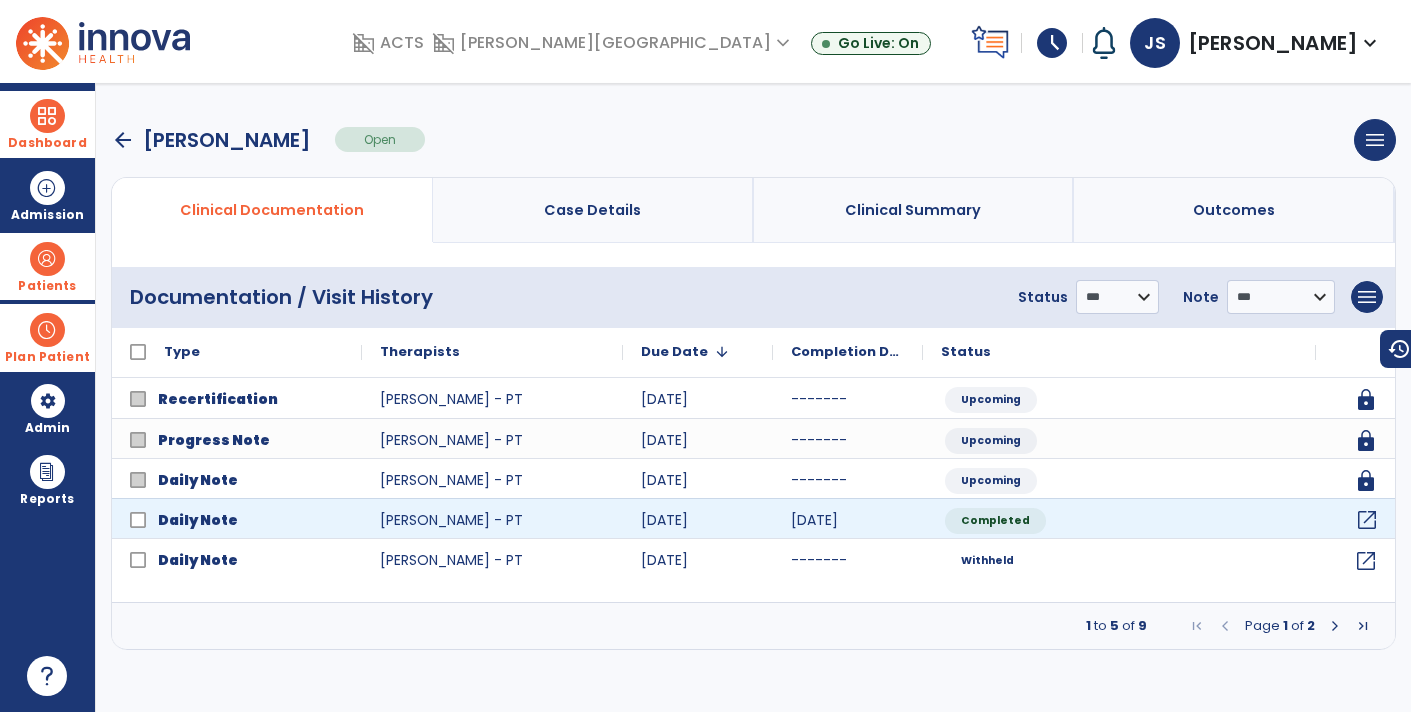 click on "open_in_new" 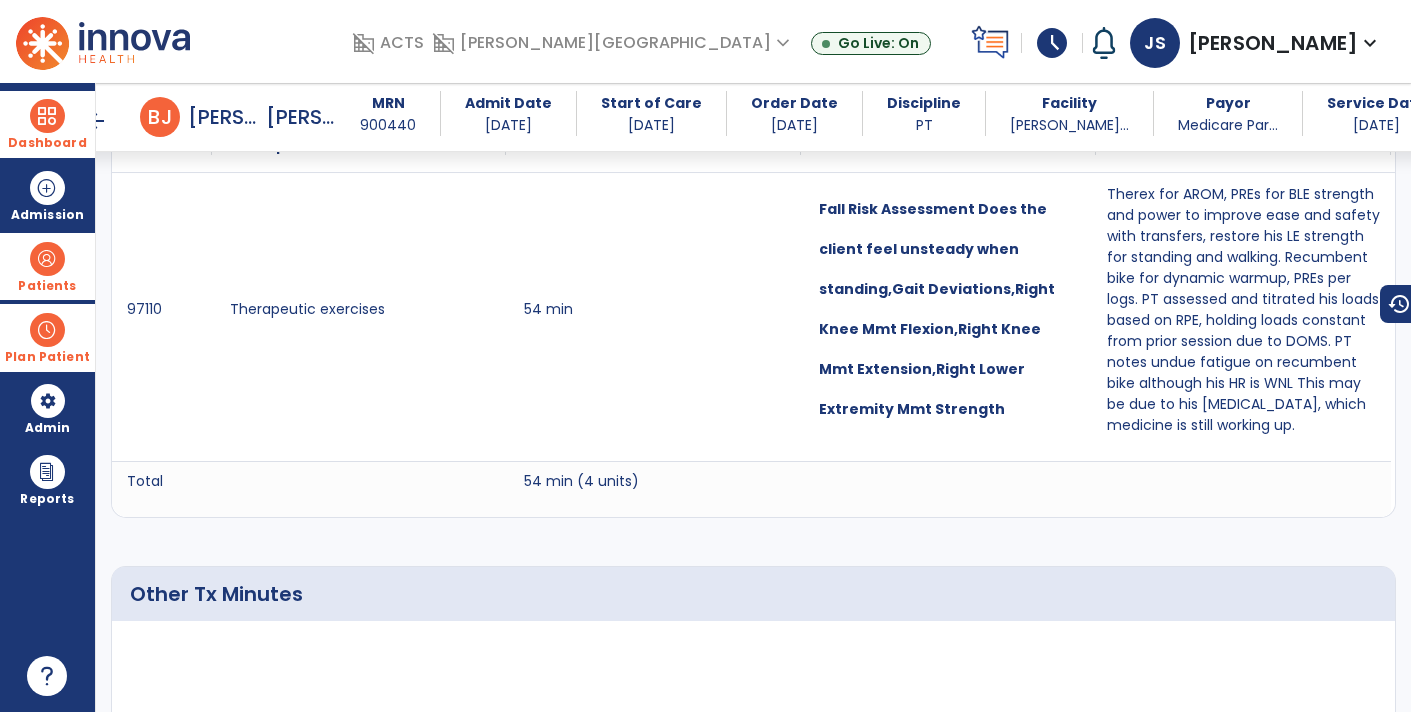 scroll, scrollTop: 1374, scrollLeft: 0, axis: vertical 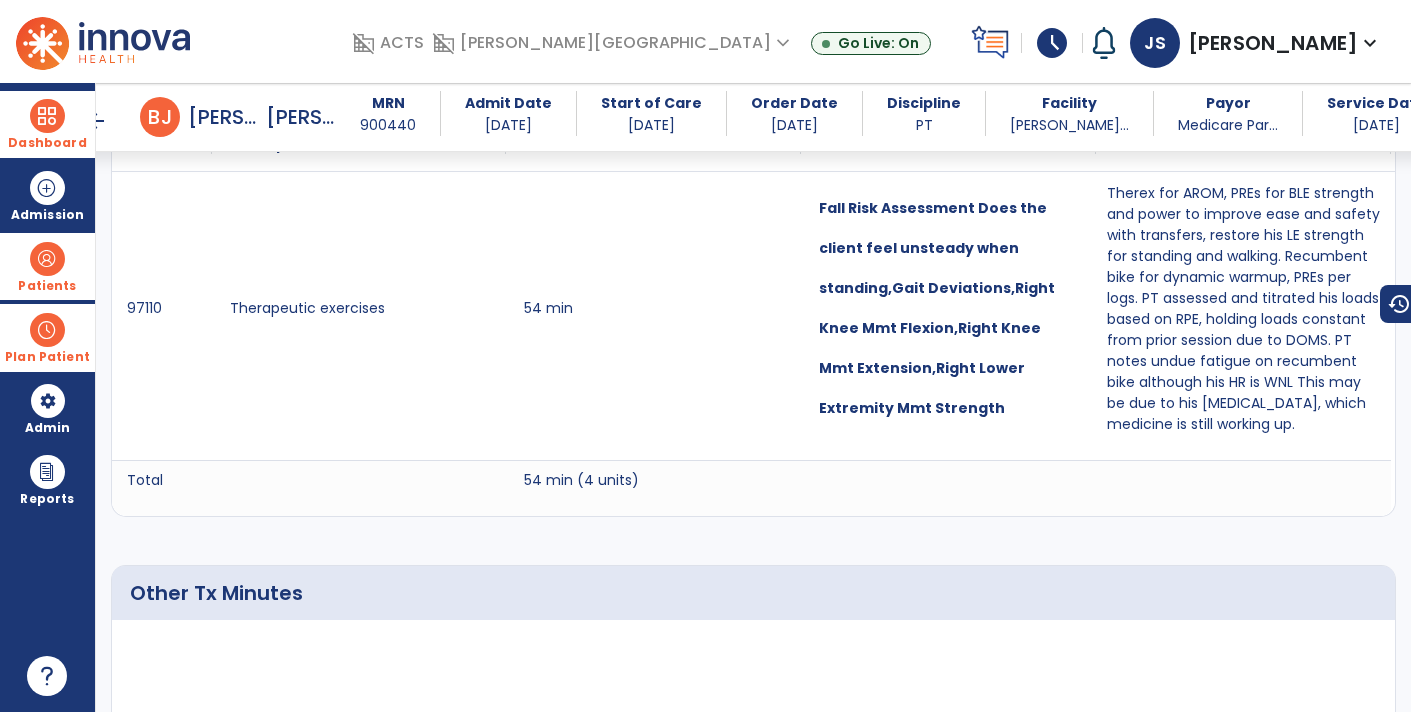 click at bounding box center (47, 259) 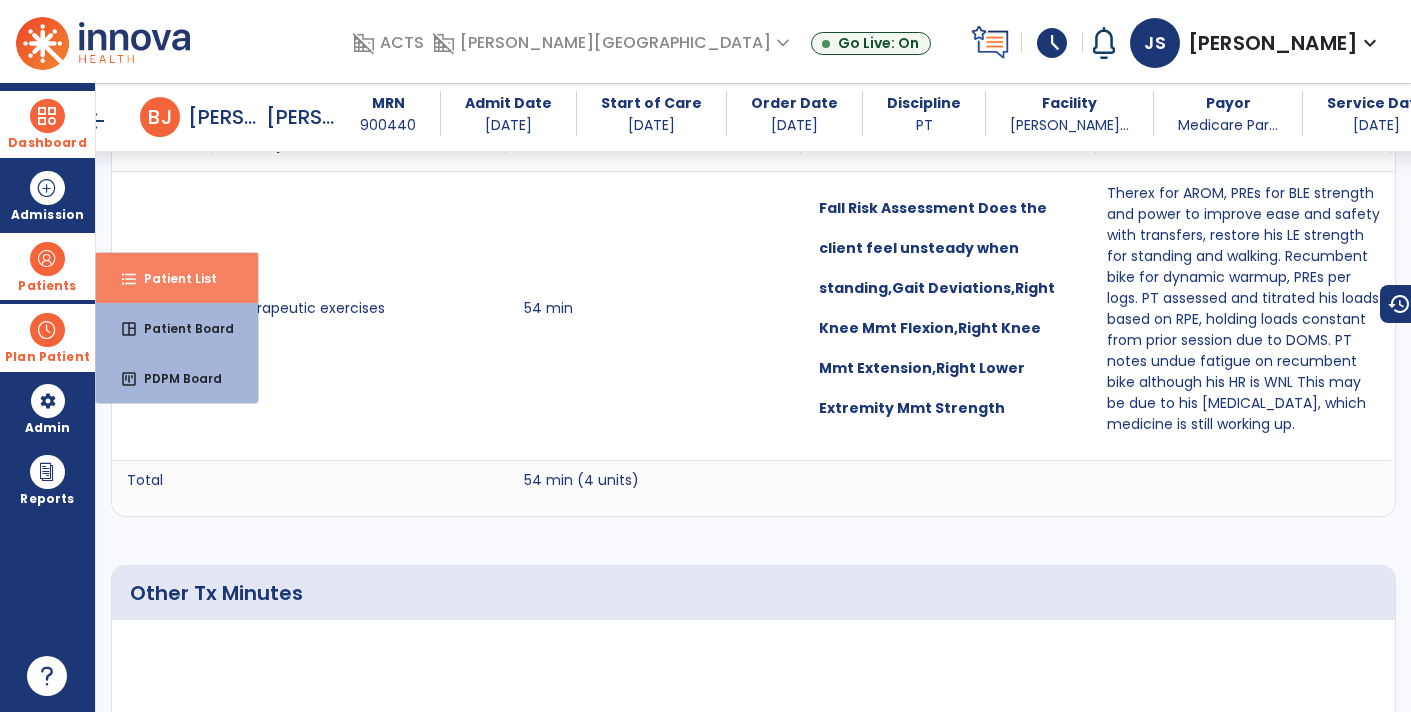 click on "Patient List" at bounding box center [172, 278] 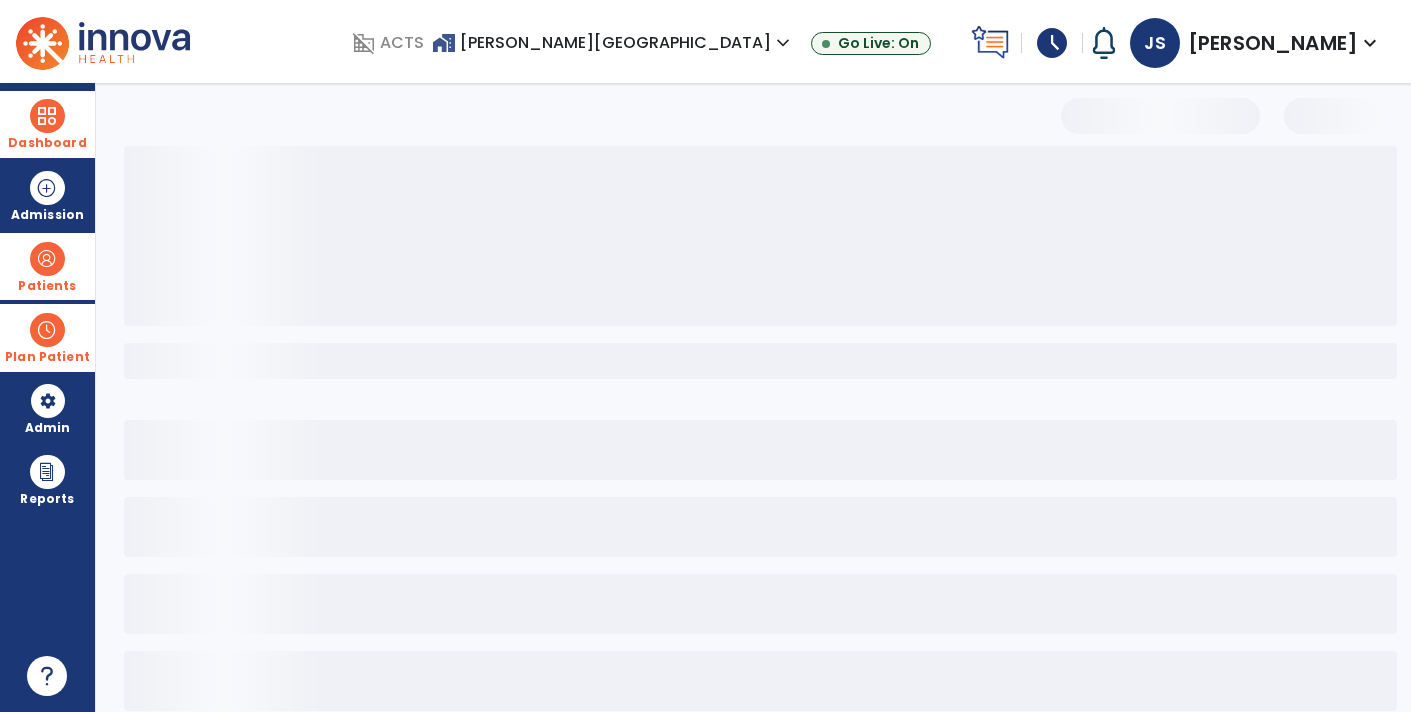 scroll, scrollTop: 30, scrollLeft: 0, axis: vertical 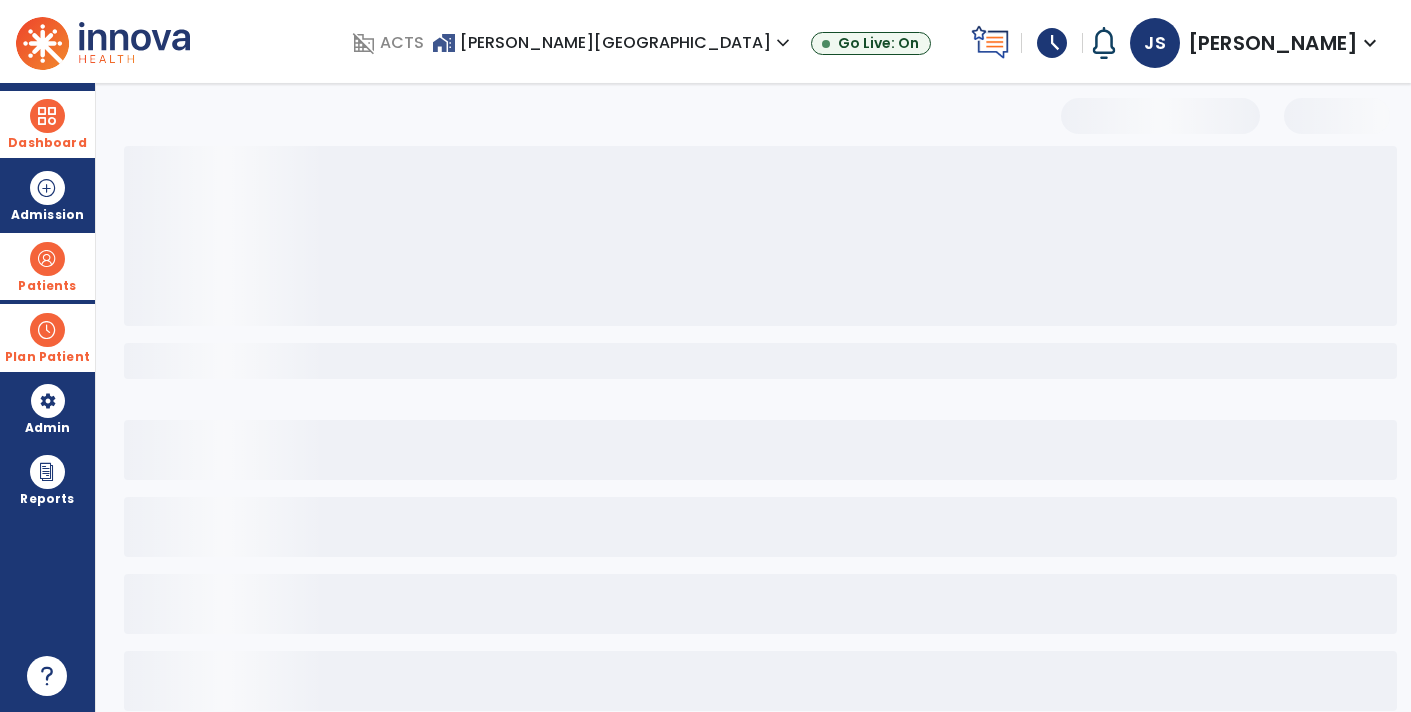 select on "***" 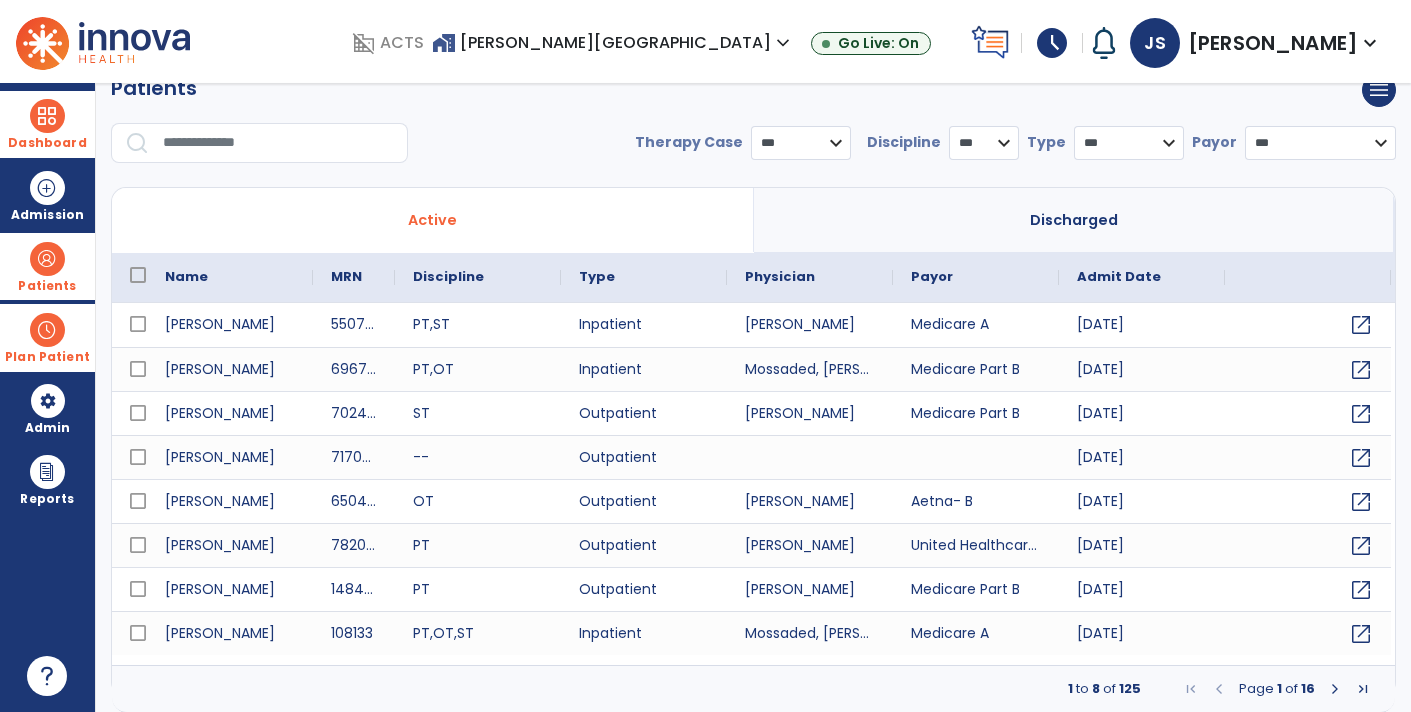 click at bounding box center (278, 143) 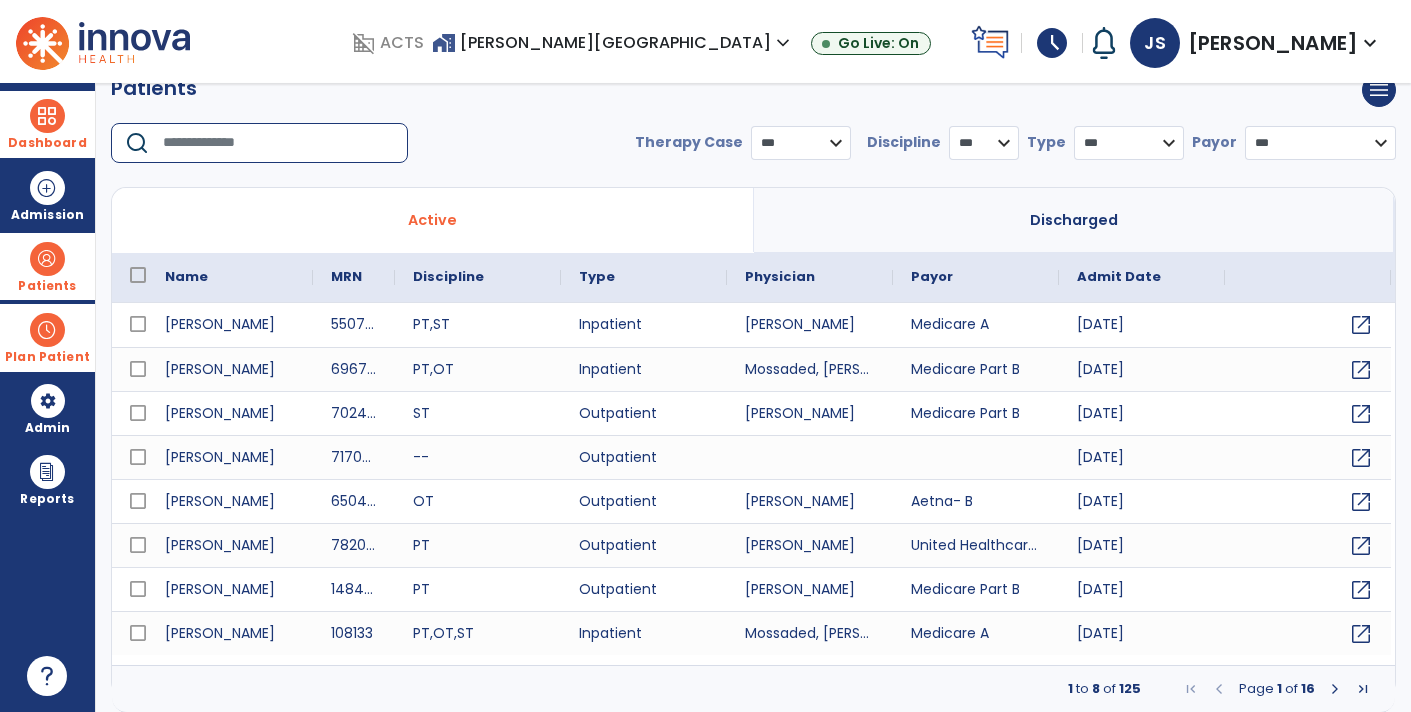 click at bounding box center [278, 143] 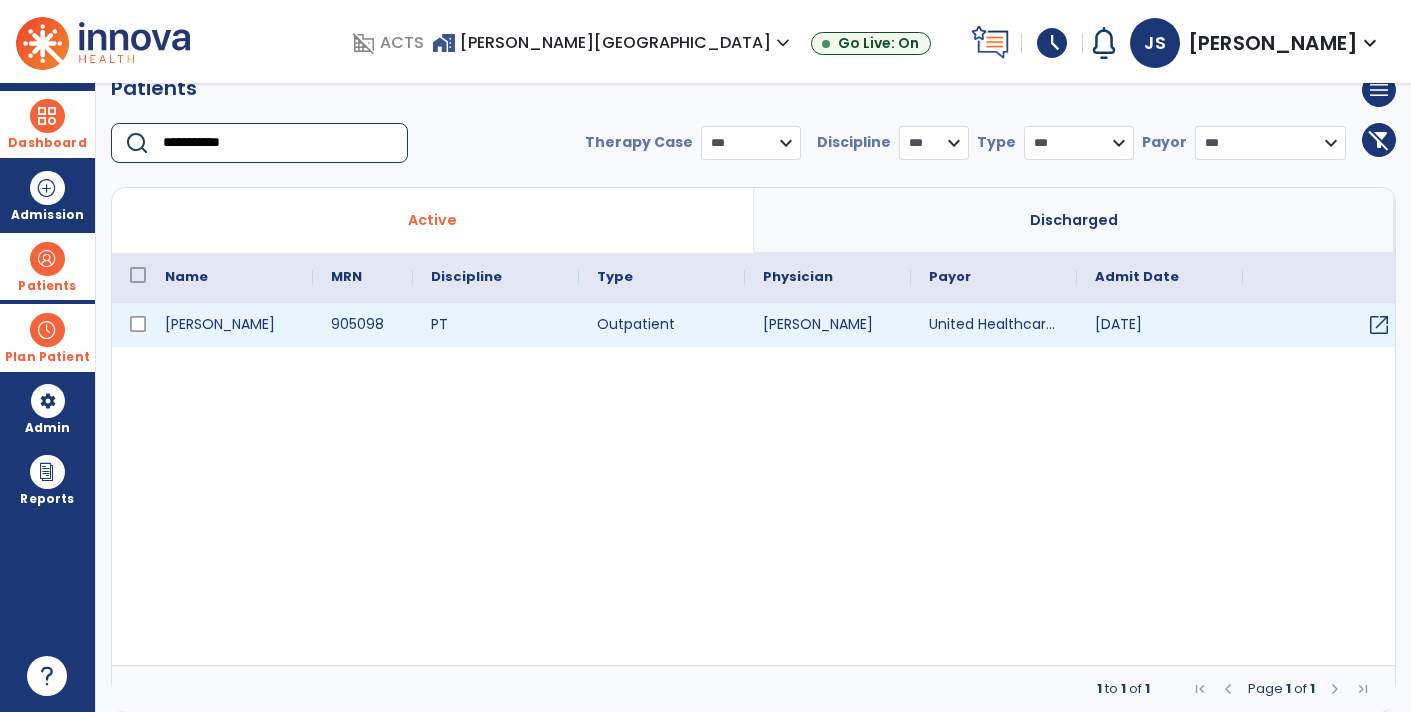 type on "**********" 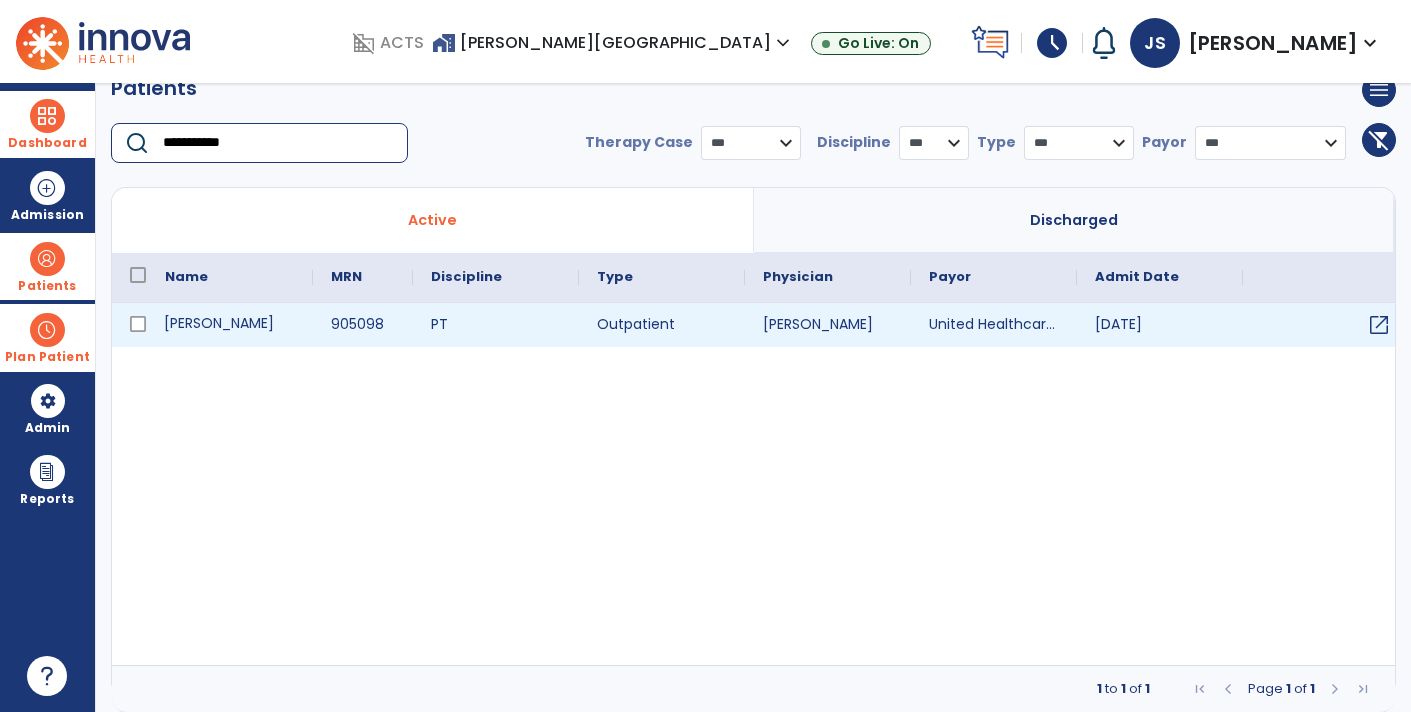 click on "[PERSON_NAME]" at bounding box center (230, 325) 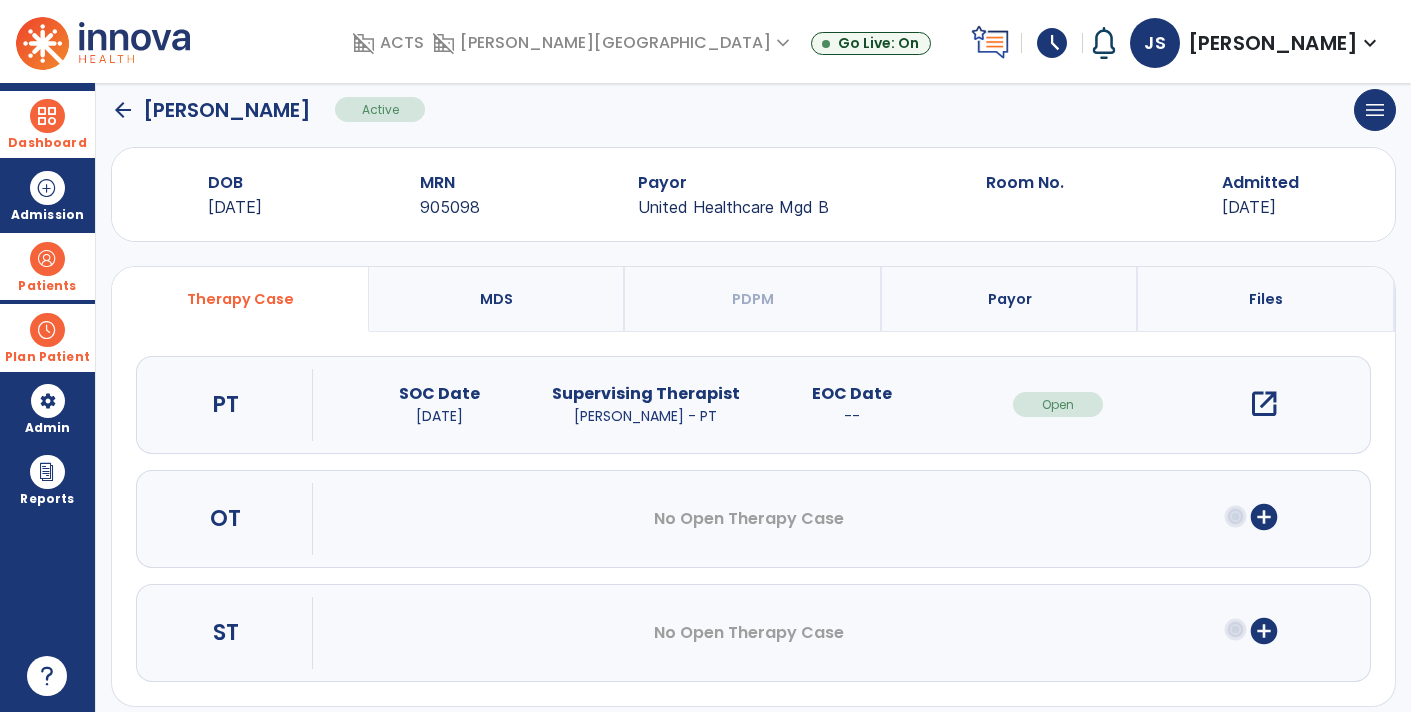 click on "open_in_new" at bounding box center (1264, 404) 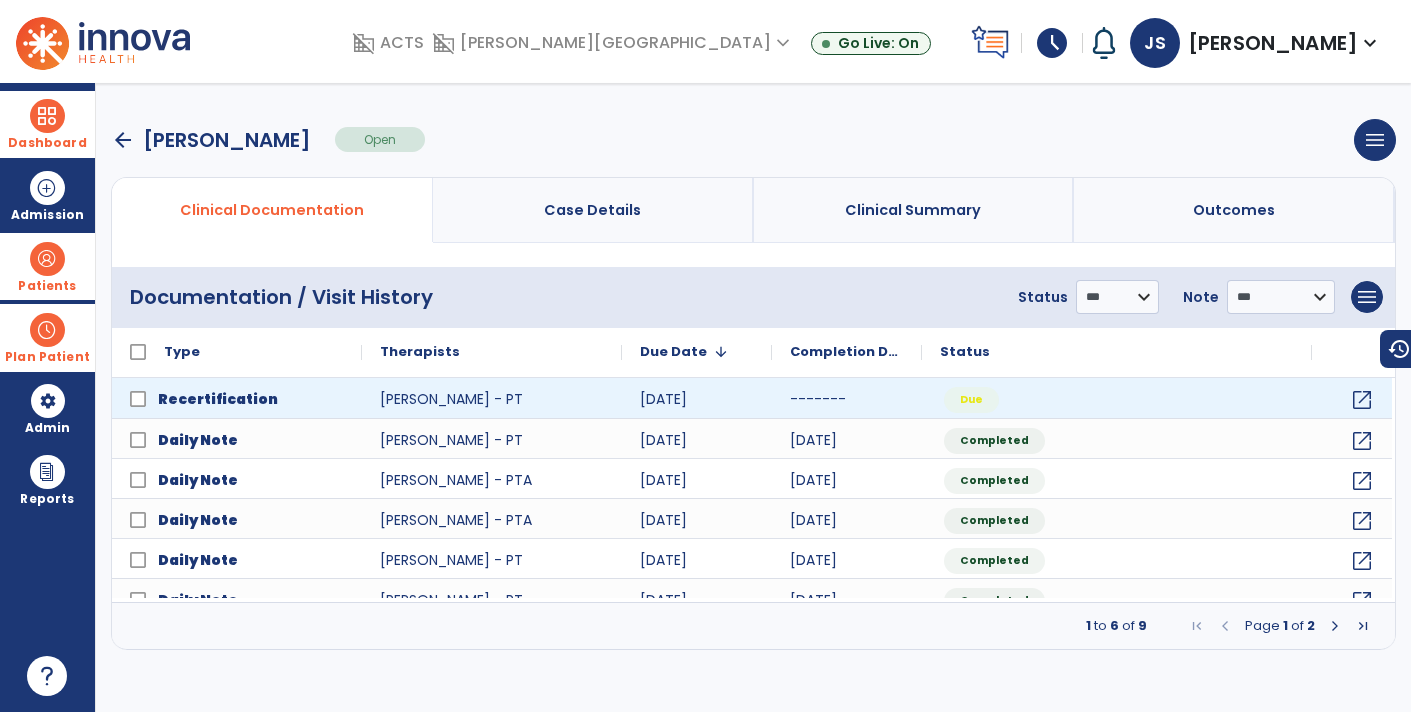 scroll, scrollTop: 0, scrollLeft: 0, axis: both 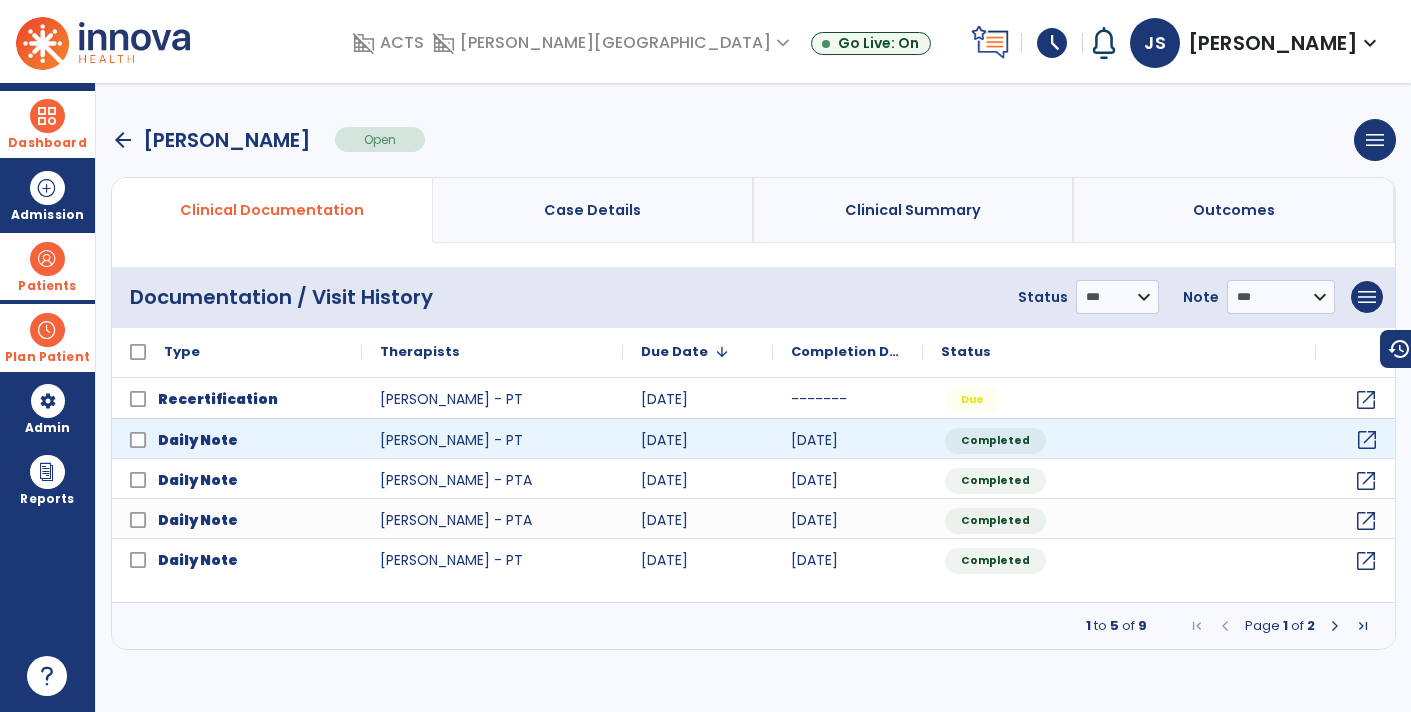 click on "open_in_new" 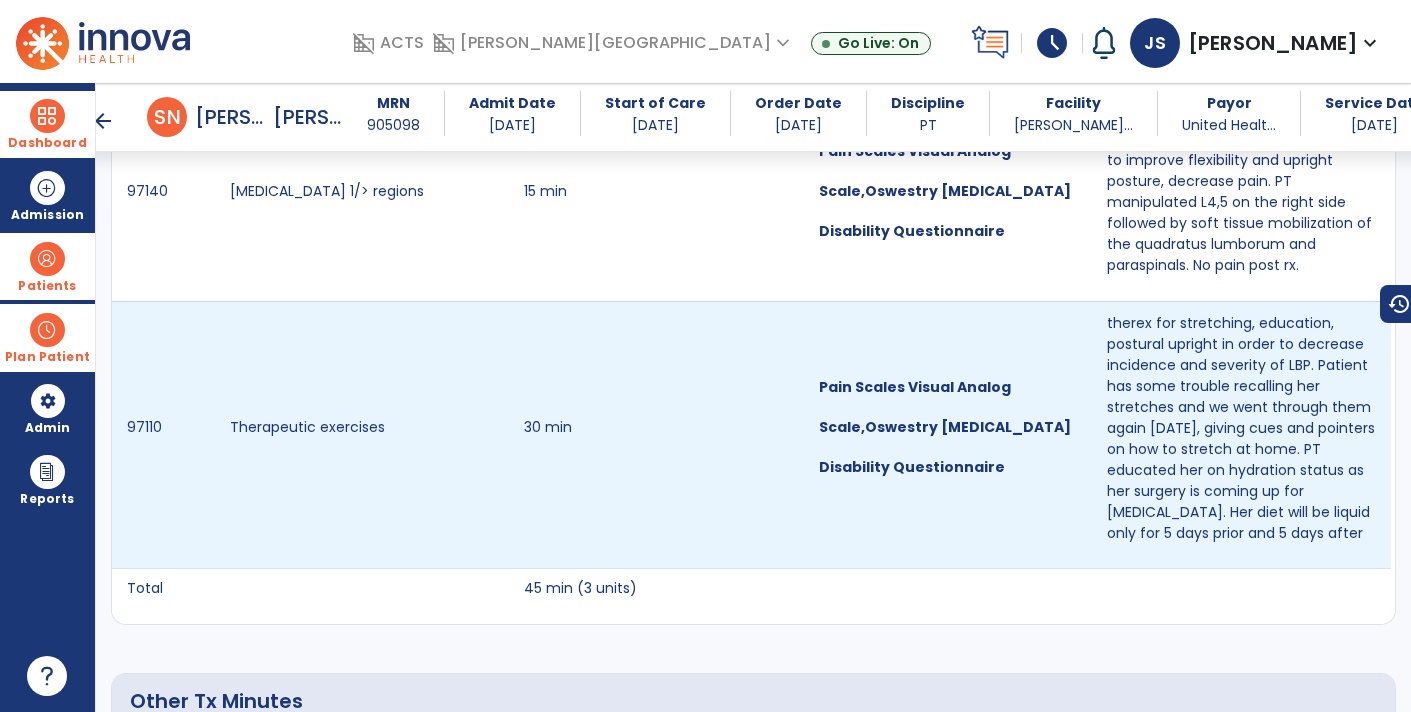 scroll, scrollTop: 1281, scrollLeft: 0, axis: vertical 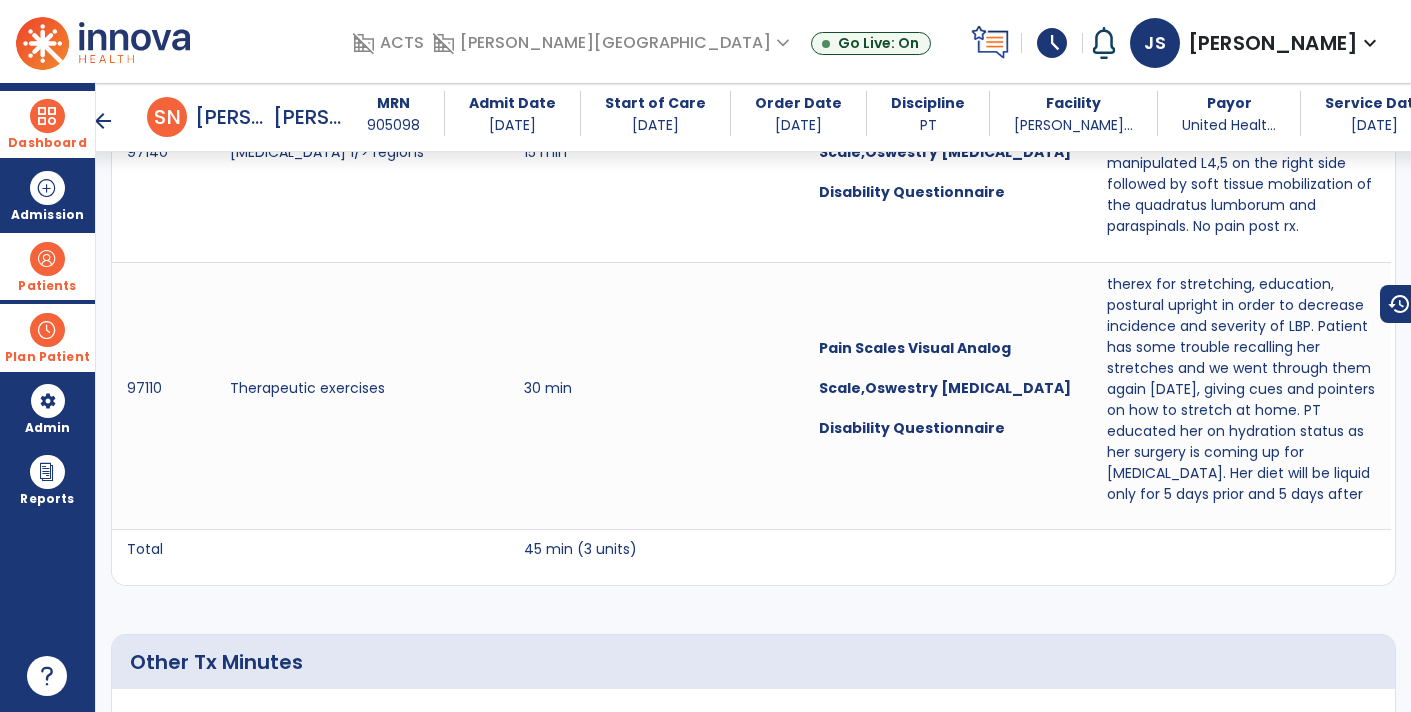click at bounding box center [47, 259] 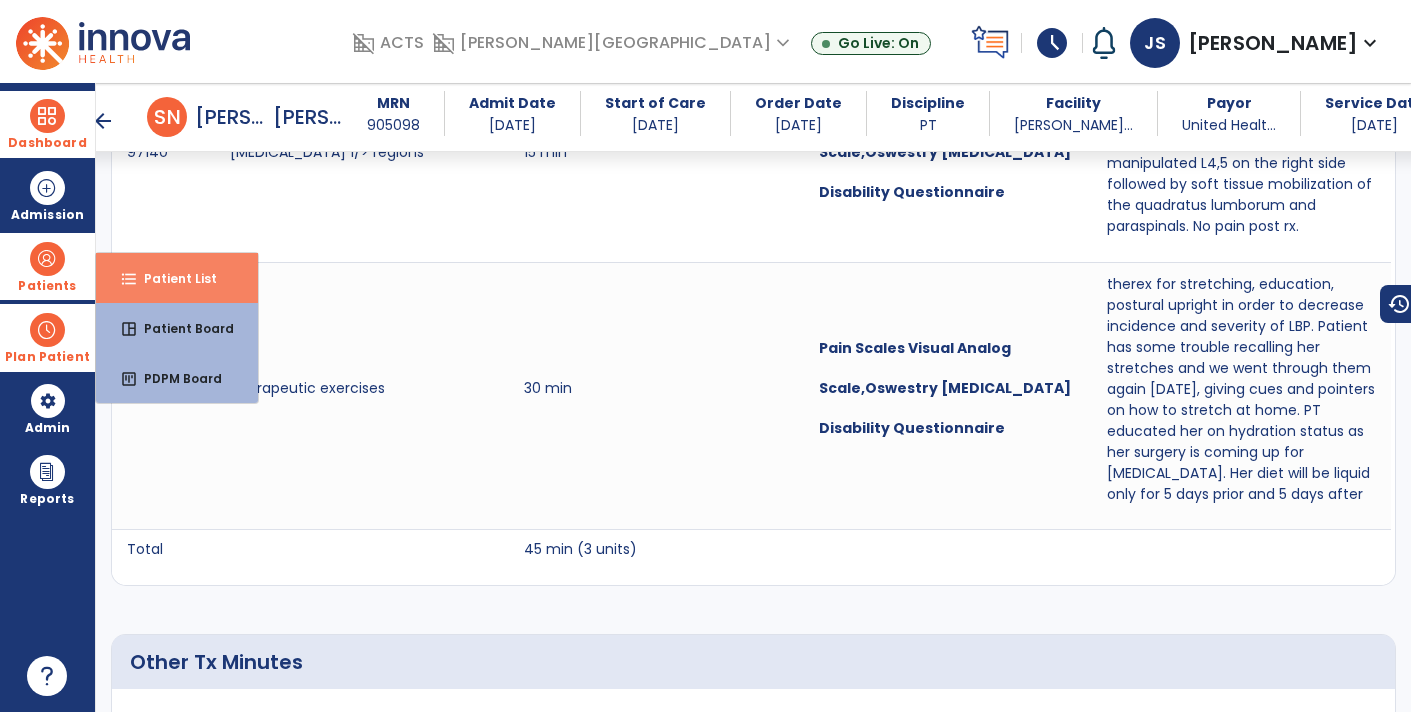 click on "Patient List" at bounding box center [172, 278] 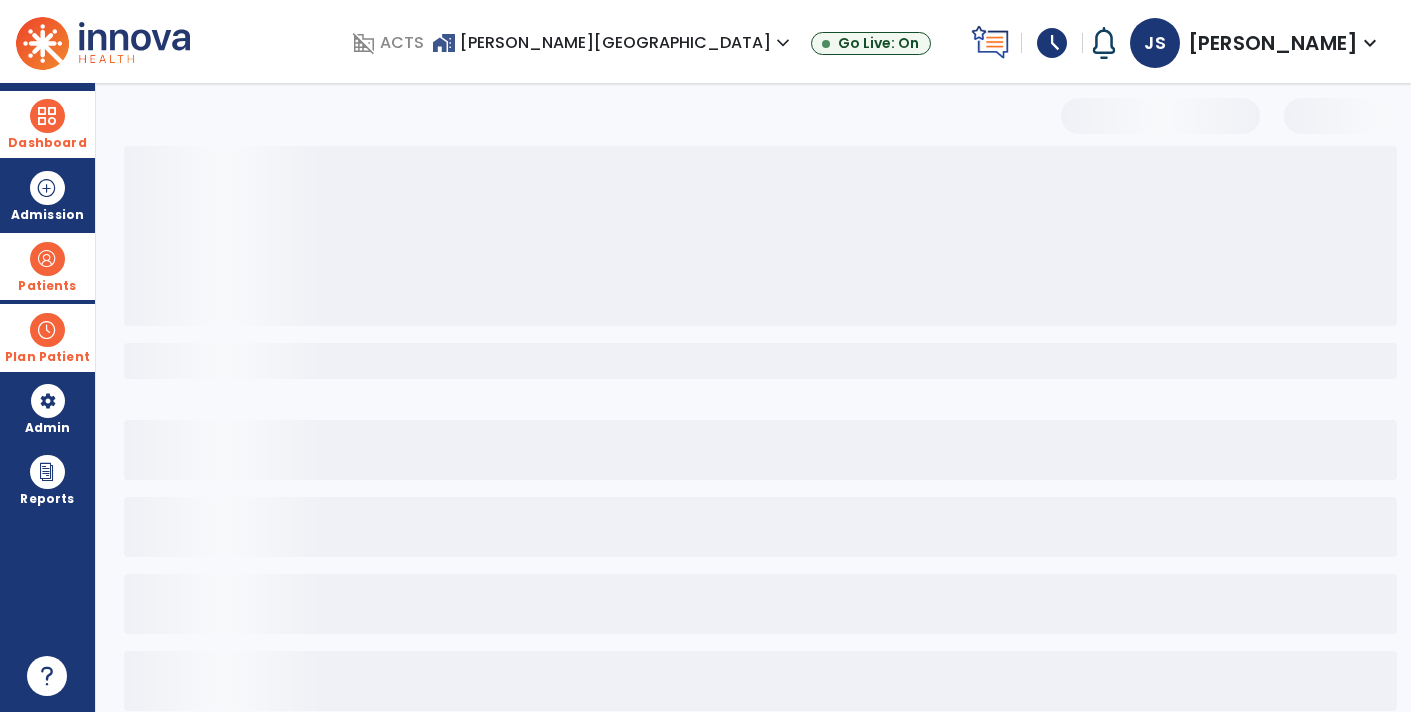 scroll, scrollTop: 30, scrollLeft: 0, axis: vertical 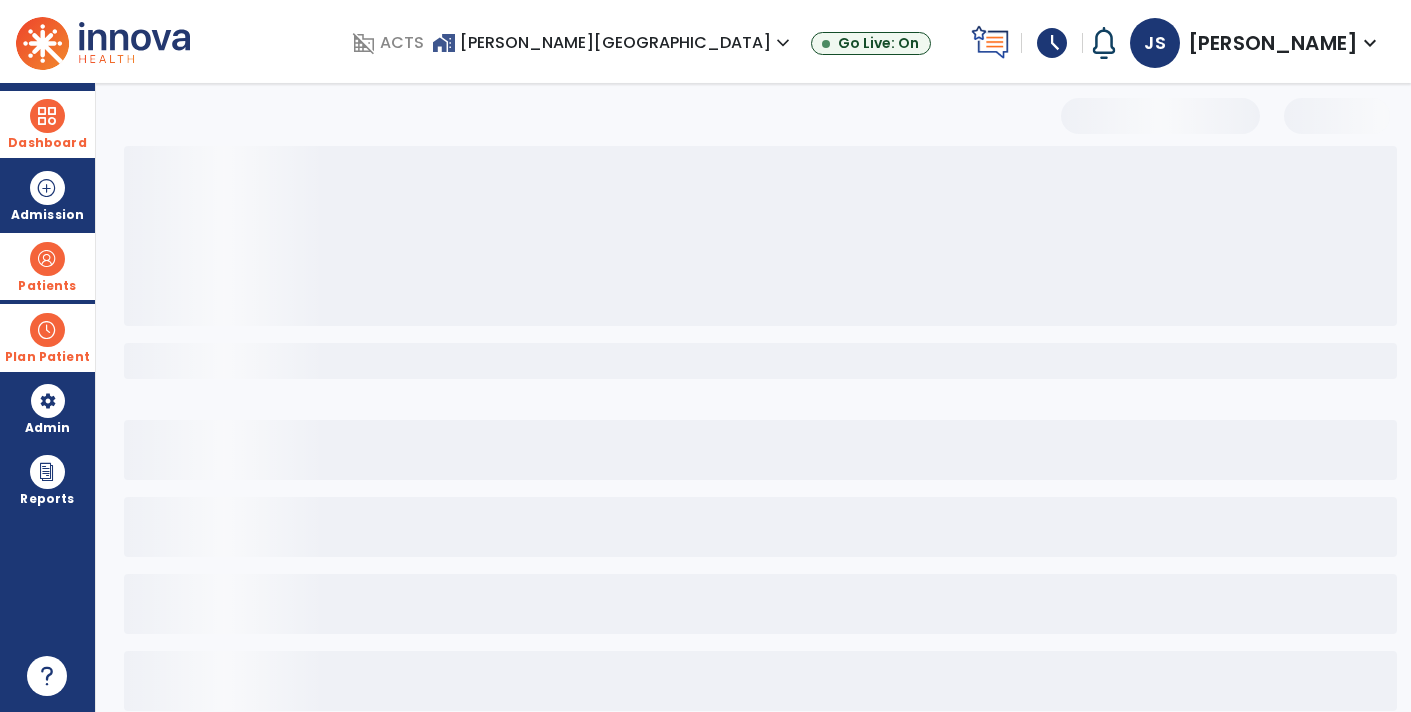 select on "***" 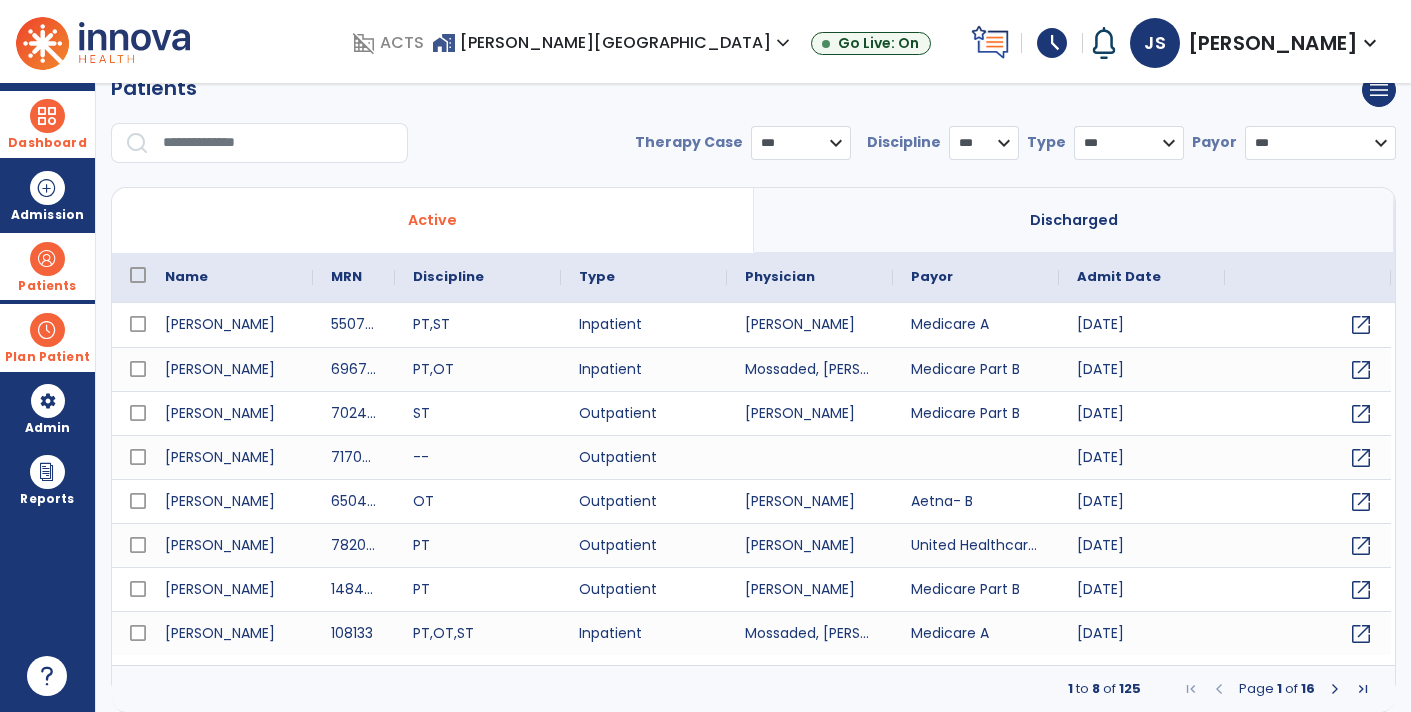 click at bounding box center (278, 143) 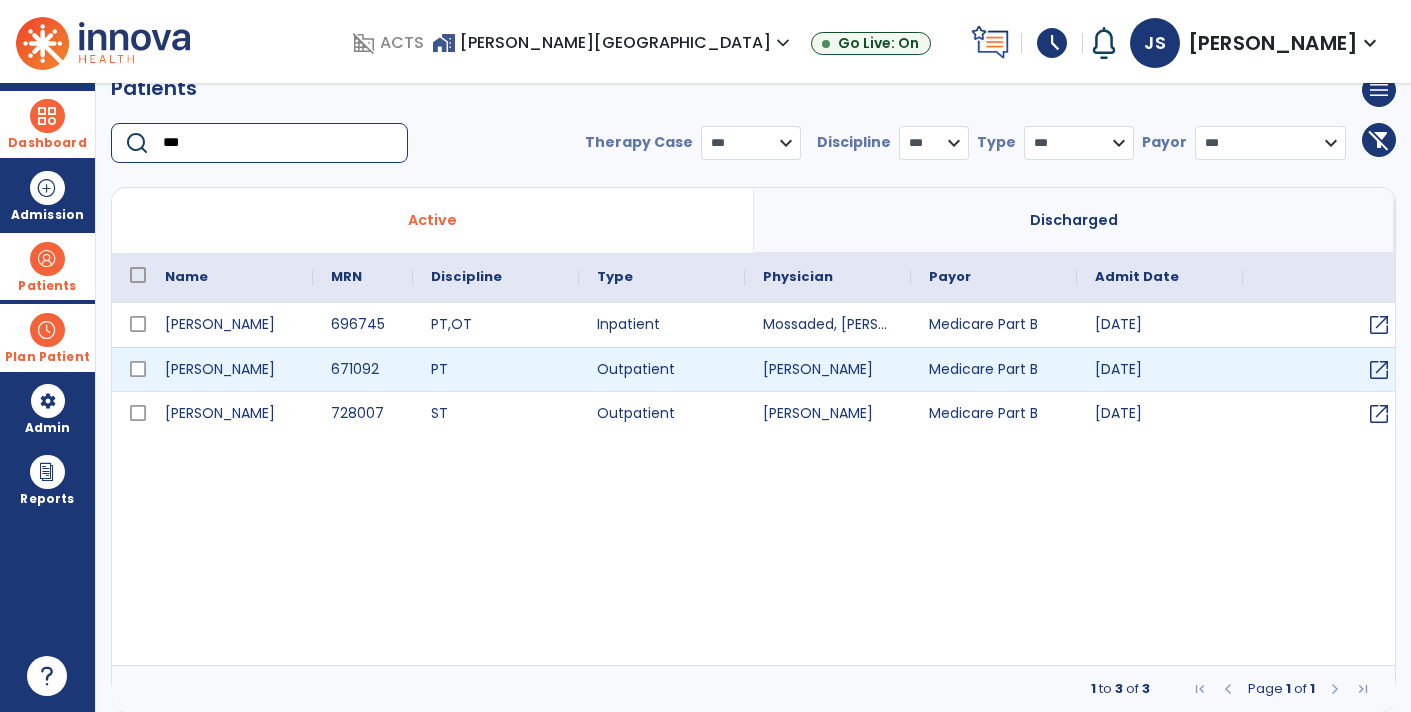 type on "***" 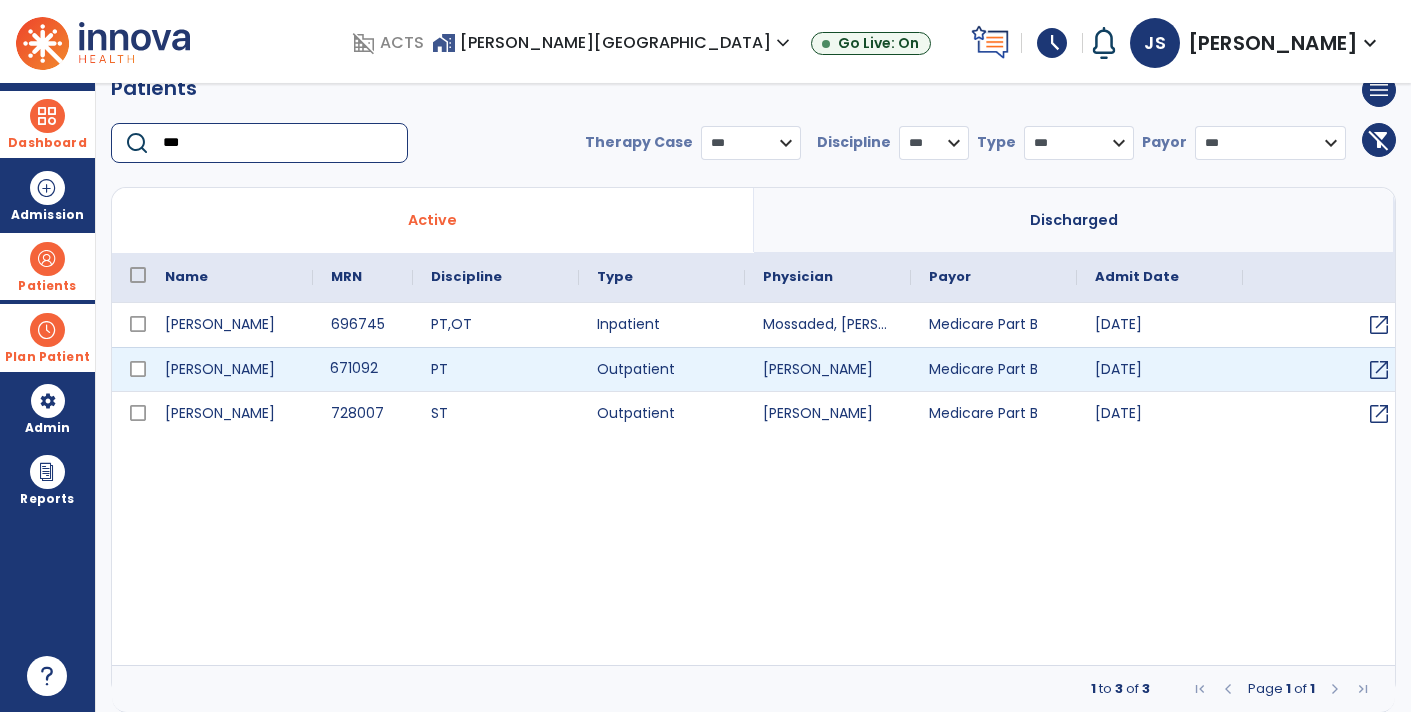 click on "671092" at bounding box center [363, 369] 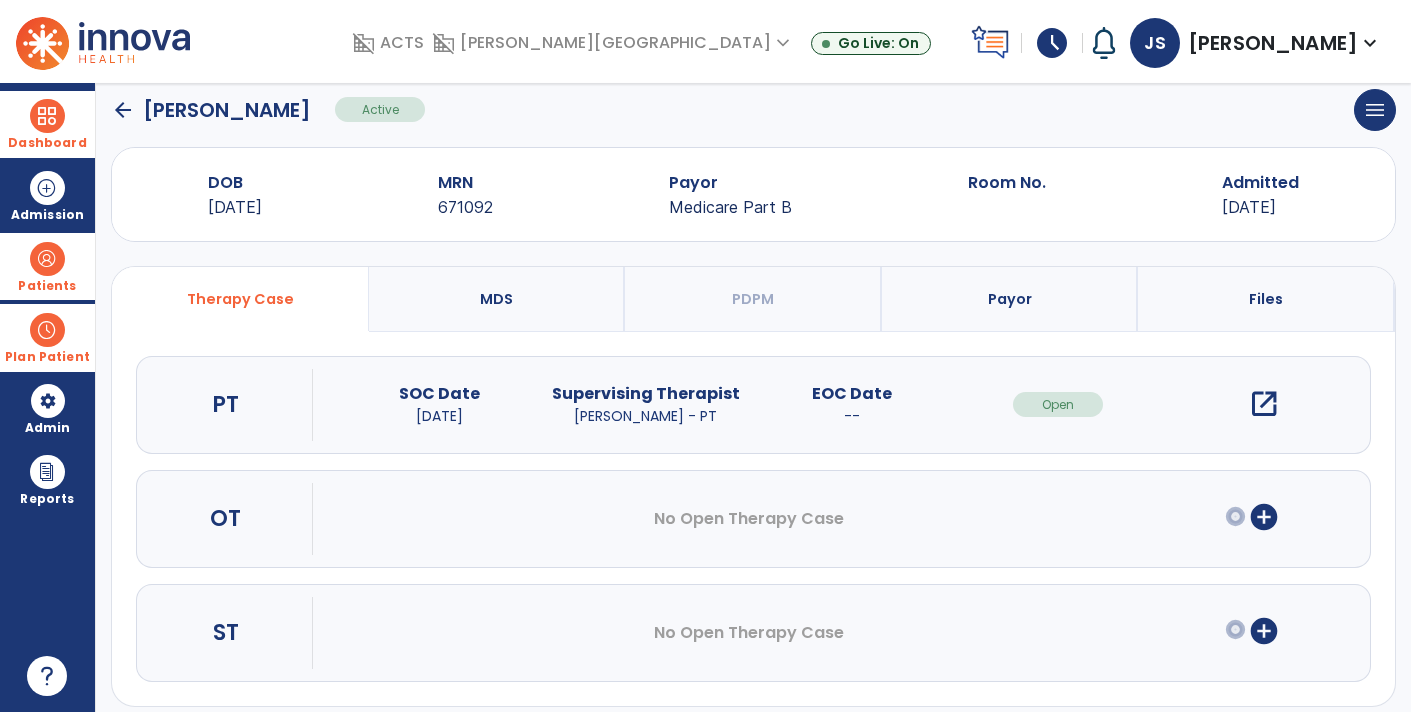 click on "open_in_new" at bounding box center [1264, 404] 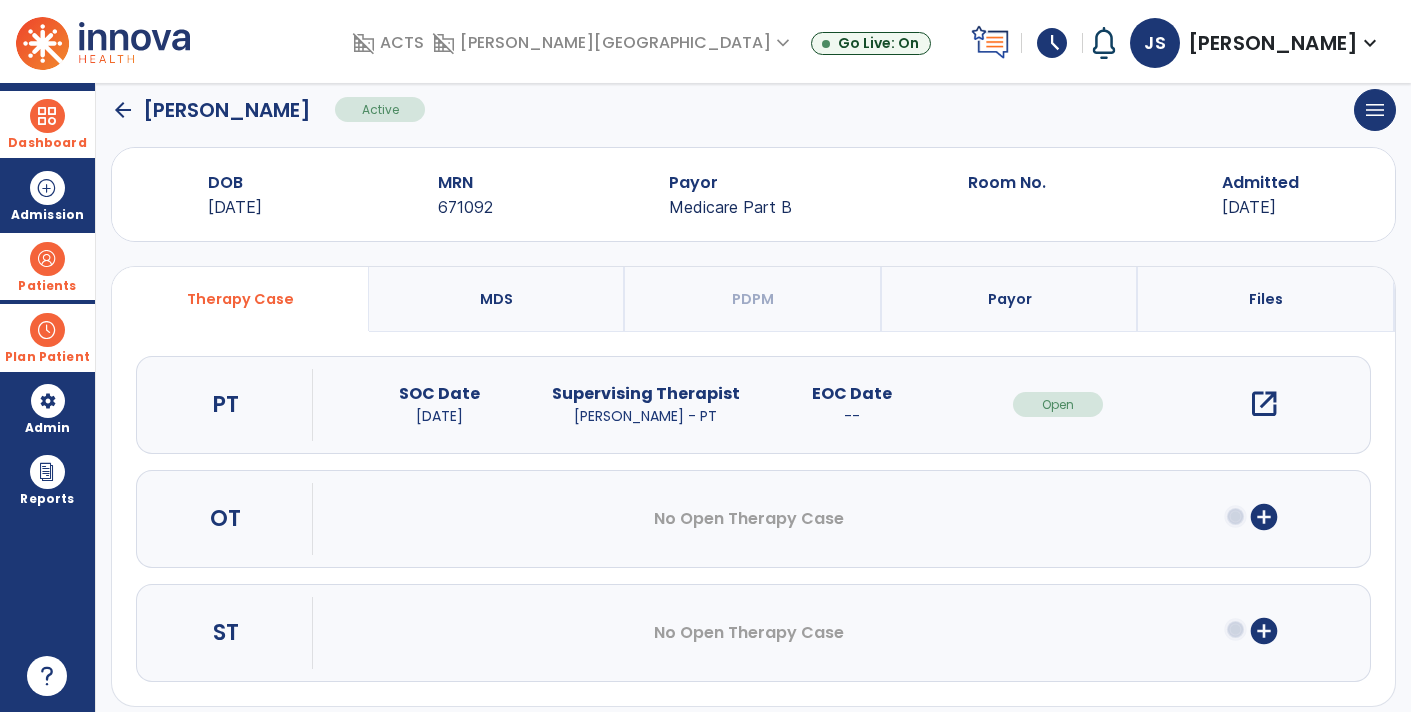 scroll, scrollTop: 0, scrollLeft: 0, axis: both 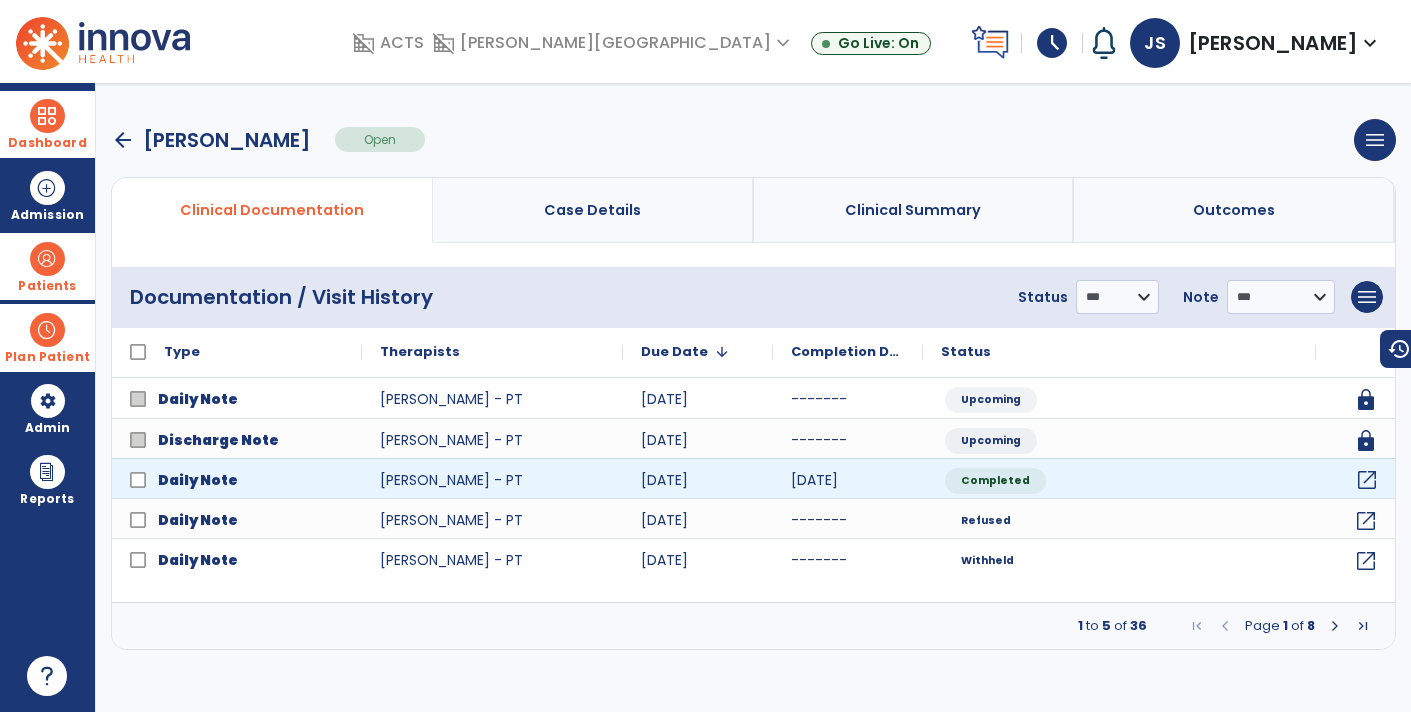 click on "open_in_new" 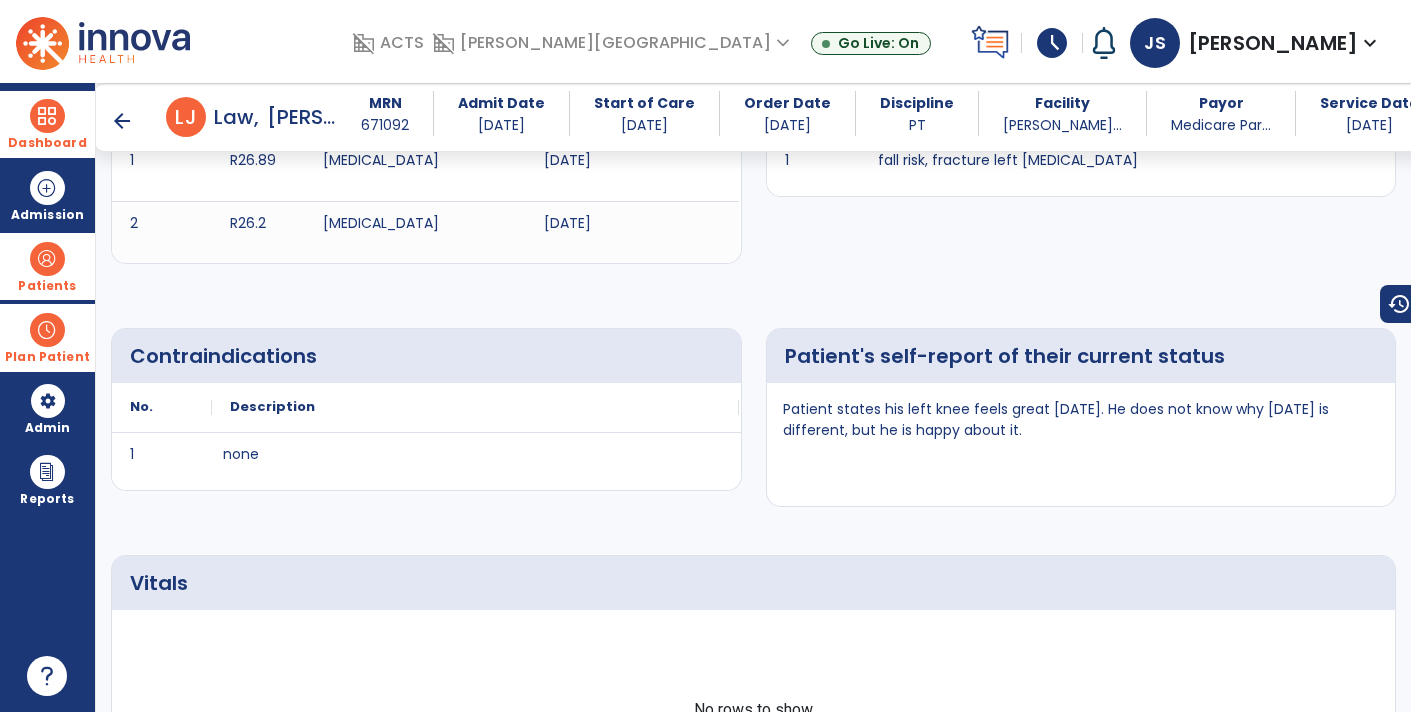 scroll, scrollTop: 0, scrollLeft: 0, axis: both 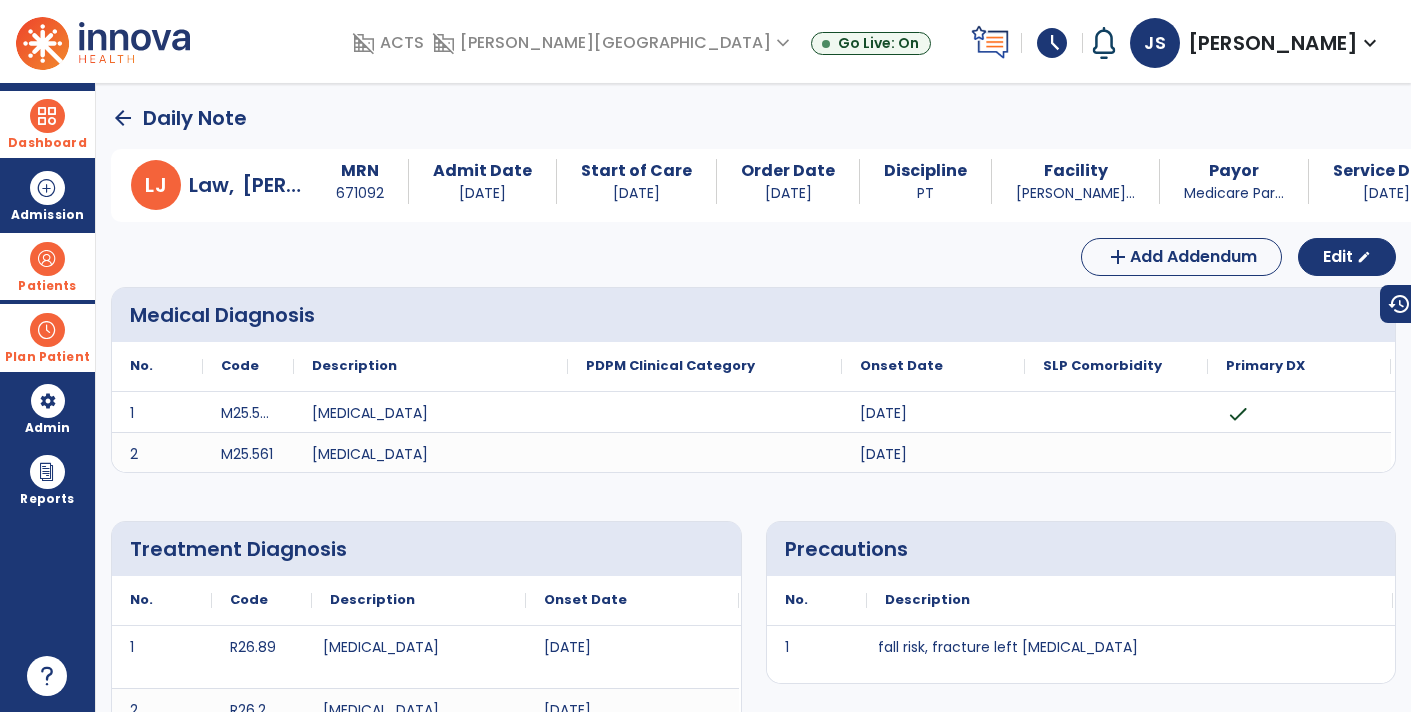 drag, startPoint x: 16, startPoint y: 120, endPoint x: 71, endPoint y: 115, distance: 55.226807 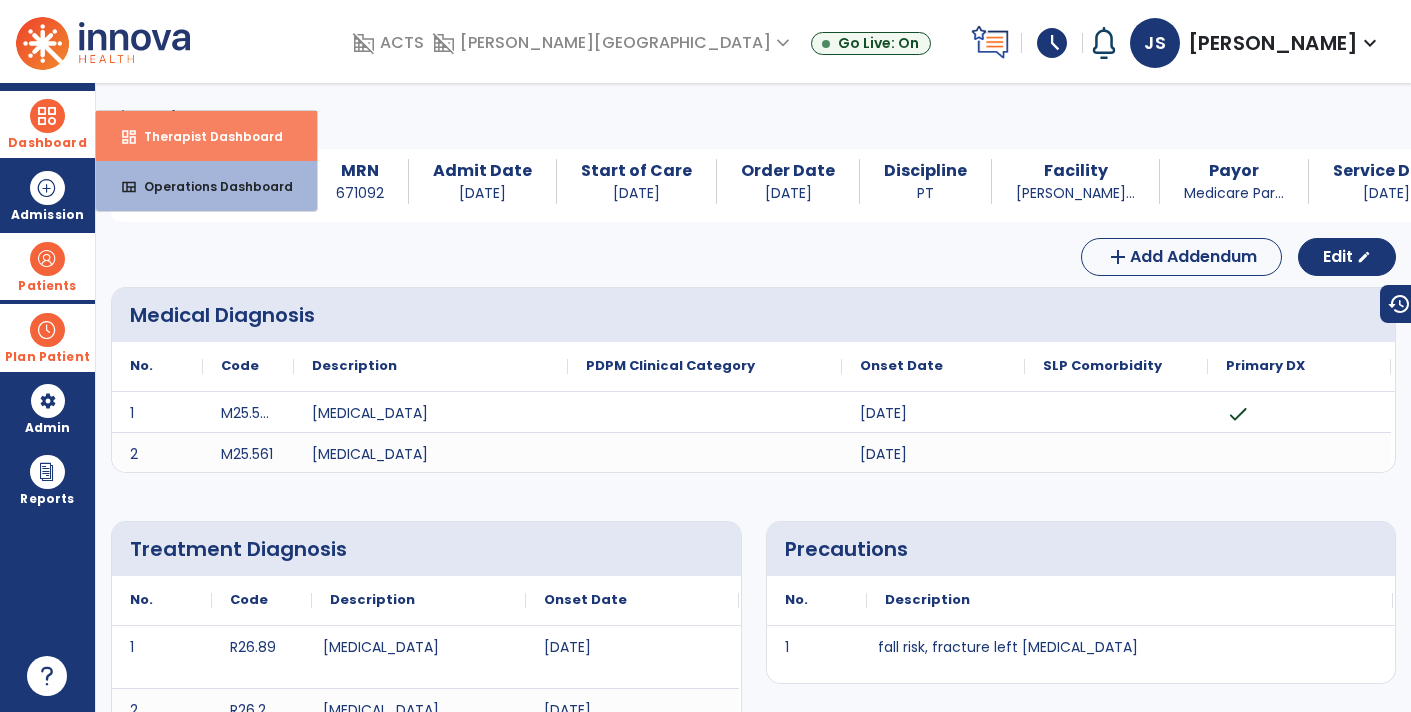 click on "dashboard  Therapist Dashboard" at bounding box center [206, 136] 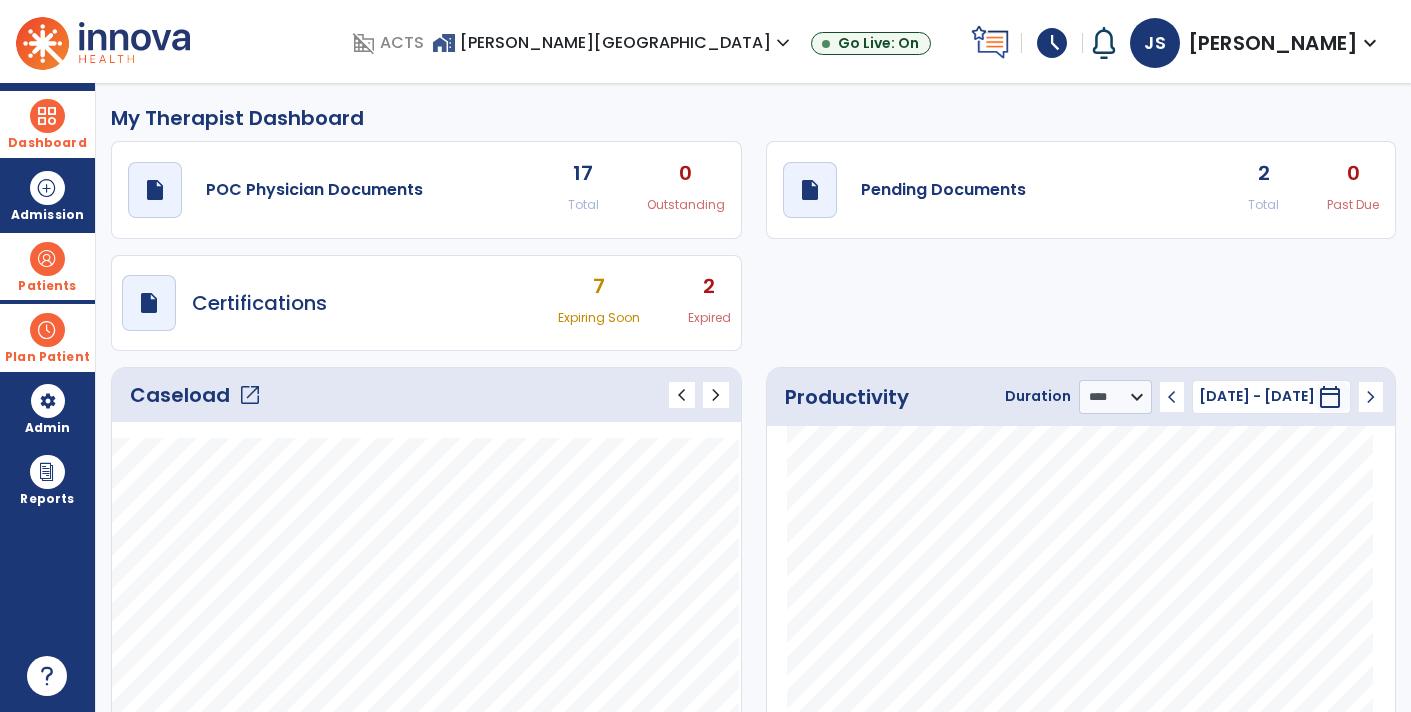 click on "2" 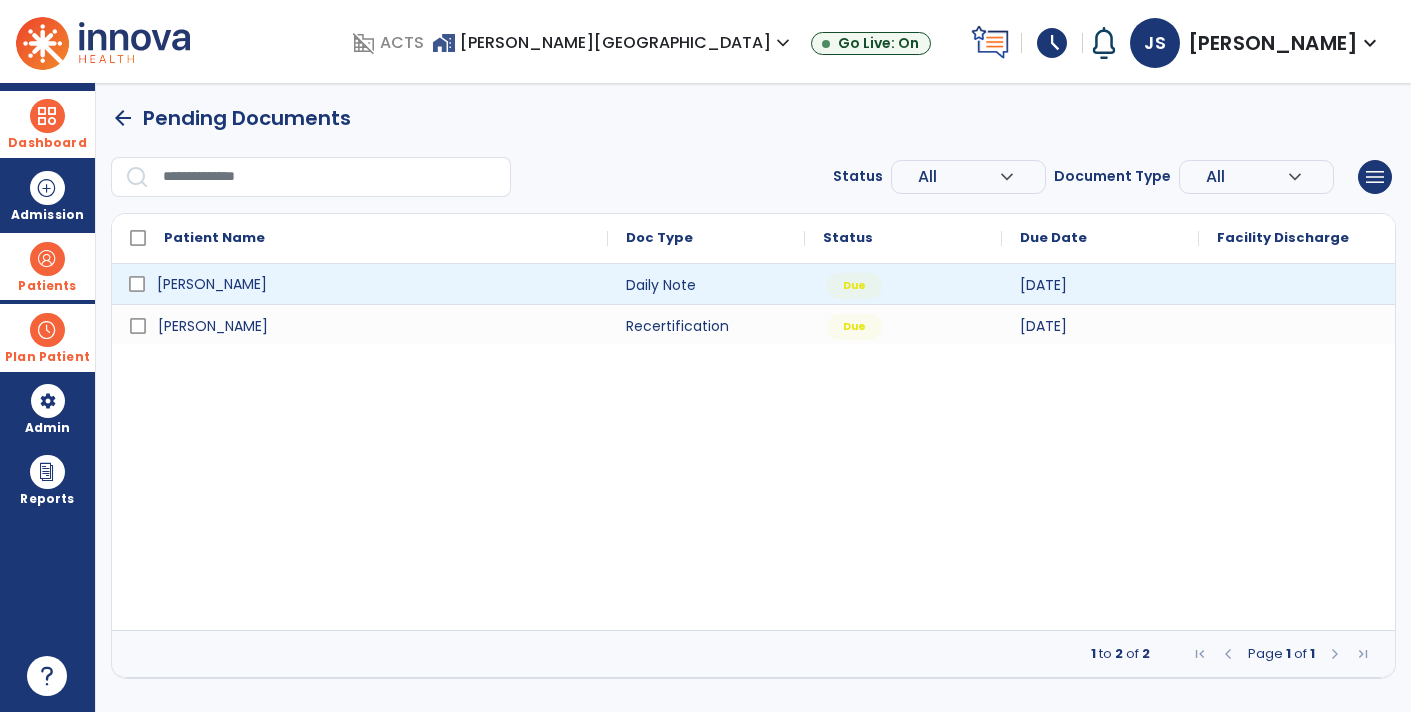 click on "[PERSON_NAME]" at bounding box center (212, 284) 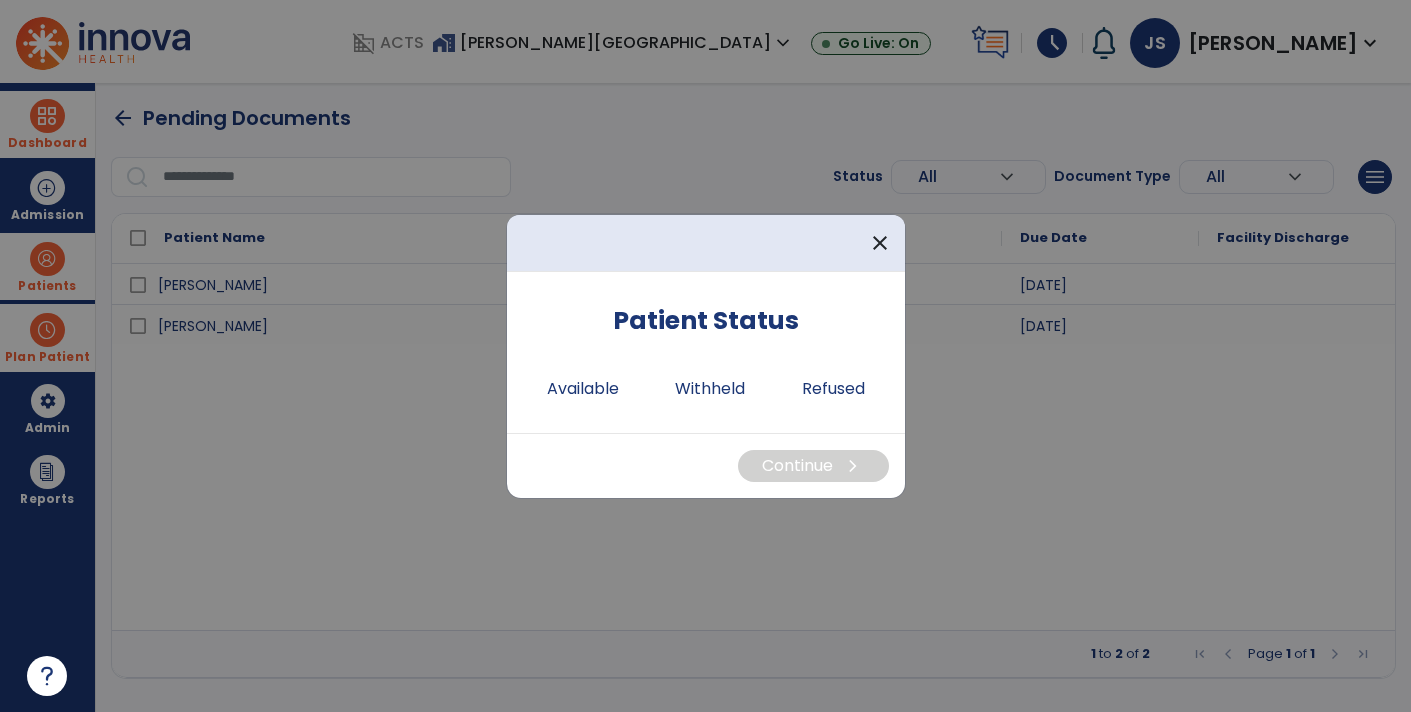 click at bounding box center (705, 356) 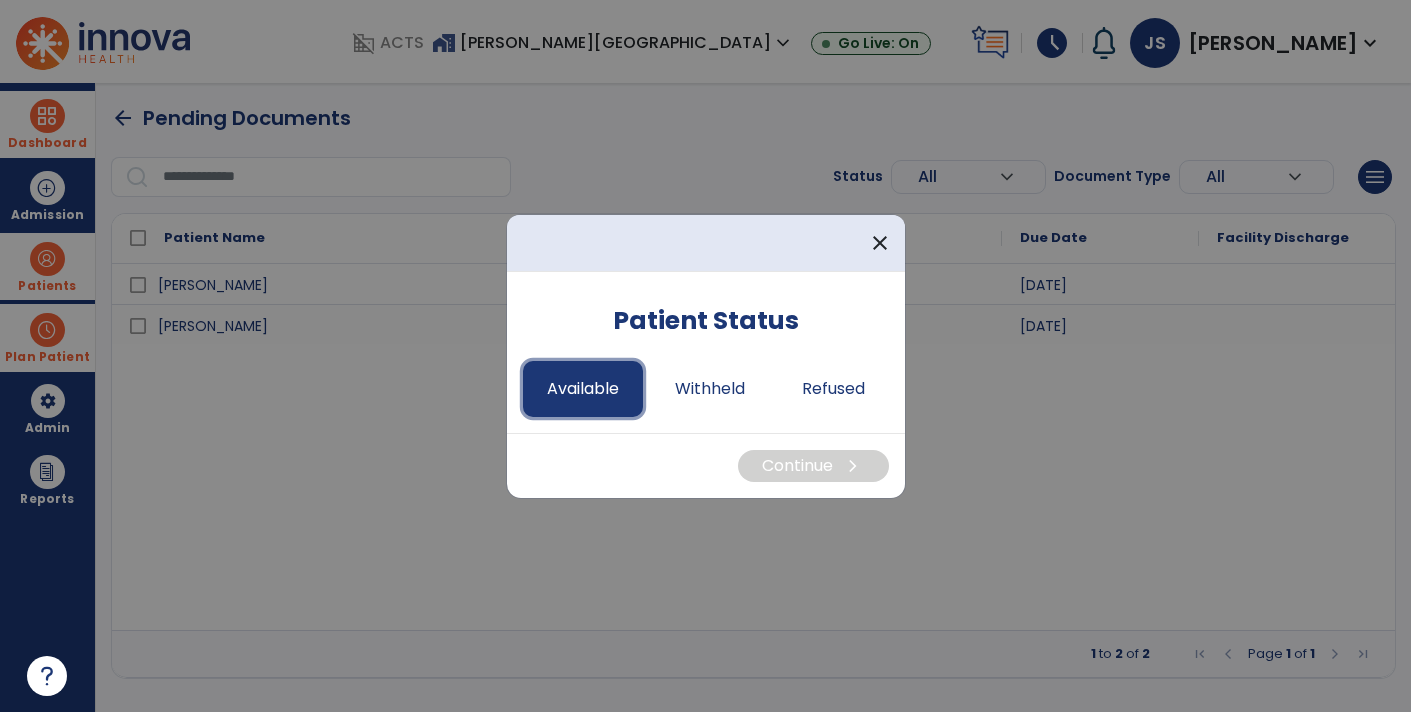 click on "Available" at bounding box center (583, 389) 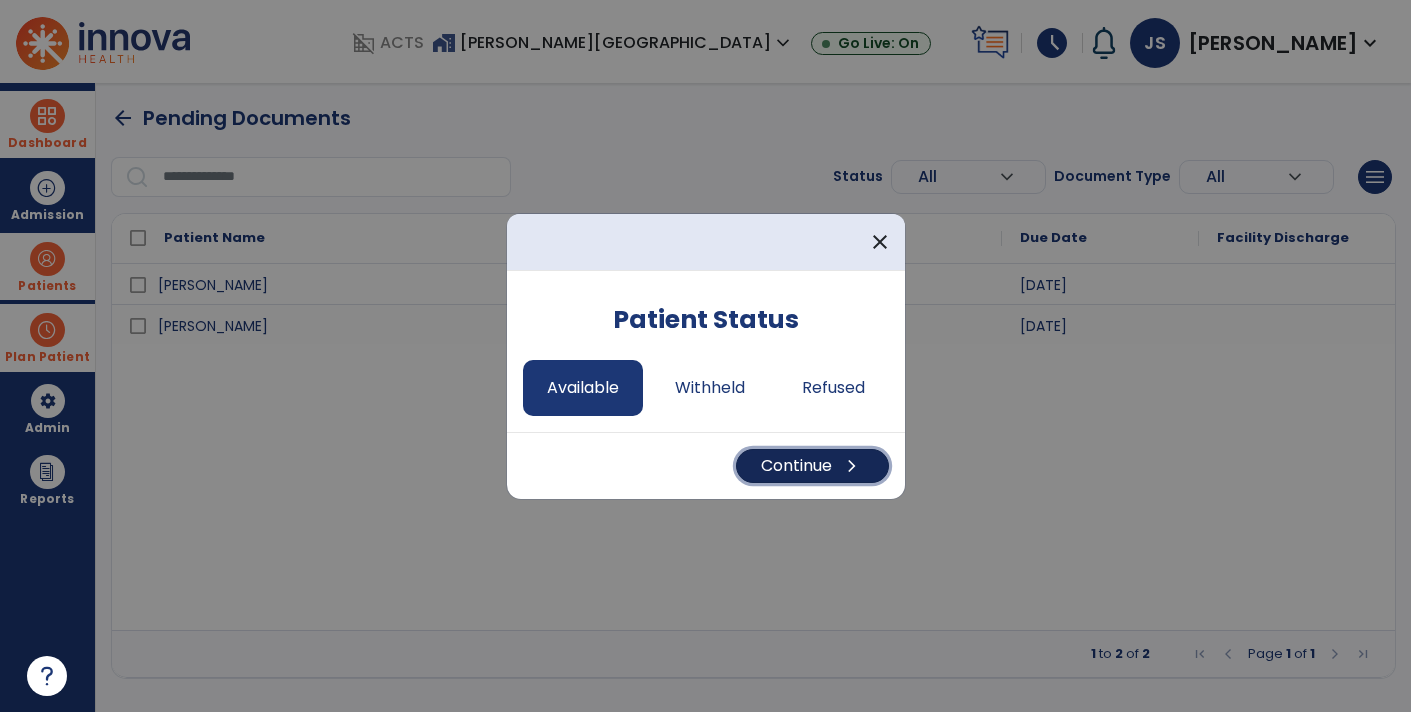 click on "Continue   chevron_right" at bounding box center (812, 466) 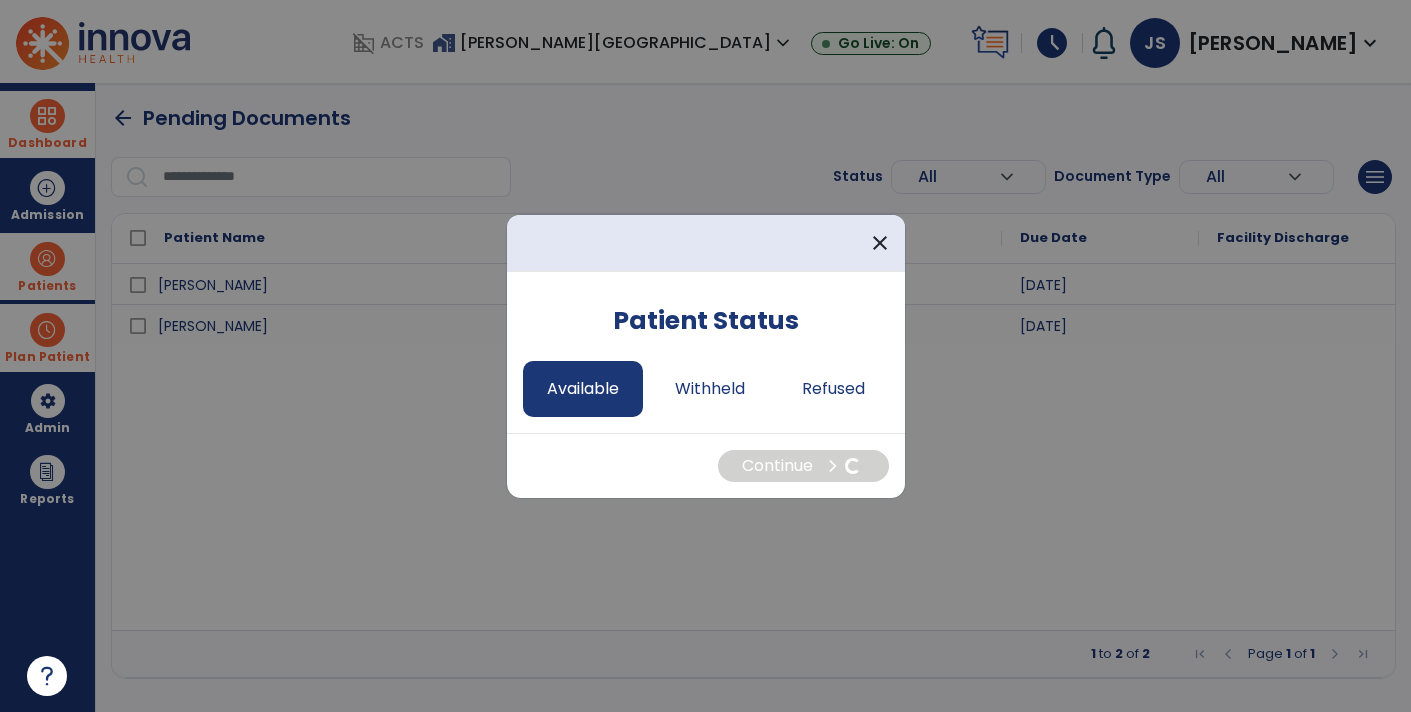 select on "*" 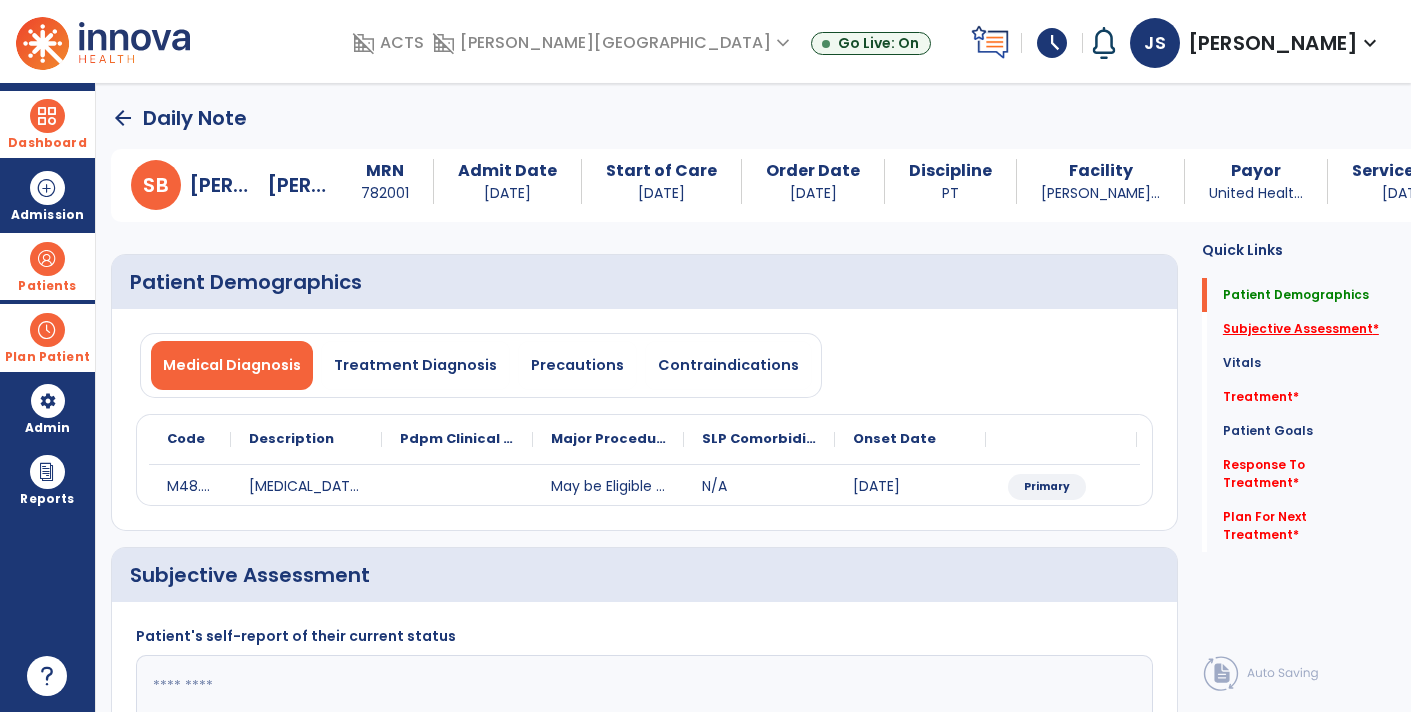 click on "Subjective Assessment   *" 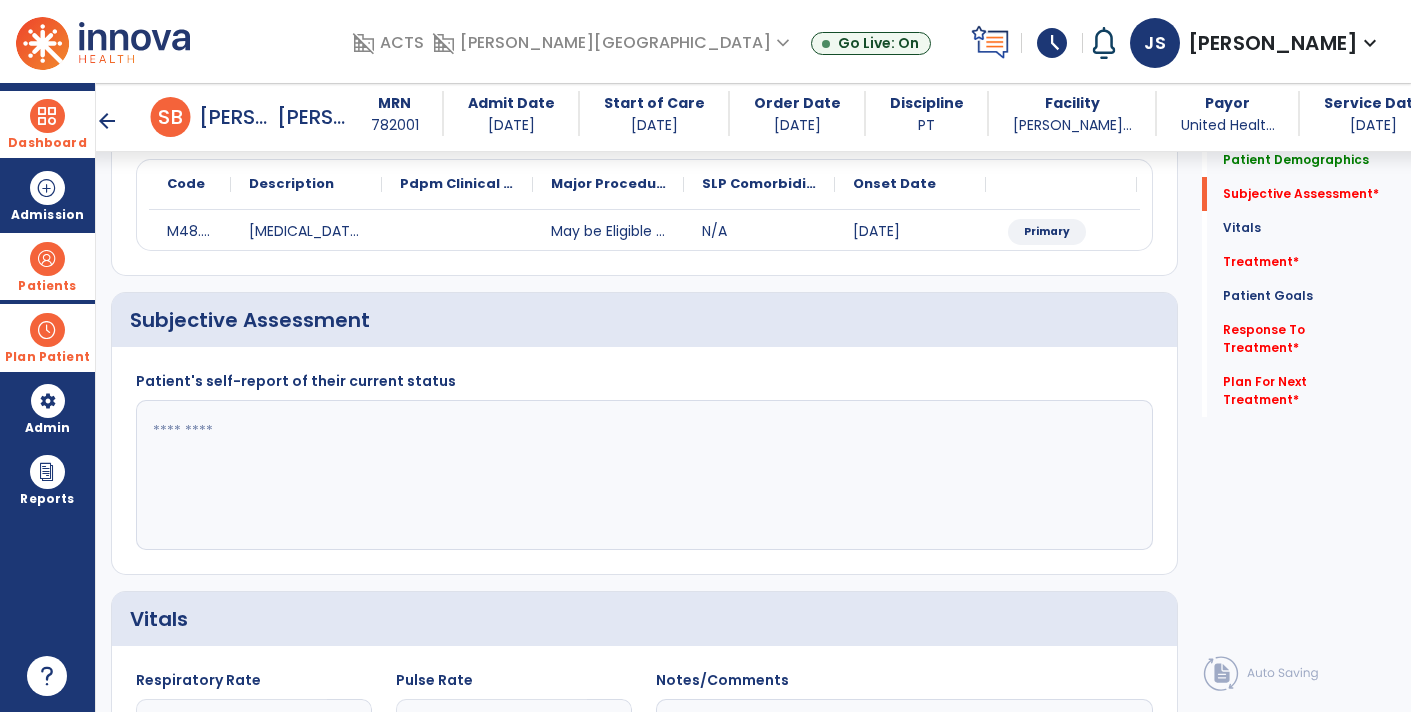 scroll, scrollTop: 288, scrollLeft: 0, axis: vertical 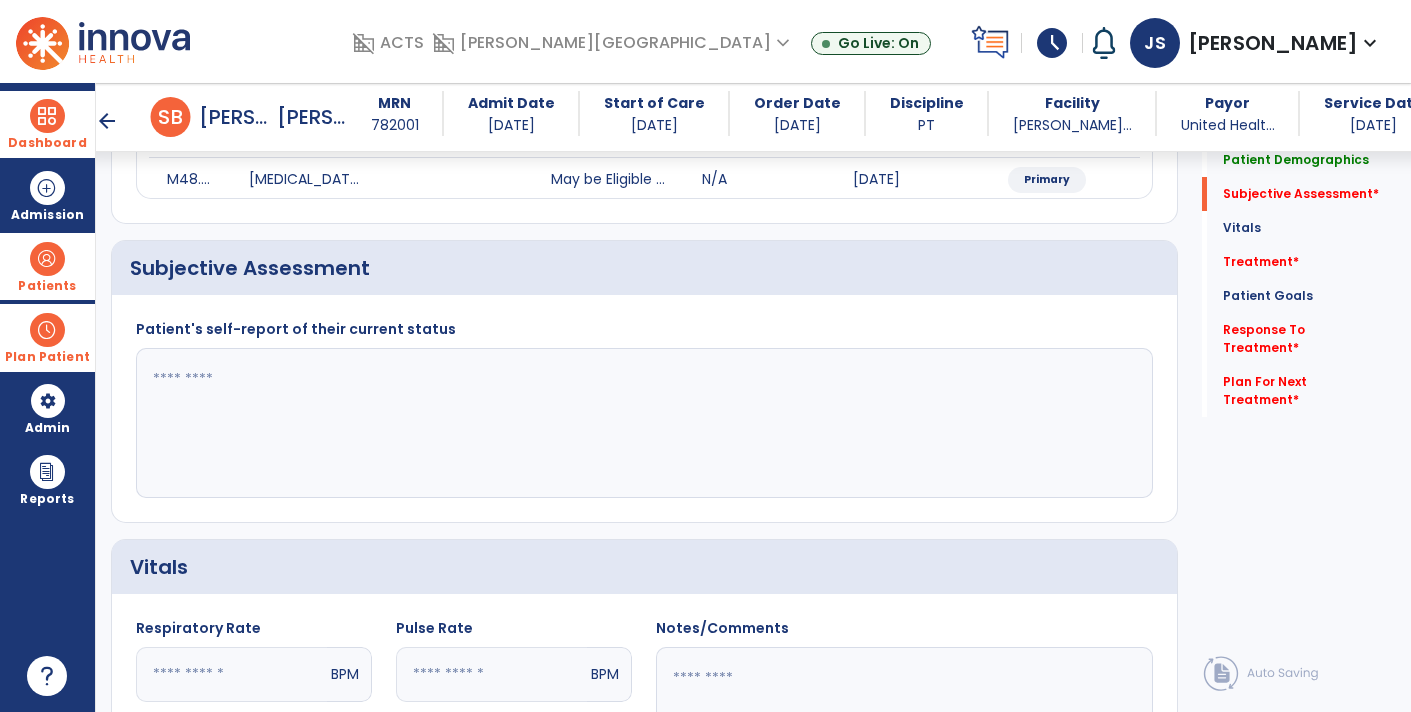 click 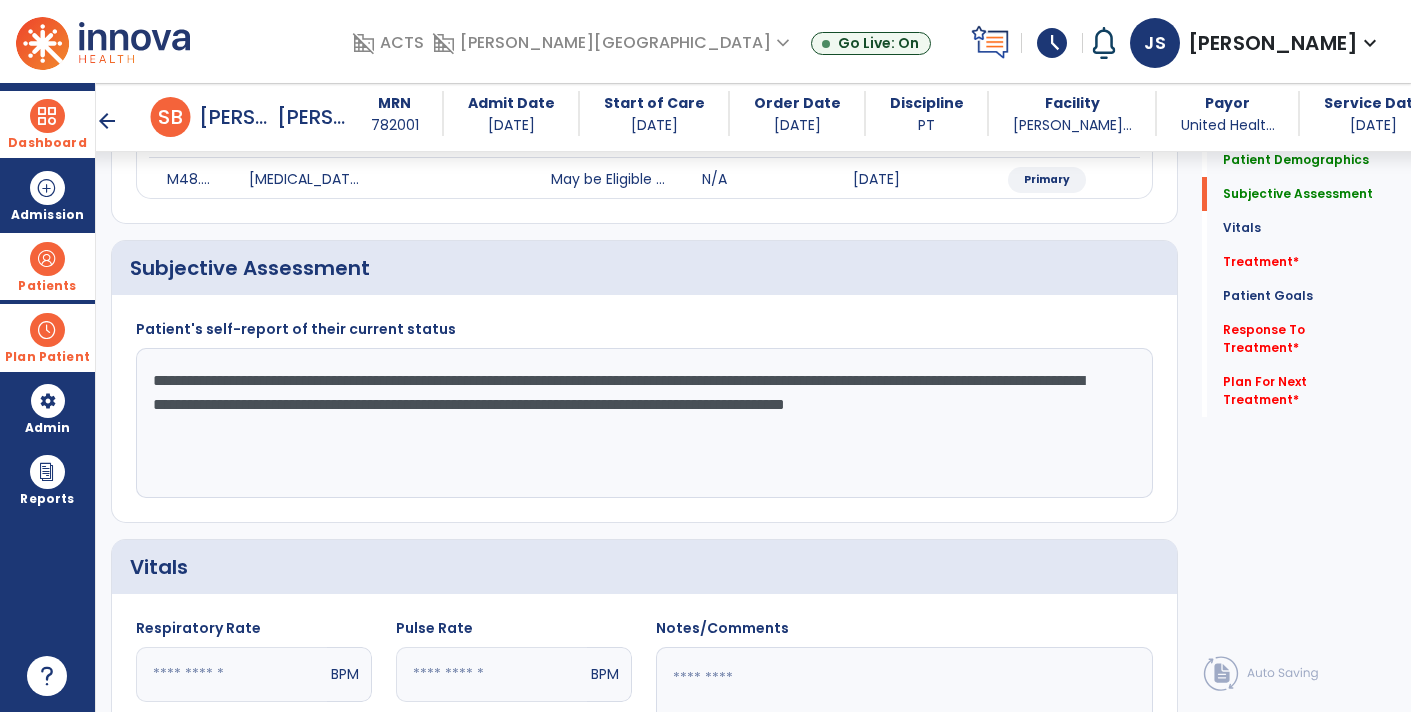 type on "**********" 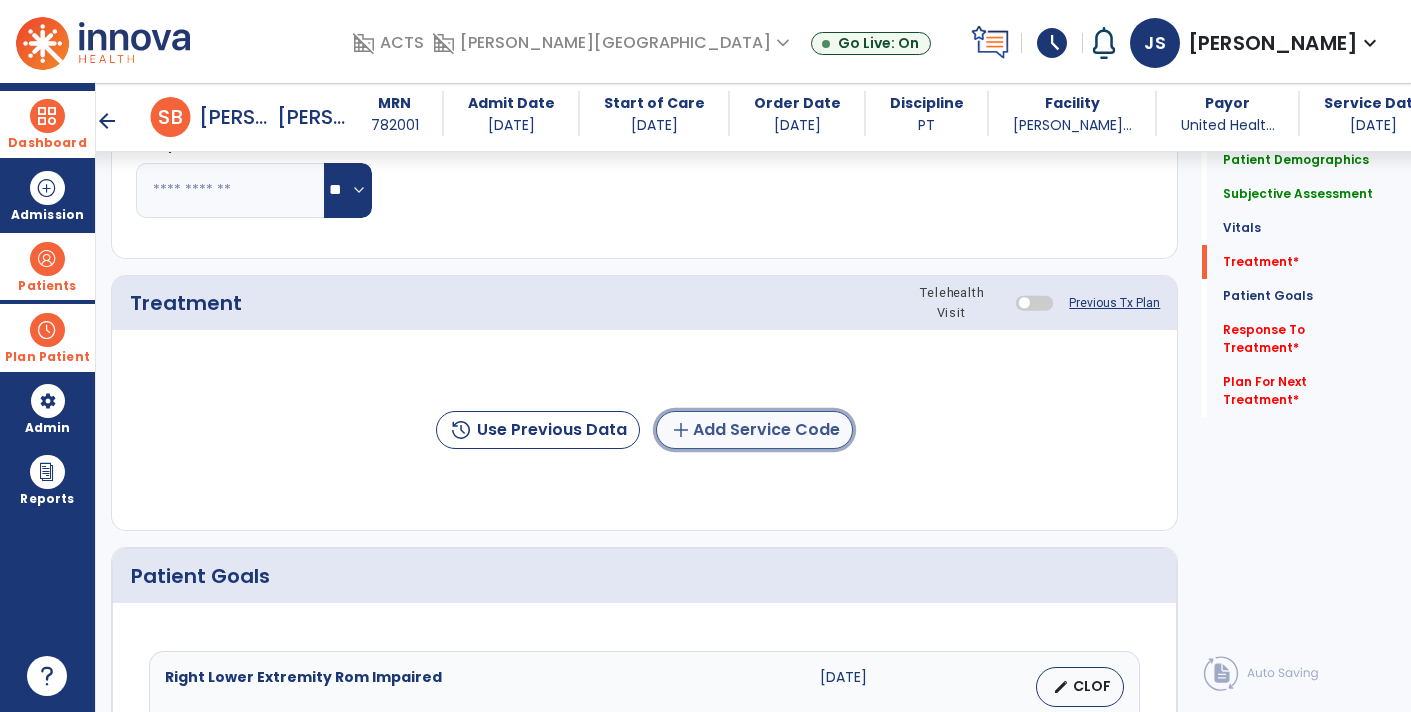 click on "add  Add Service Code" 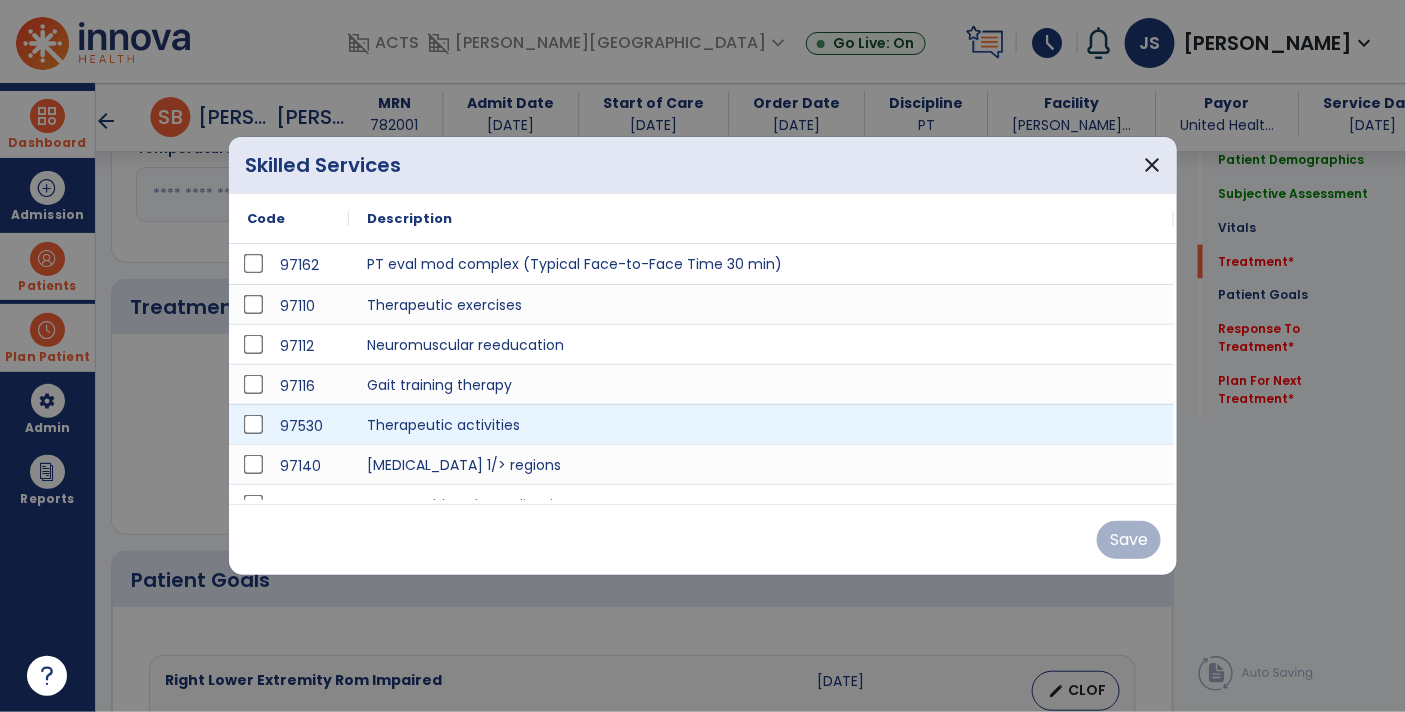 scroll, scrollTop: 974, scrollLeft: 0, axis: vertical 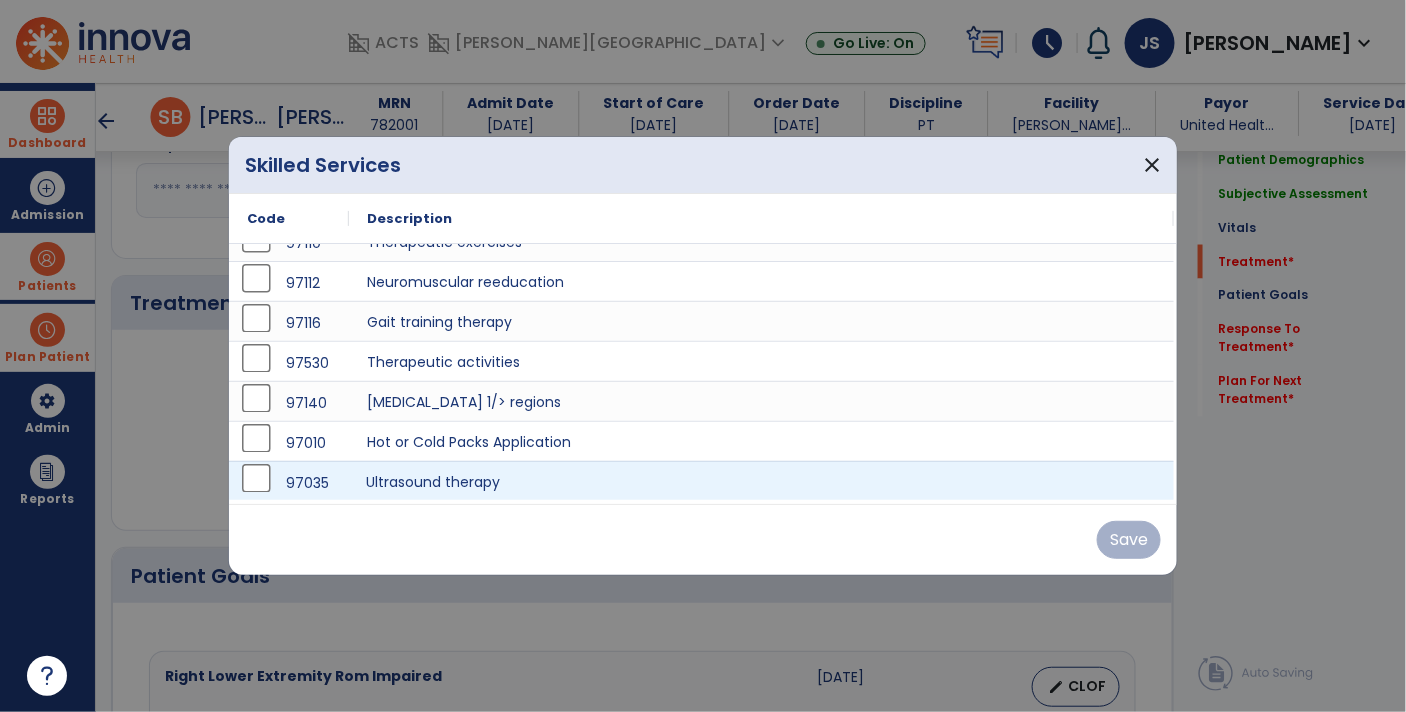 click on "Ultrasound therapy" at bounding box center (761, 481) 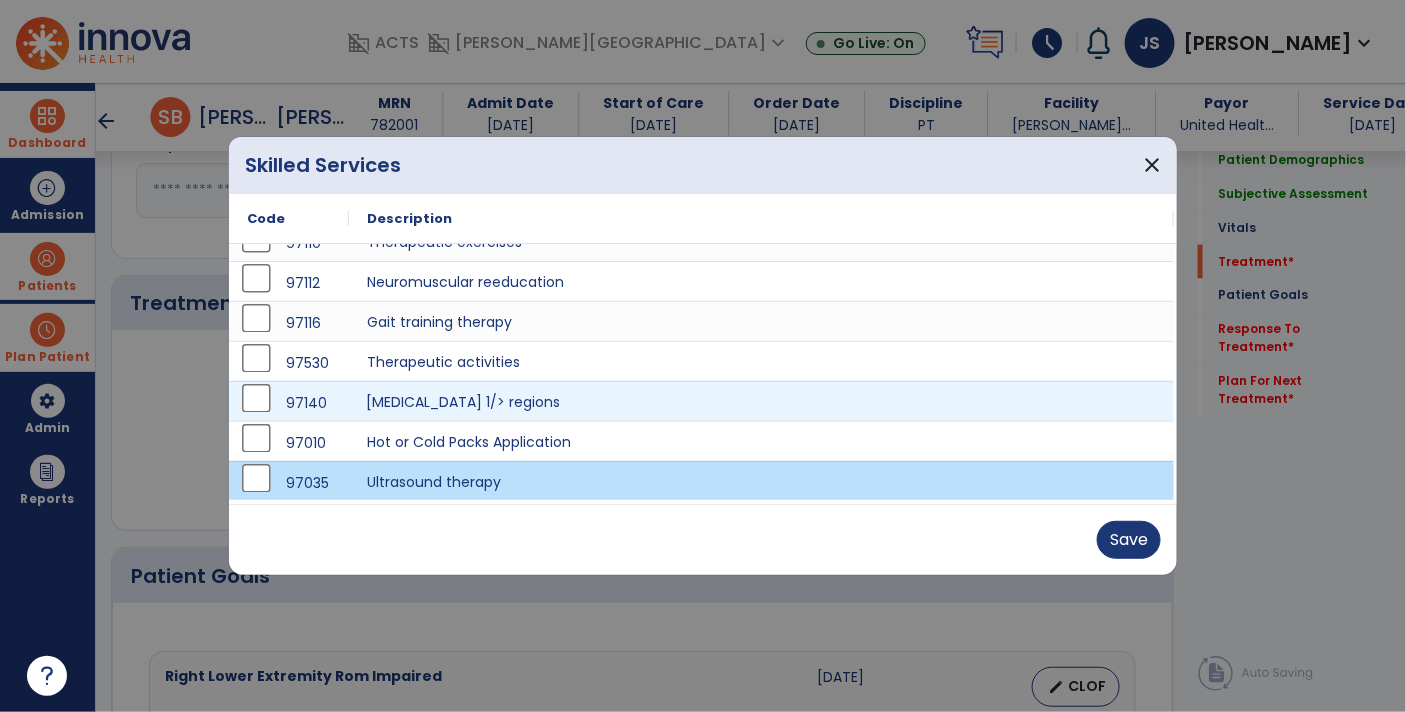 click on "[MEDICAL_DATA] 1/> regions" at bounding box center [761, 401] 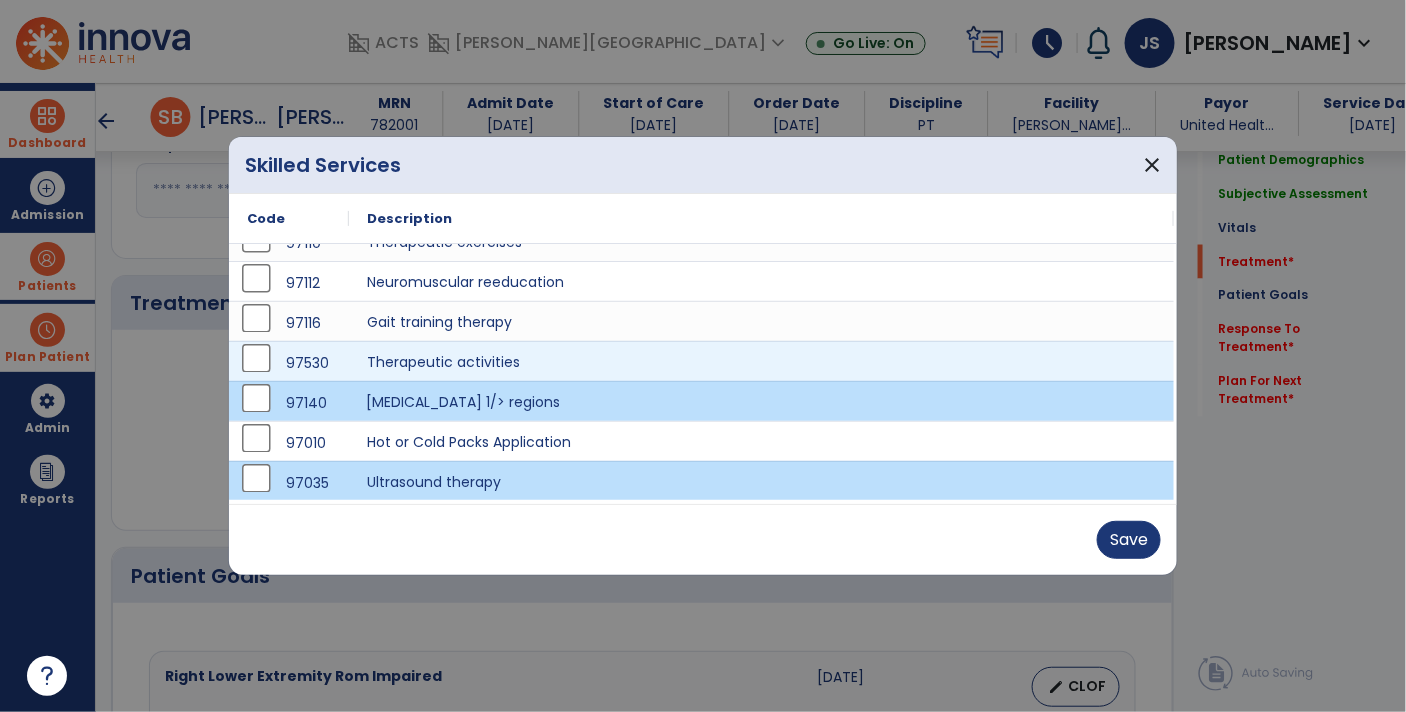scroll, scrollTop: 0, scrollLeft: 0, axis: both 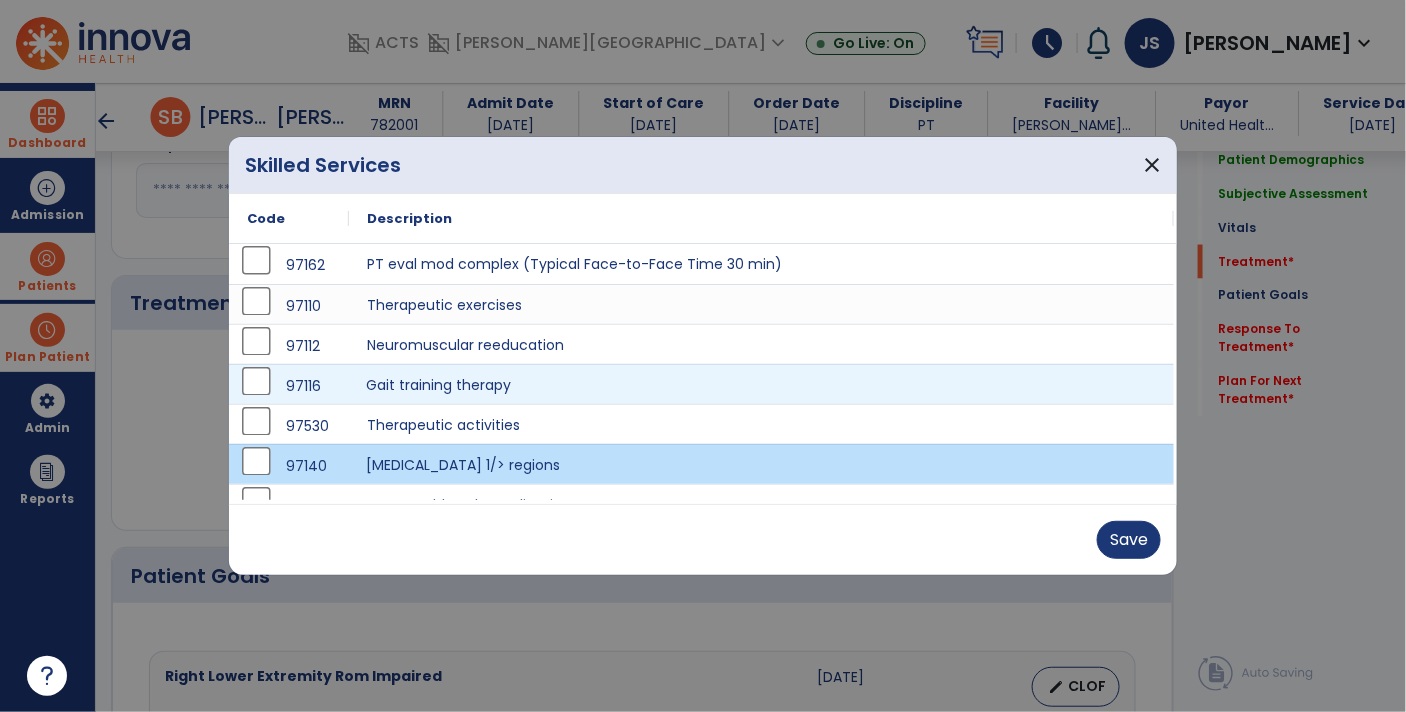 click on "Gait training therapy" at bounding box center (761, 384) 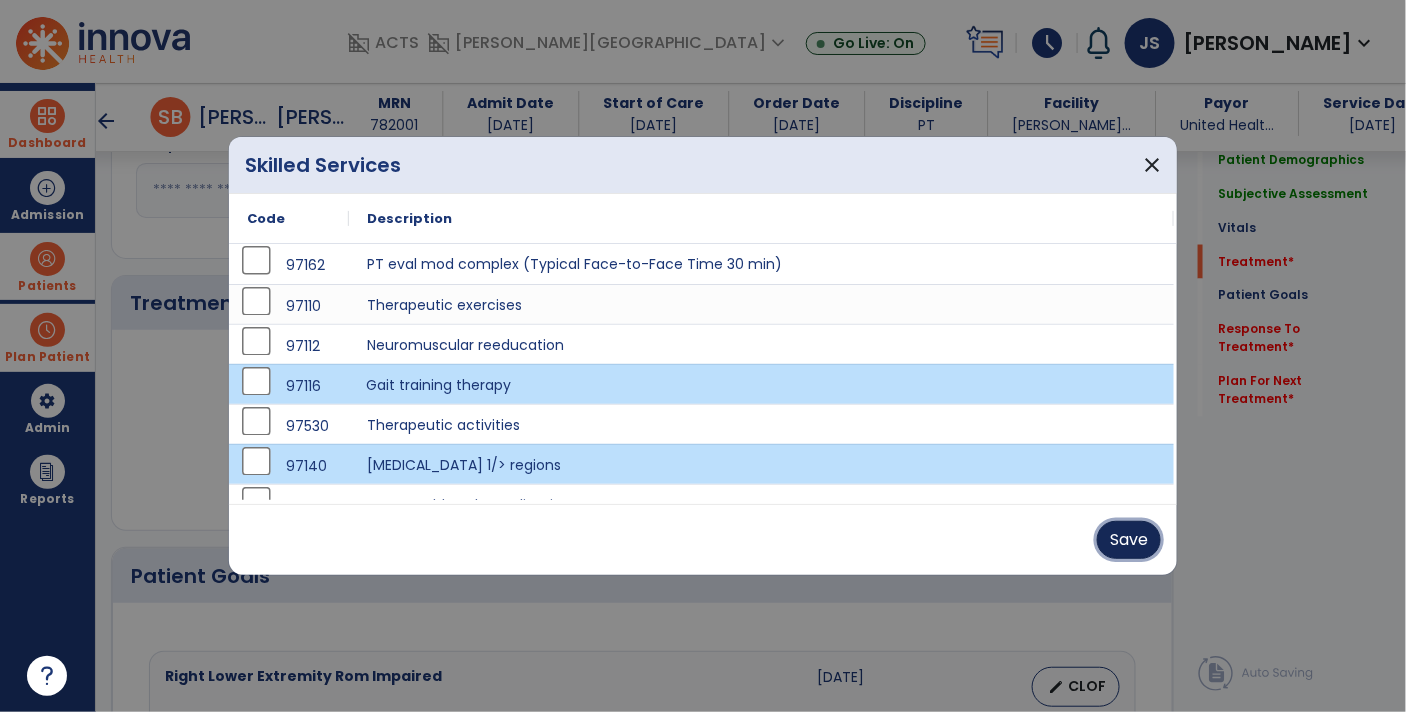 click on "Save" at bounding box center [1129, 540] 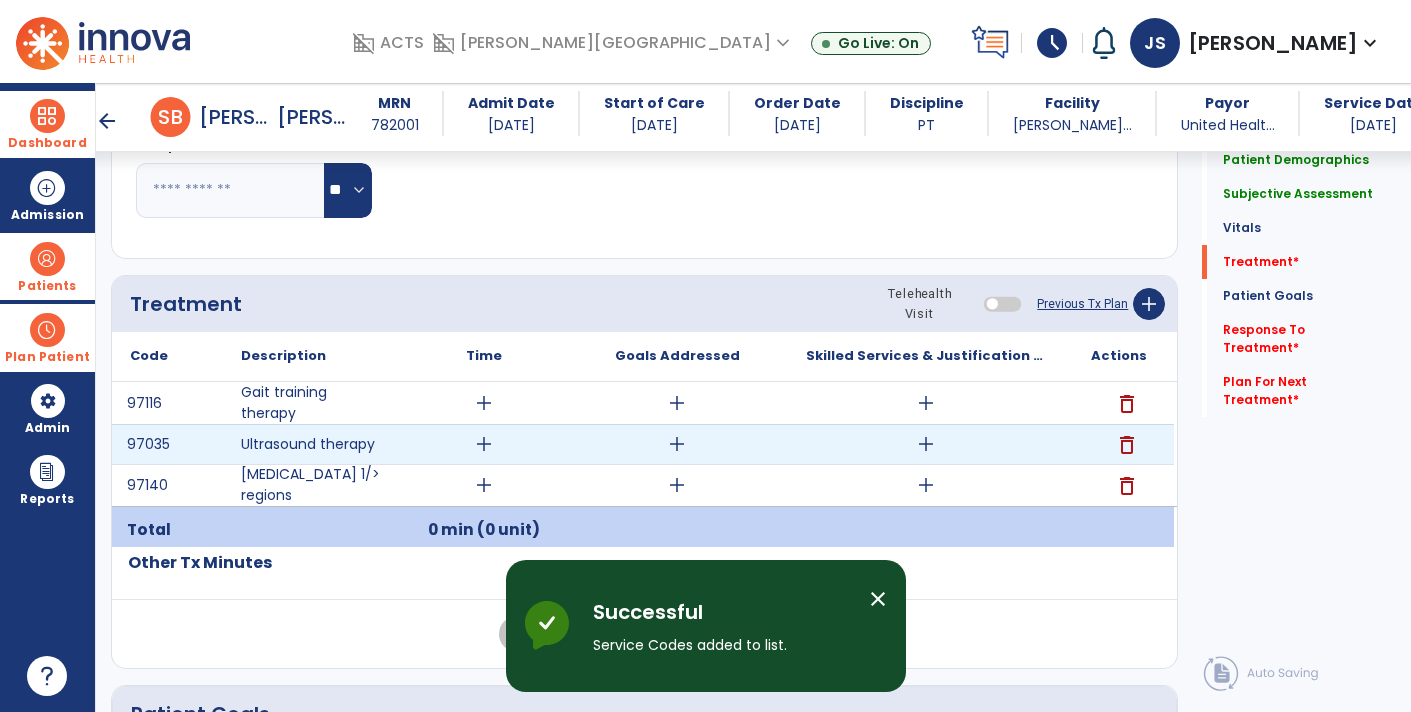 click on "add" at bounding box center [484, 444] 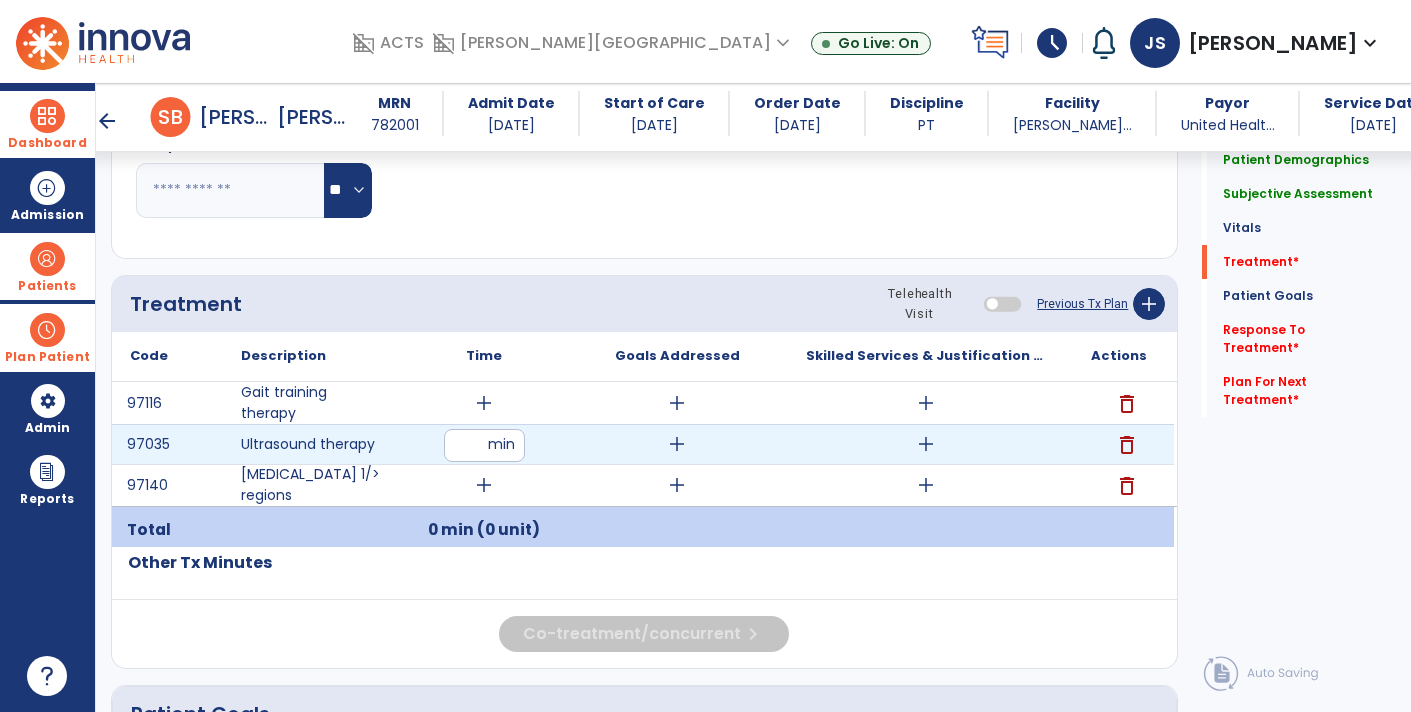 type on "*" 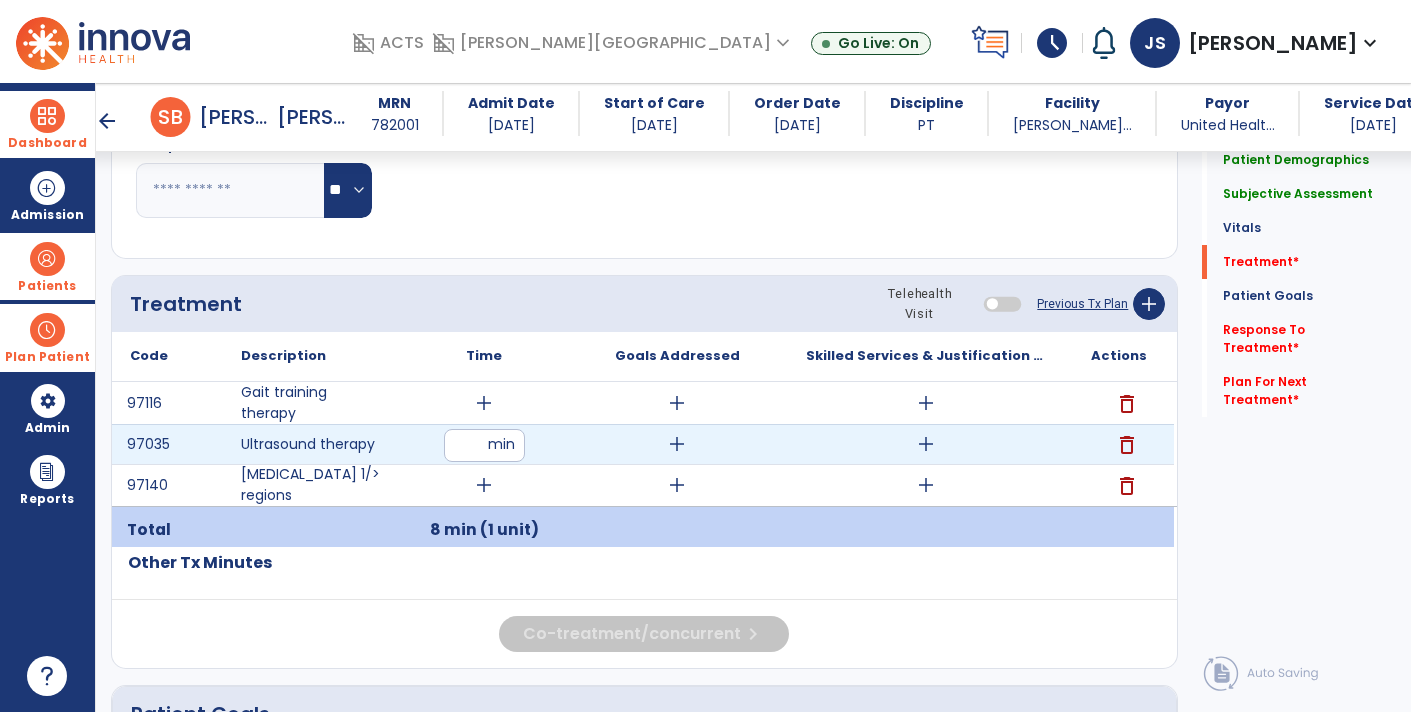 click on "add" at bounding box center (677, 444) 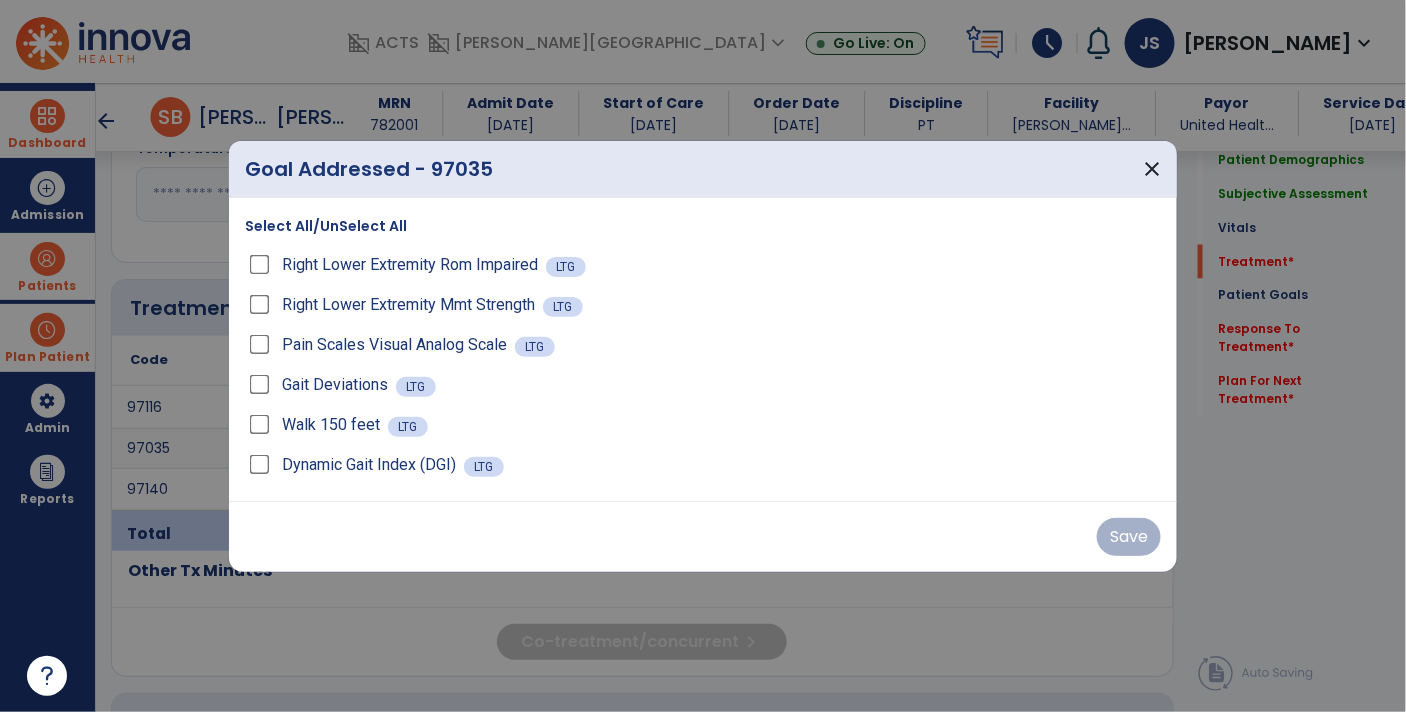 scroll, scrollTop: 974, scrollLeft: 0, axis: vertical 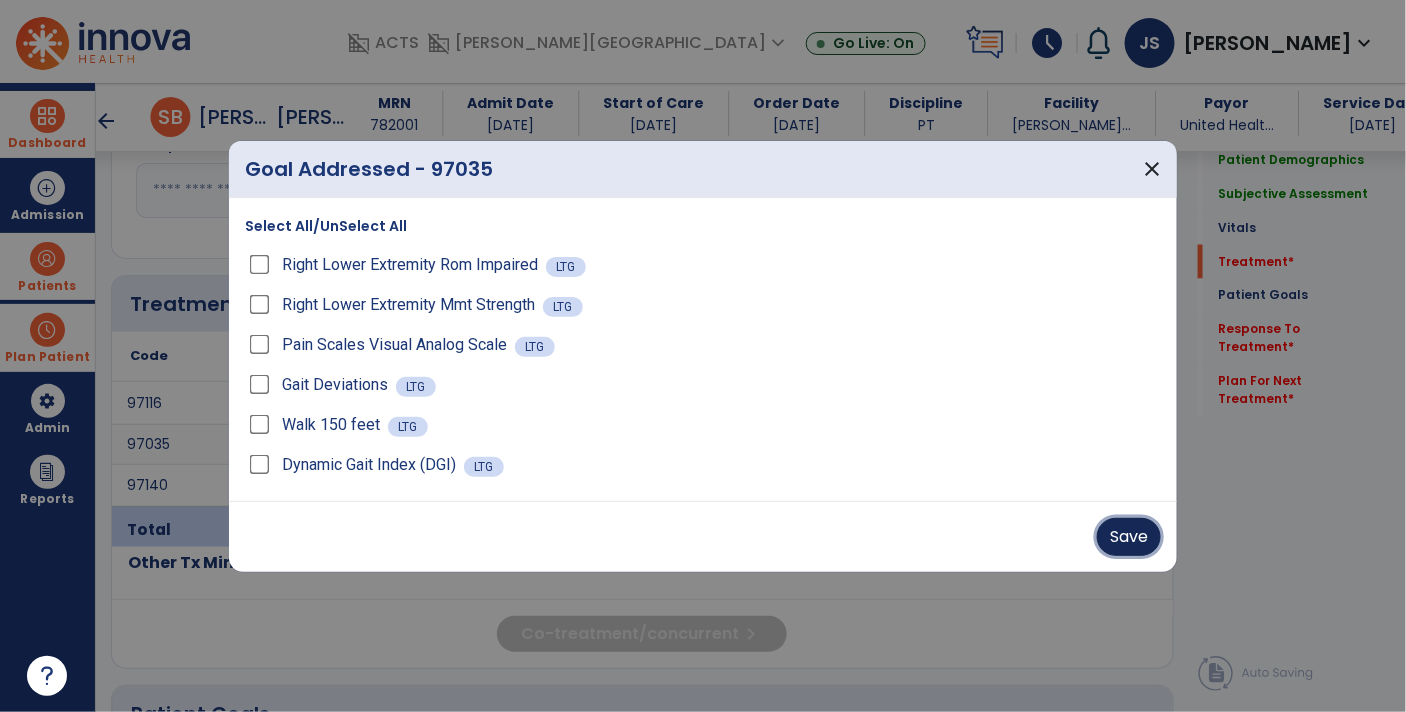 click on "Save" at bounding box center [1129, 537] 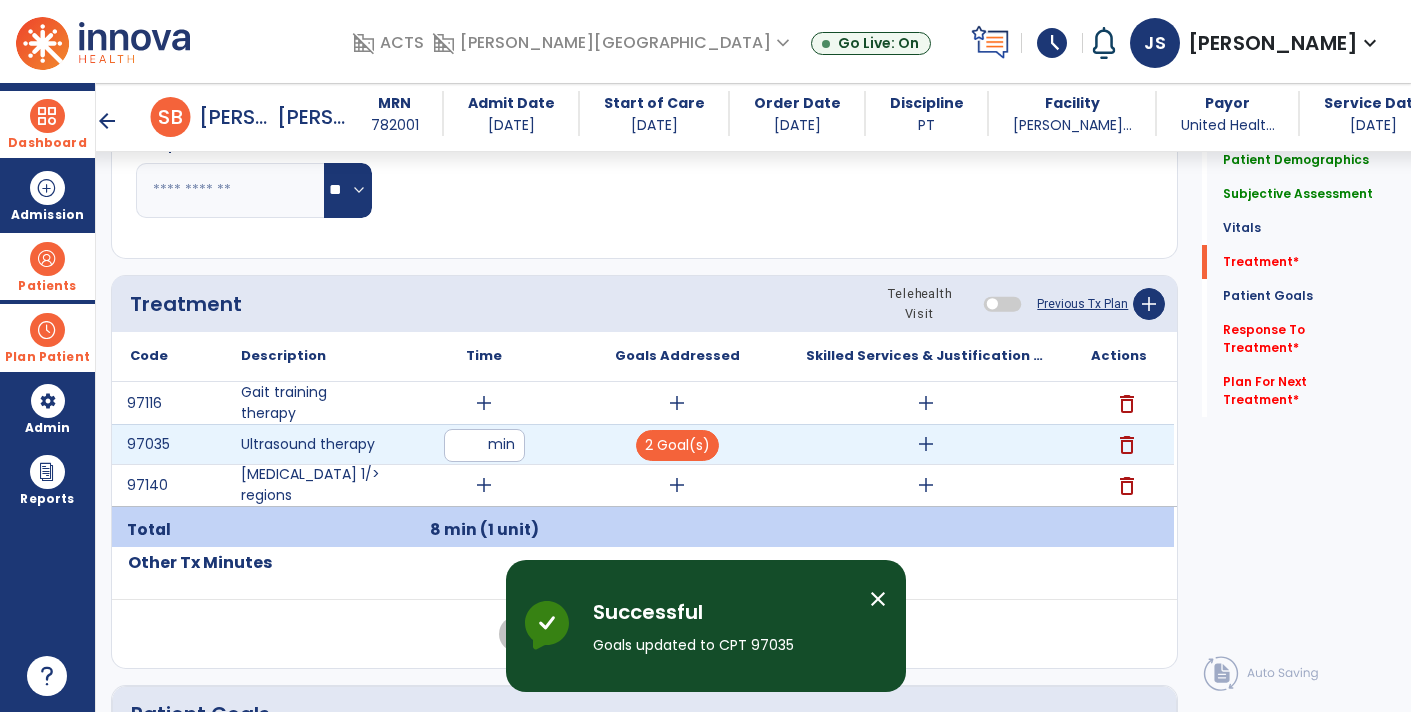 click on "add" at bounding box center (926, 444) 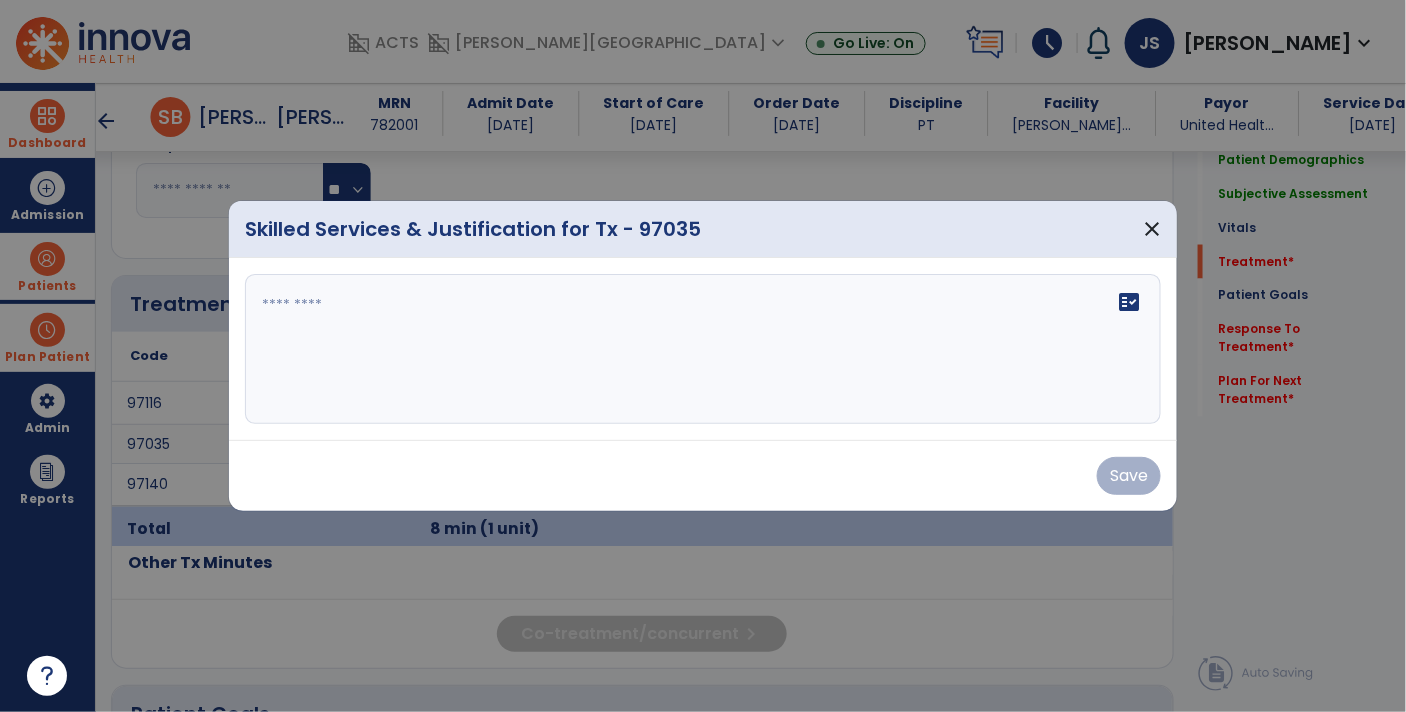 scroll, scrollTop: 974, scrollLeft: 0, axis: vertical 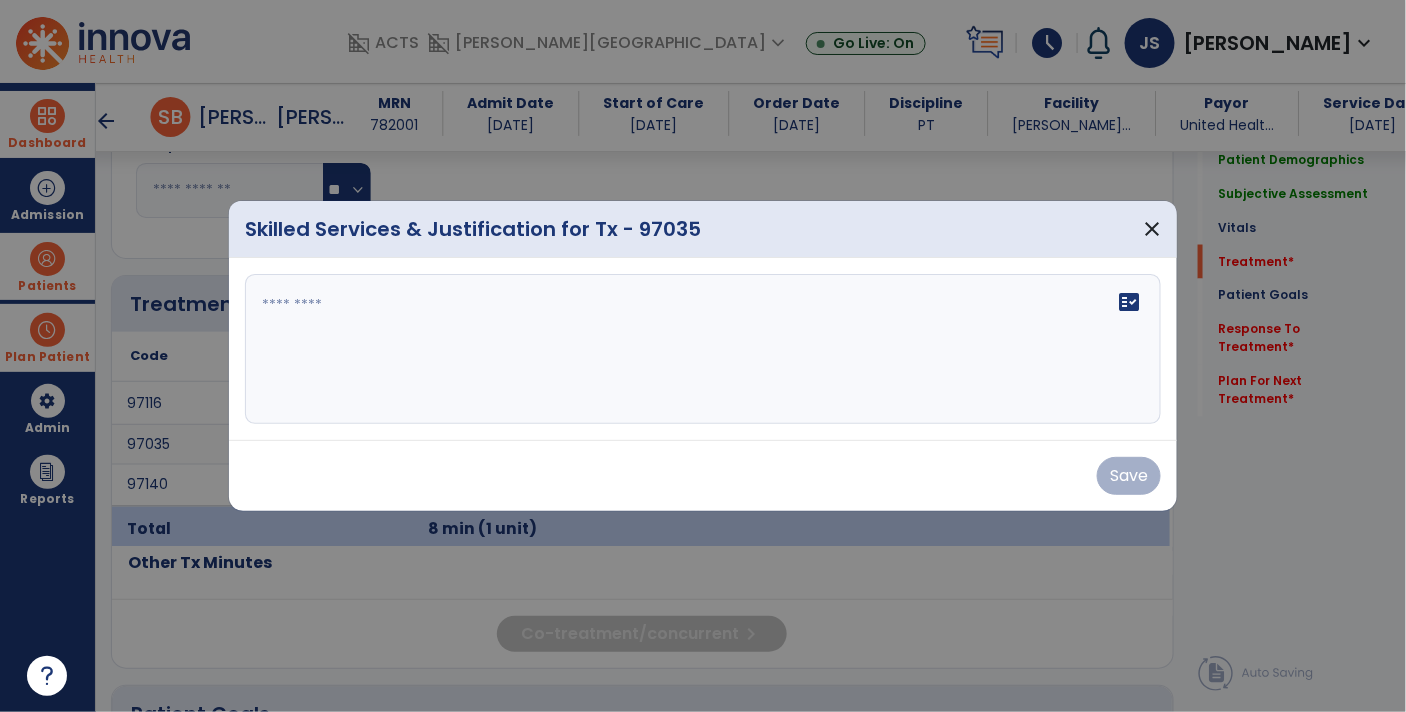 click on "fact_check" at bounding box center (703, 349) 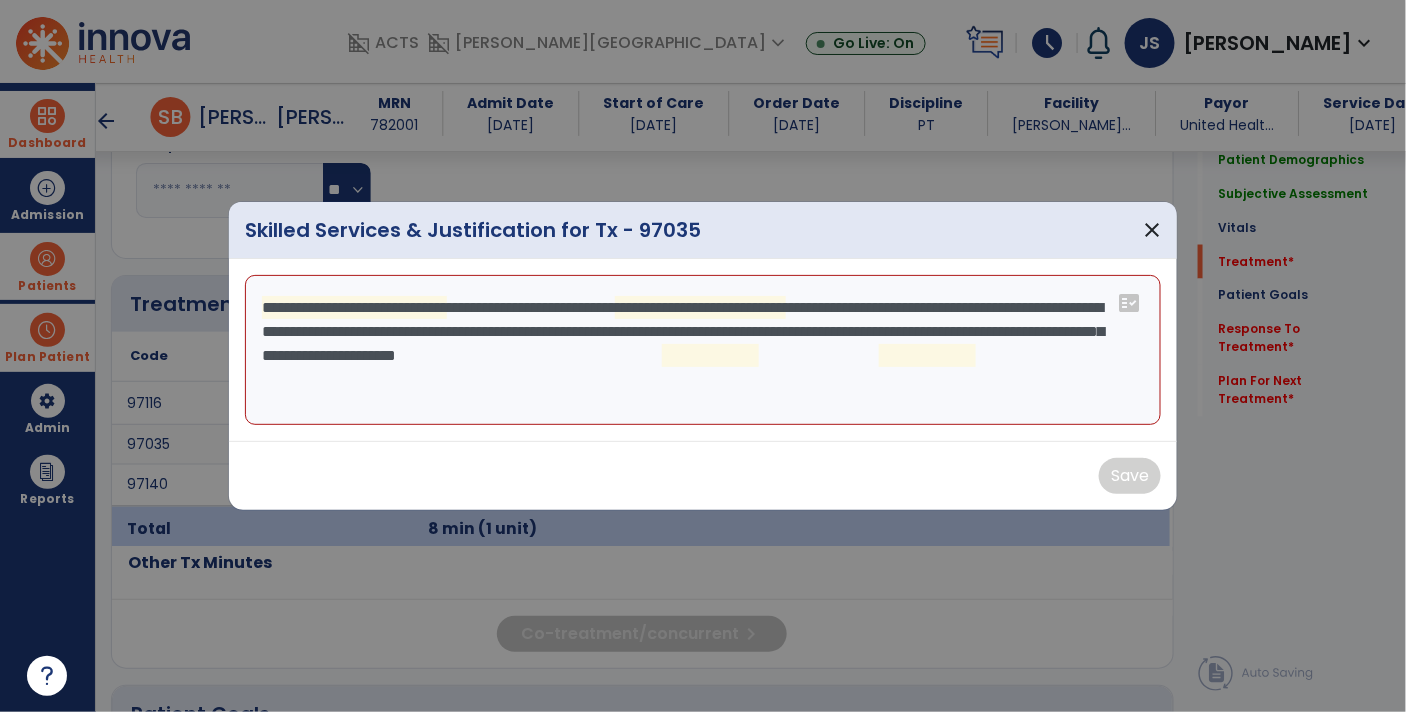 click on "**********" at bounding box center [703, 350] 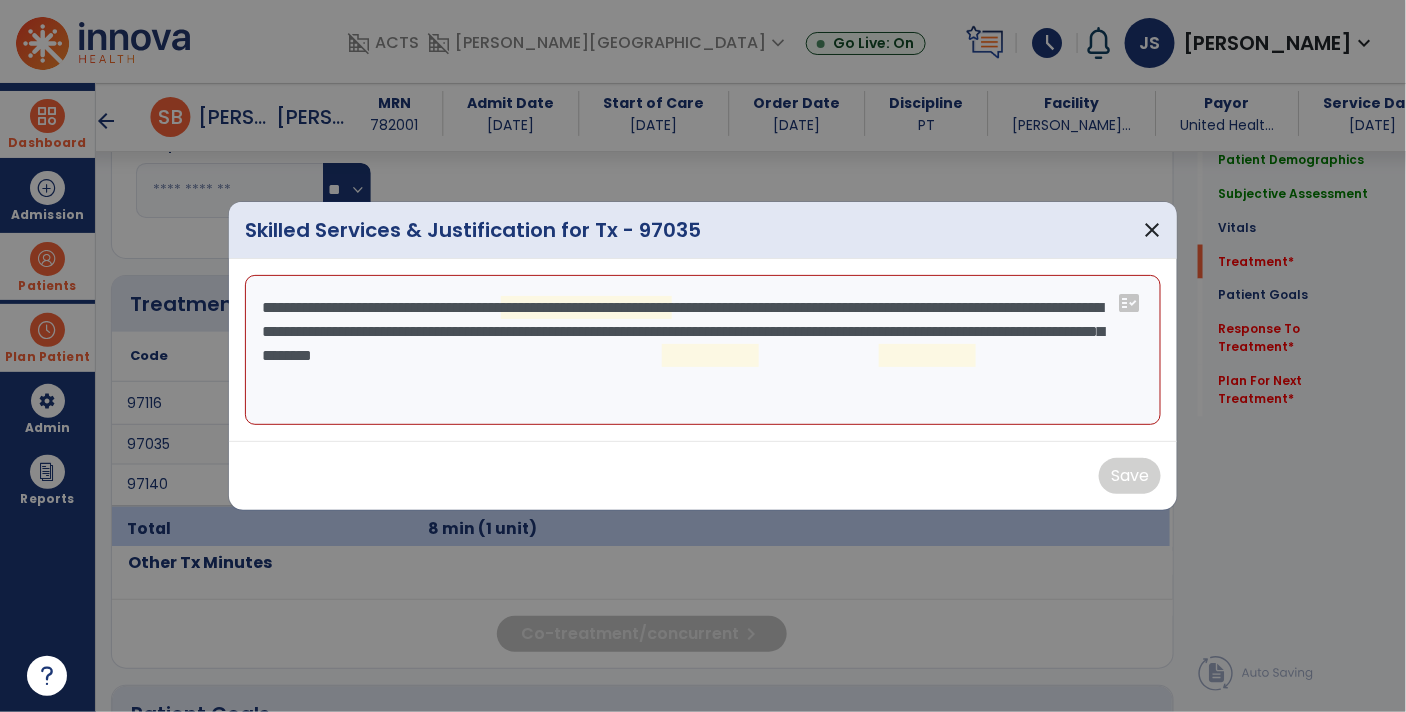 click on "**********" at bounding box center [703, 350] 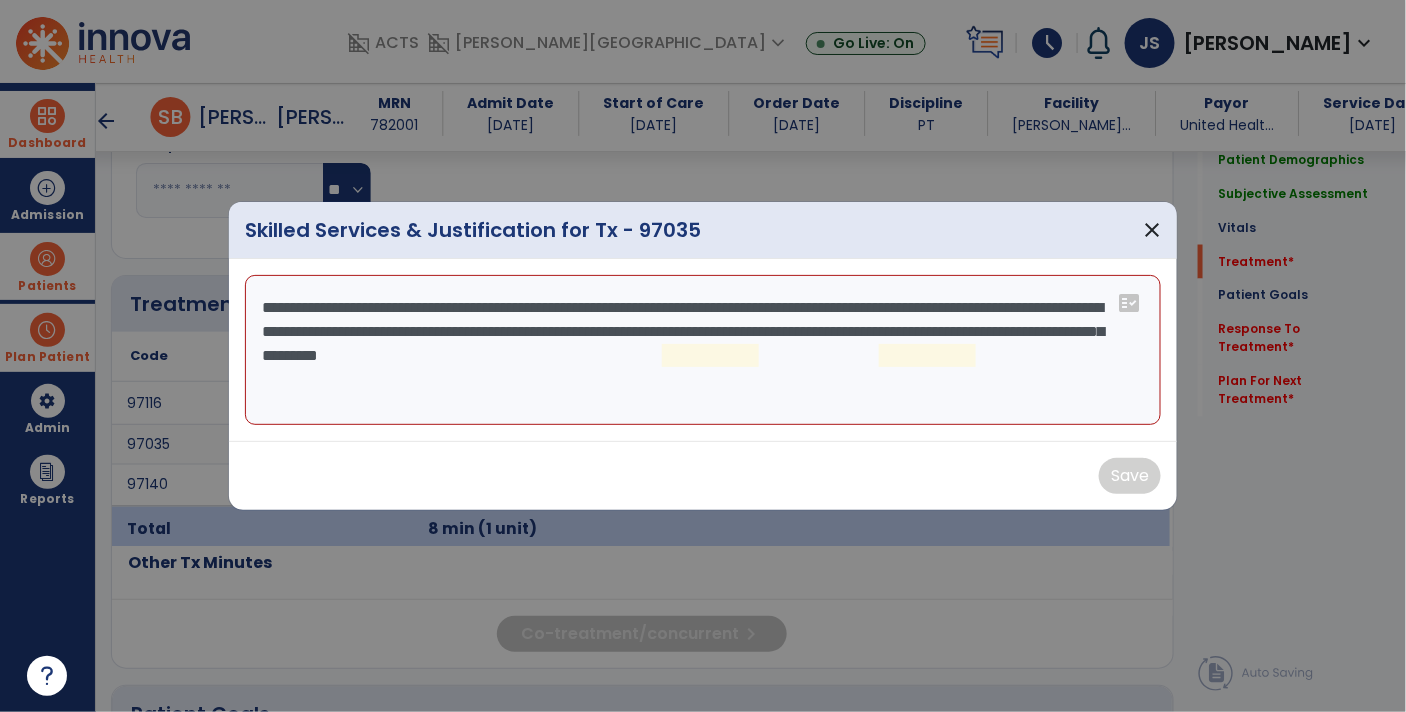 click on "**********" at bounding box center (703, 350) 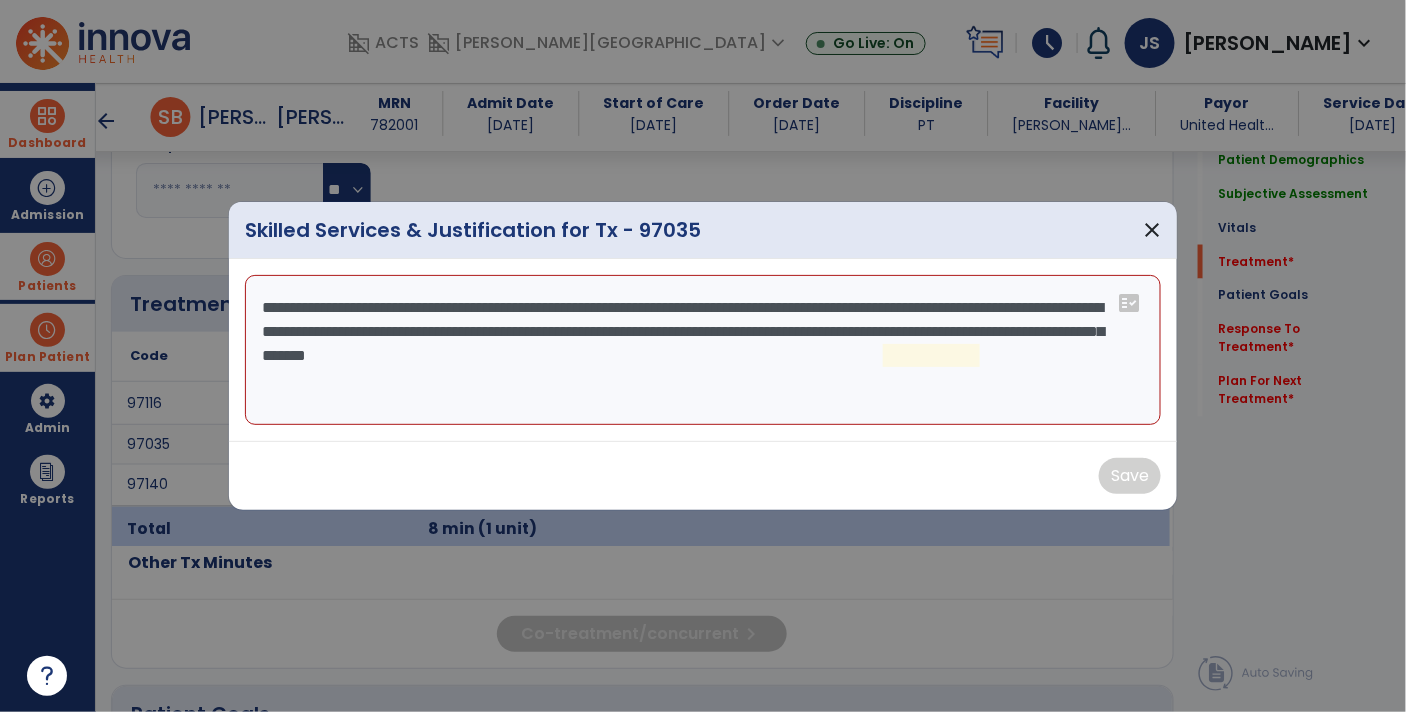 click on "**********" at bounding box center [703, 350] 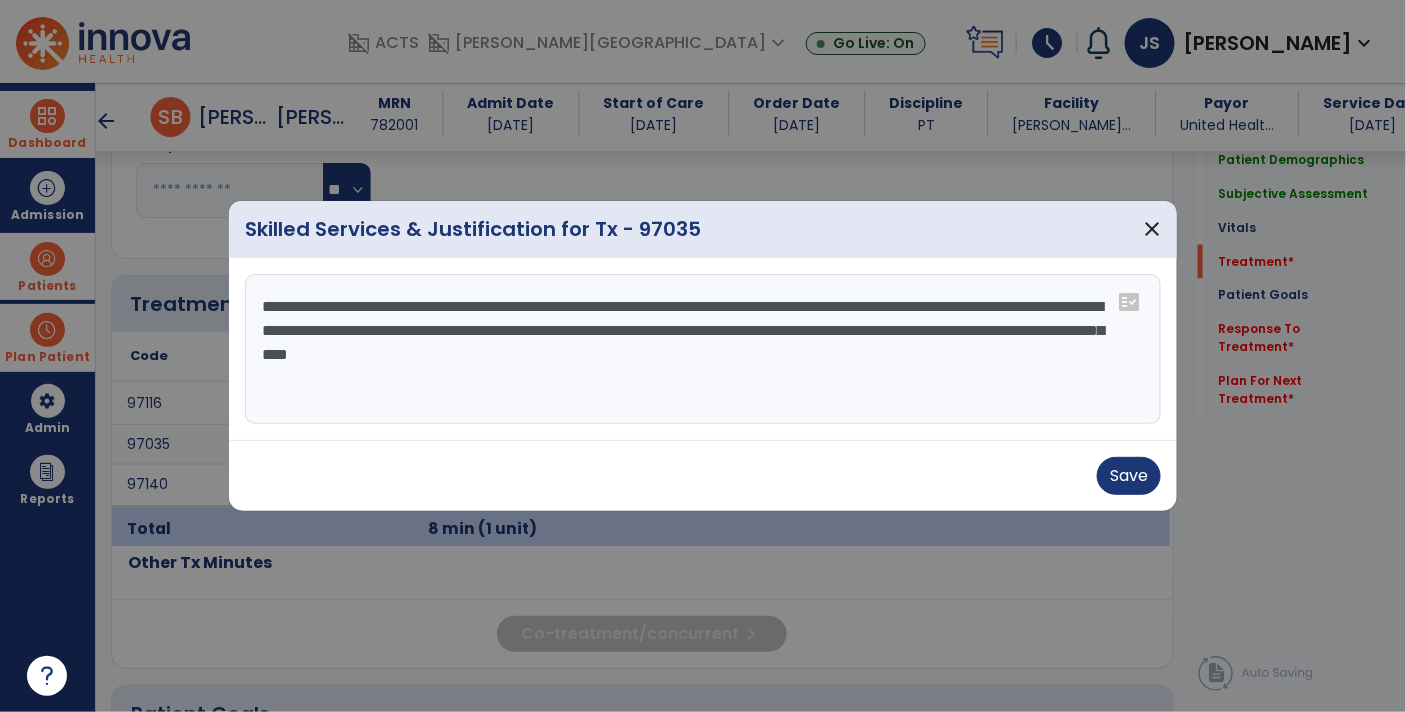 drag, startPoint x: 505, startPoint y: 332, endPoint x: 915, endPoint y: 313, distance: 410.44 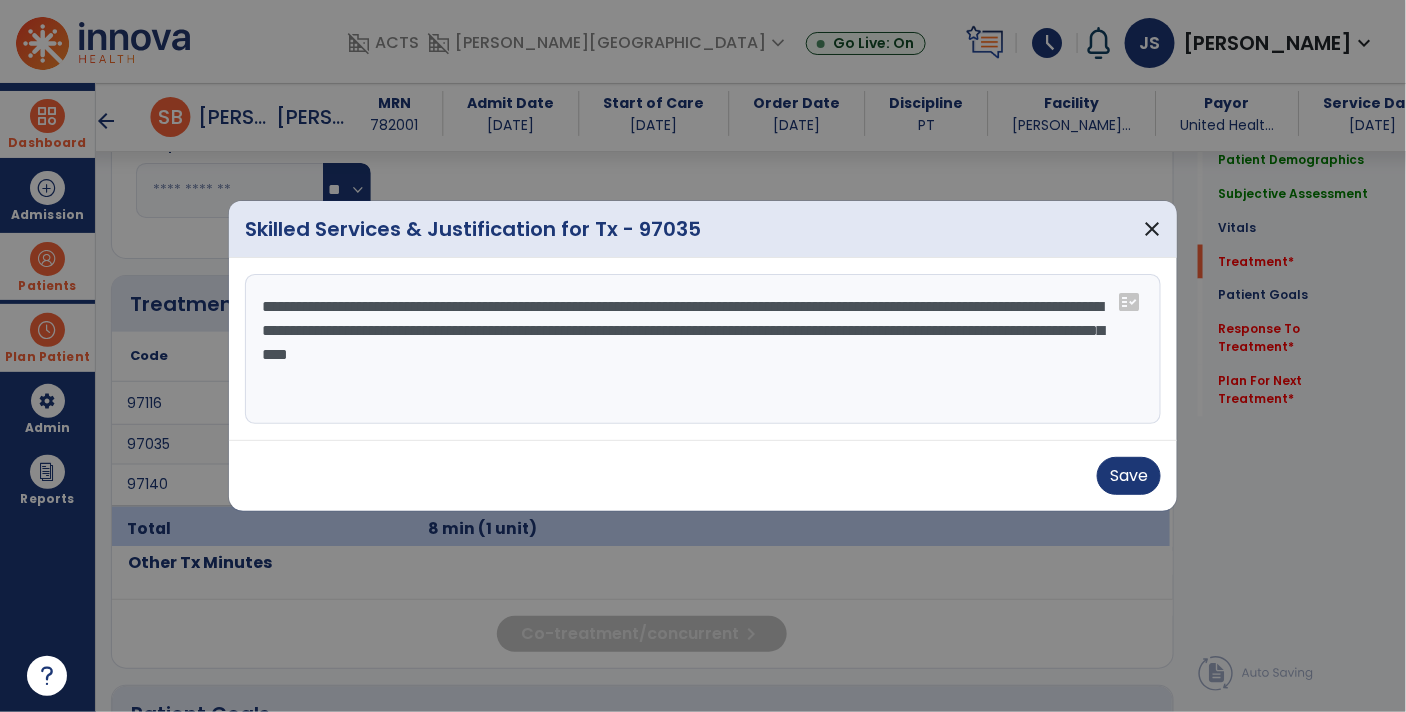 click on "**********" at bounding box center (703, 349) 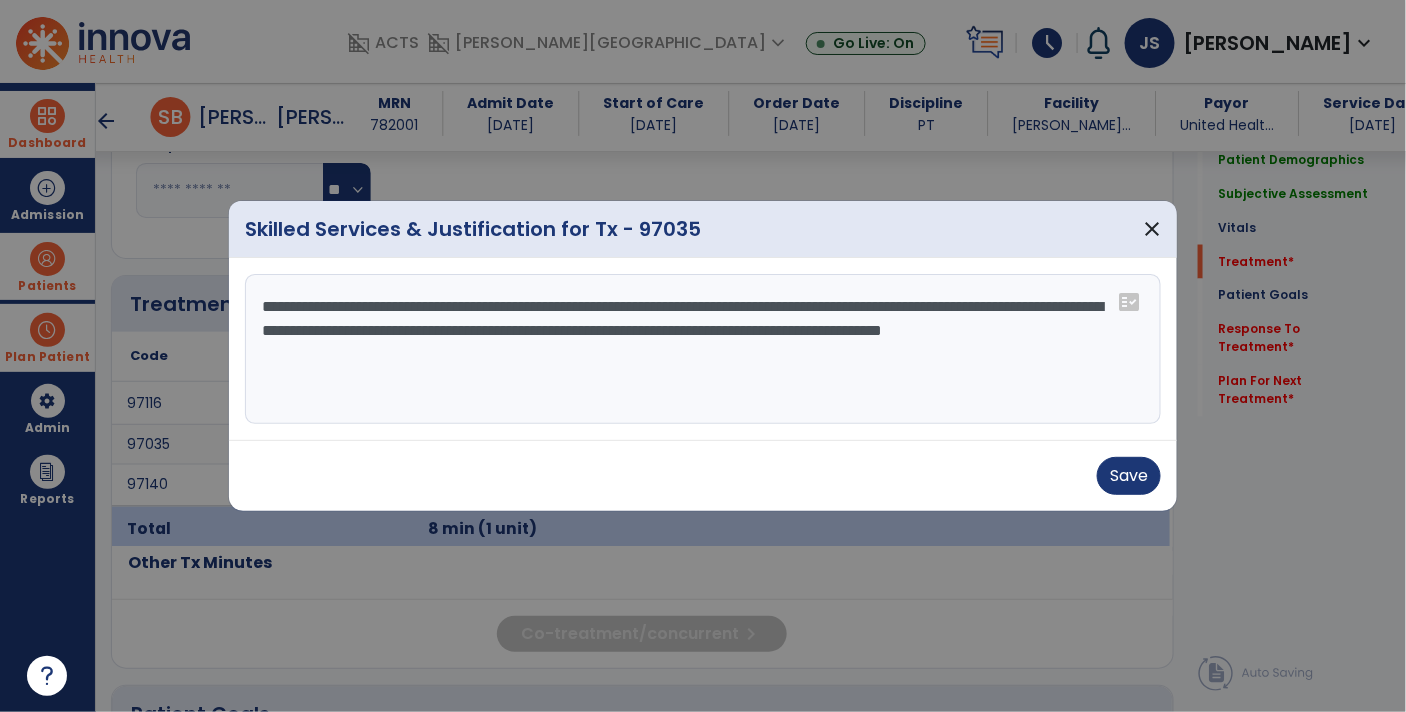 click on "**********" at bounding box center (703, 349) 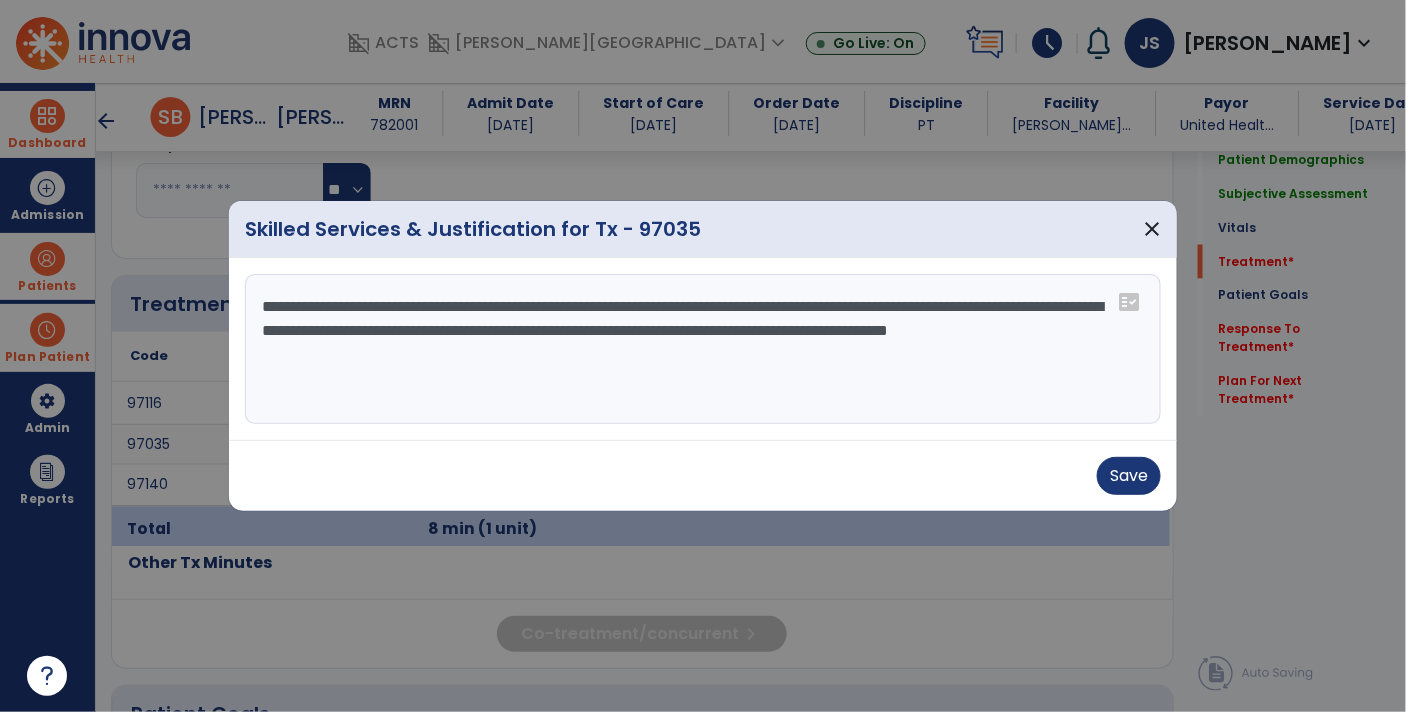 drag, startPoint x: 630, startPoint y: 331, endPoint x: 861, endPoint y: 343, distance: 231.31148 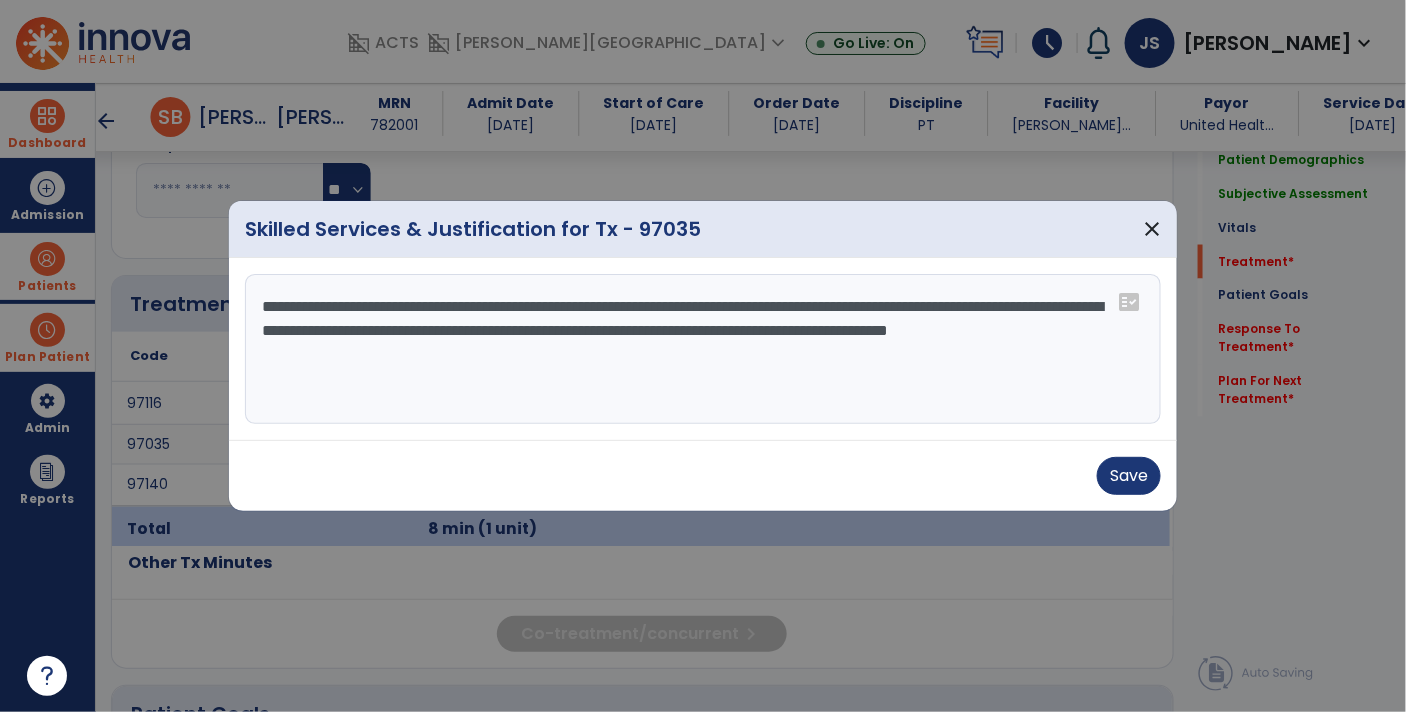 click on "**********" at bounding box center (703, 349) 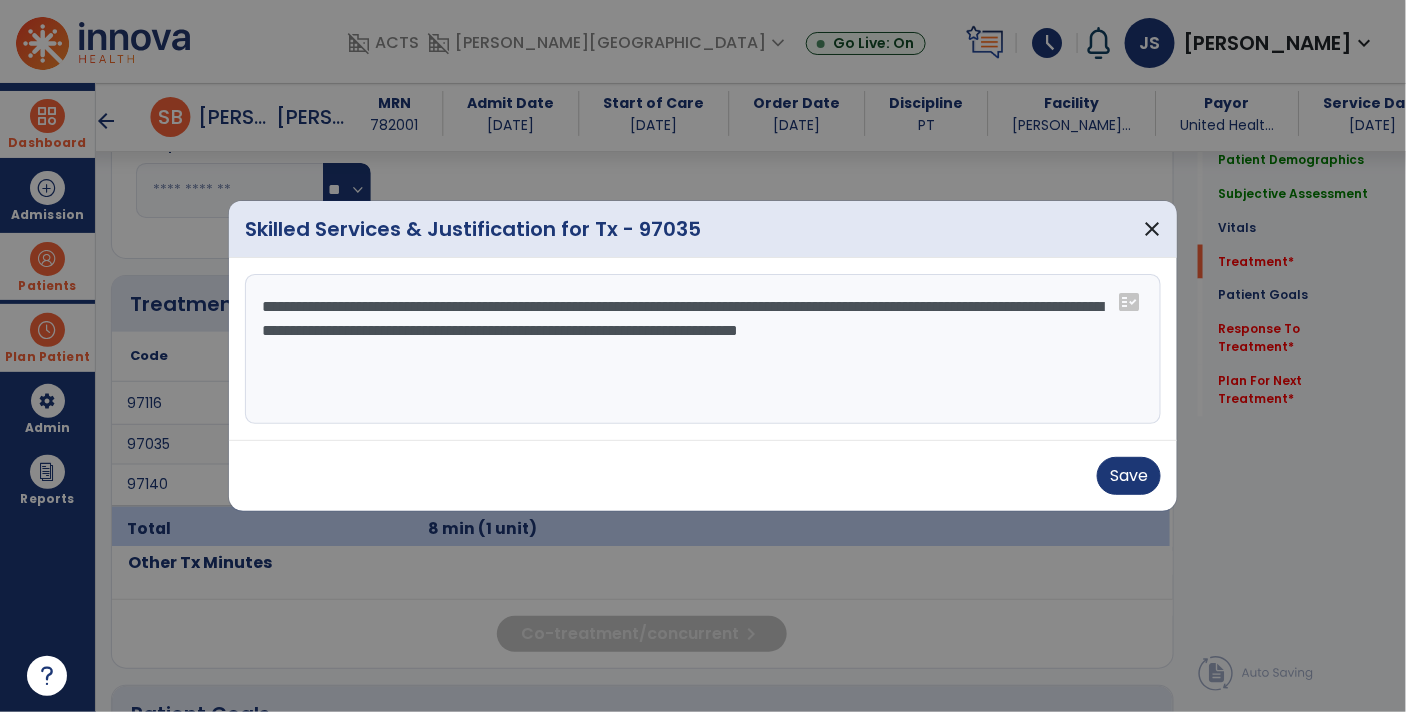 click on "**********" at bounding box center [703, 349] 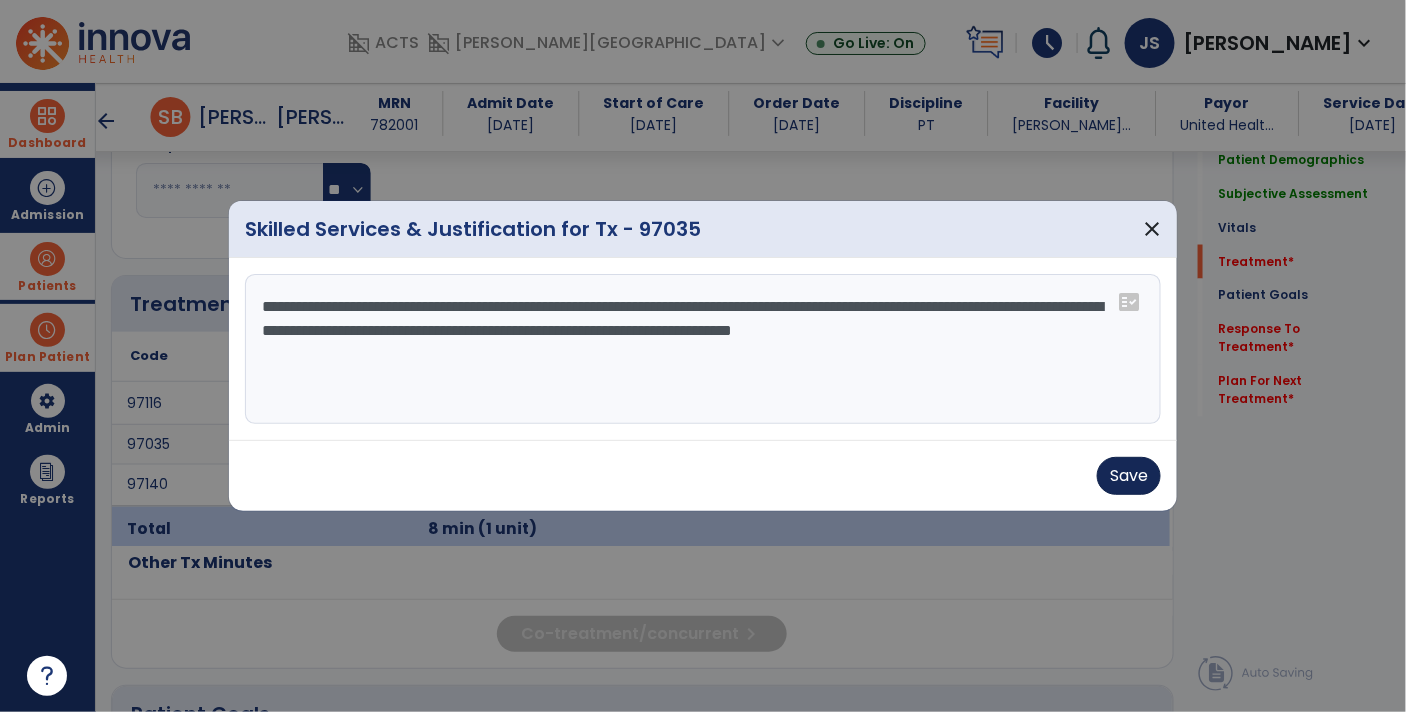 type on "**********" 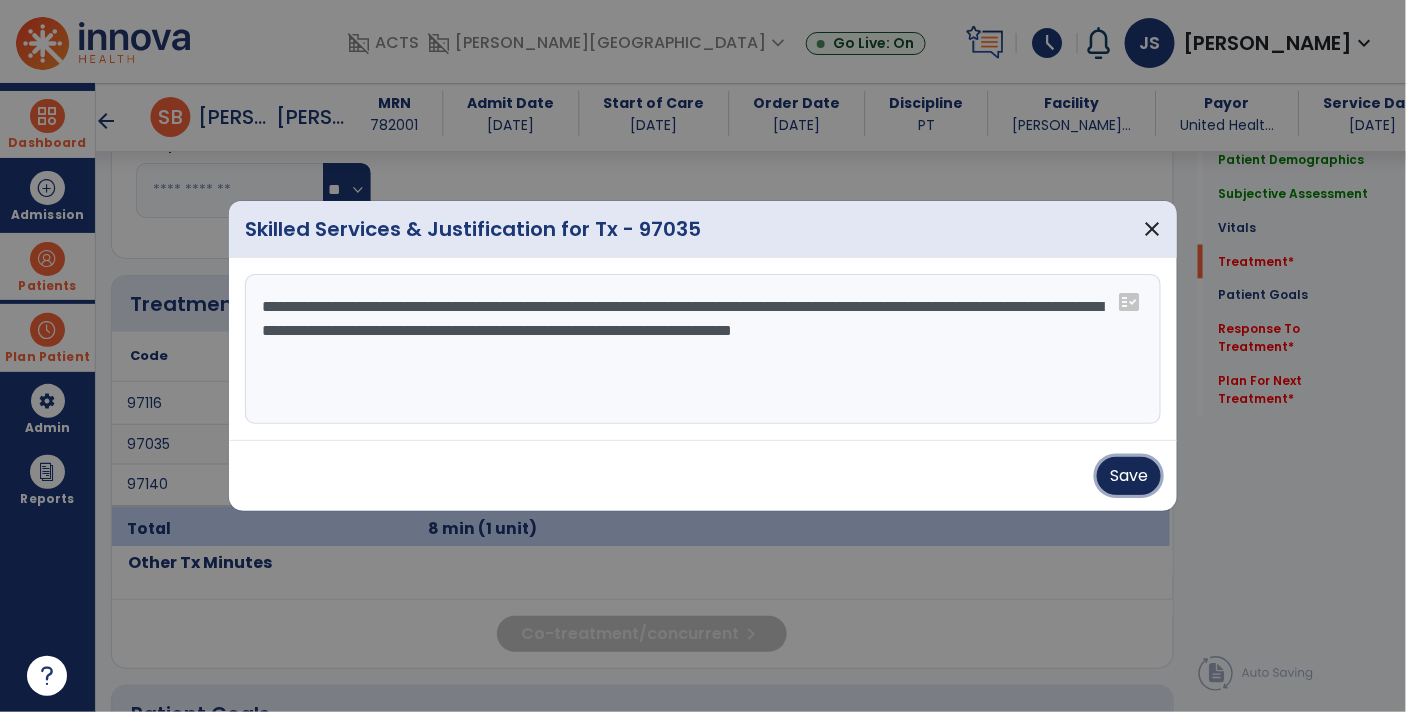 drag, startPoint x: 1103, startPoint y: 484, endPoint x: 1084, endPoint y: 462, distance: 29.068884 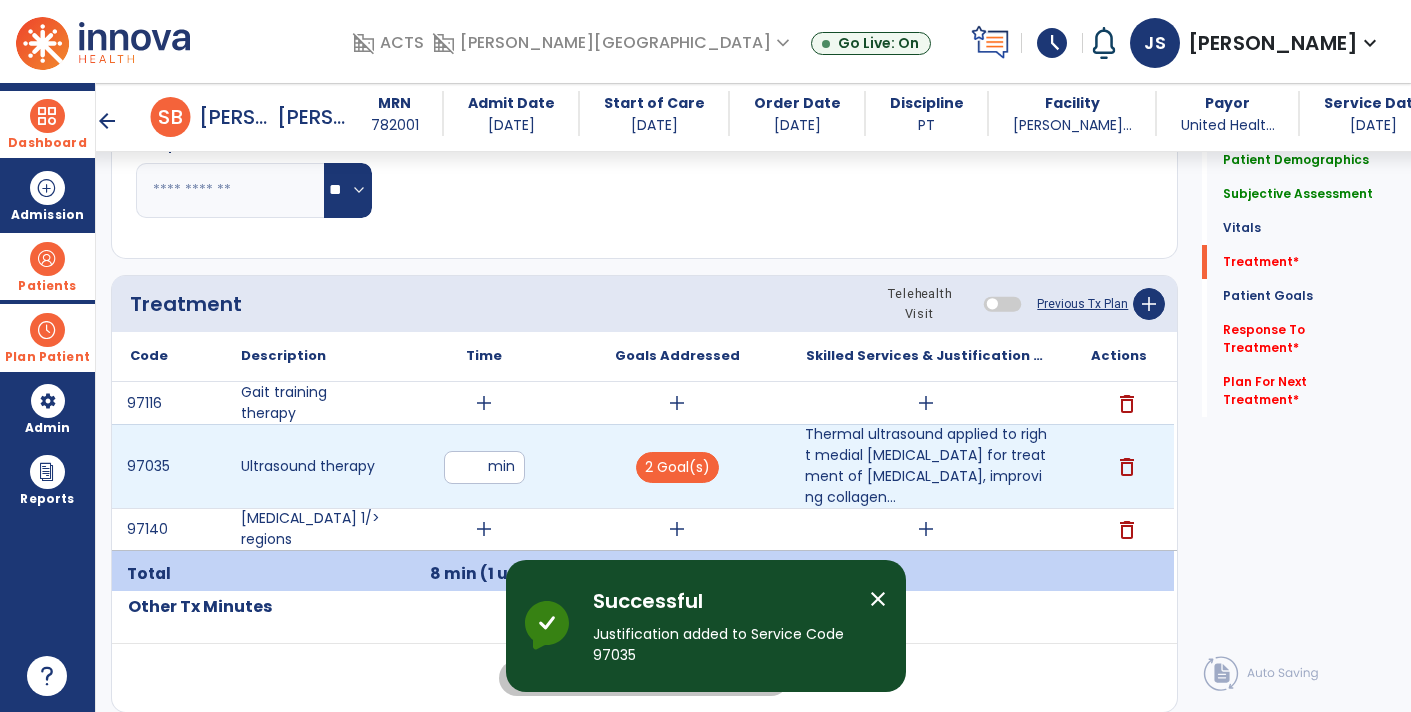 click on "*" at bounding box center [484, 467] 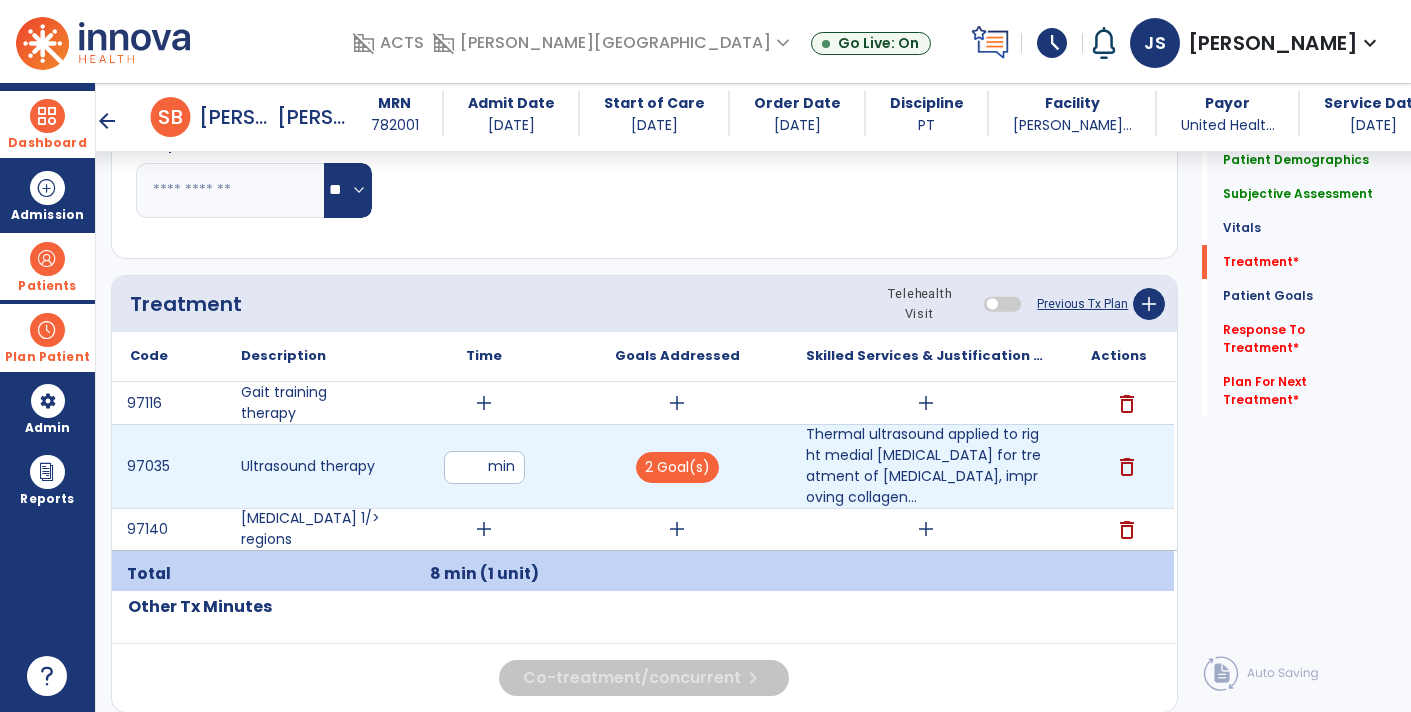 click on "*" at bounding box center (484, 467) 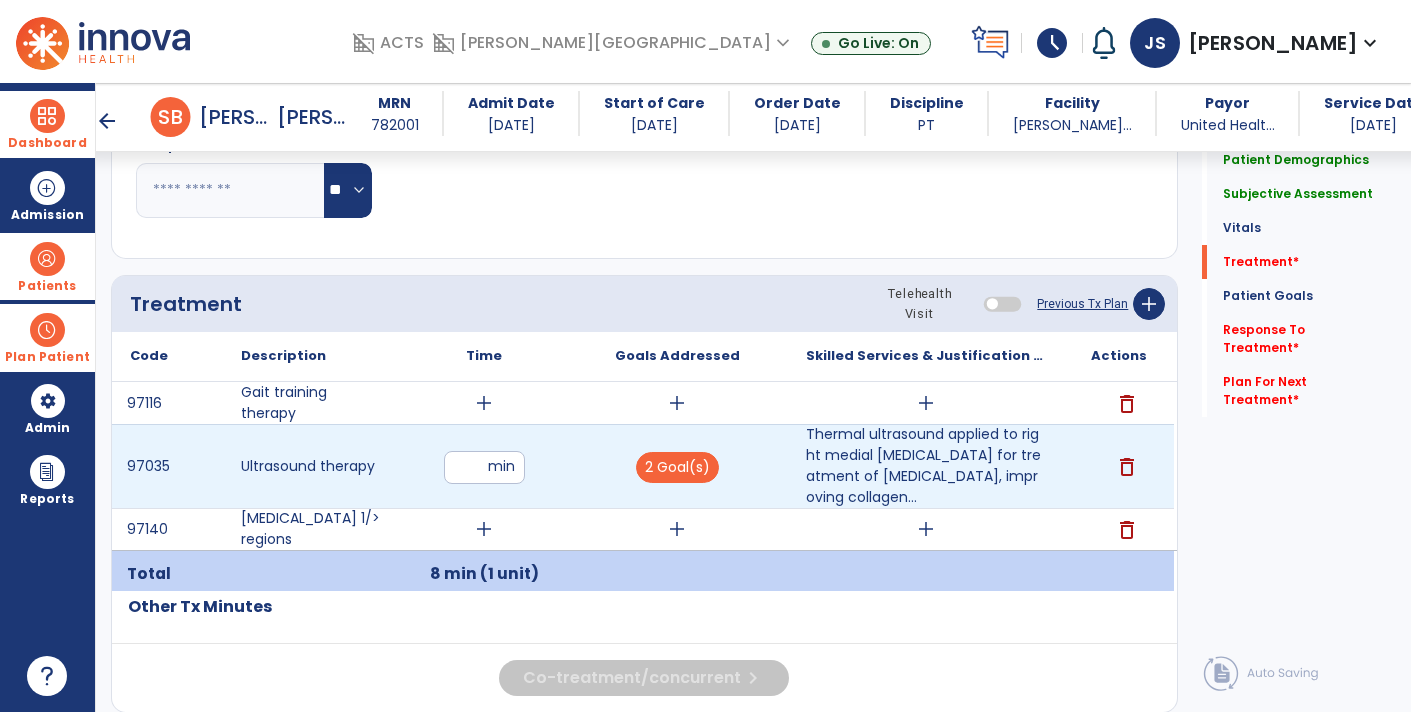 type on "**" 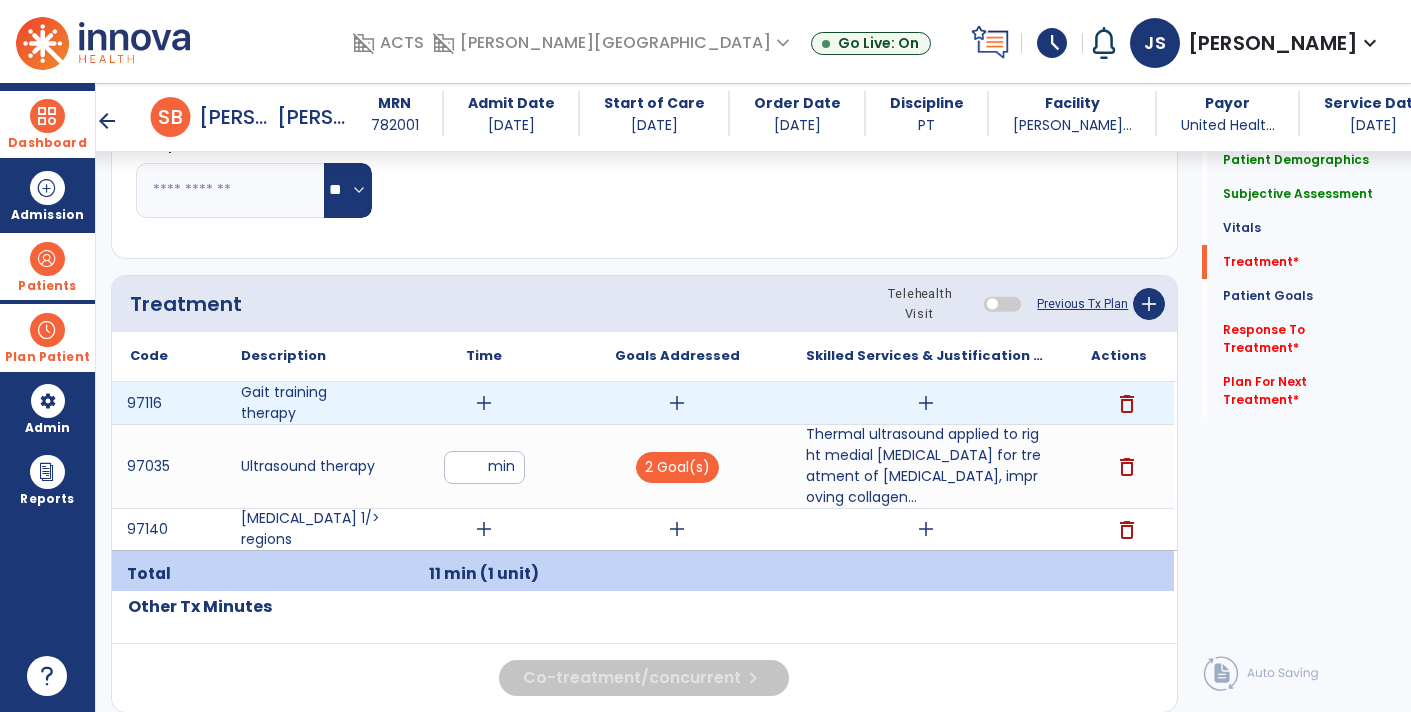 click on "add" at bounding box center [484, 403] 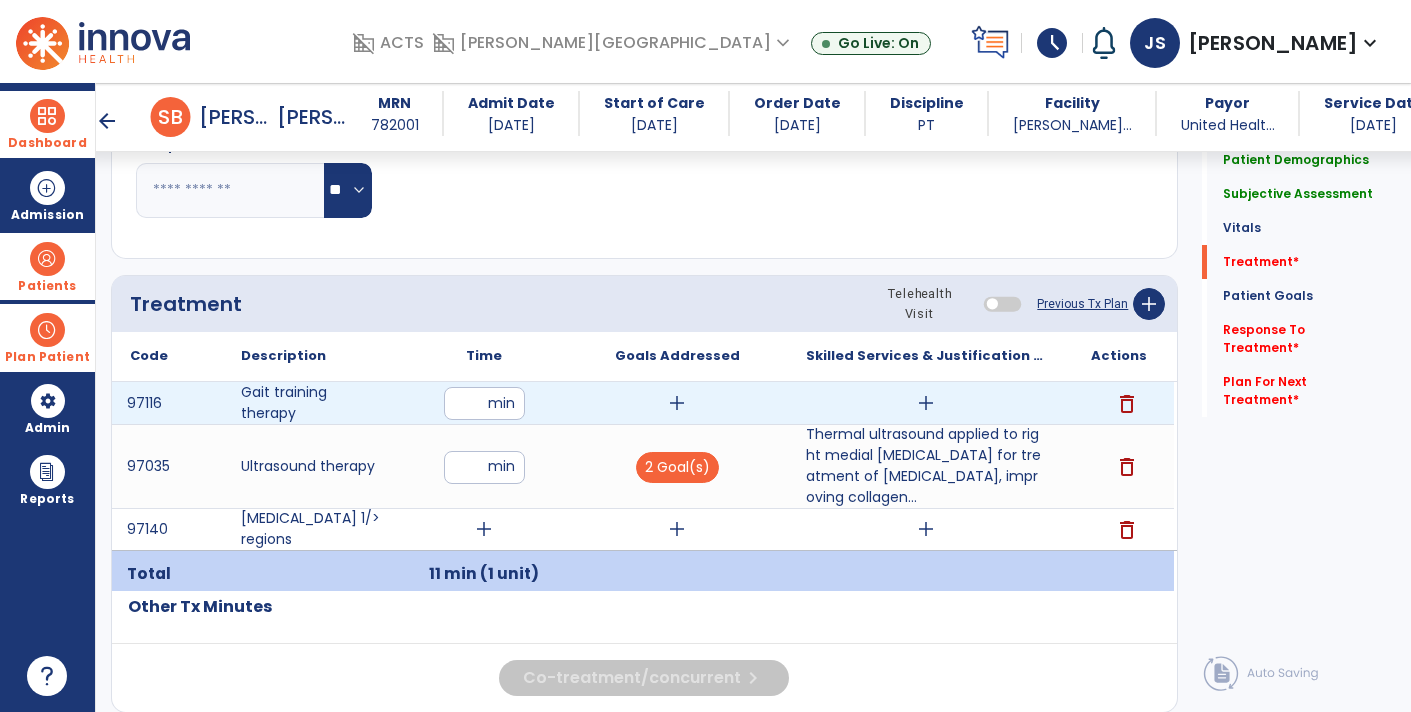 type on "**" 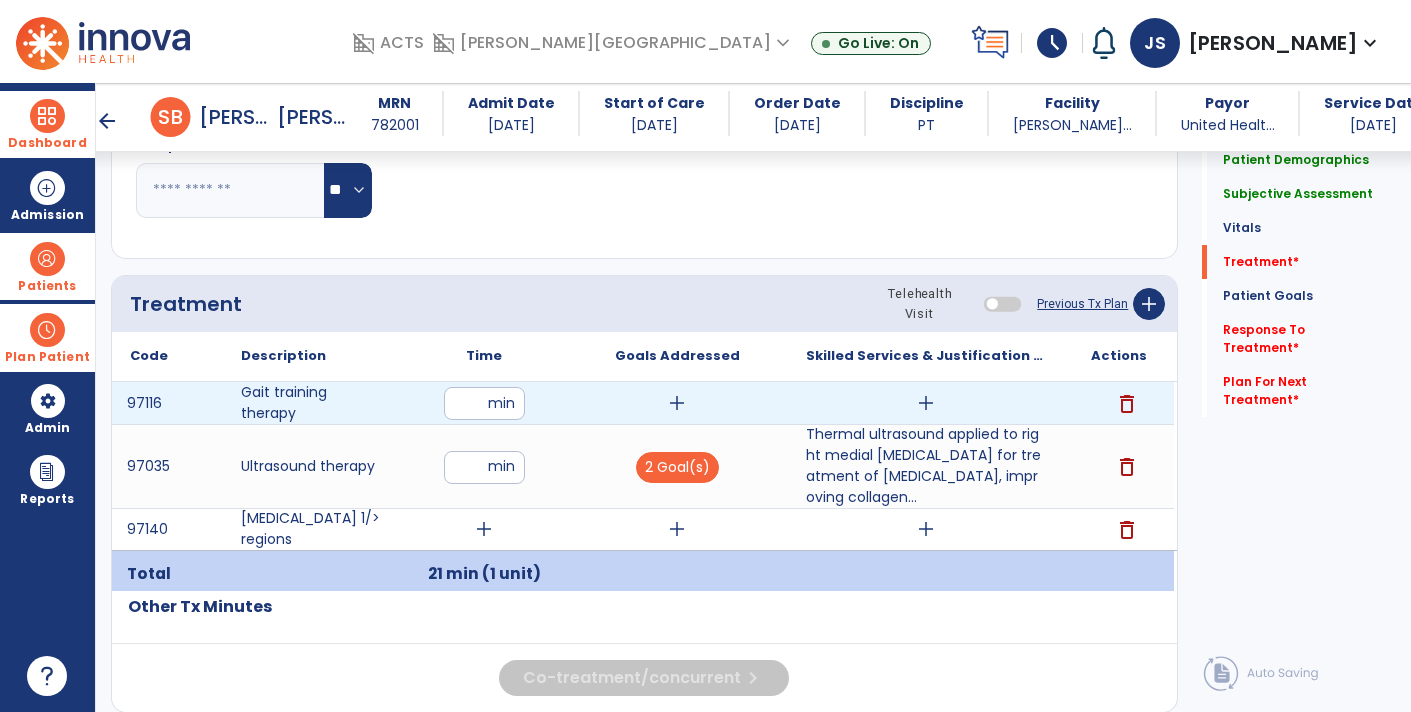 click on "add" at bounding box center (677, 403) 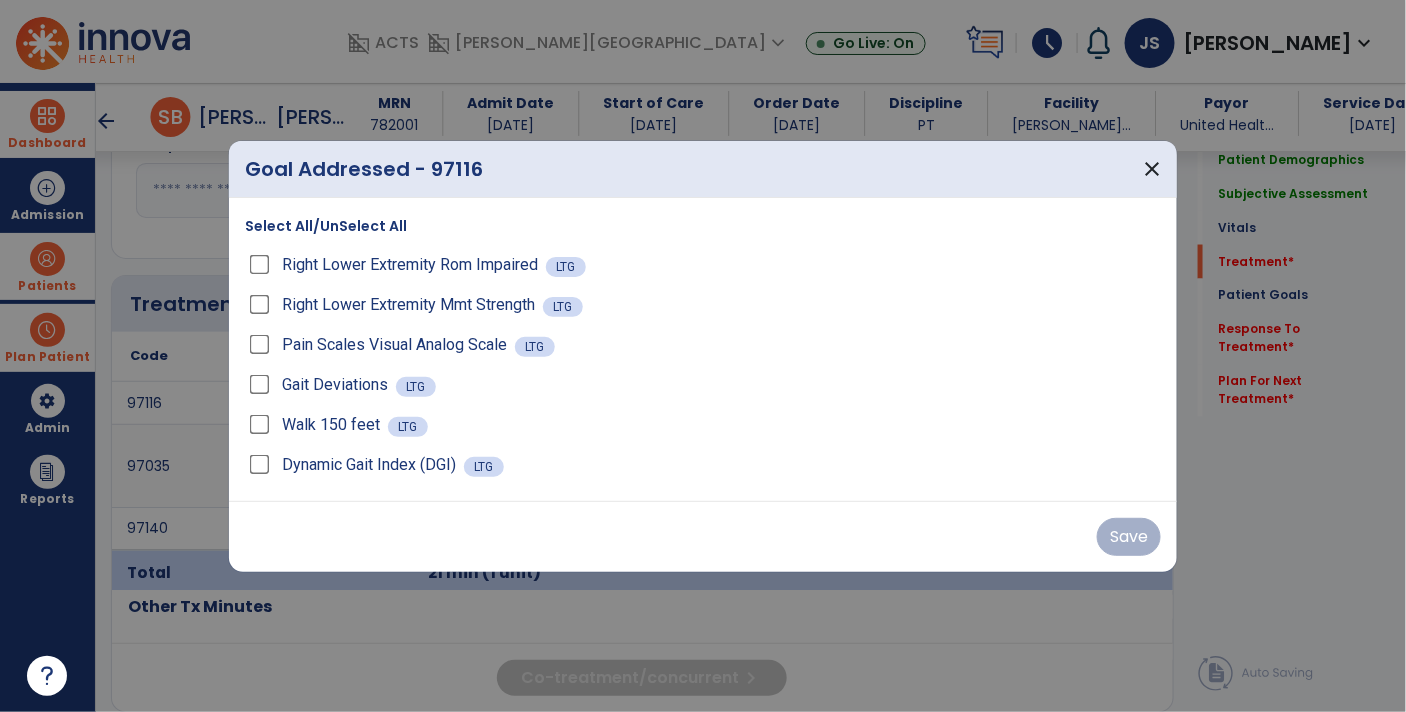scroll, scrollTop: 974, scrollLeft: 0, axis: vertical 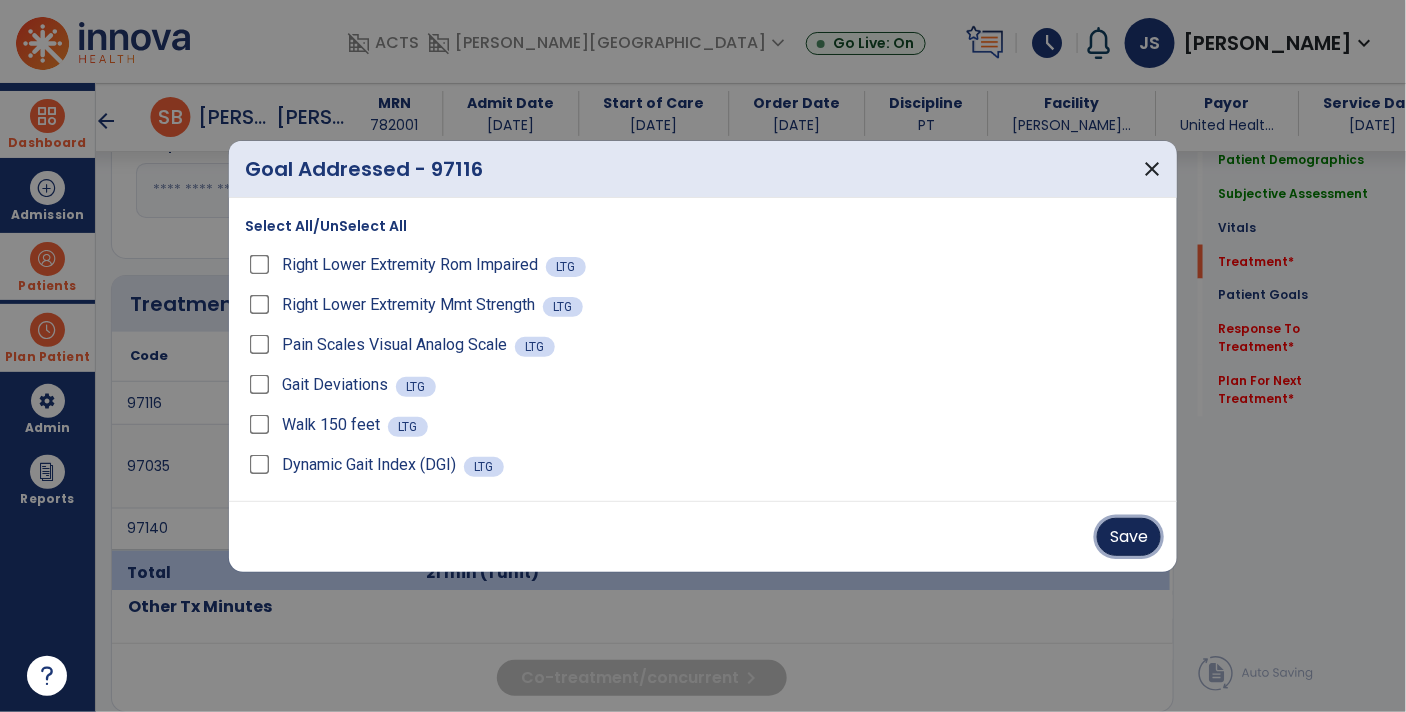 drag, startPoint x: 1122, startPoint y: 535, endPoint x: 1109, endPoint y: 550, distance: 19.849434 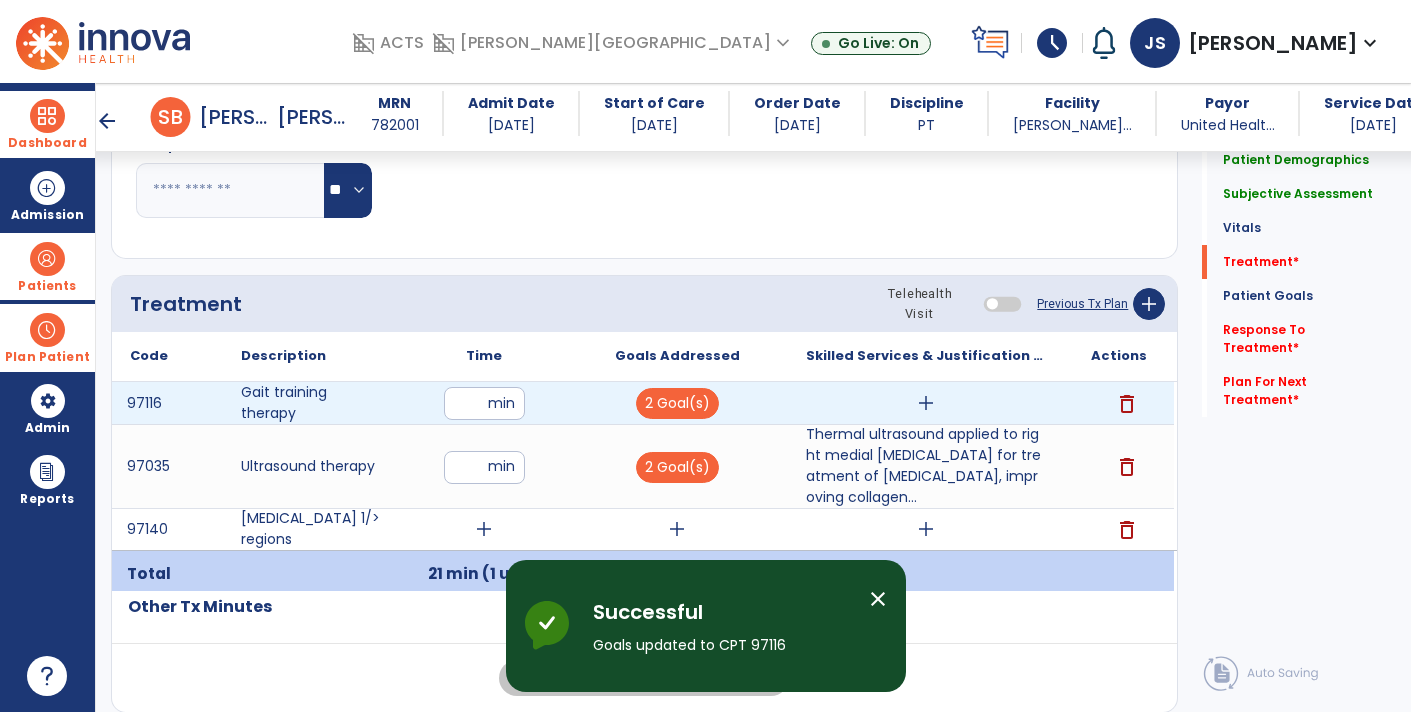 click on "add" at bounding box center (926, 403) 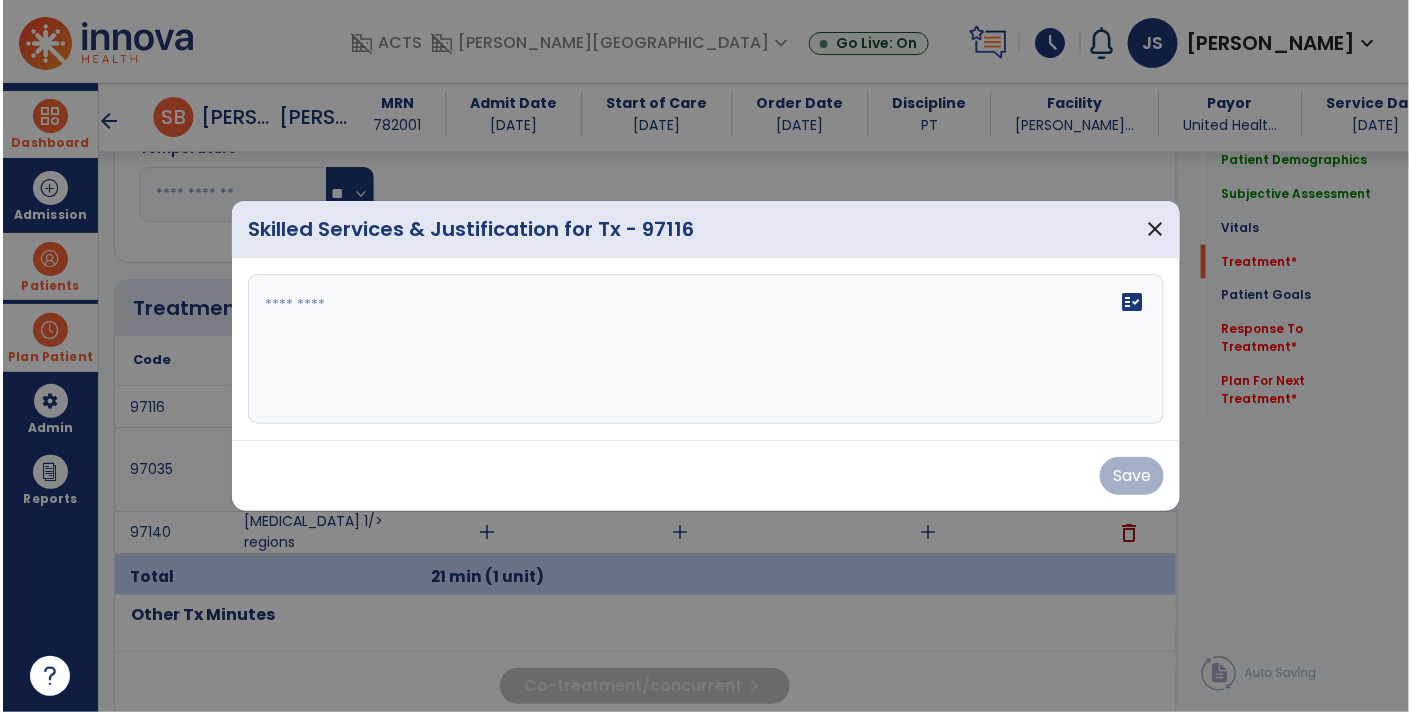 scroll, scrollTop: 974, scrollLeft: 0, axis: vertical 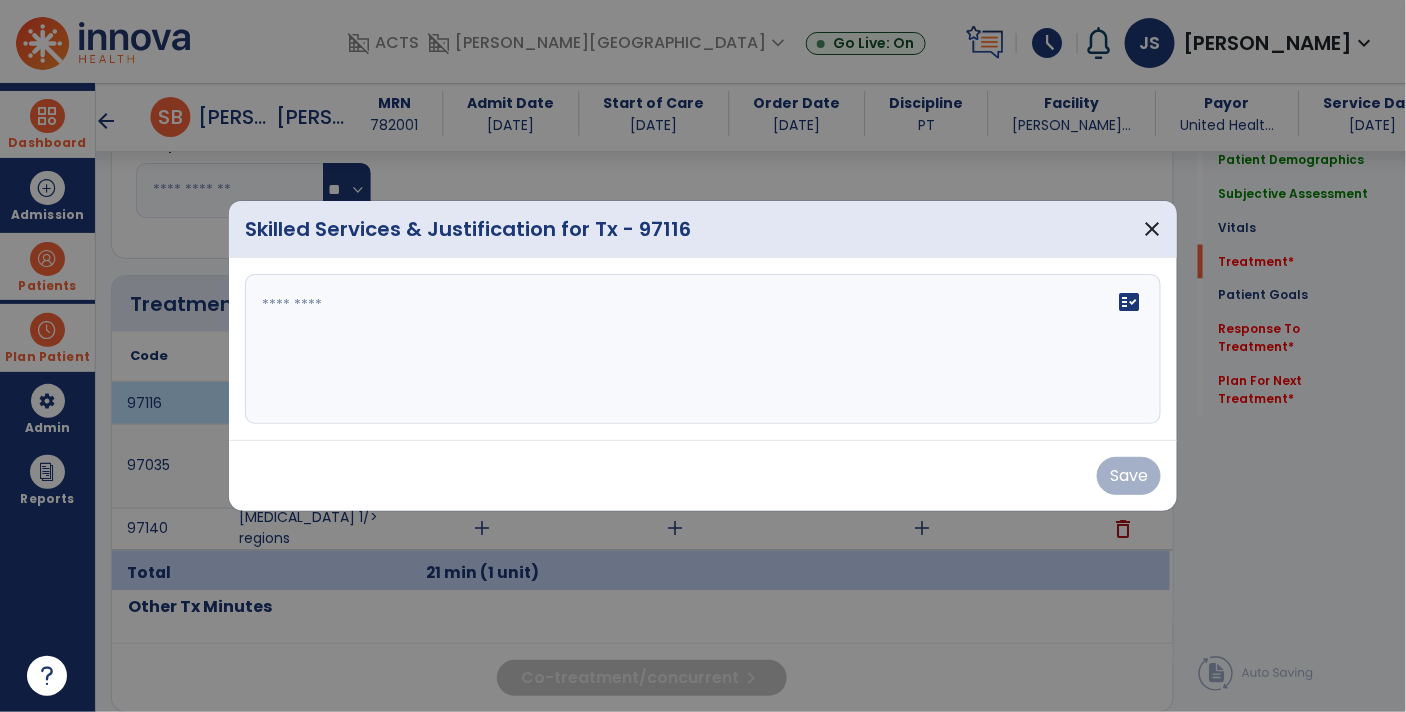 click on "fact_check" at bounding box center [703, 349] 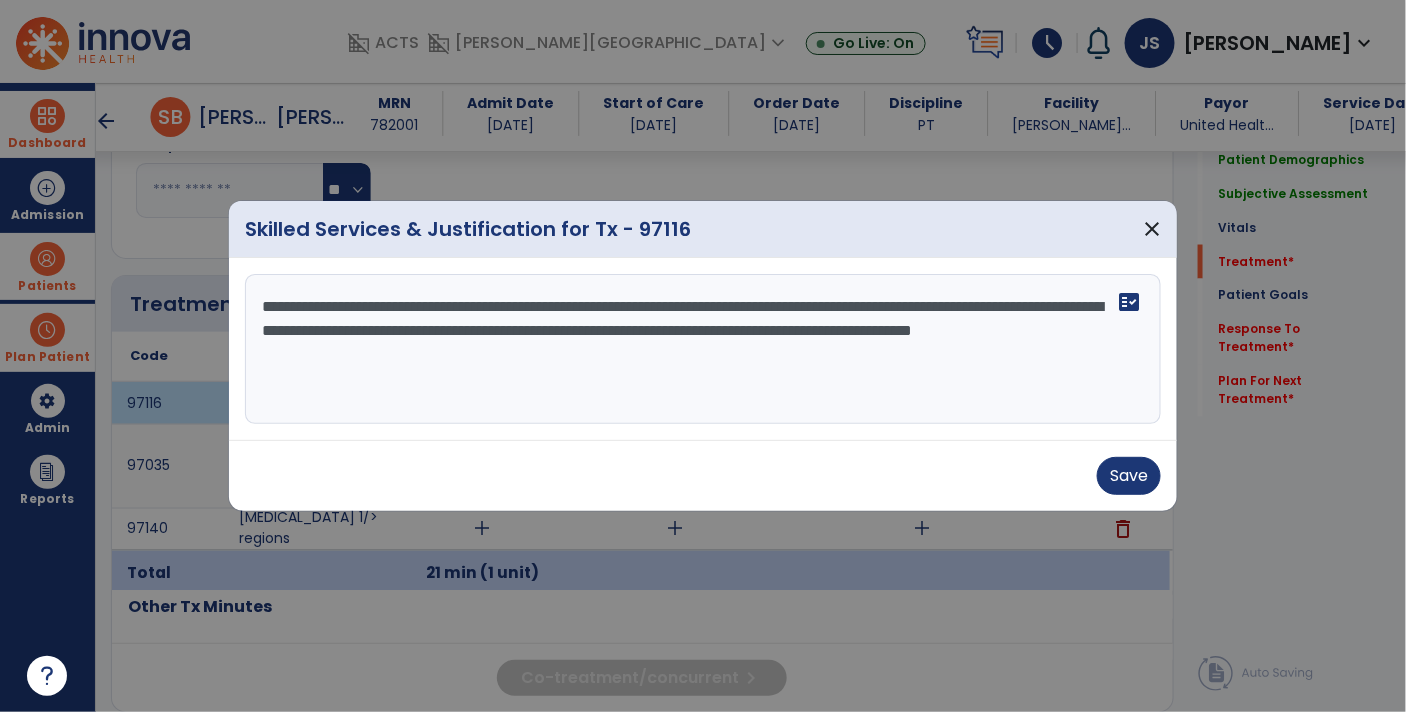 click on "**********" at bounding box center [703, 349] 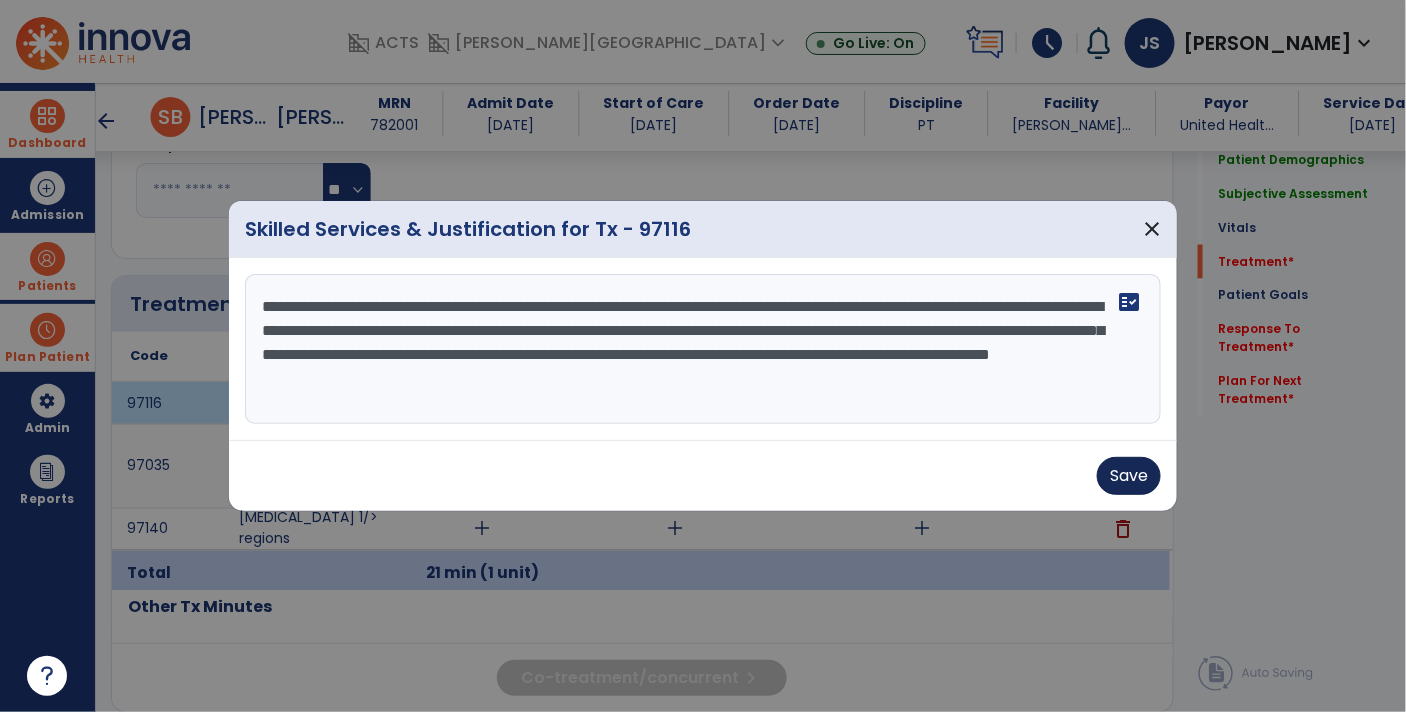 type on "**********" 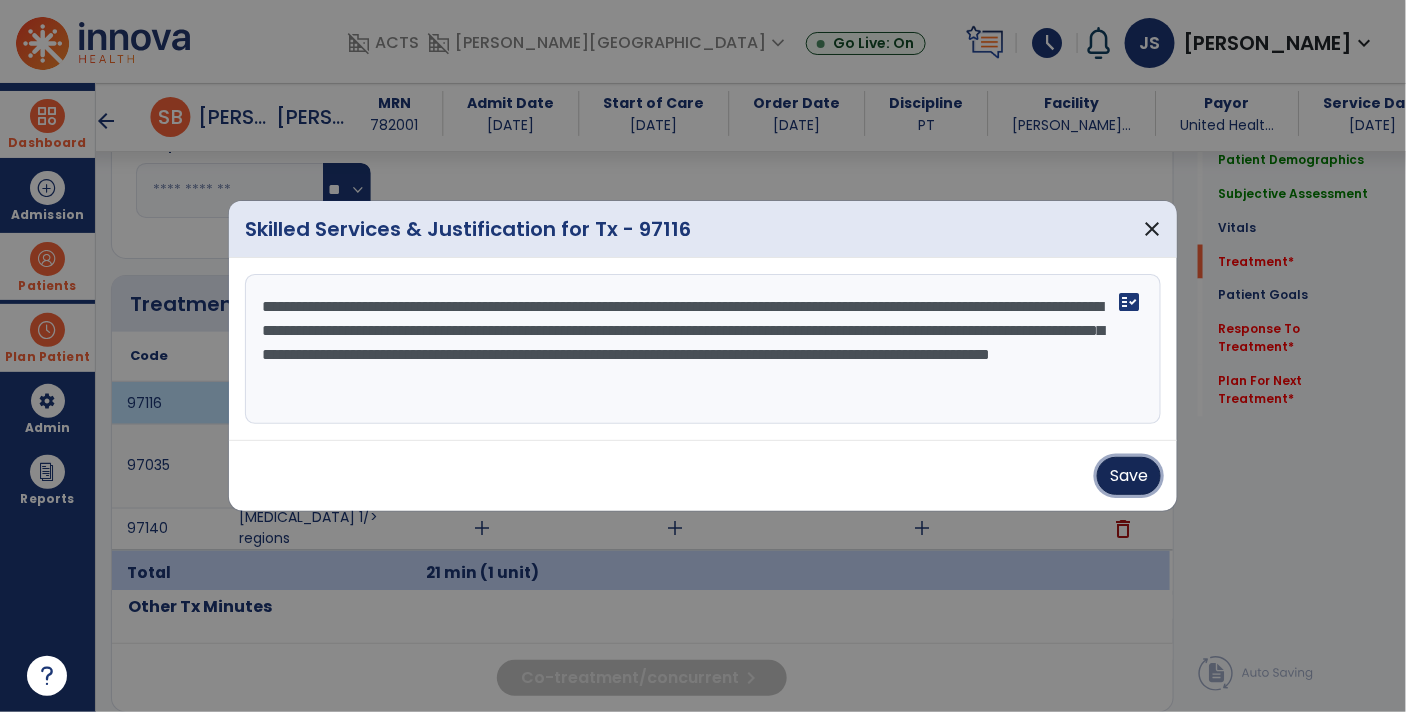 click on "Save" at bounding box center (1129, 476) 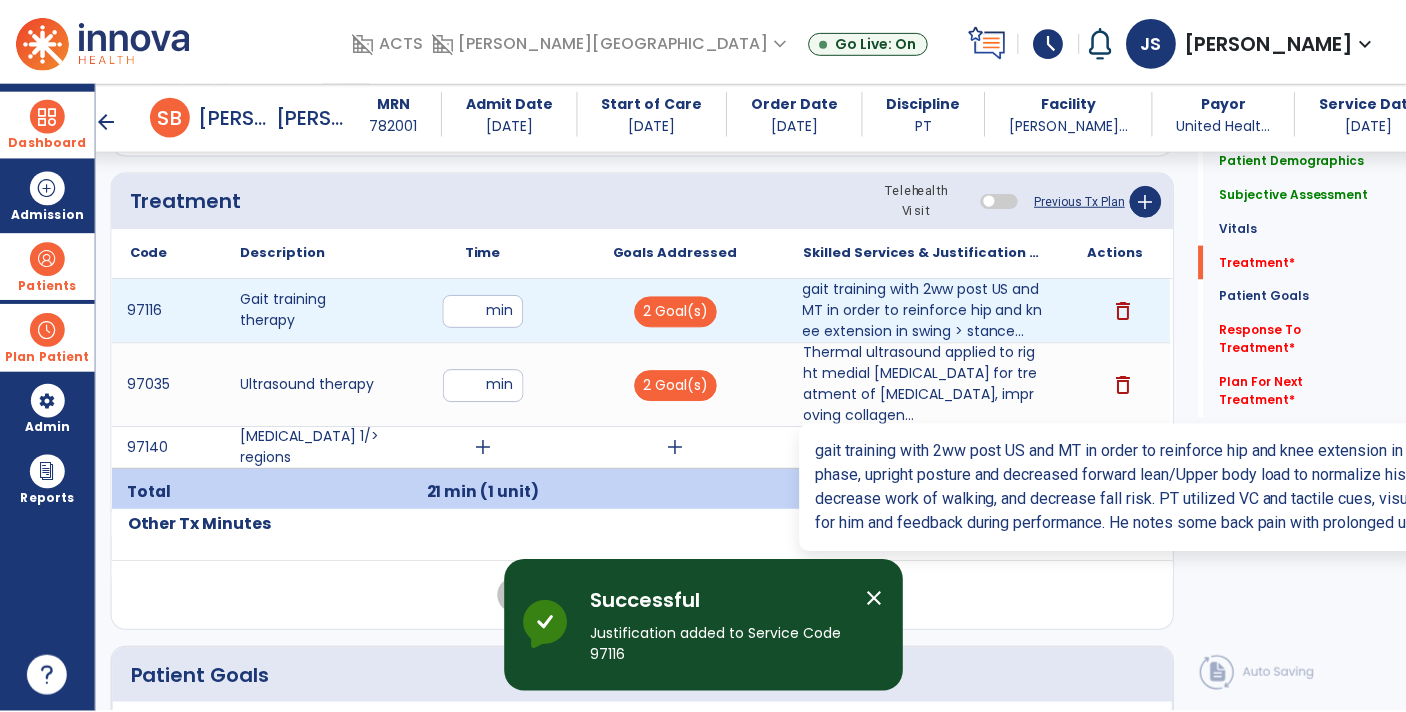 scroll, scrollTop: 1145, scrollLeft: 0, axis: vertical 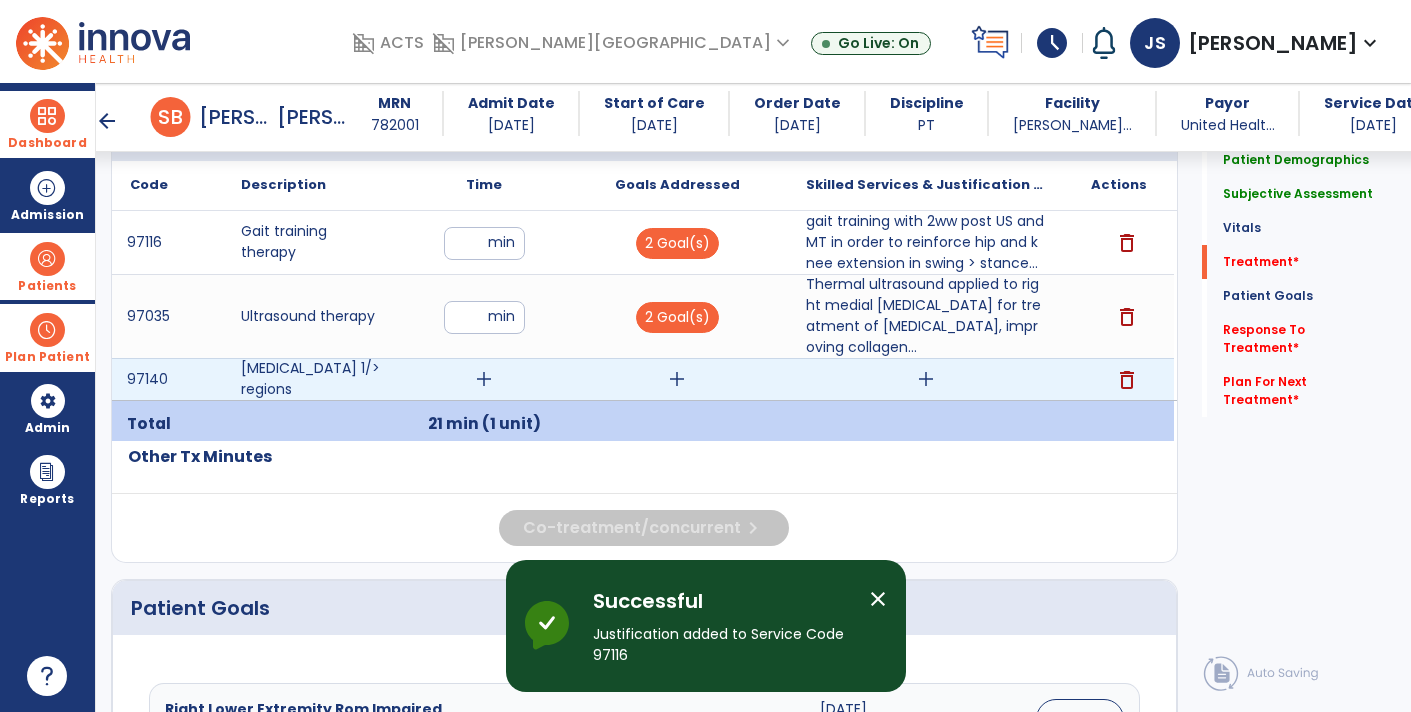 click on "add" at bounding box center [484, 379] 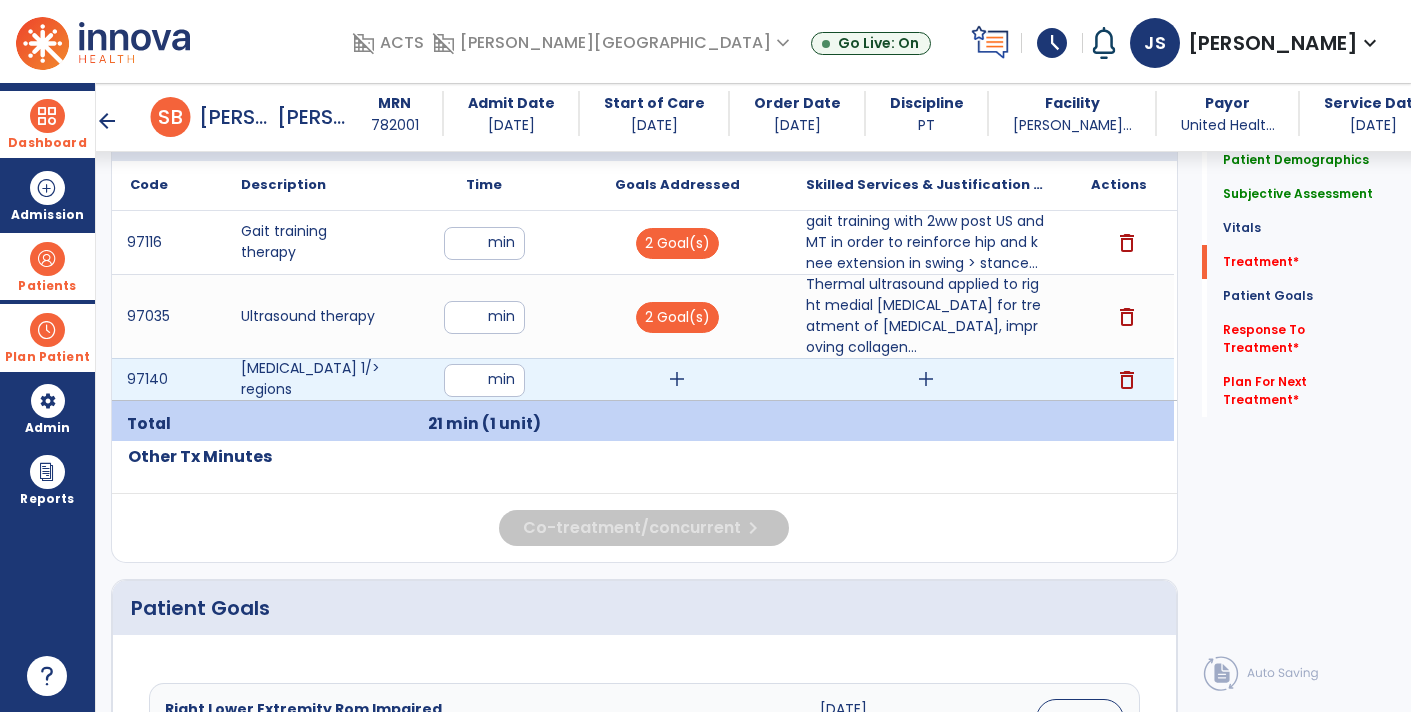 type on "**" 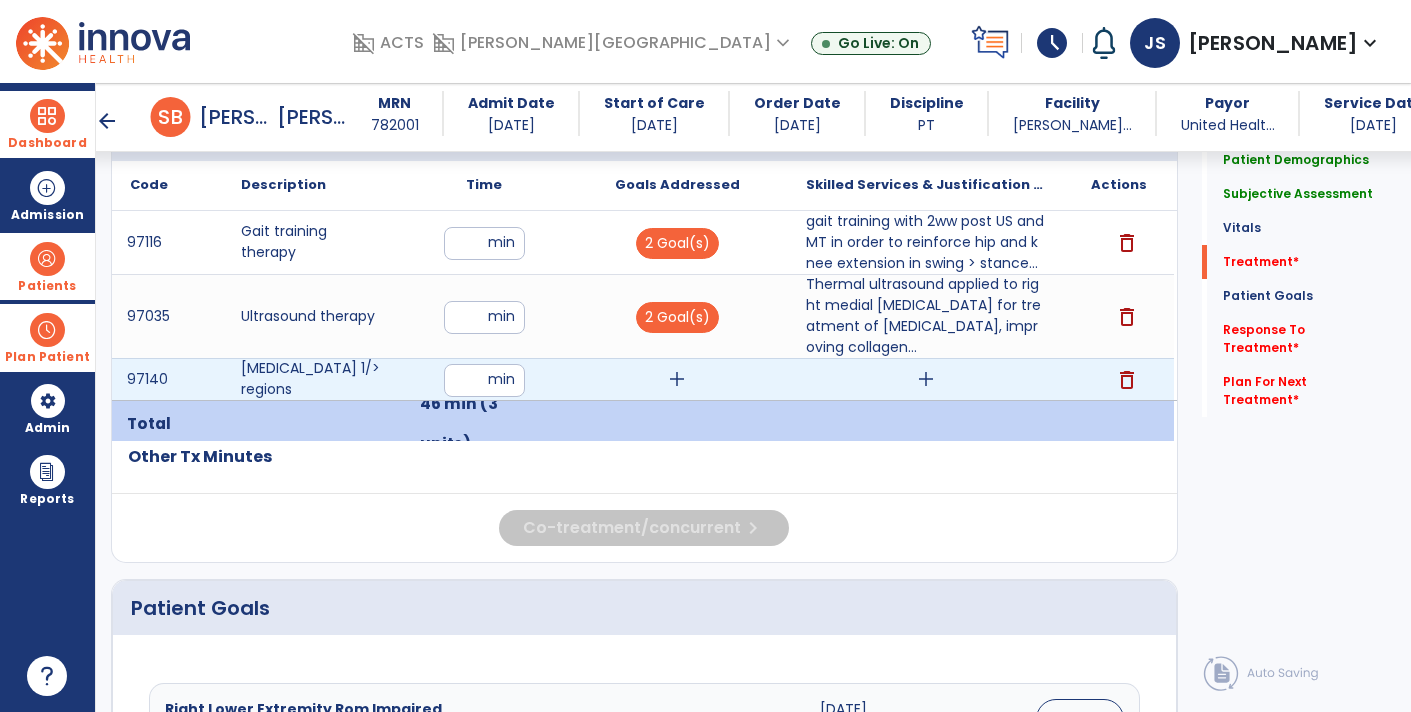 click on "**" at bounding box center (484, 380) 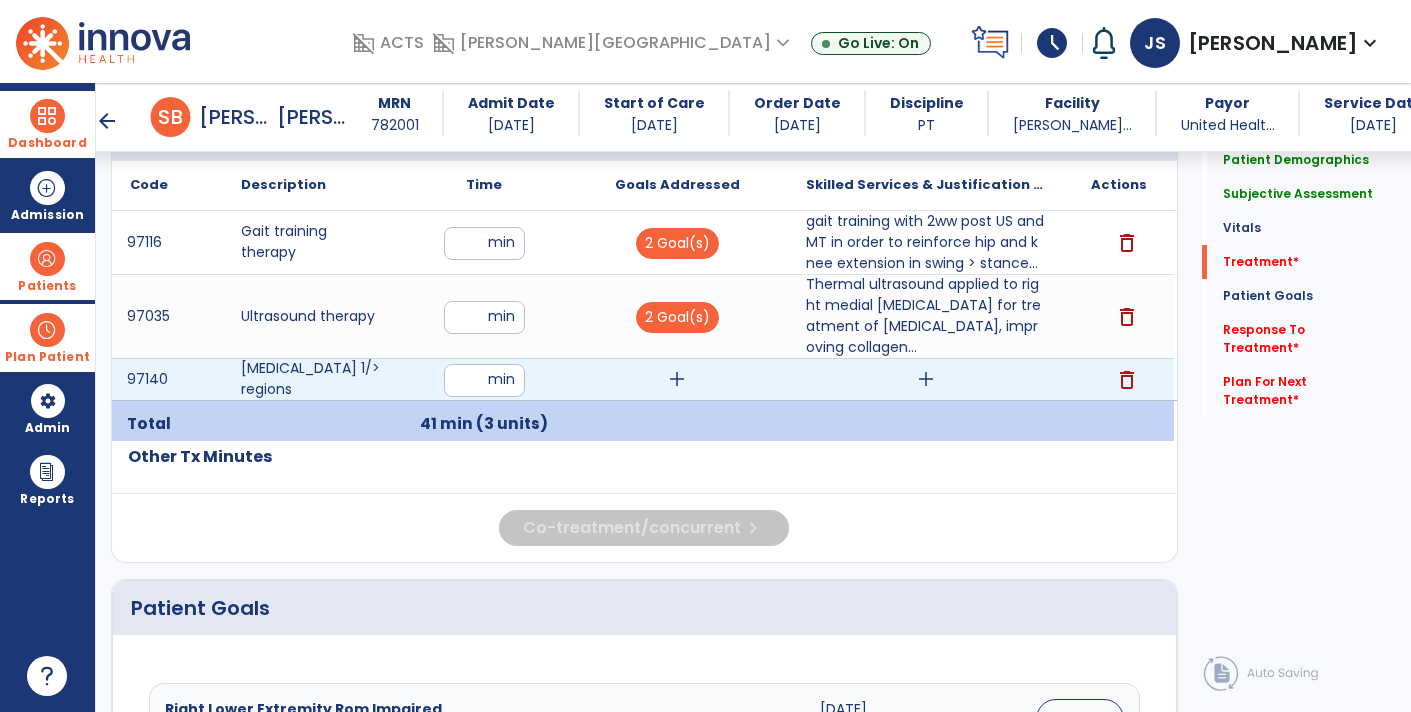 click on "add" at bounding box center [677, 379] 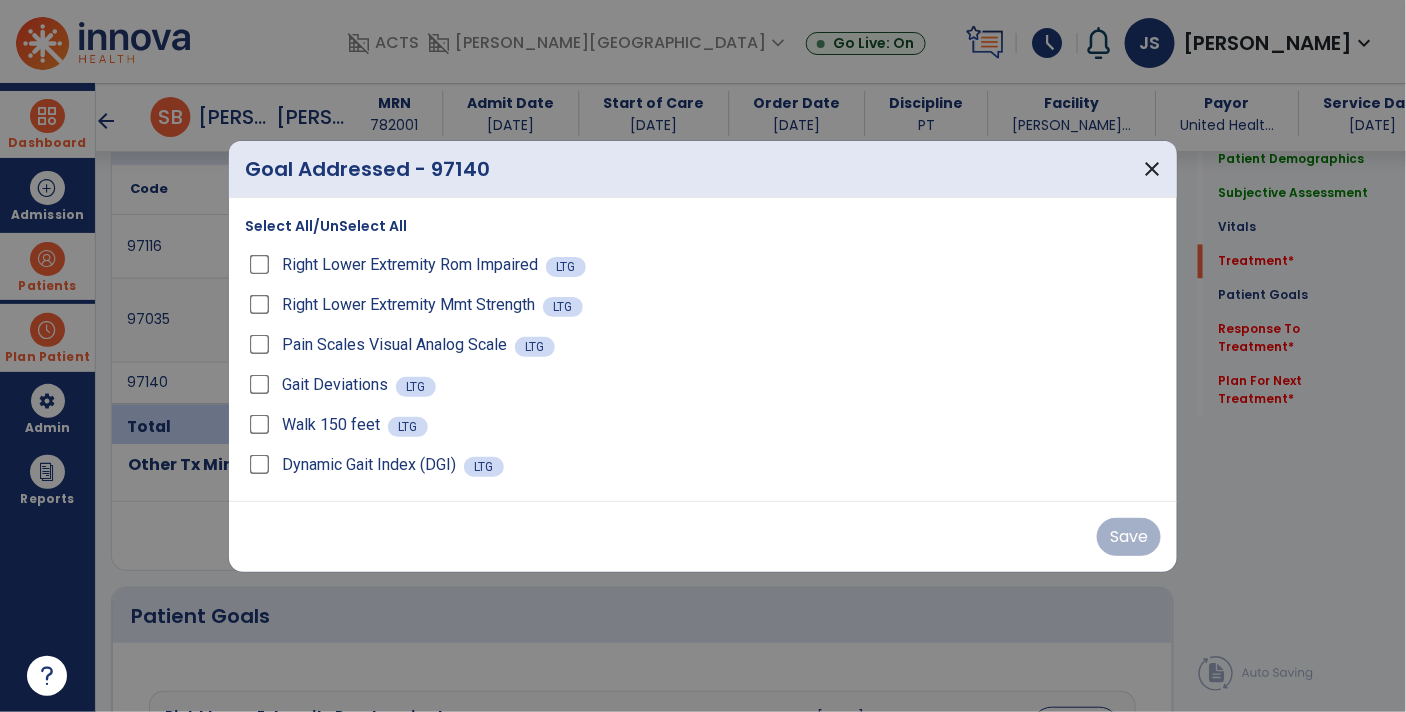 scroll, scrollTop: 1145, scrollLeft: 0, axis: vertical 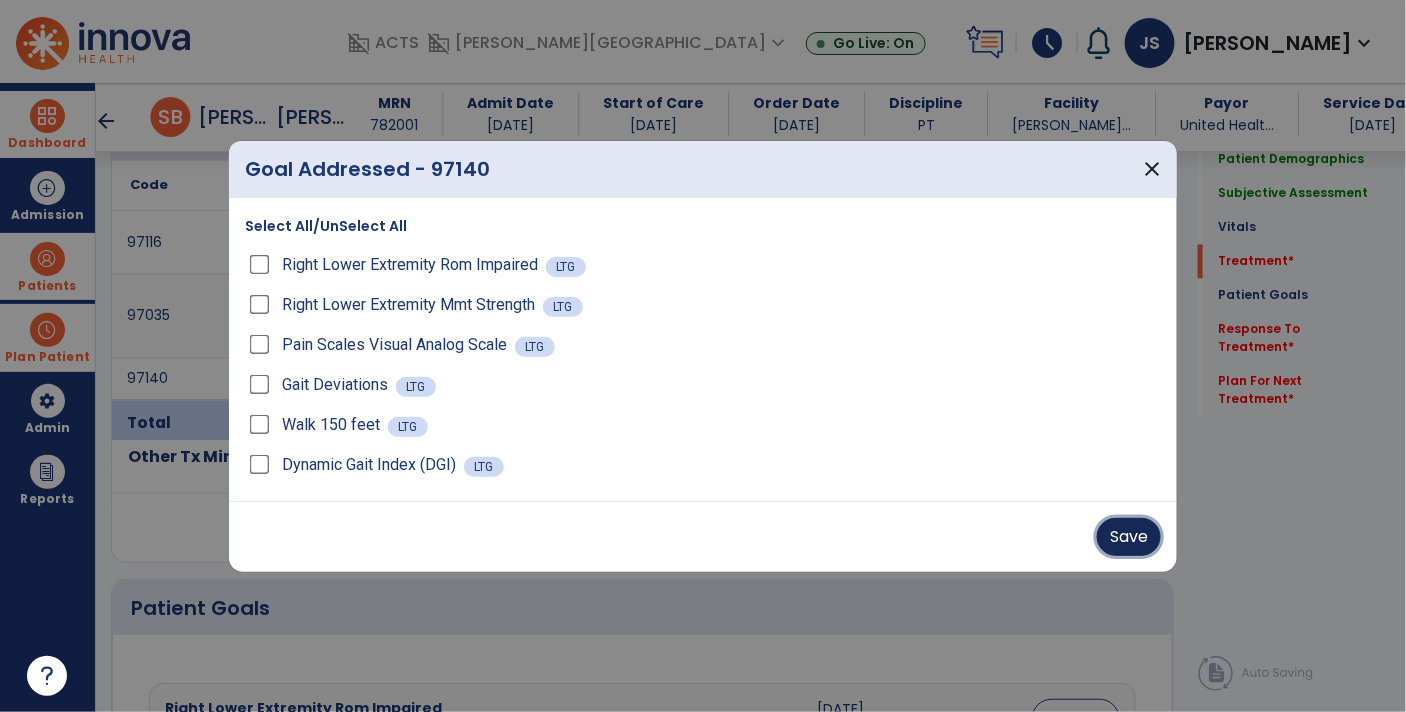 click on "Save" at bounding box center (1129, 537) 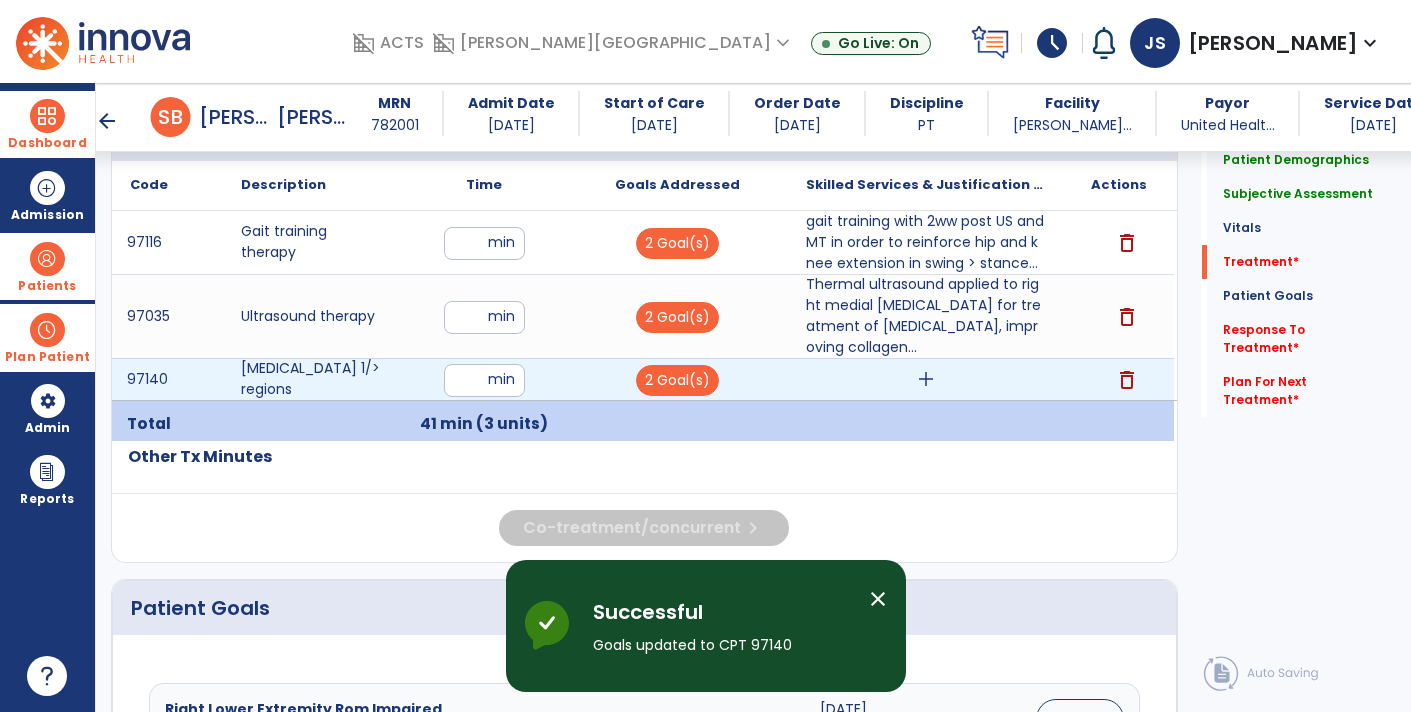 click on "add" at bounding box center (926, 379) 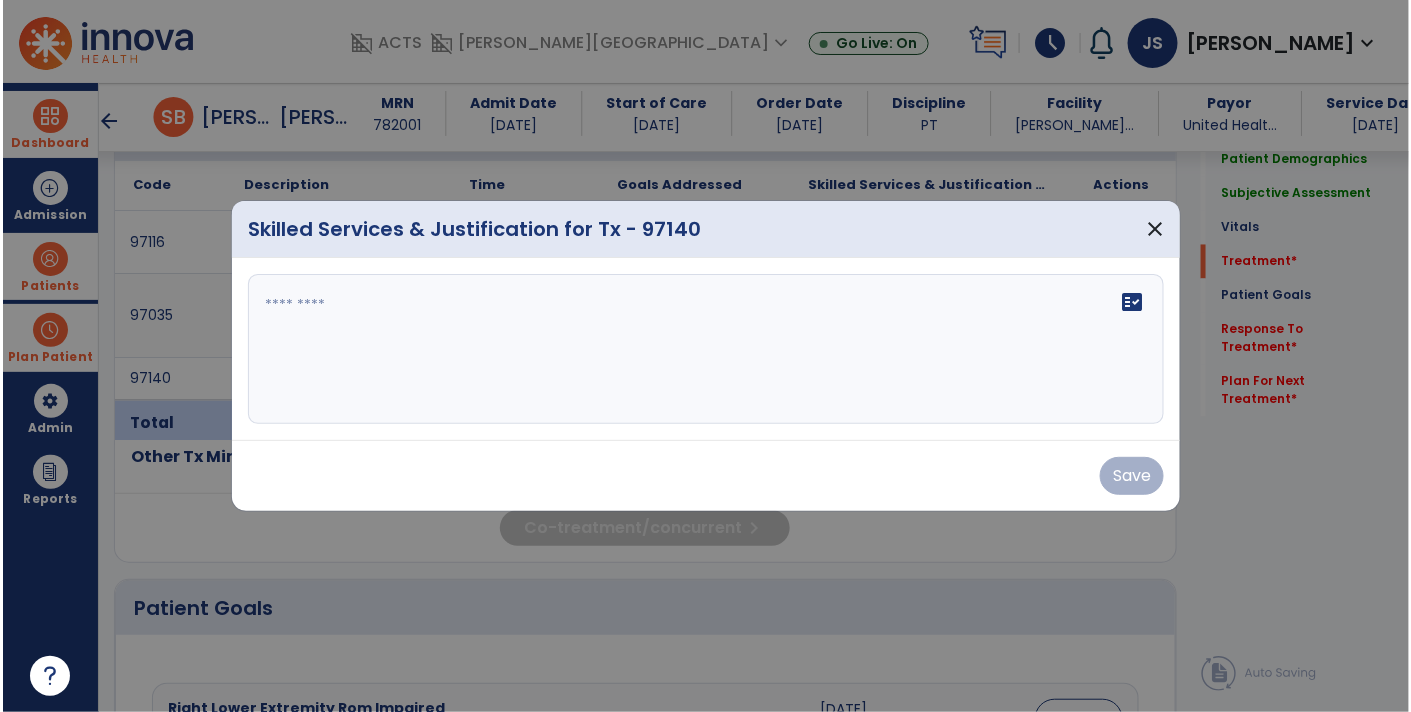 scroll, scrollTop: 1145, scrollLeft: 0, axis: vertical 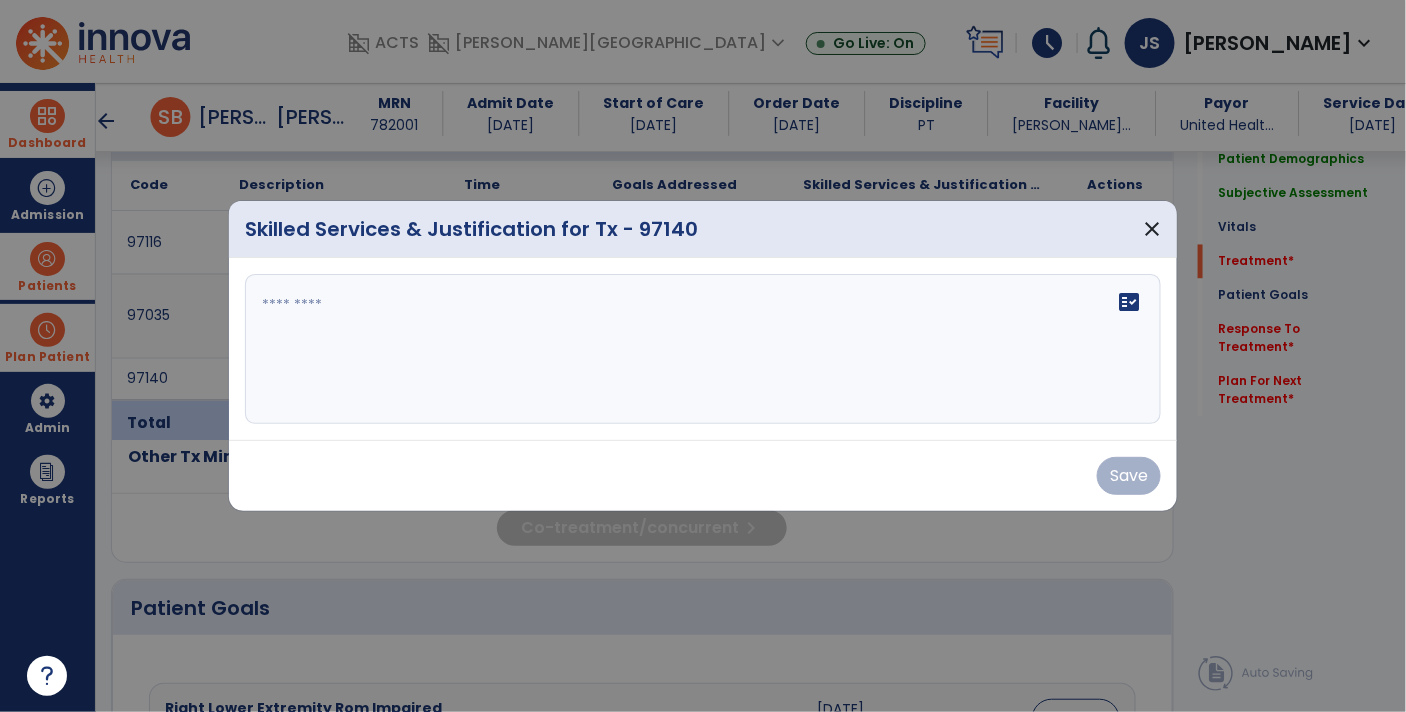 click on "fact_check" at bounding box center [703, 349] 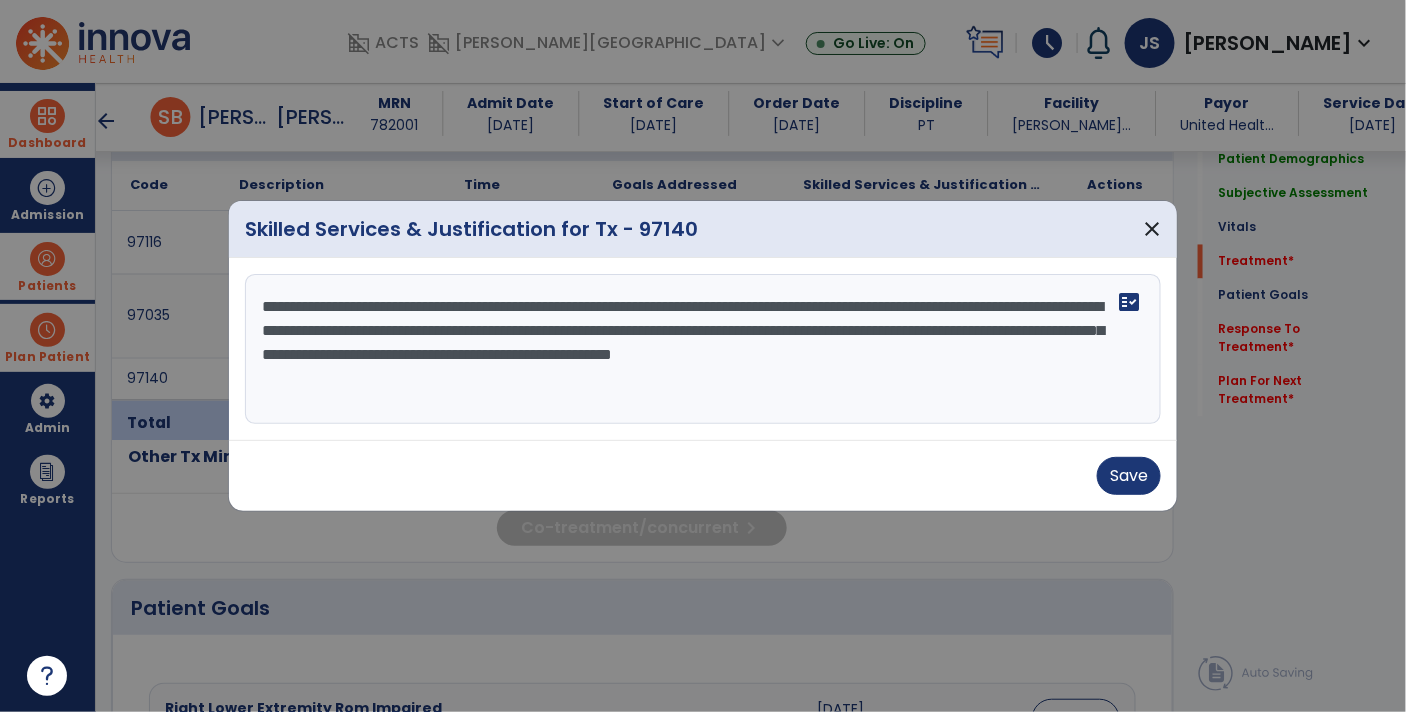 type on "**********" 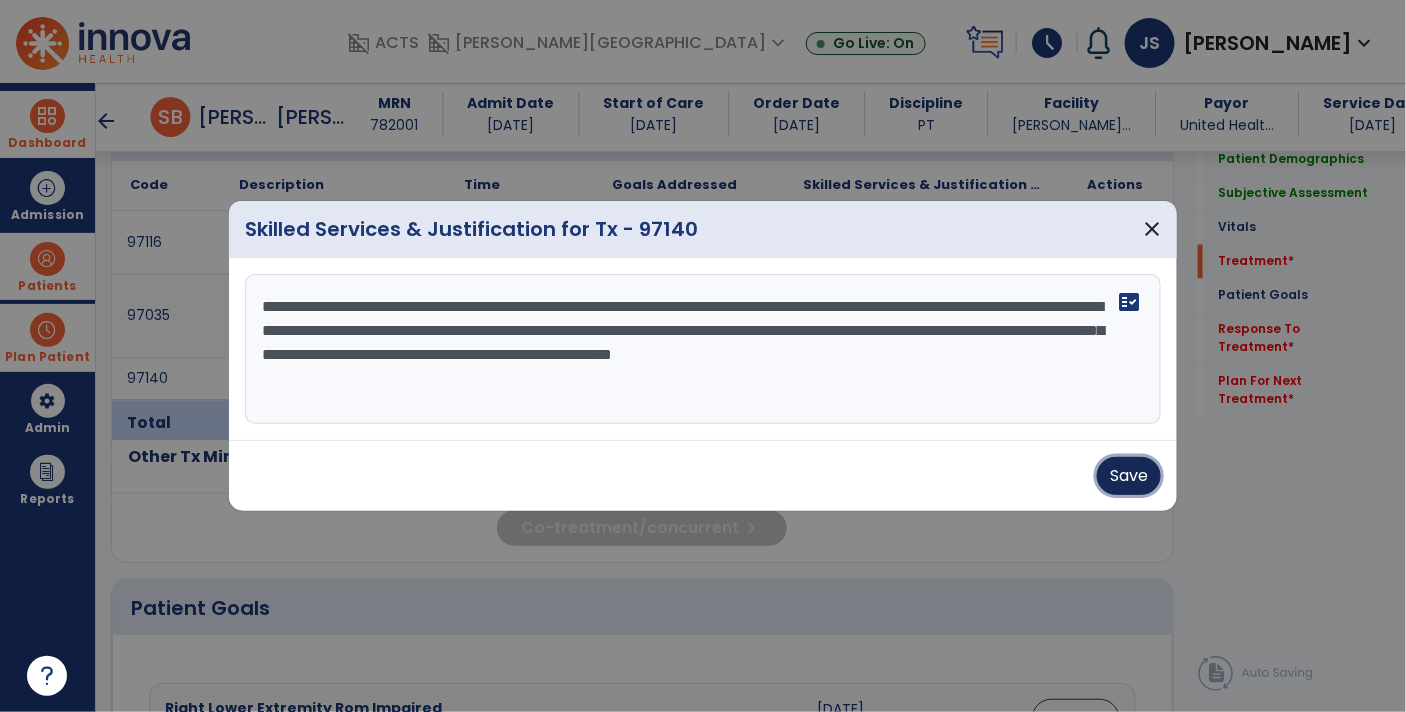 click on "Save" at bounding box center (1129, 476) 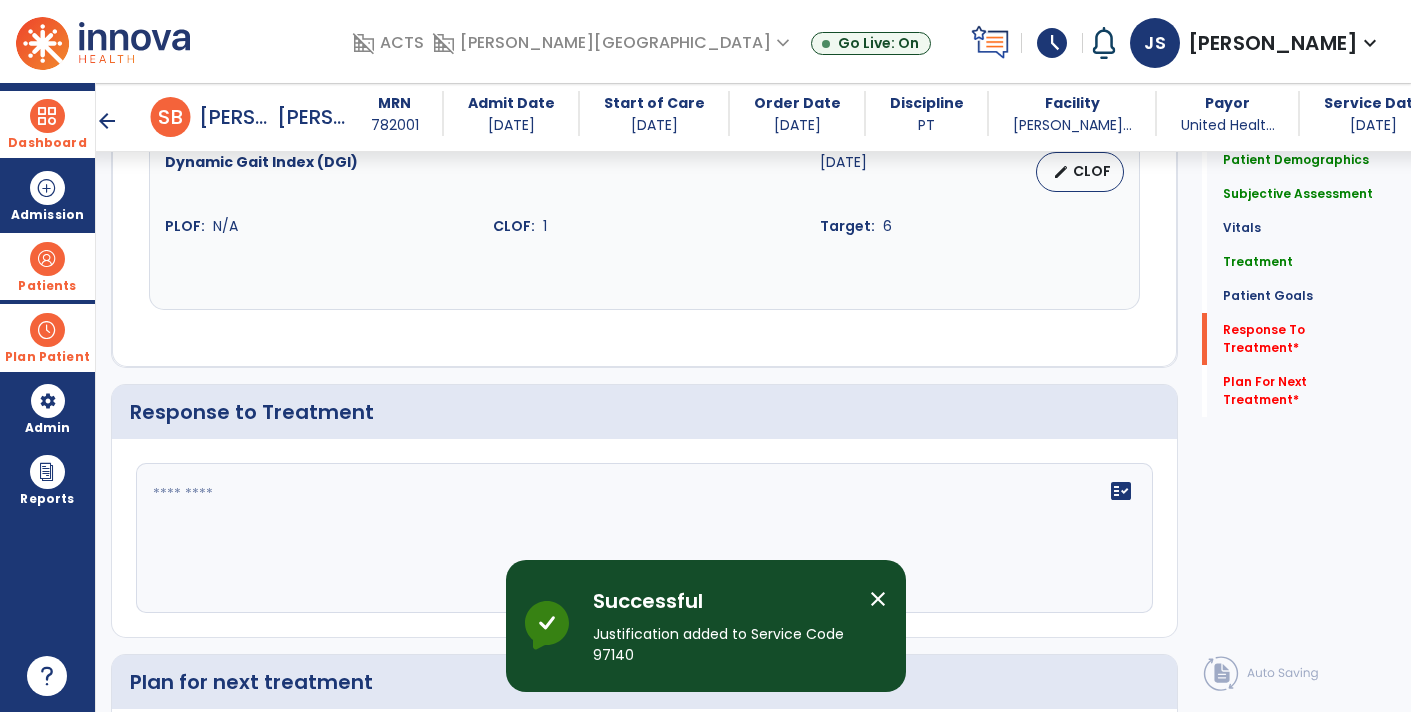 scroll, scrollTop: 2733, scrollLeft: 0, axis: vertical 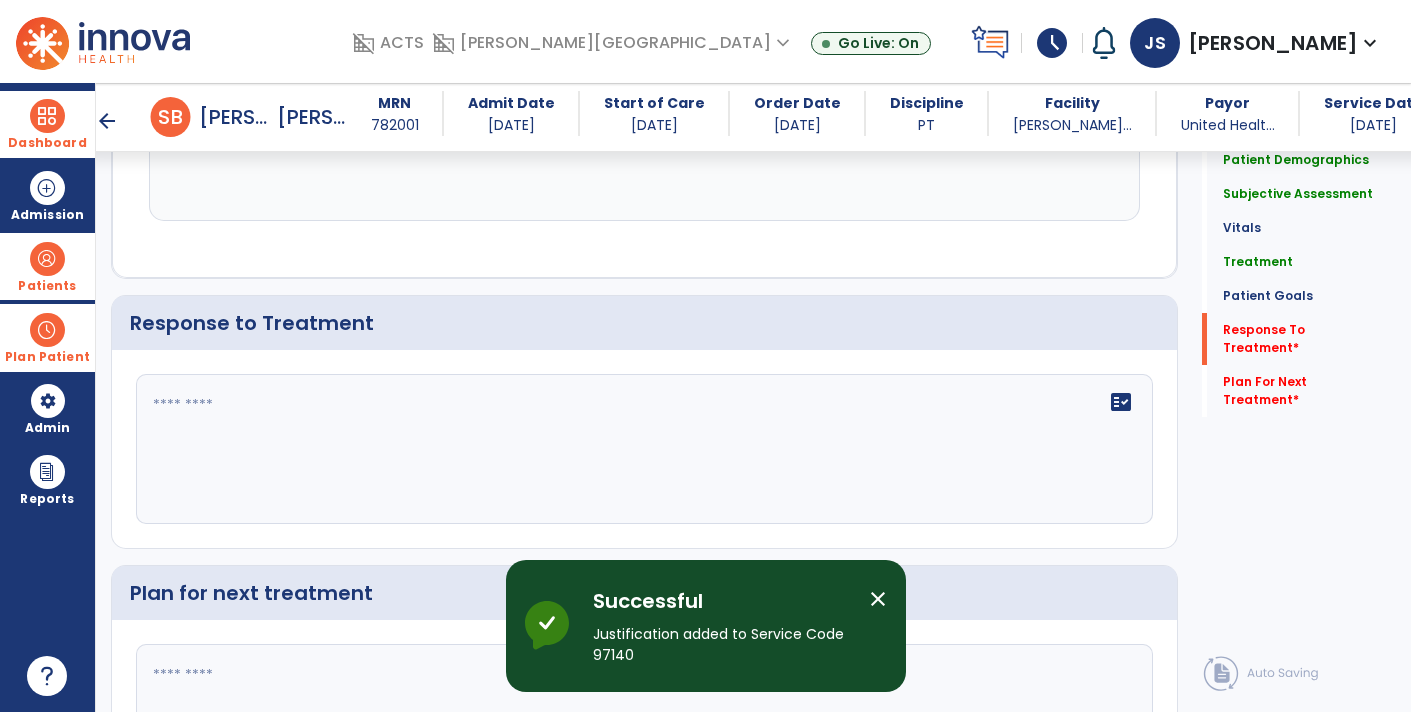 click on "fact_check" 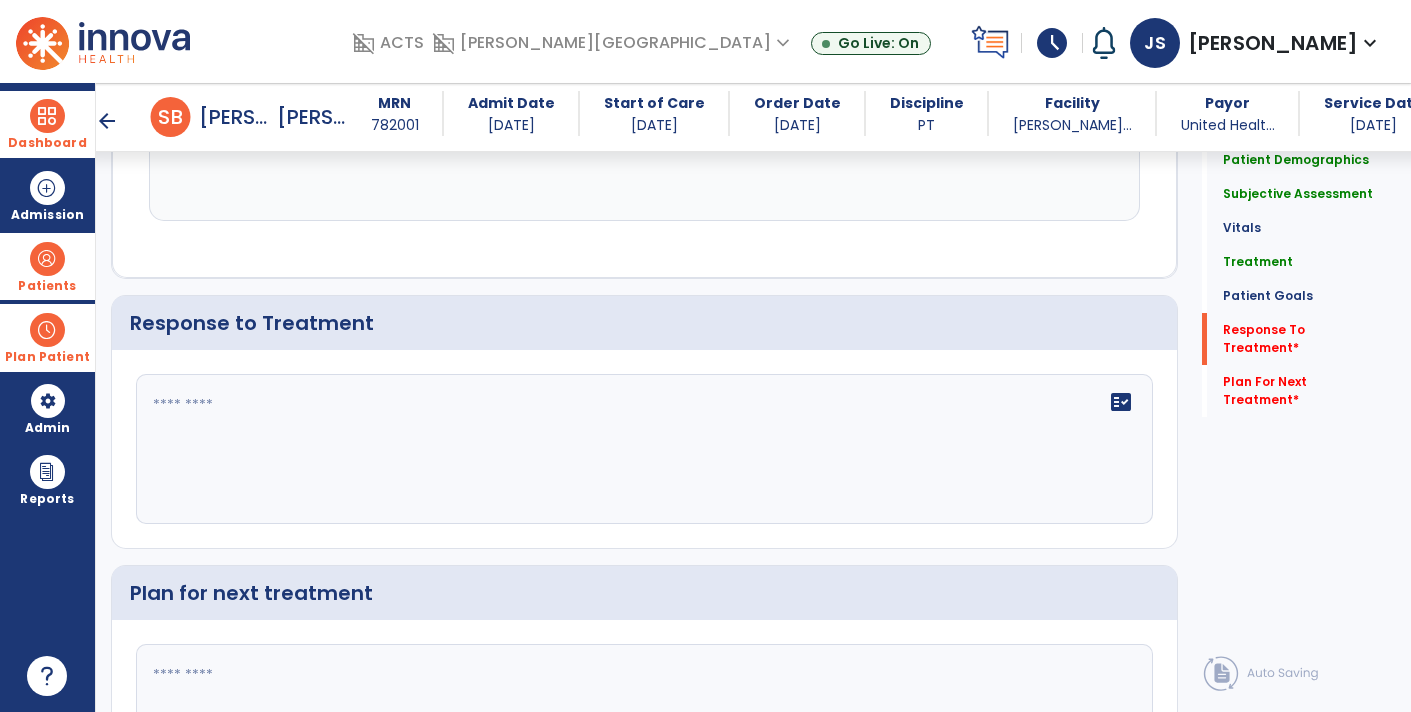 click 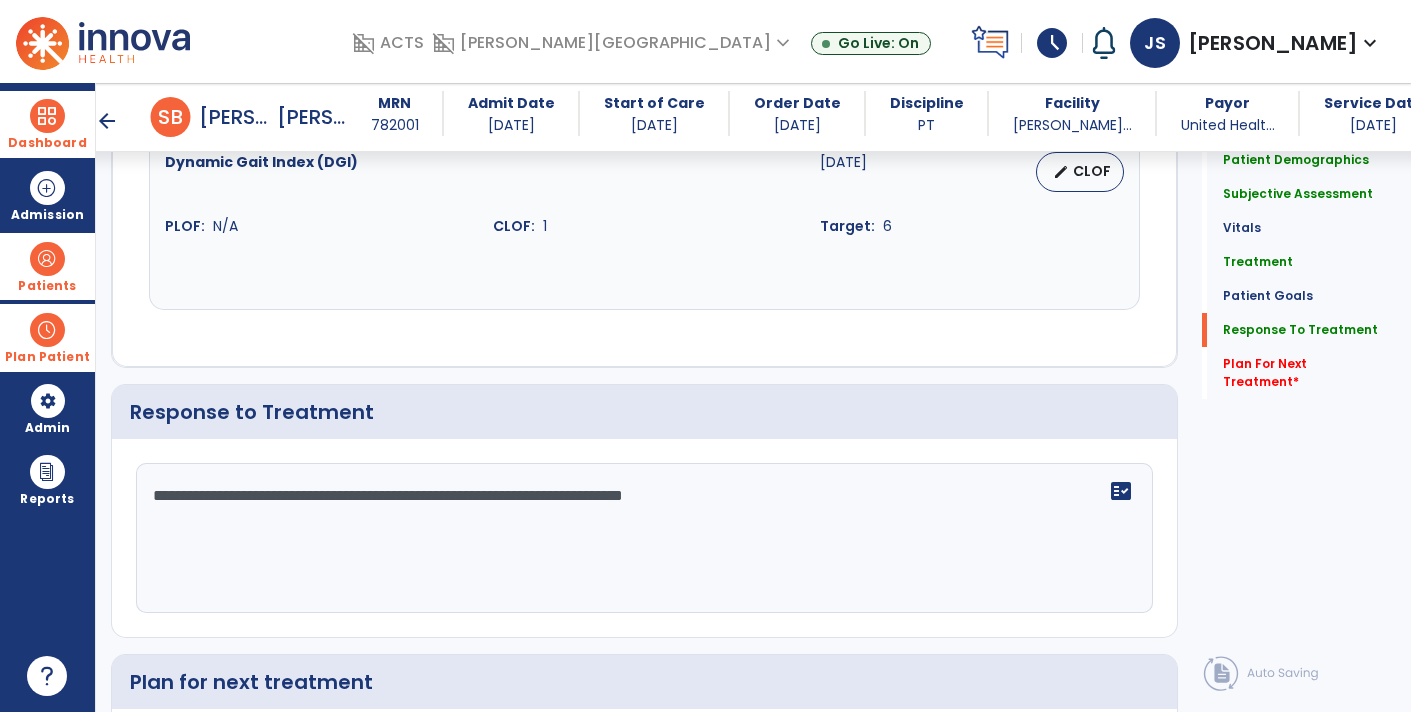 scroll, scrollTop: 2734, scrollLeft: 0, axis: vertical 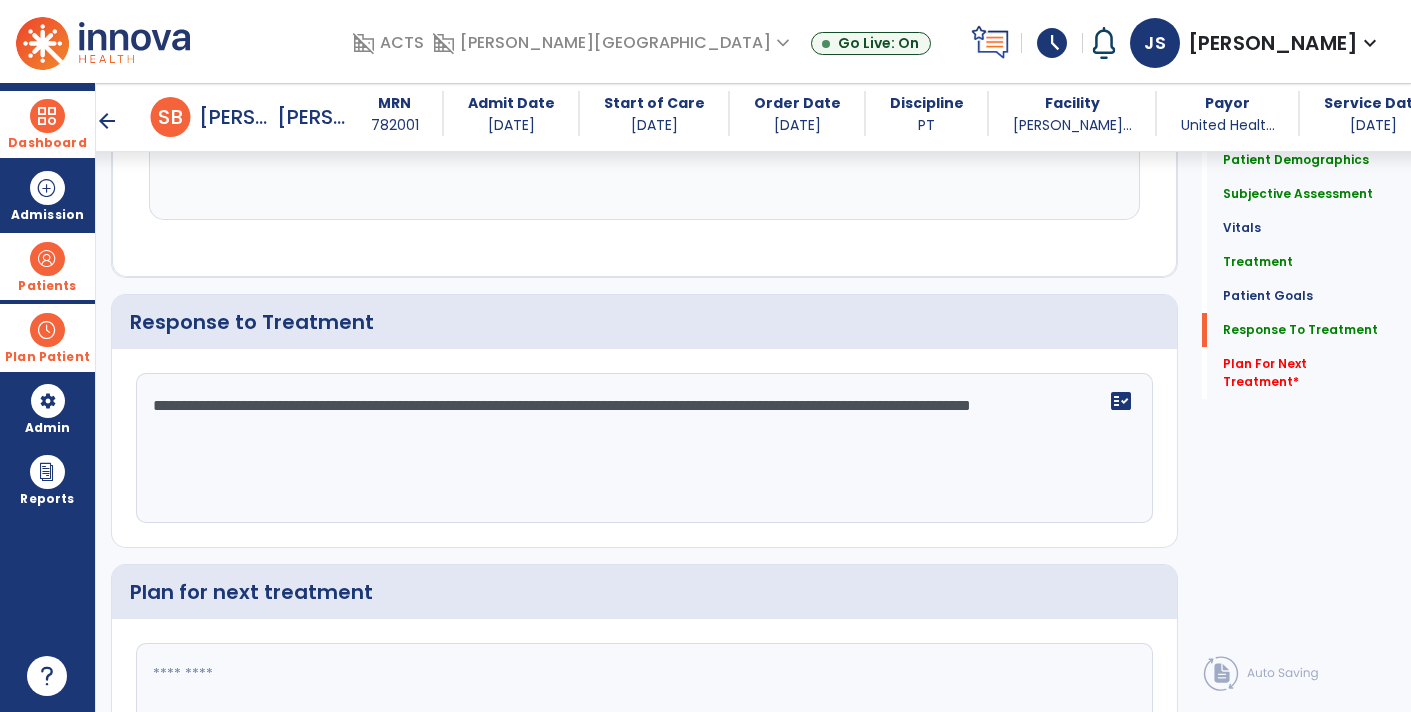 type on "**********" 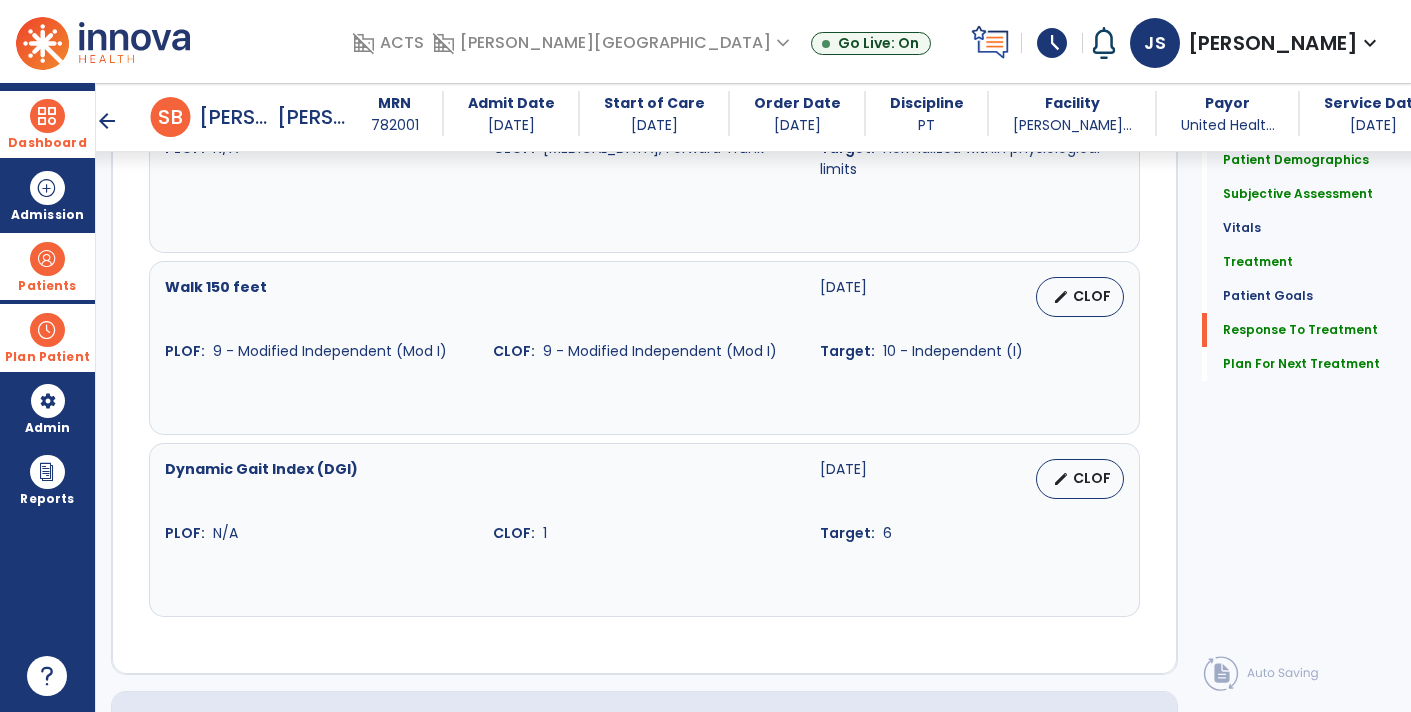 scroll, scrollTop: 2894, scrollLeft: 0, axis: vertical 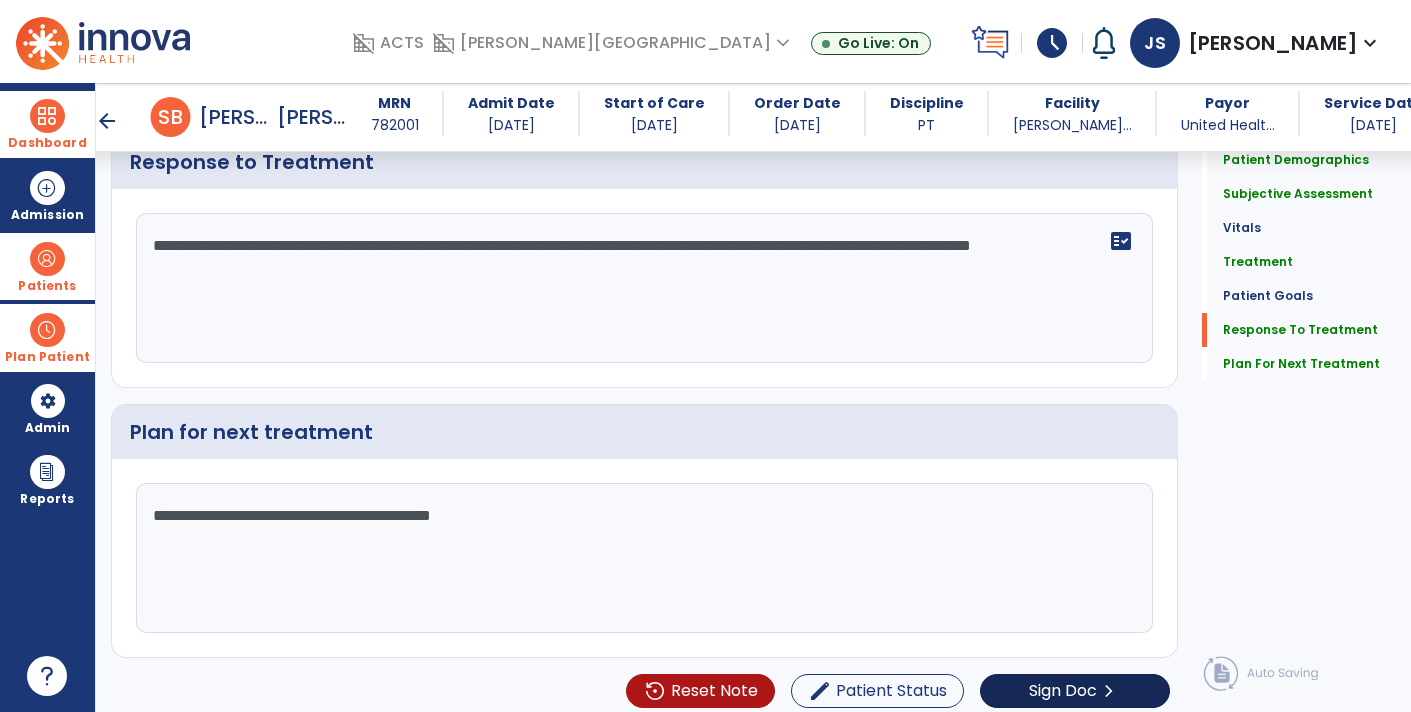 type on "**********" 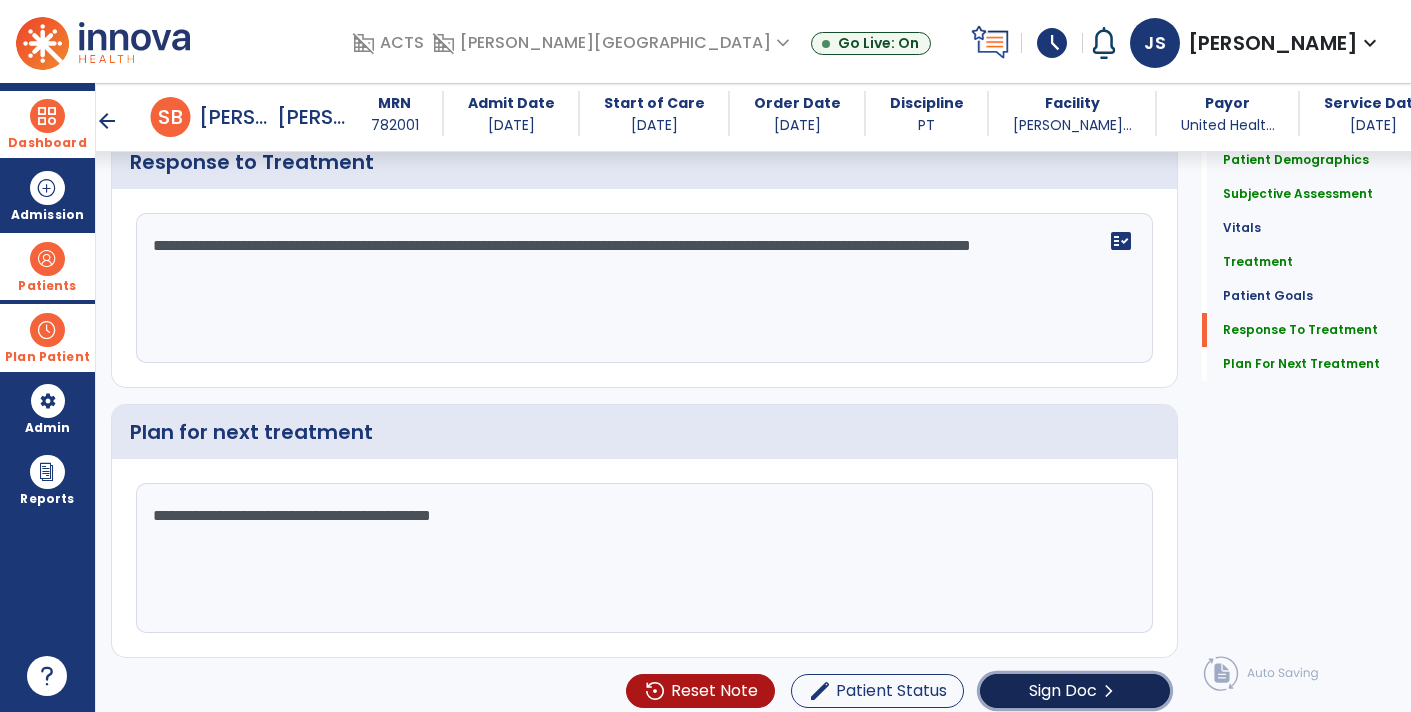 click on "Sign Doc" 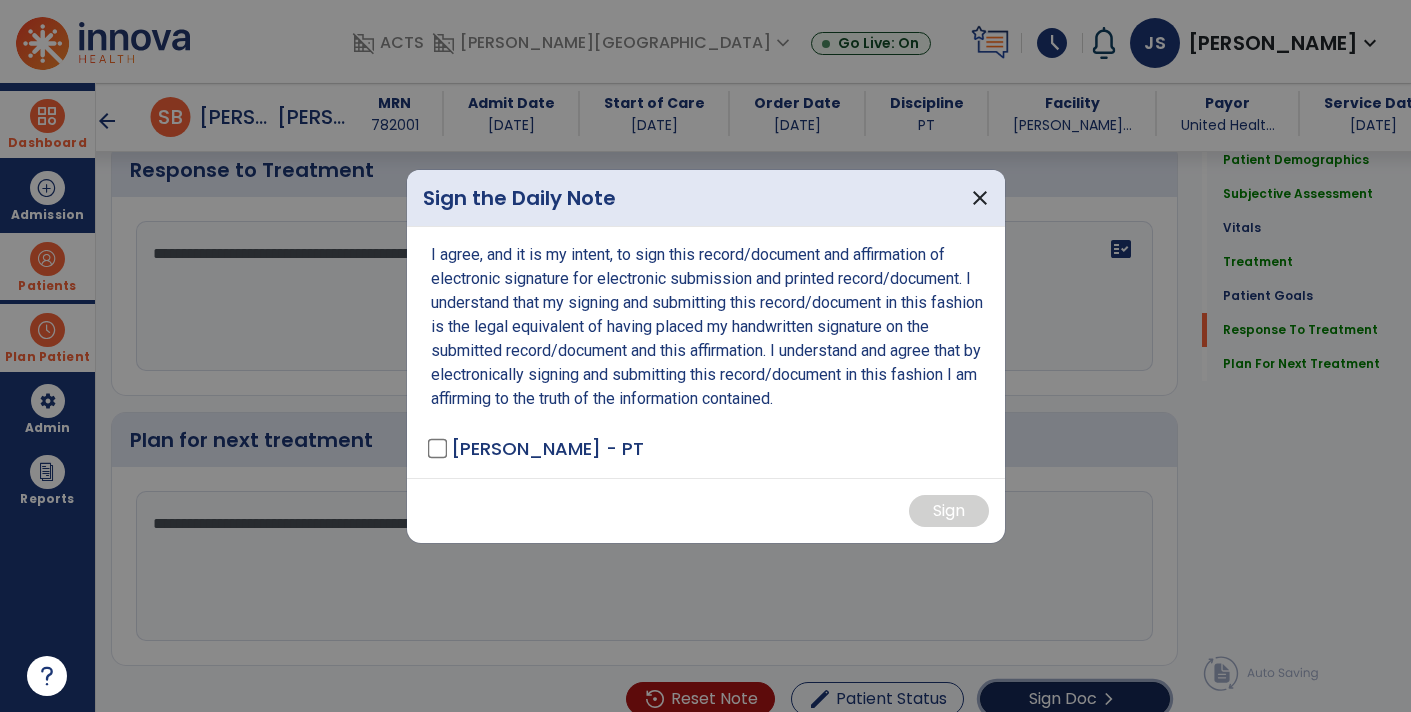 scroll, scrollTop: 2894, scrollLeft: 0, axis: vertical 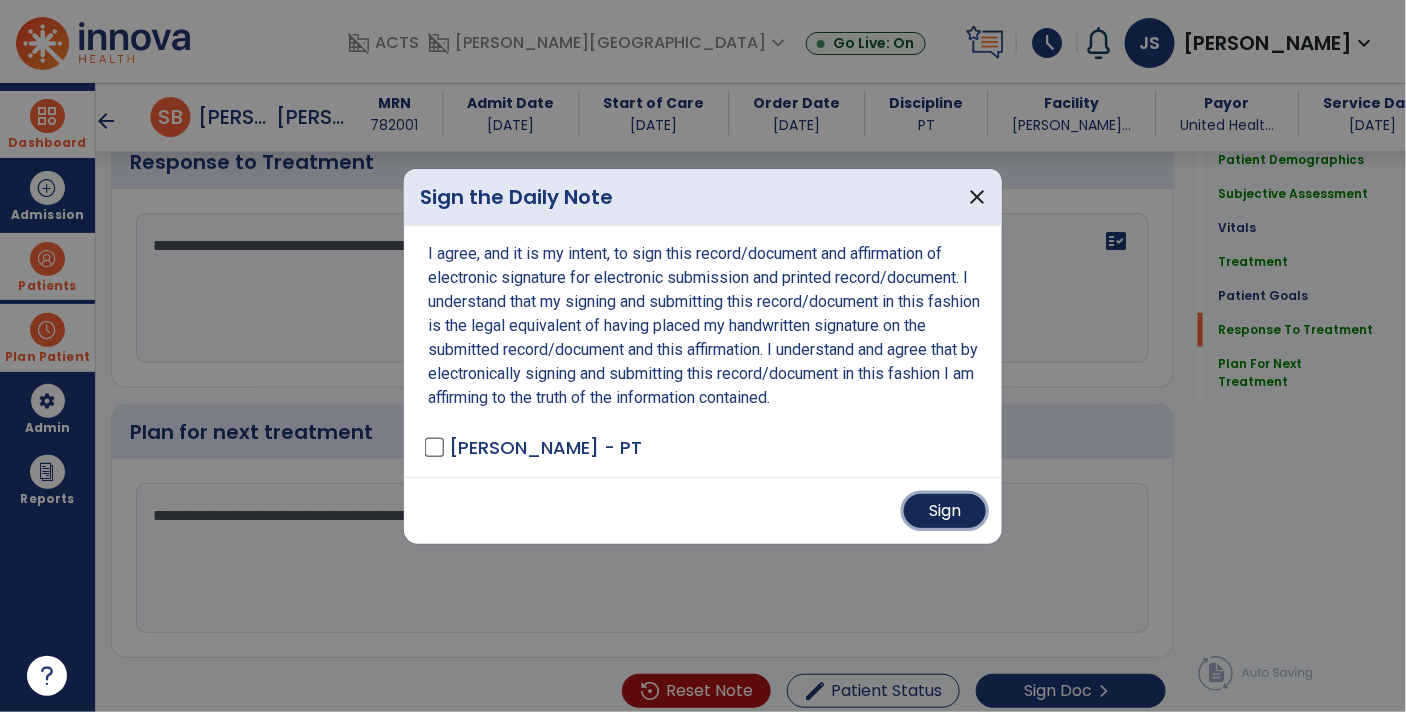 click on "Sign" at bounding box center (945, 511) 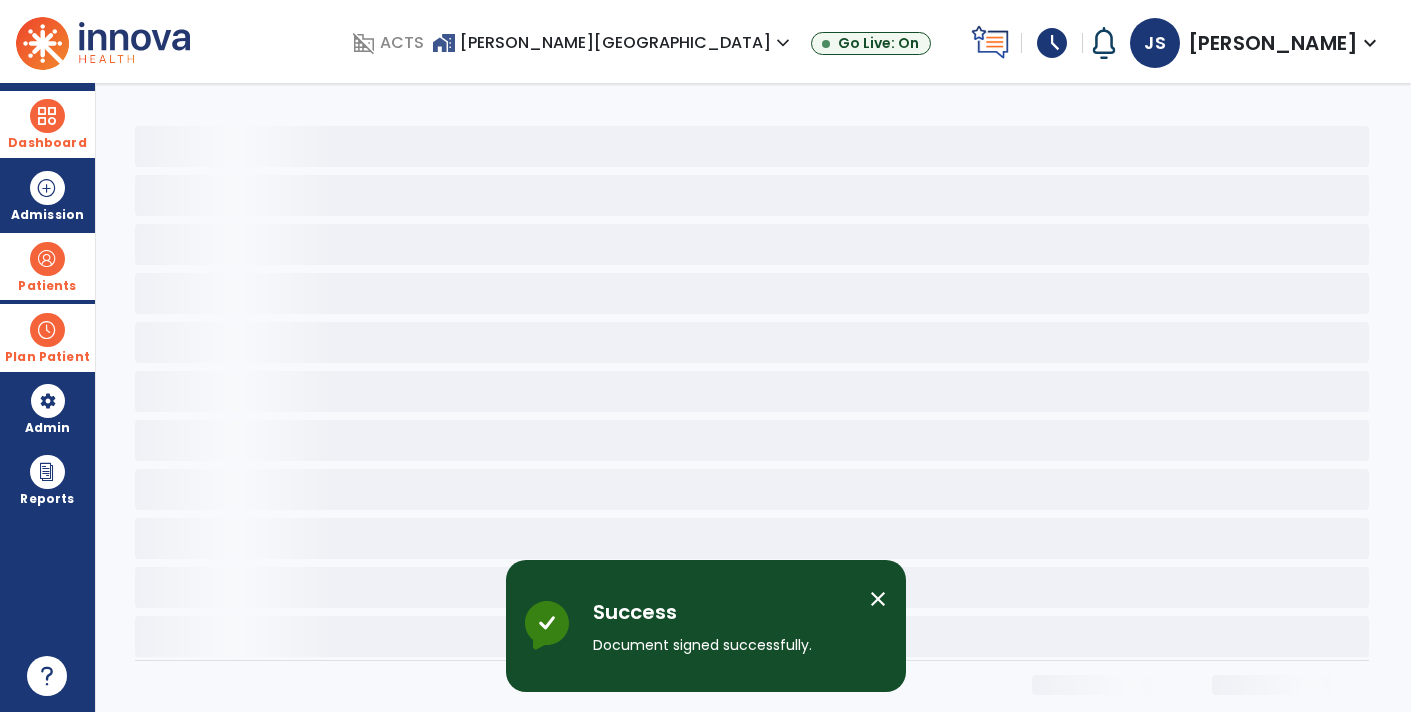 scroll, scrollTop: 0, scrollLeft: 0, axis: both 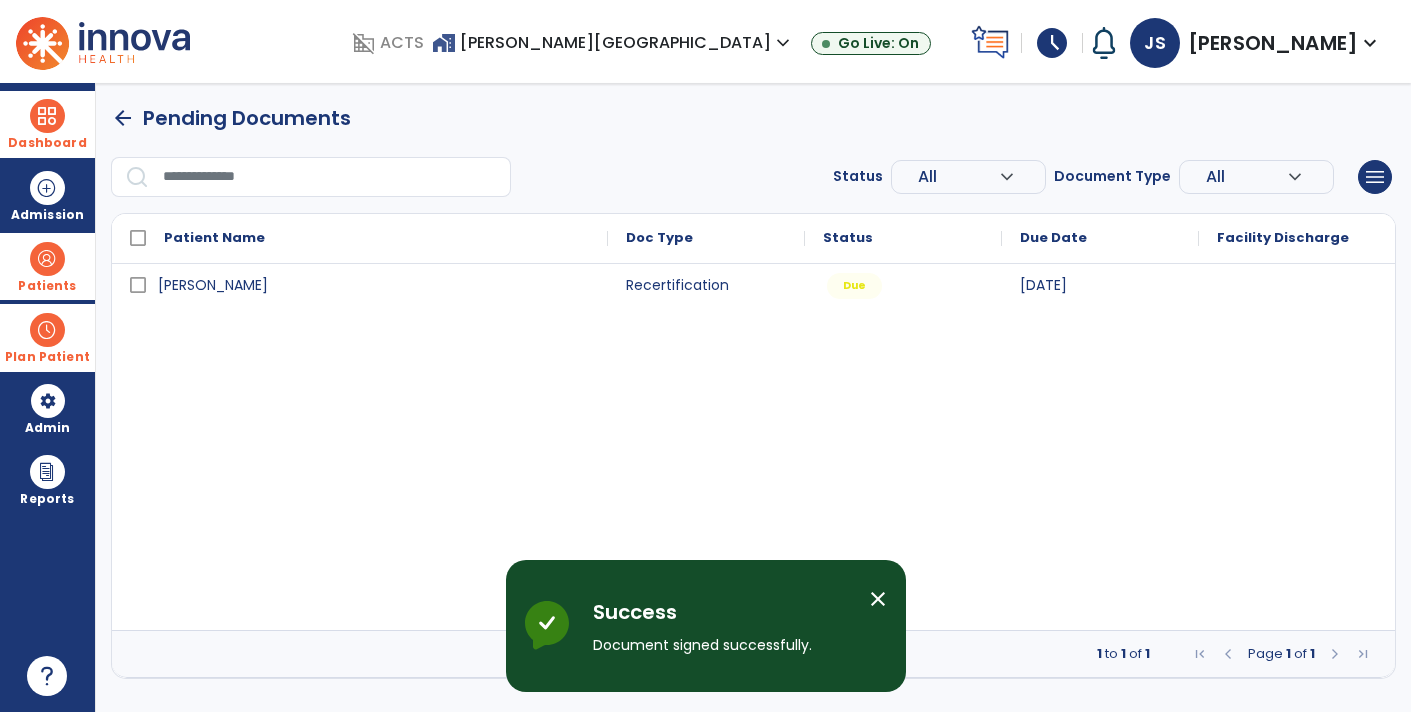 click on "Dashboard" at bounding box center [47, 124] 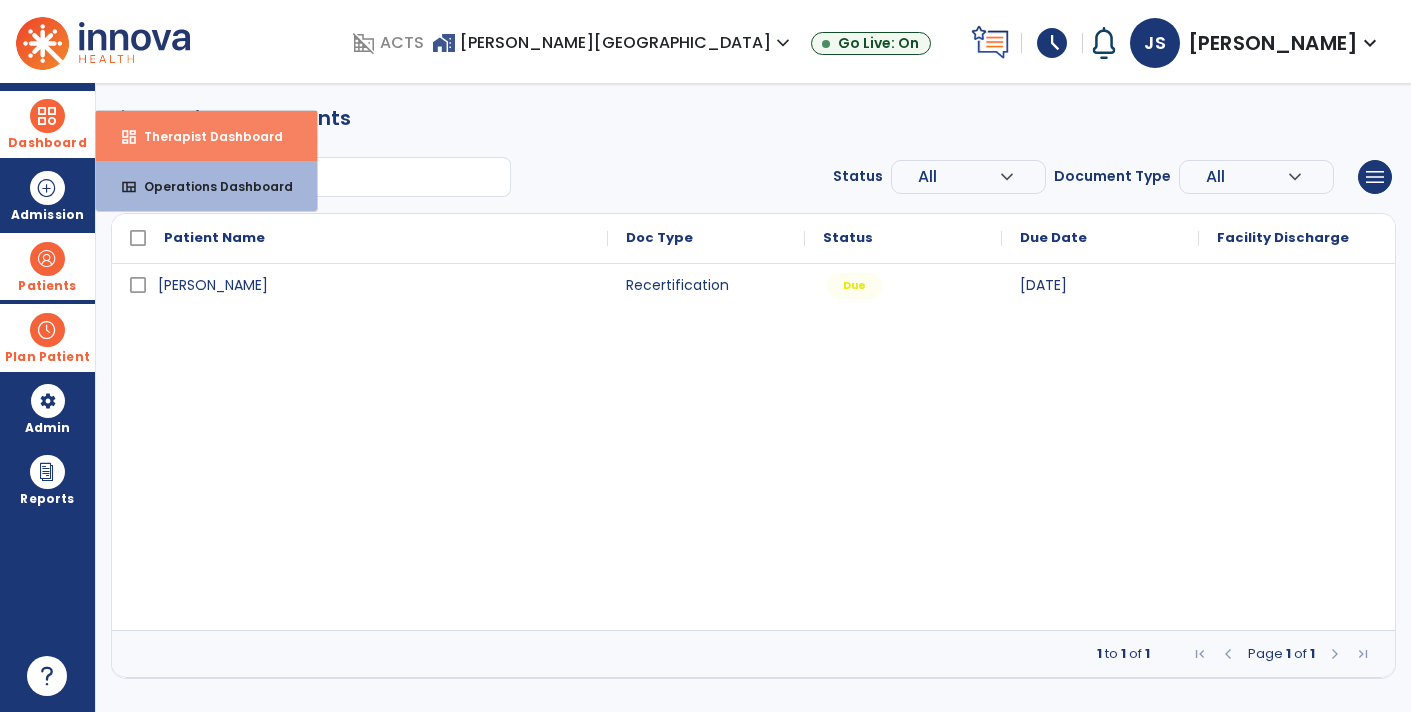 click on "Therapist Dashboard" at bounding box center (205, 136) 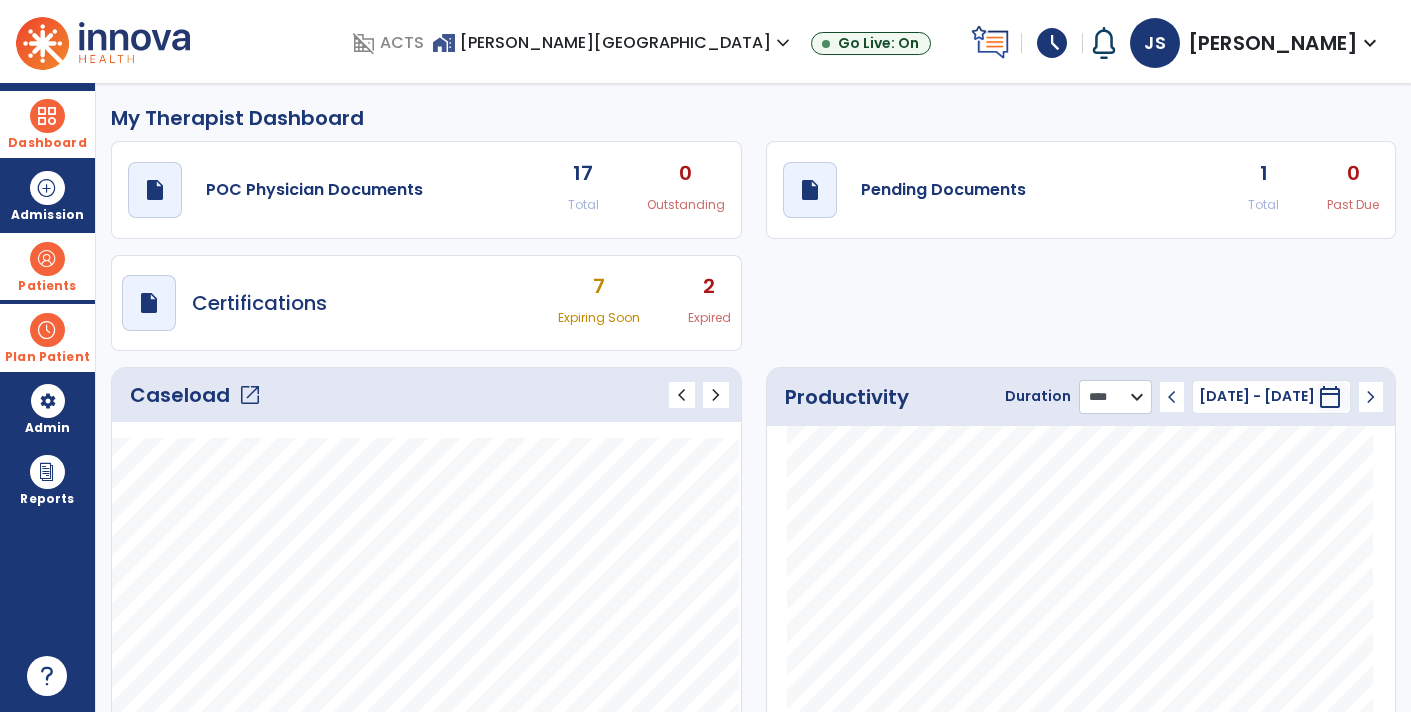 click on "******** **** ***" 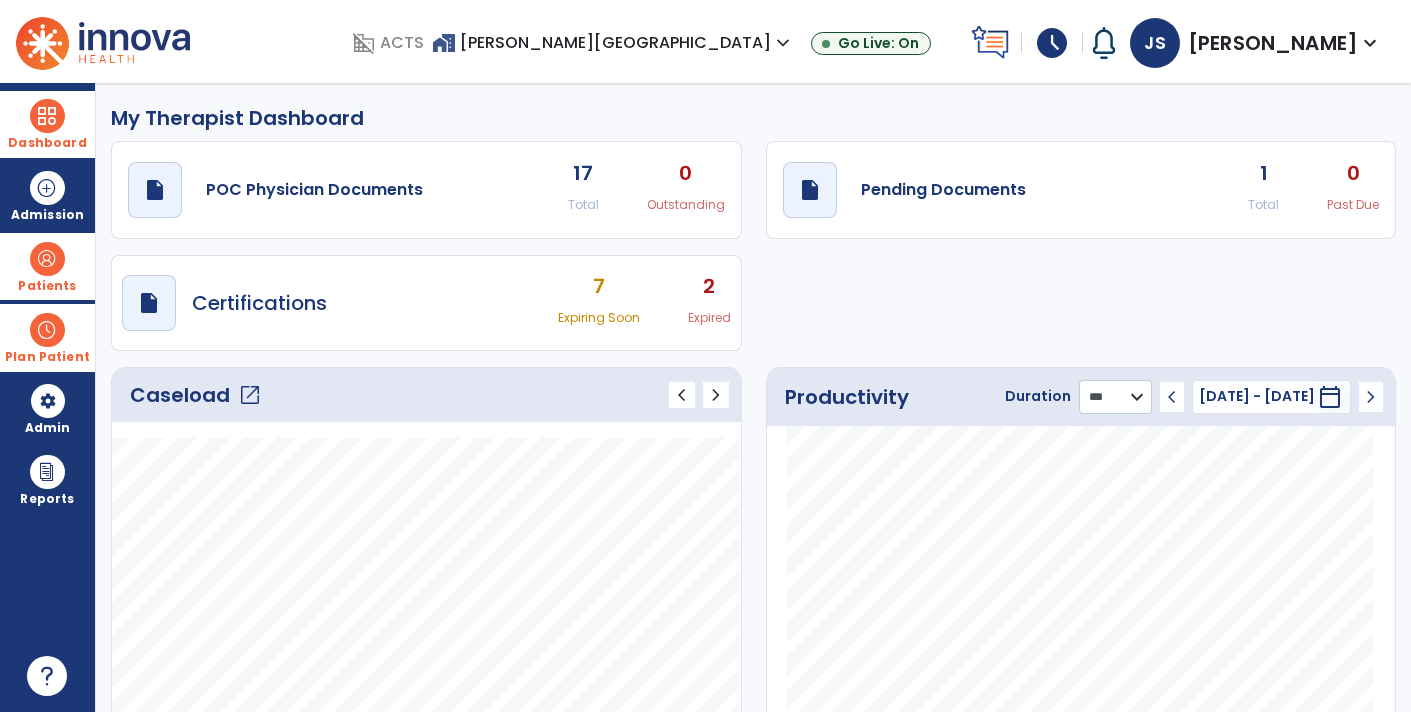 click on "******** **** ***" 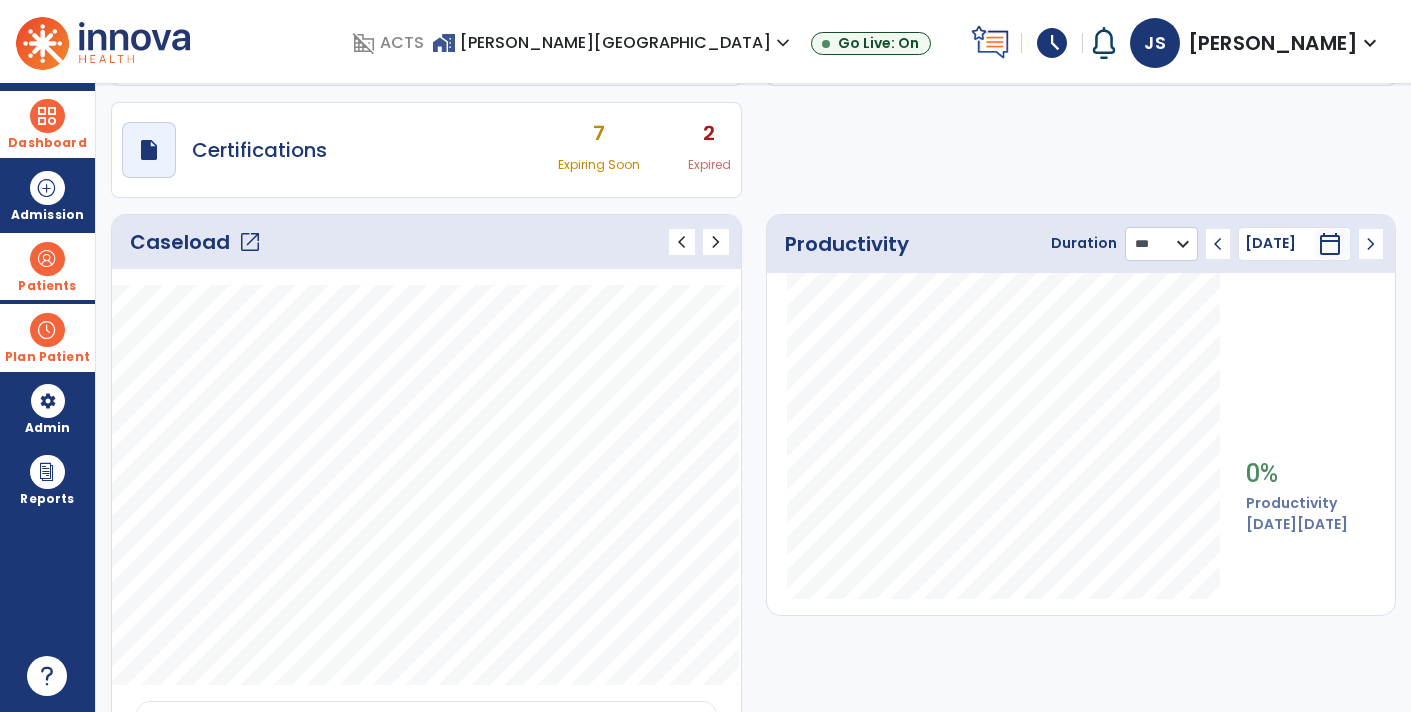 scroll, scrollTop: 258, scrollLeft: 0, axis: vertical 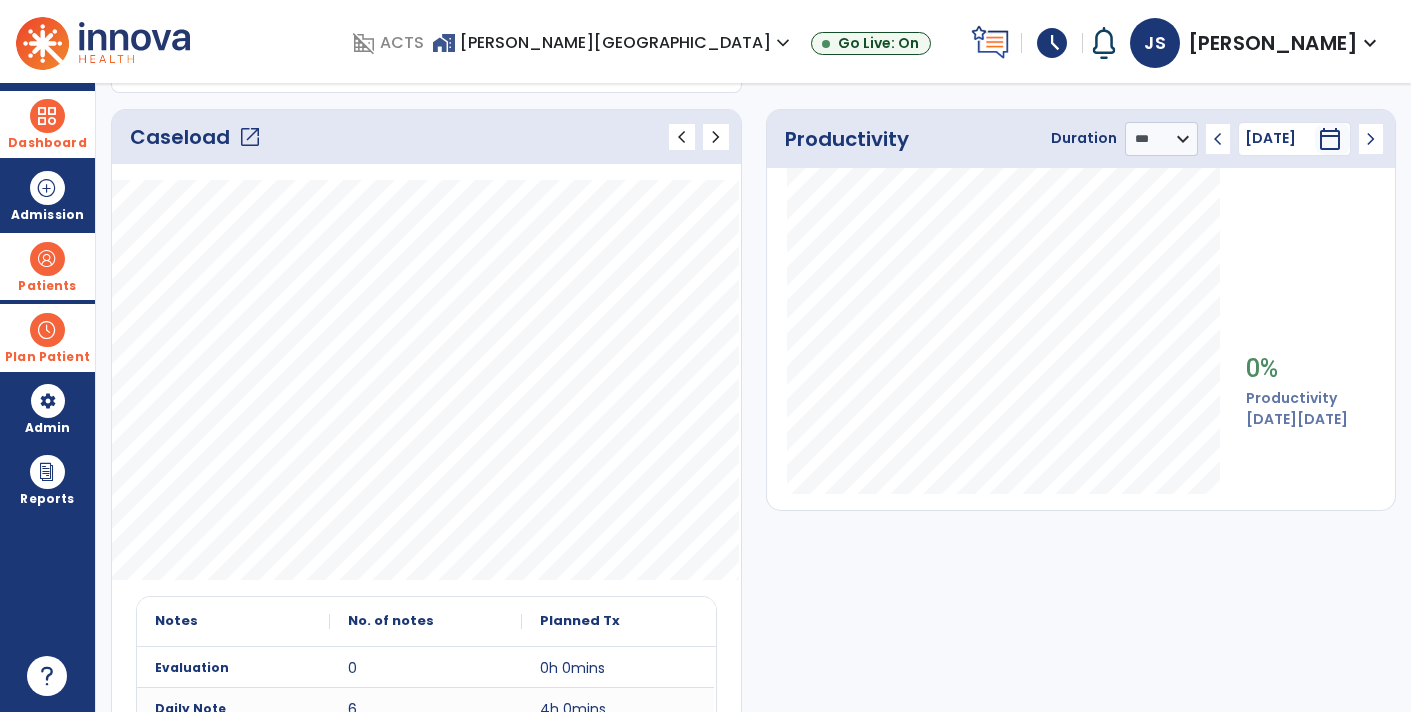 click on "schedule" at bounding box center [1052, 43] 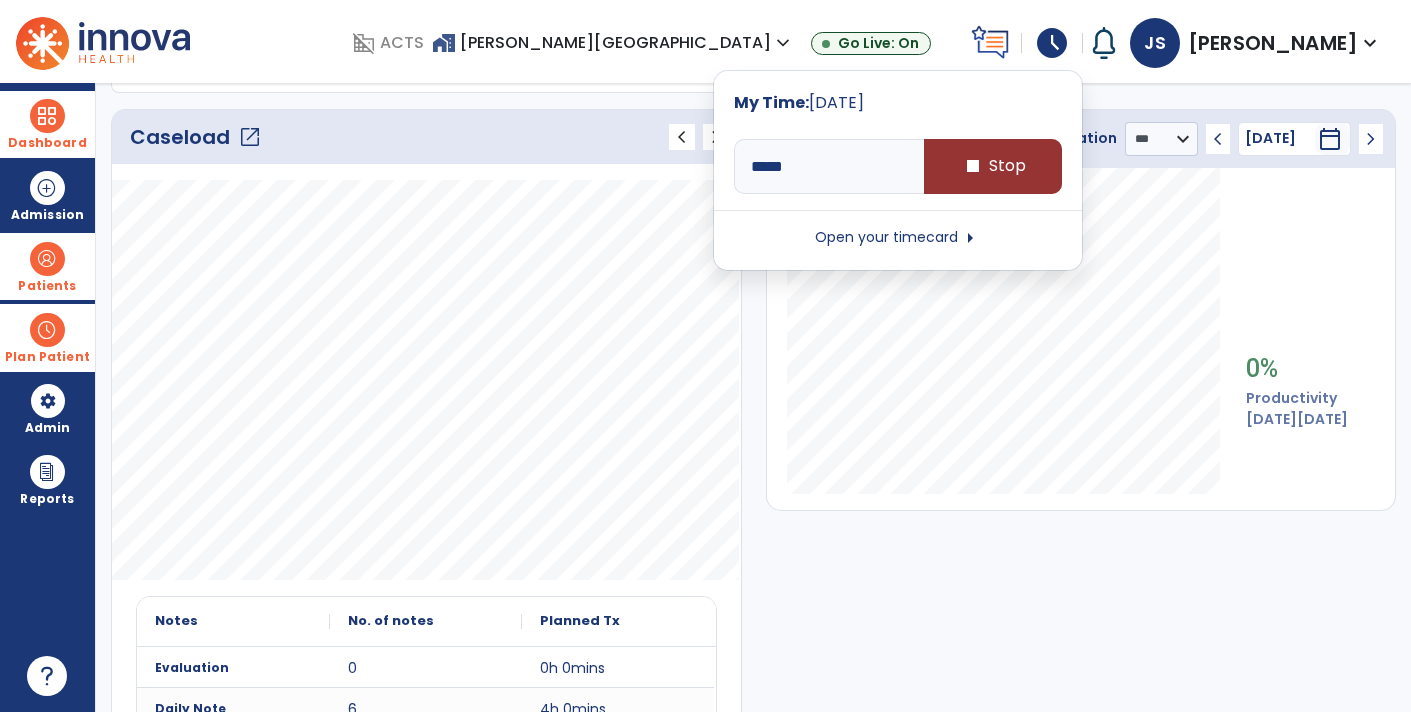 click on "stop  Stop" at bounding box center (993, 166) 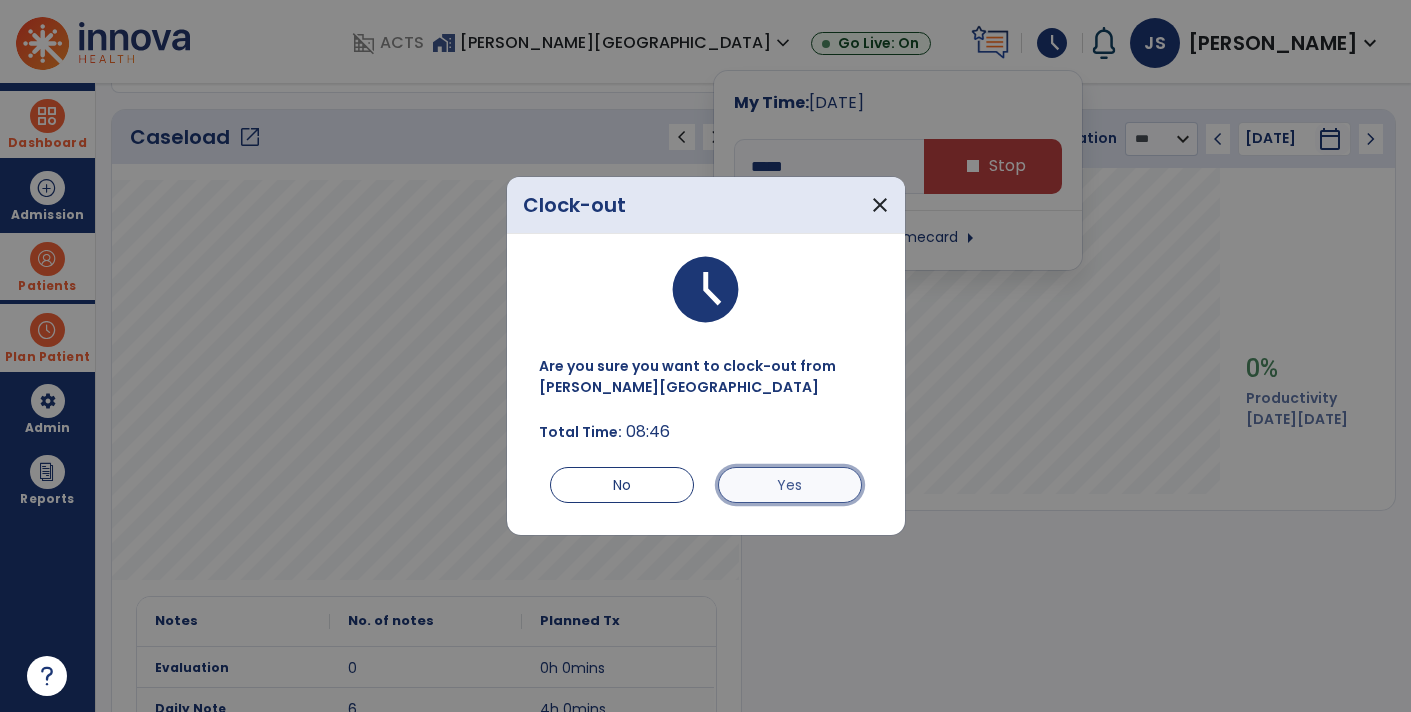 click on "Yes" at bounding box center (790, 485) 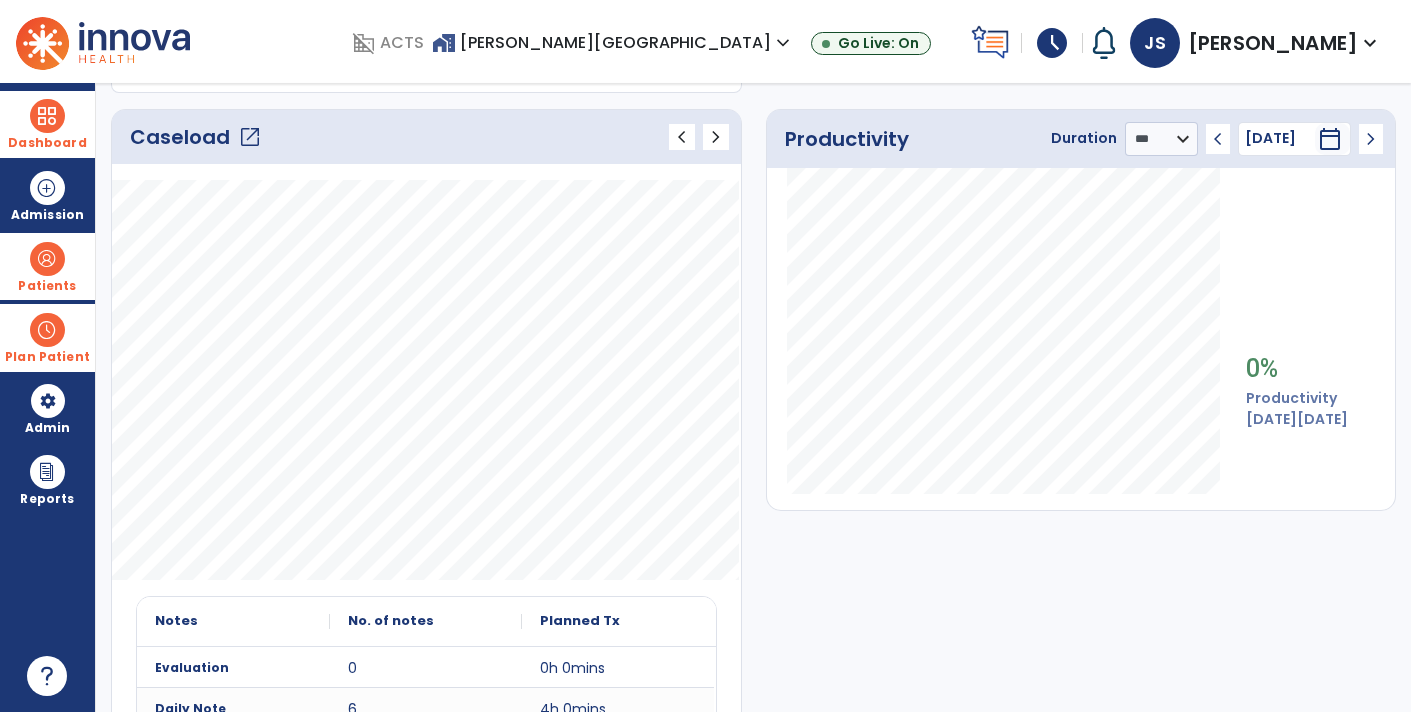 click on "[PERSON_NAME]" at bounding box center (1273, 43) 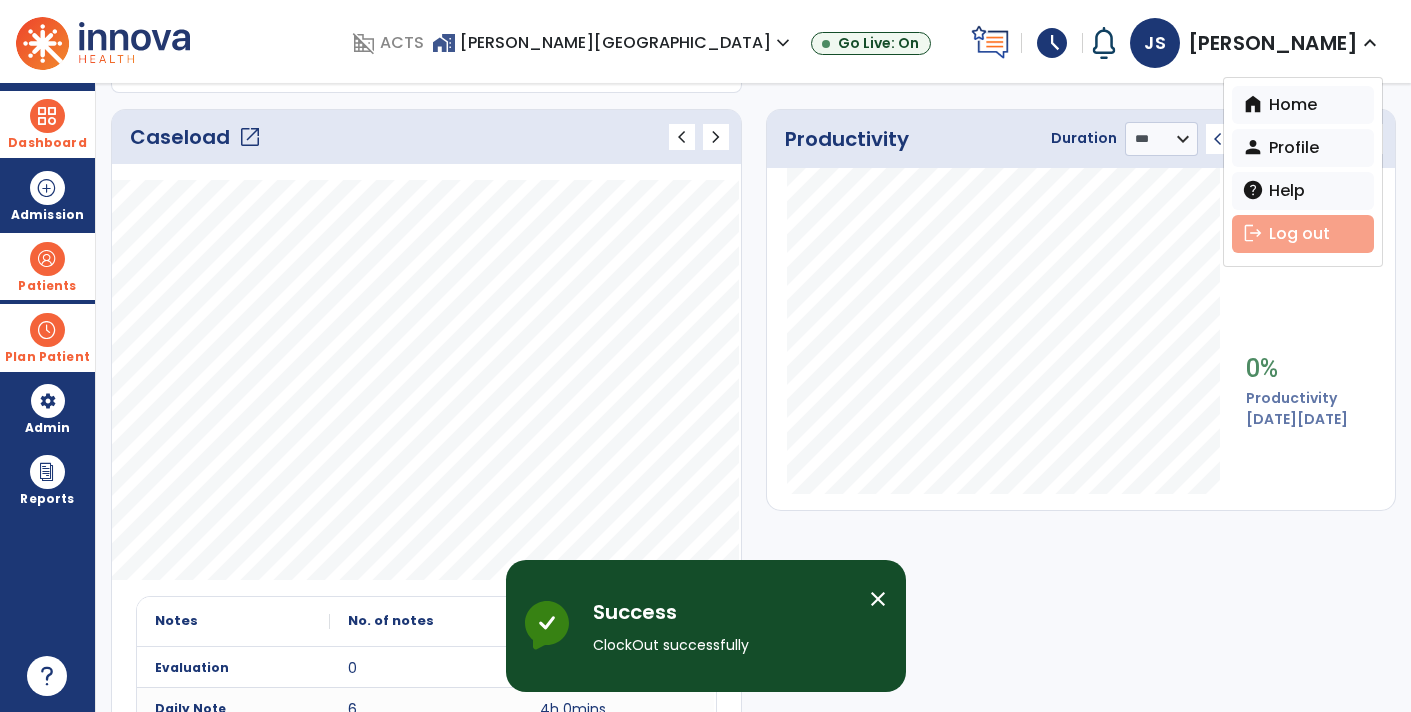 click on "logout" at bounding box center [1253, 233] 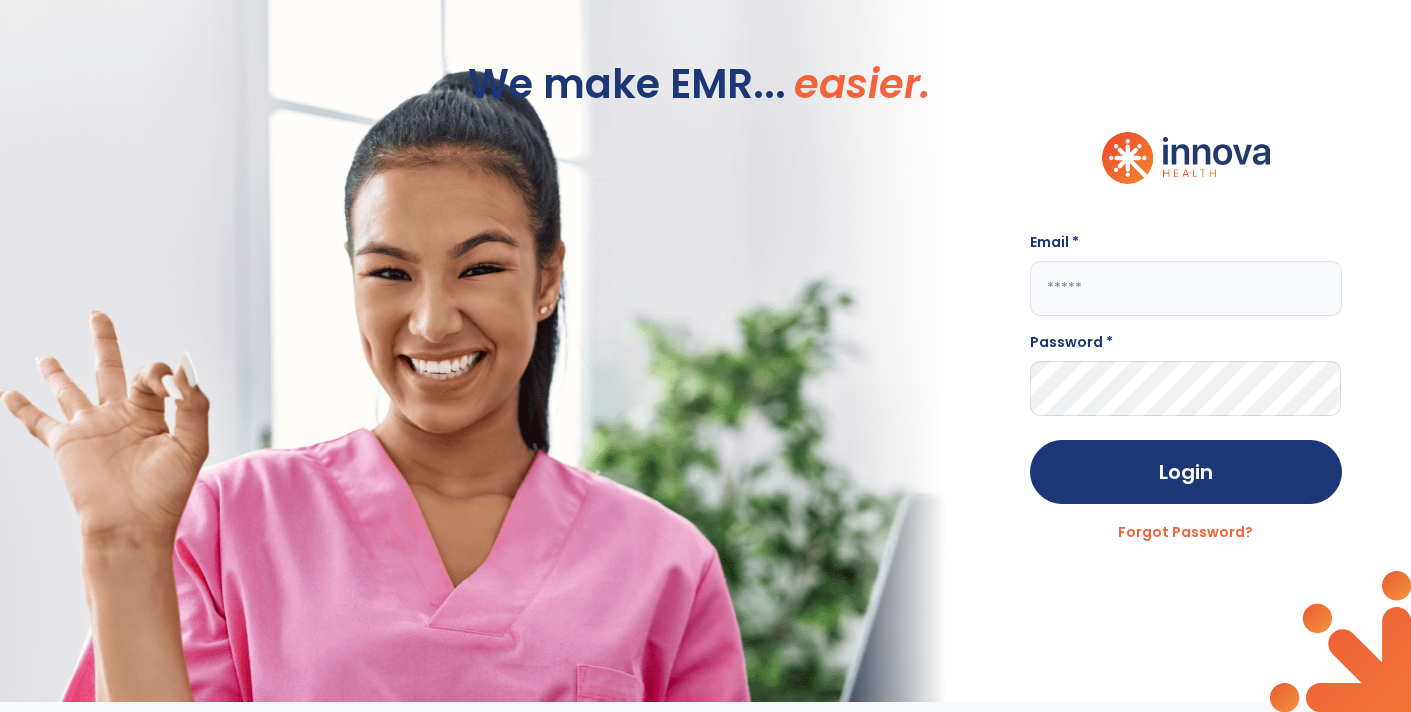 scroll, scrollTop: 0, scrollLeft: 0, axis: both 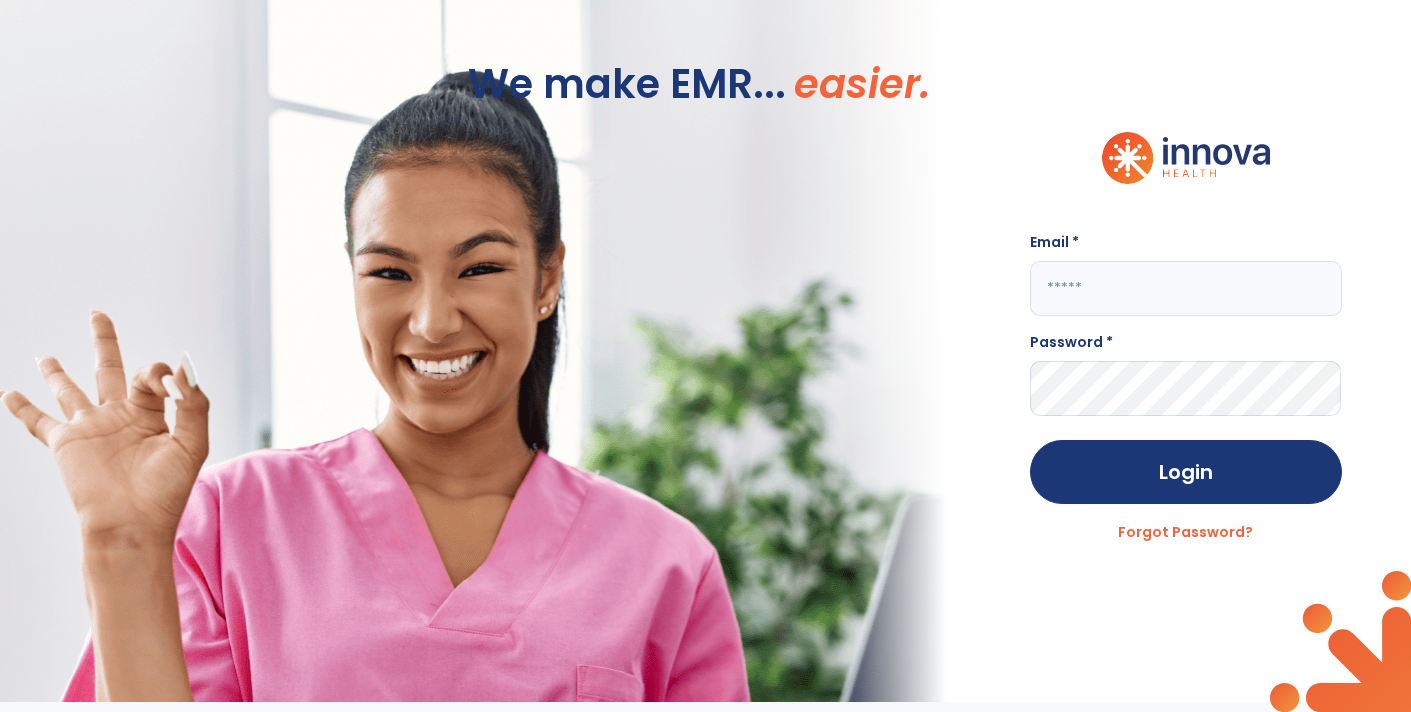 type on "**********" 